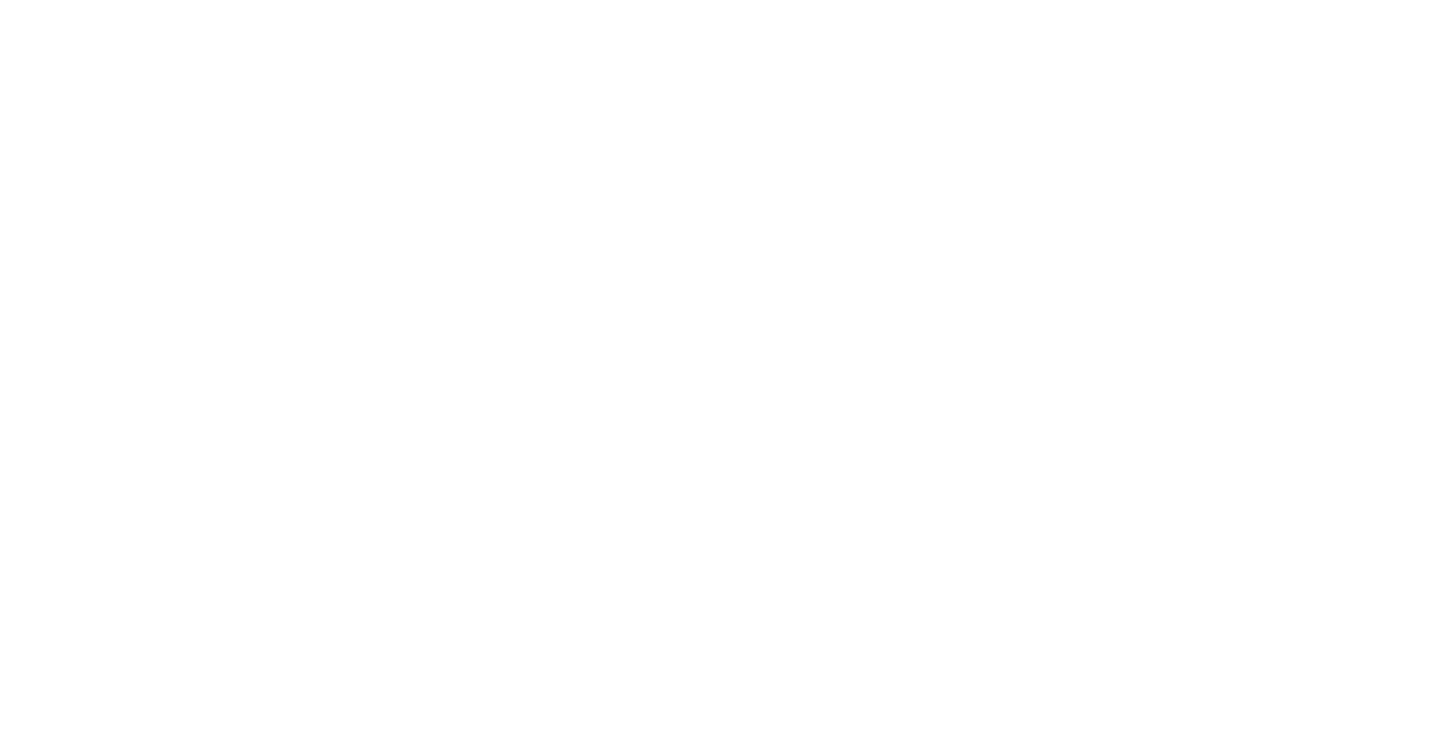 scroll, scrollTop: 0, scrollLeft: 0, axis: both 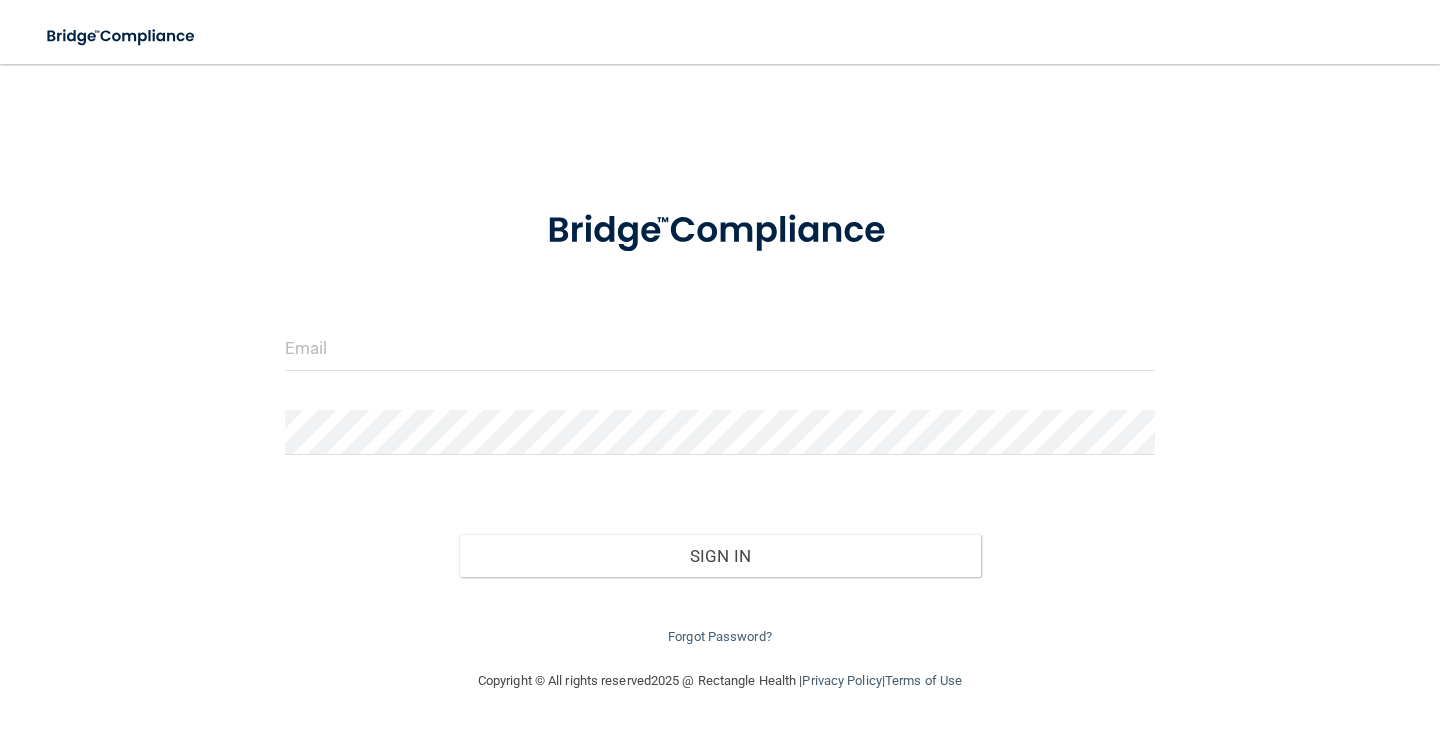 drag, startPoint x: 396, startPoint y: 382, endPoint x: 375, endPoint y: 357, distance: 32.649654 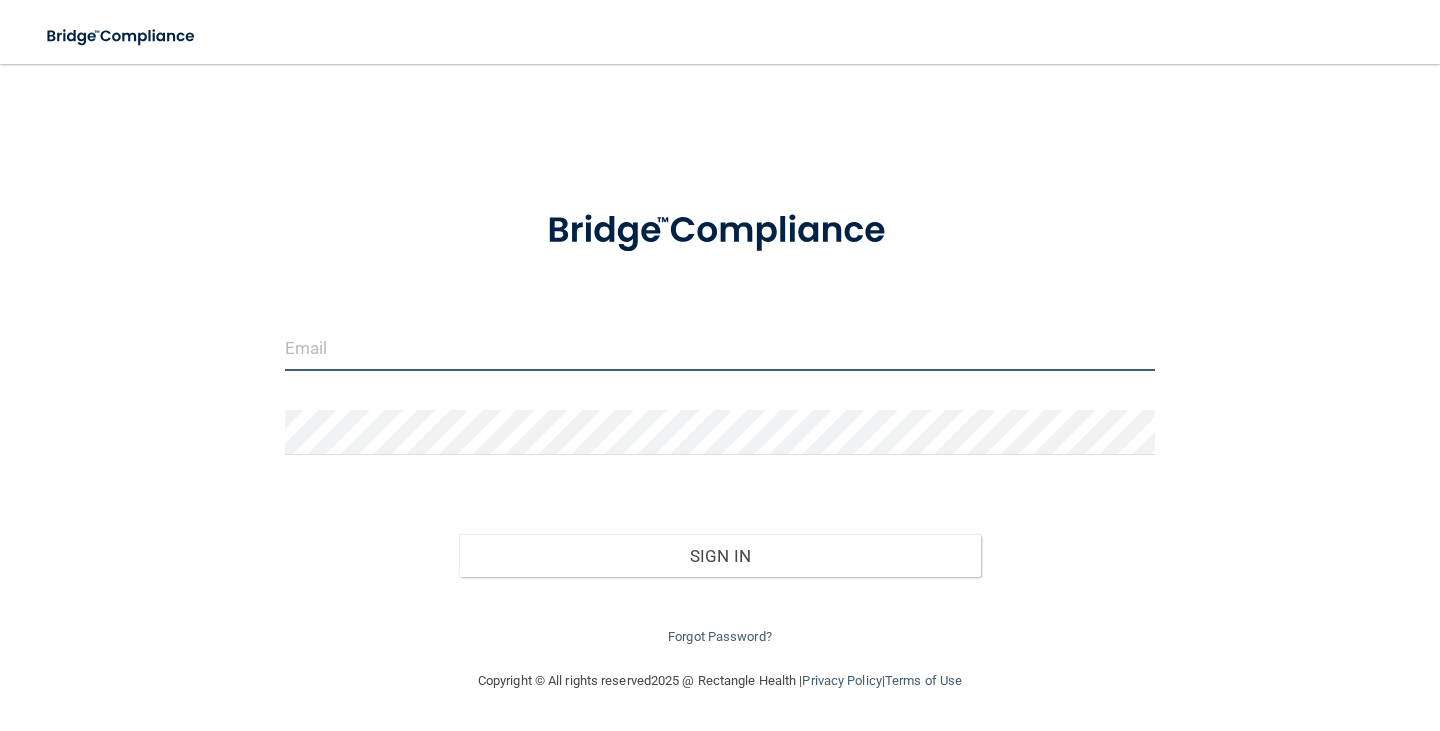 click at bounding box center (720, 348) 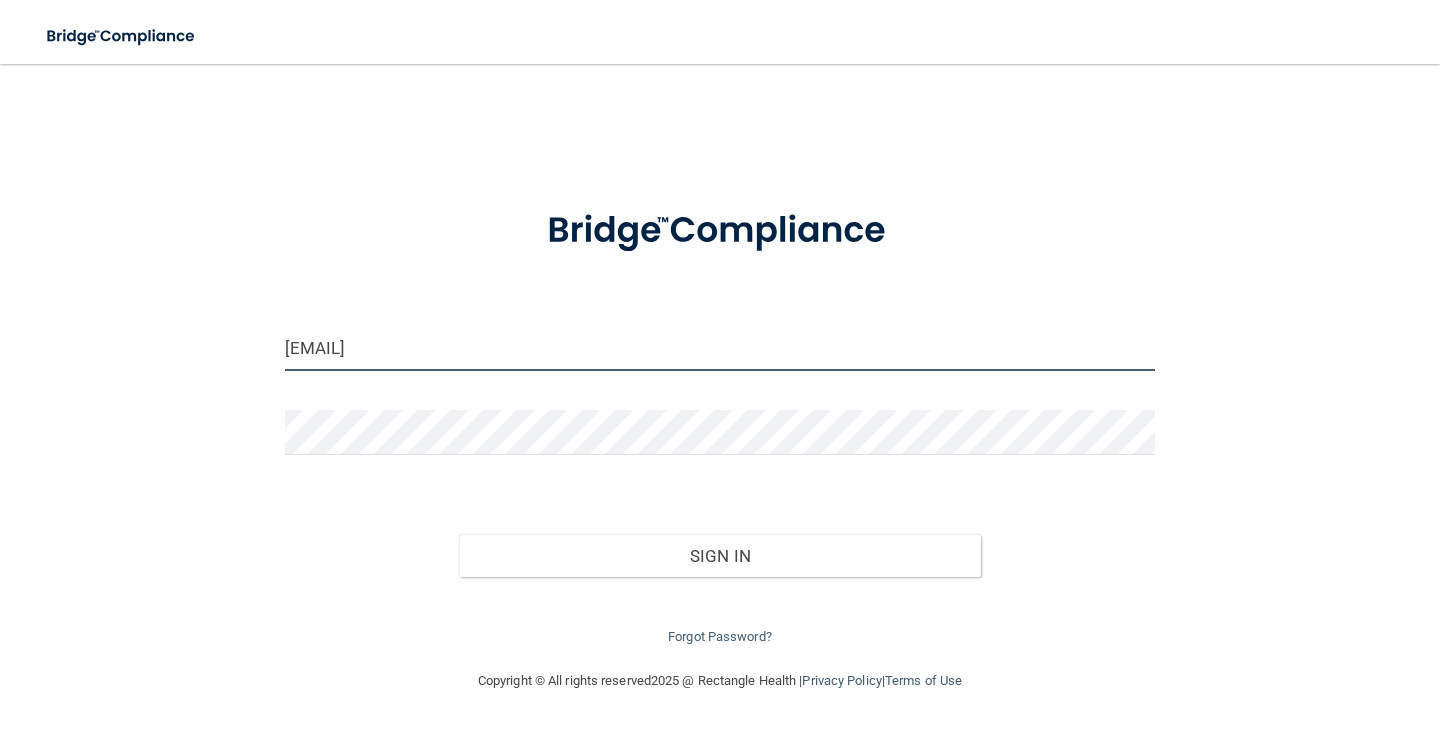 type on "[EMAIL]" 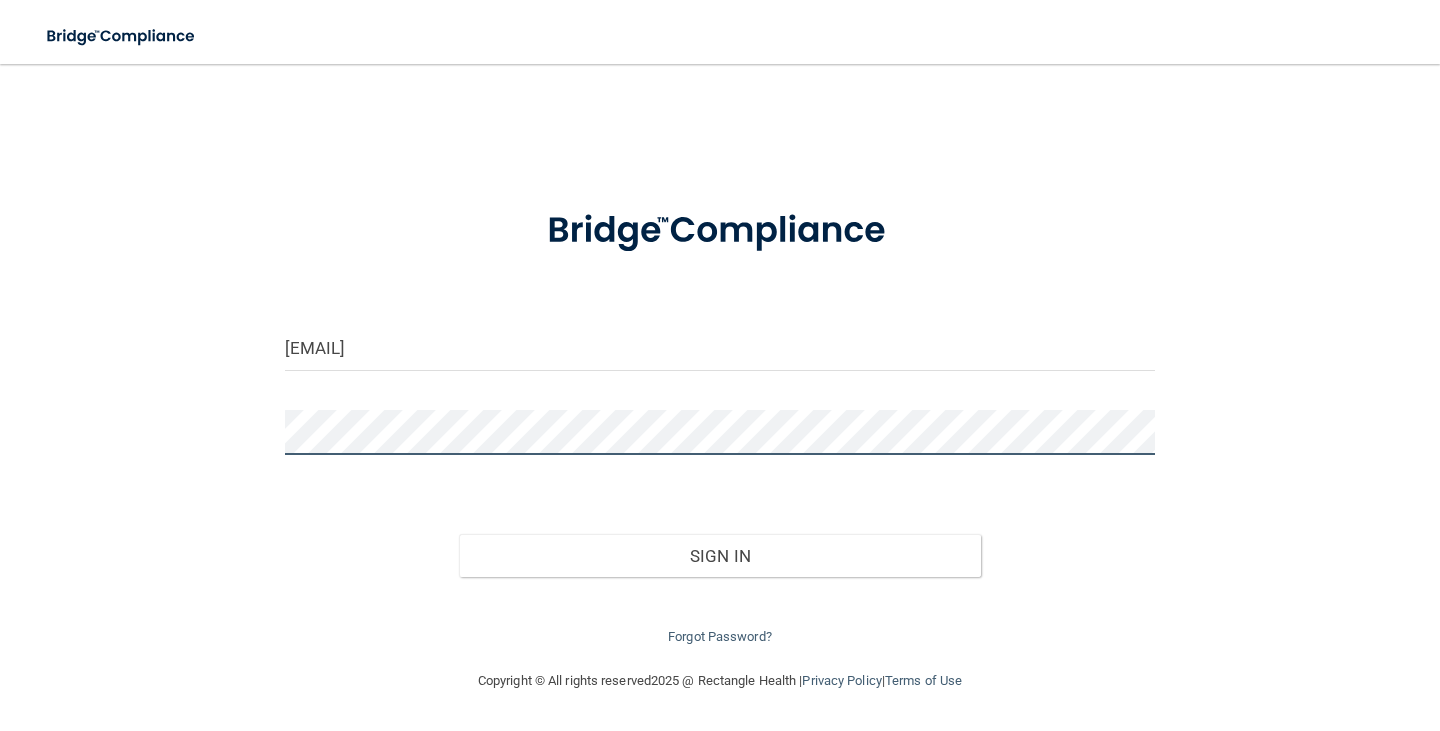 click on "Sign In" at bounding box center (720, 556) 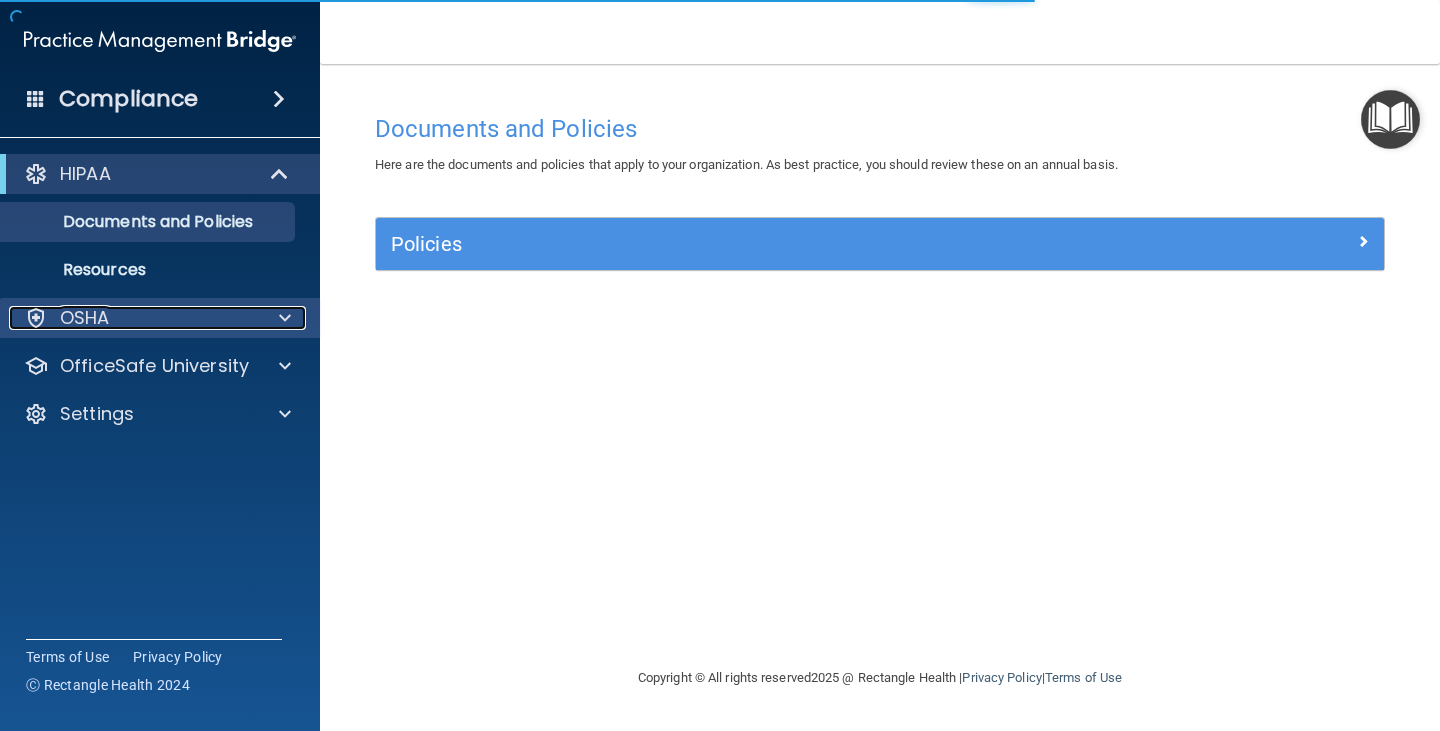click on "OSHA" at bounding box center (85, 318) 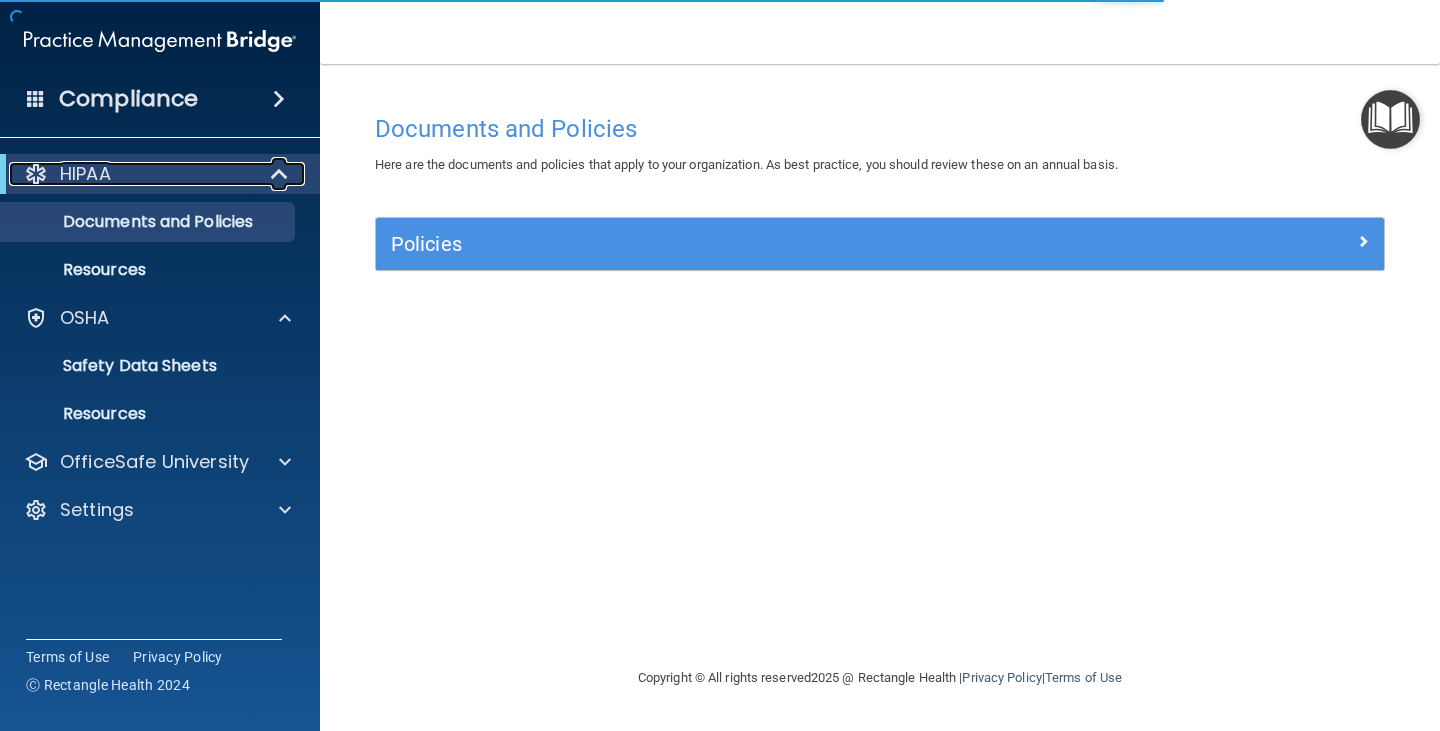 click on "HIPAA" at bounding box center (85, 174) 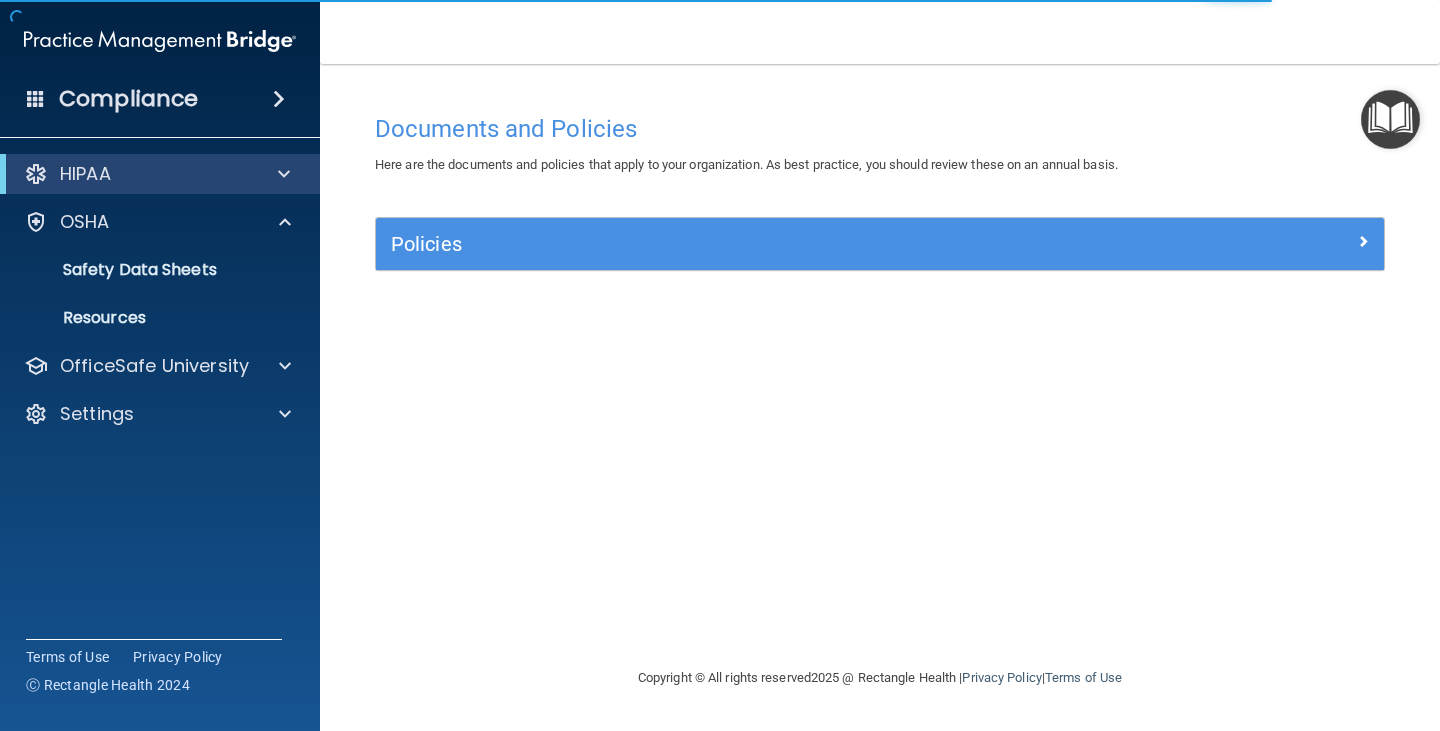 drag, startPoint x: 463, startPoint y: 220, endPoint x: 464, endPoint y: 231, distance: 11.045361 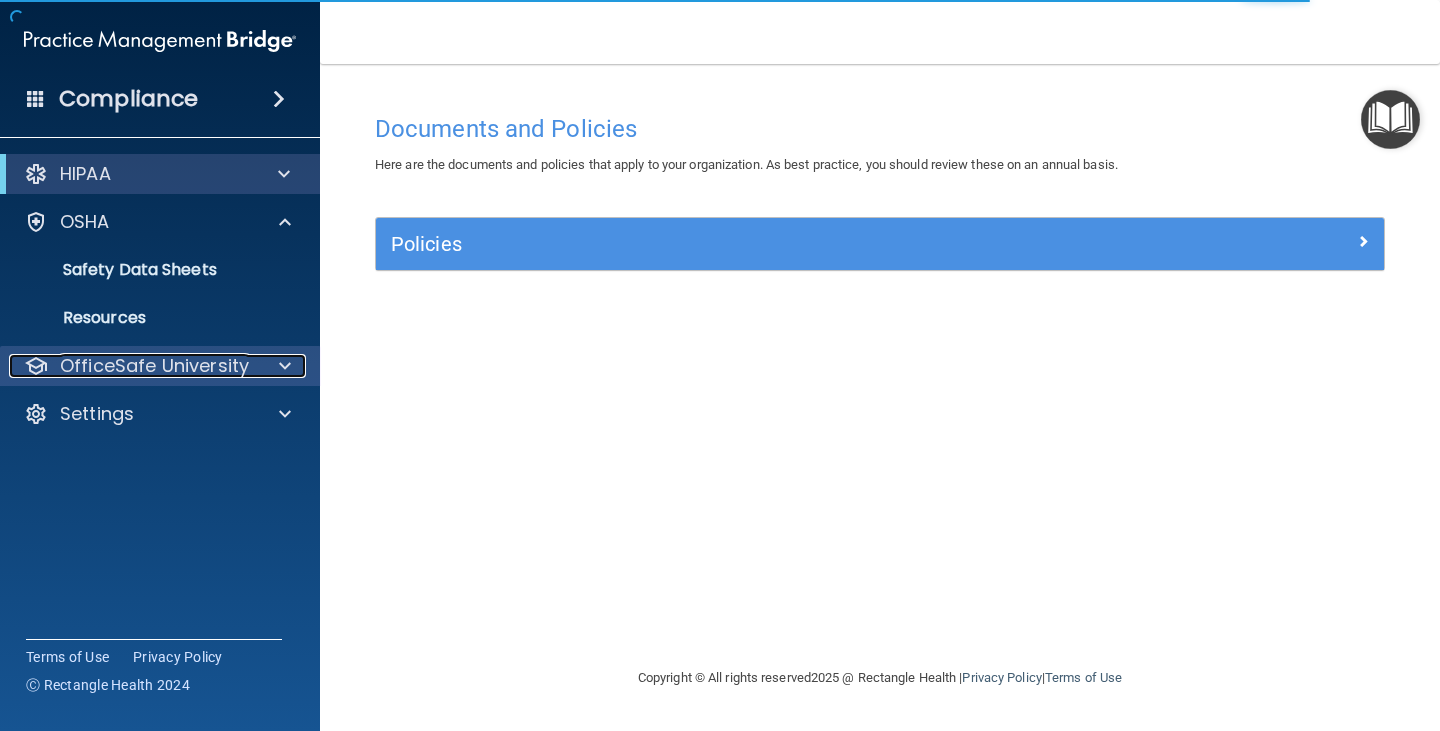 click on "OfficeSafe University" at bounding box center (154, 366) 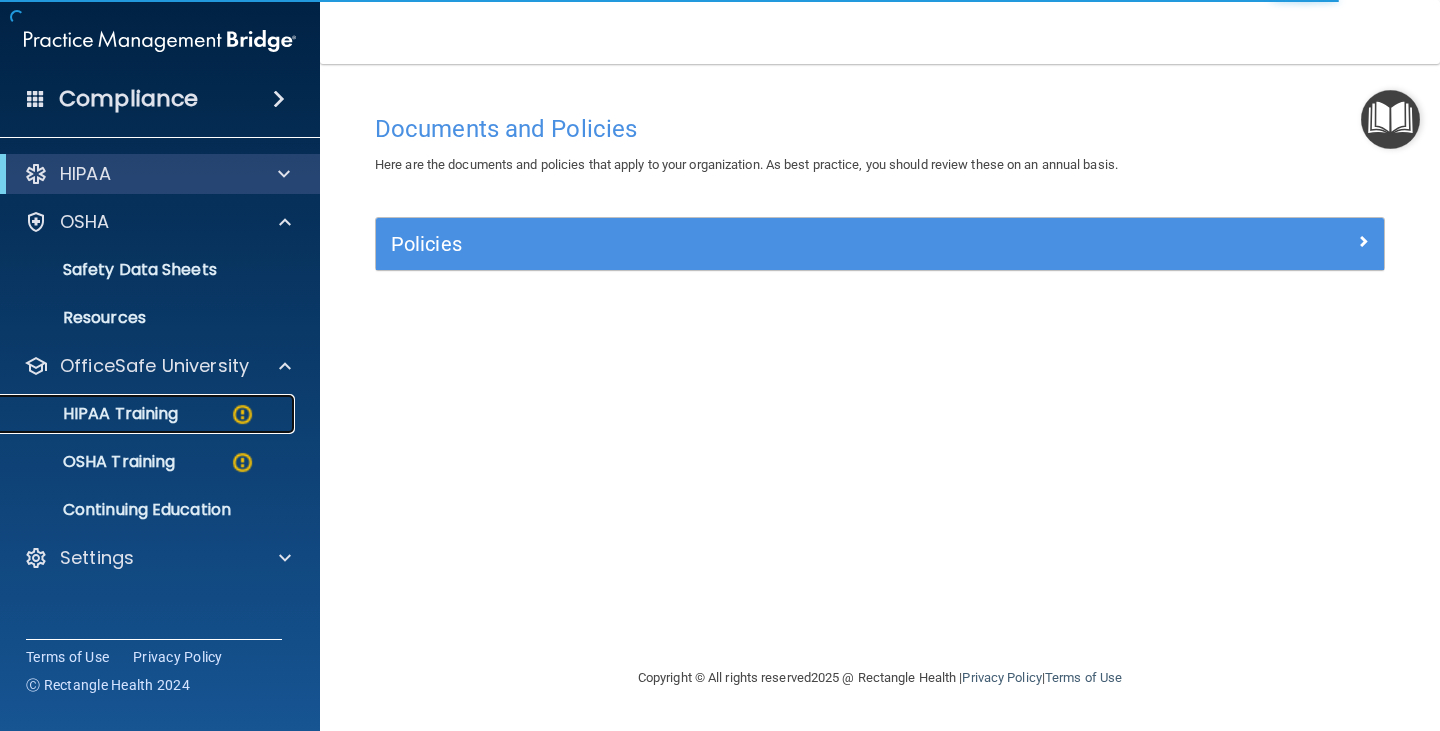 click on "HIPAA Training" at bounding box center [95, 414] 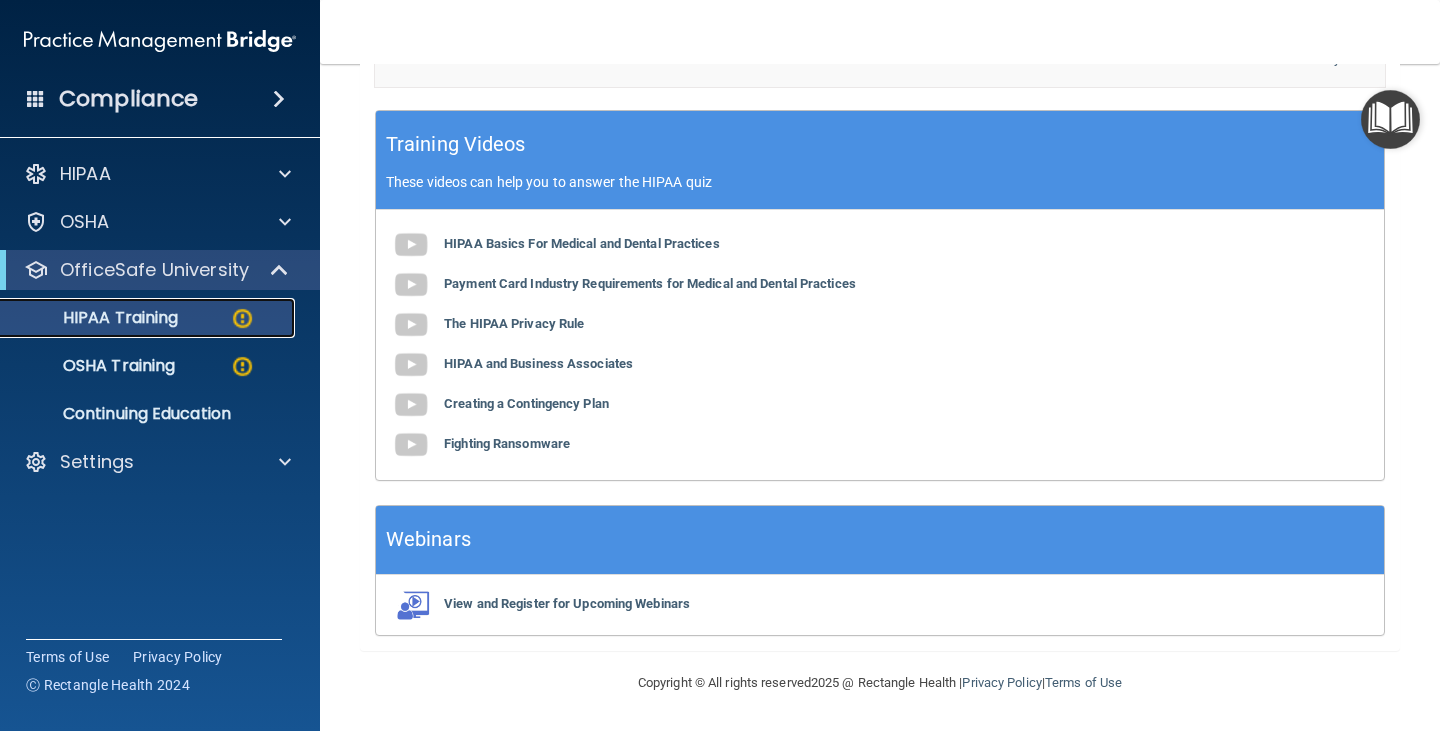 scroll, scrollTop: 0, scrollLeft: 0, axis: both 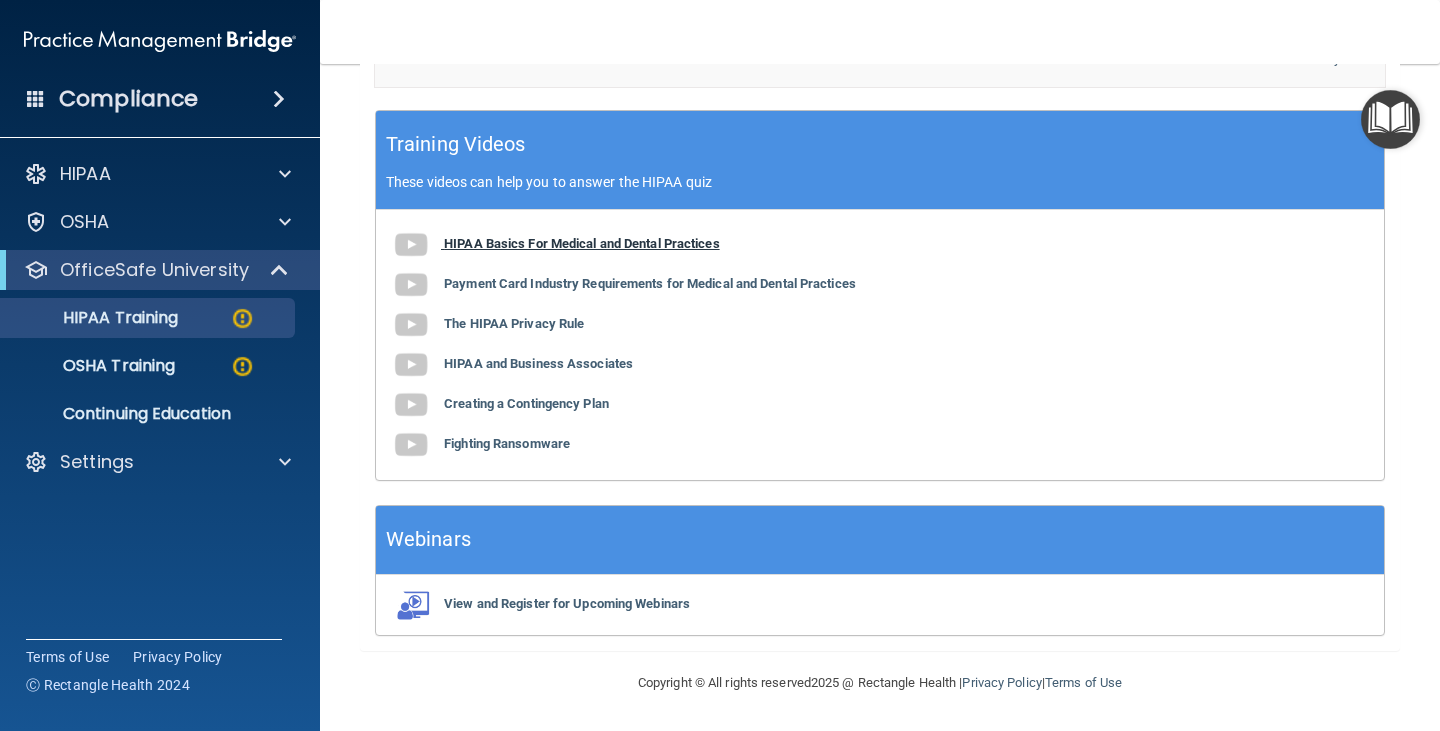 click on "HIPAA Basics For Medical and Dental Practices" at bounding box center (582, 243) 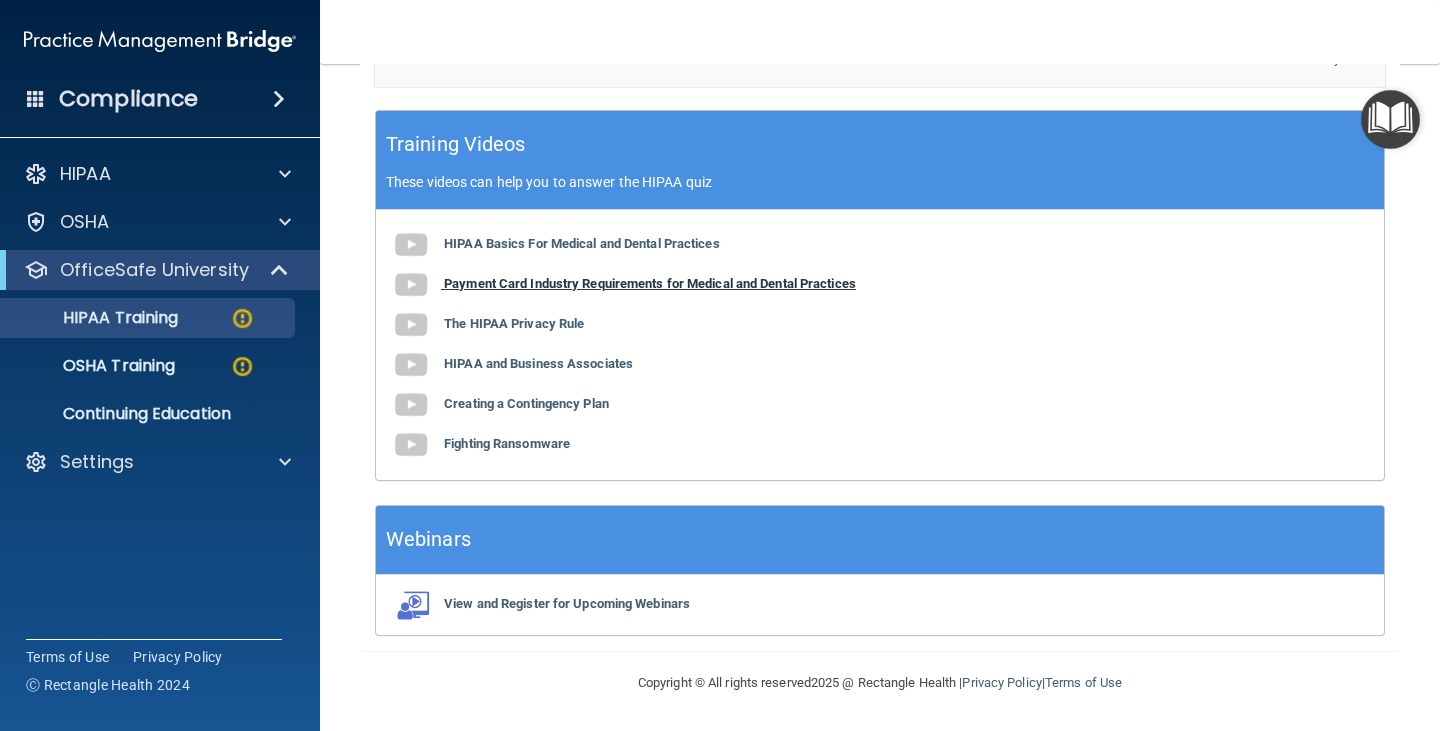 click on "Payment Card Industry Requirements for Medical and Dental Practices" at bounding box center [650, 283] 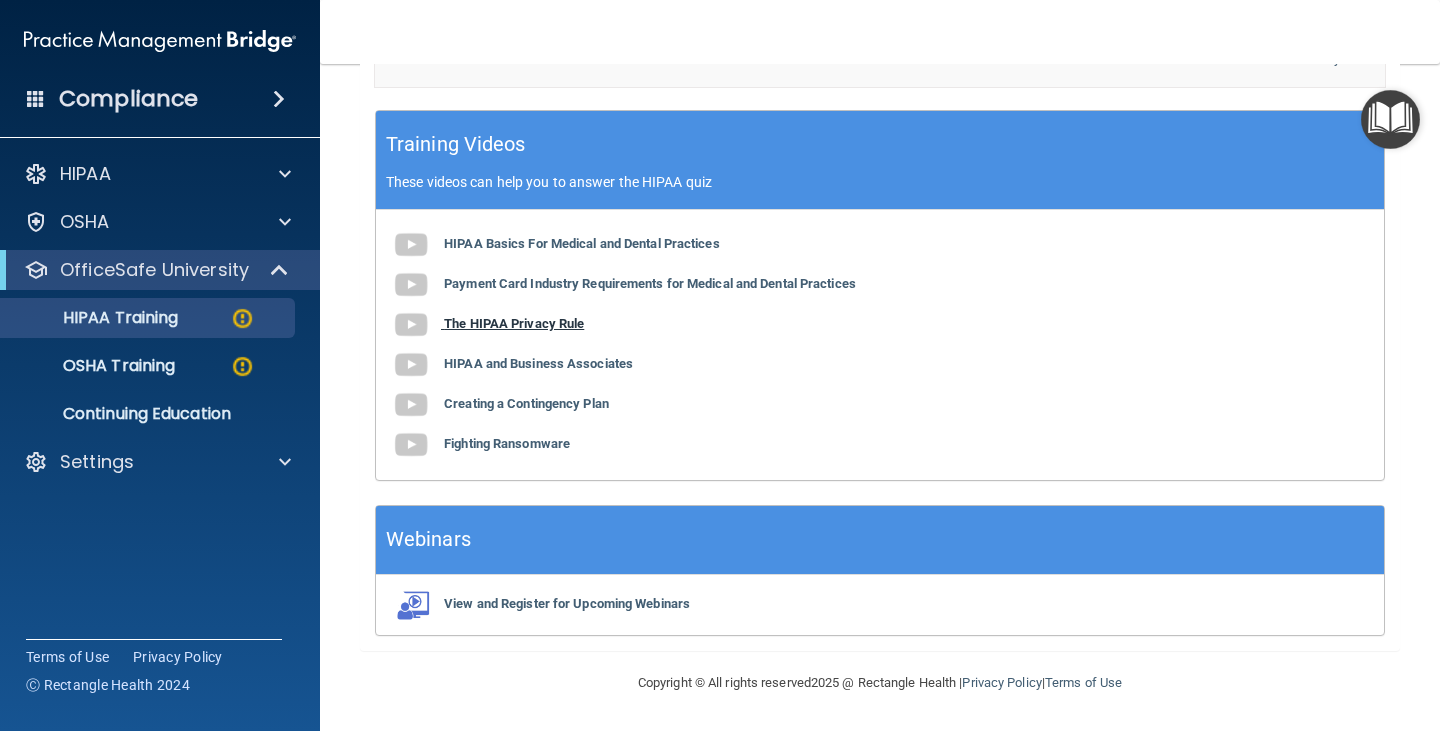 click on "The HIPAA Privacy Rule" at bounding box center (514, 323) 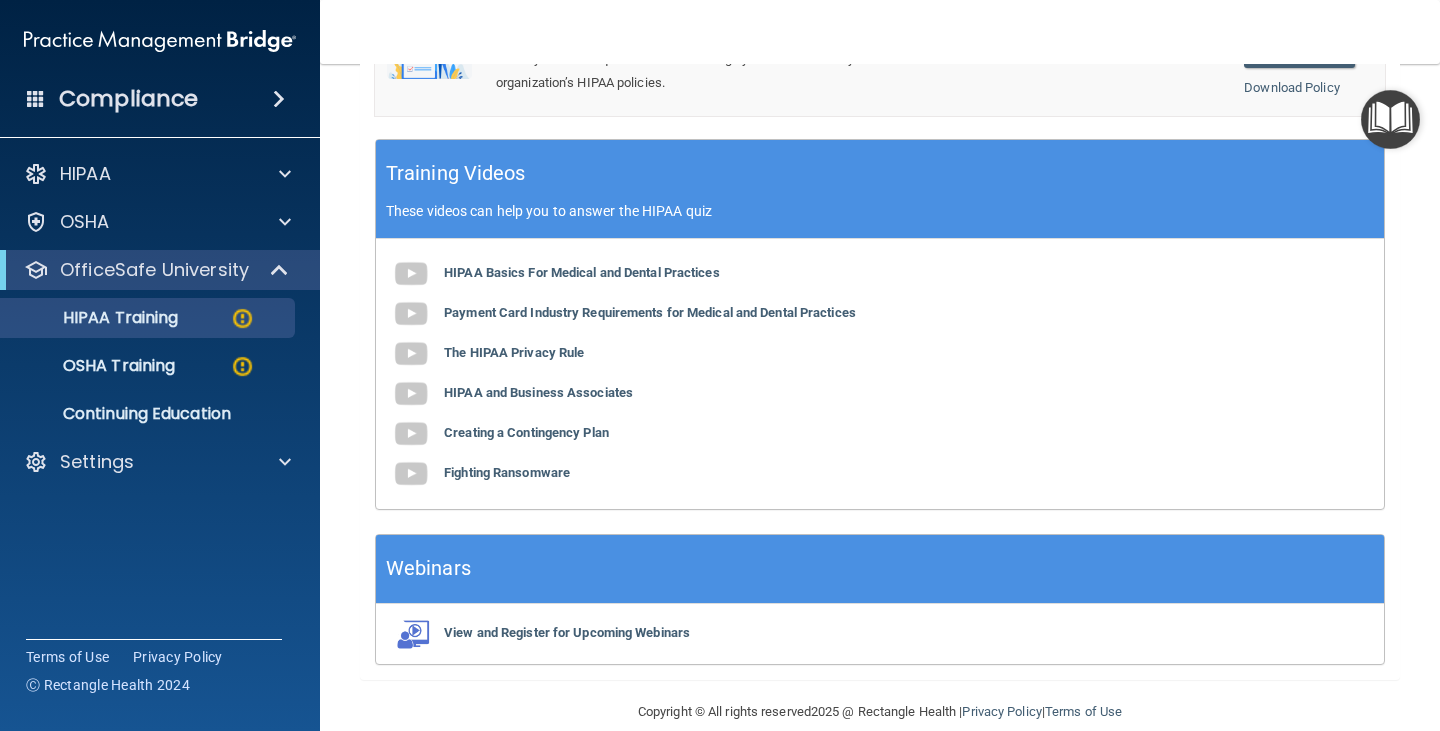 scroll, scrollTop: 775, scrollLeft: 0, axis: vertical 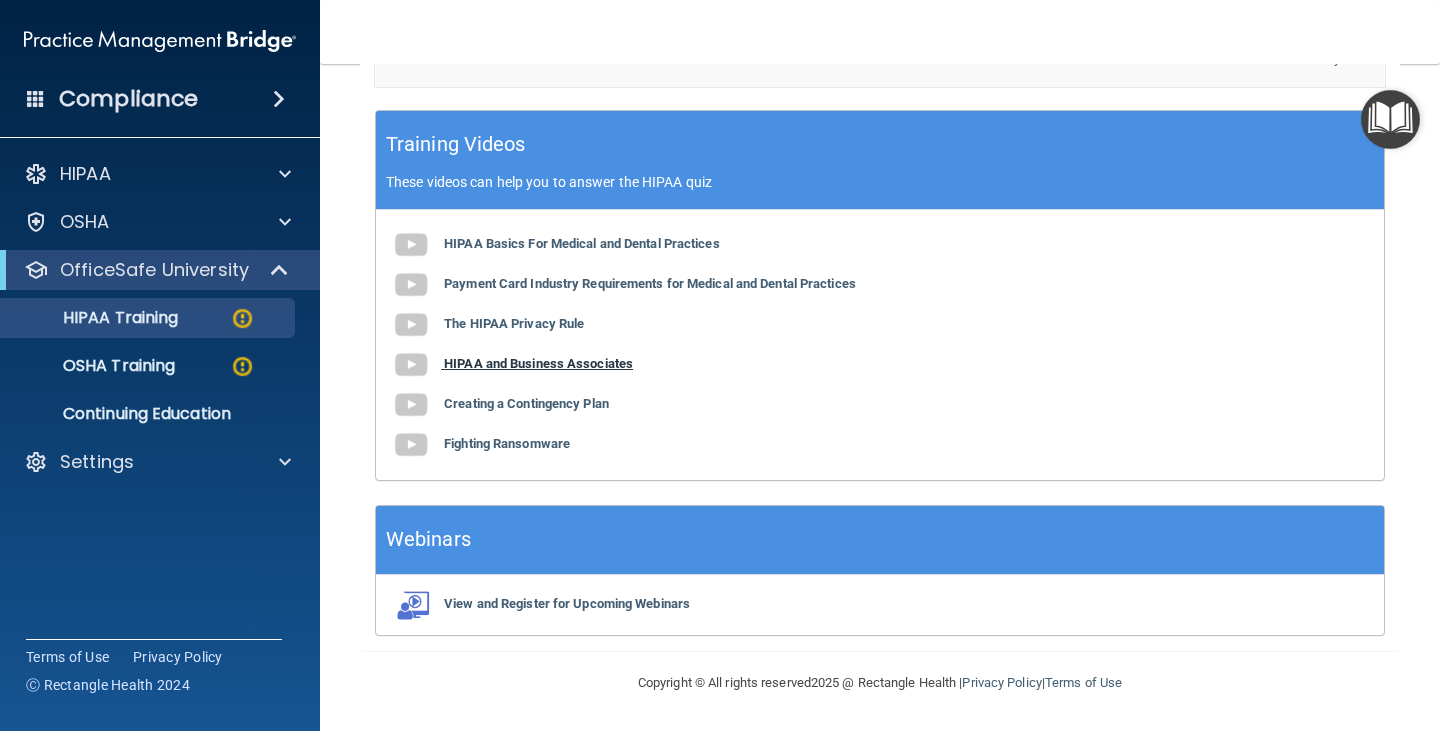 click on "HIPAA and Business Associates" at bounding box center [538, 363] 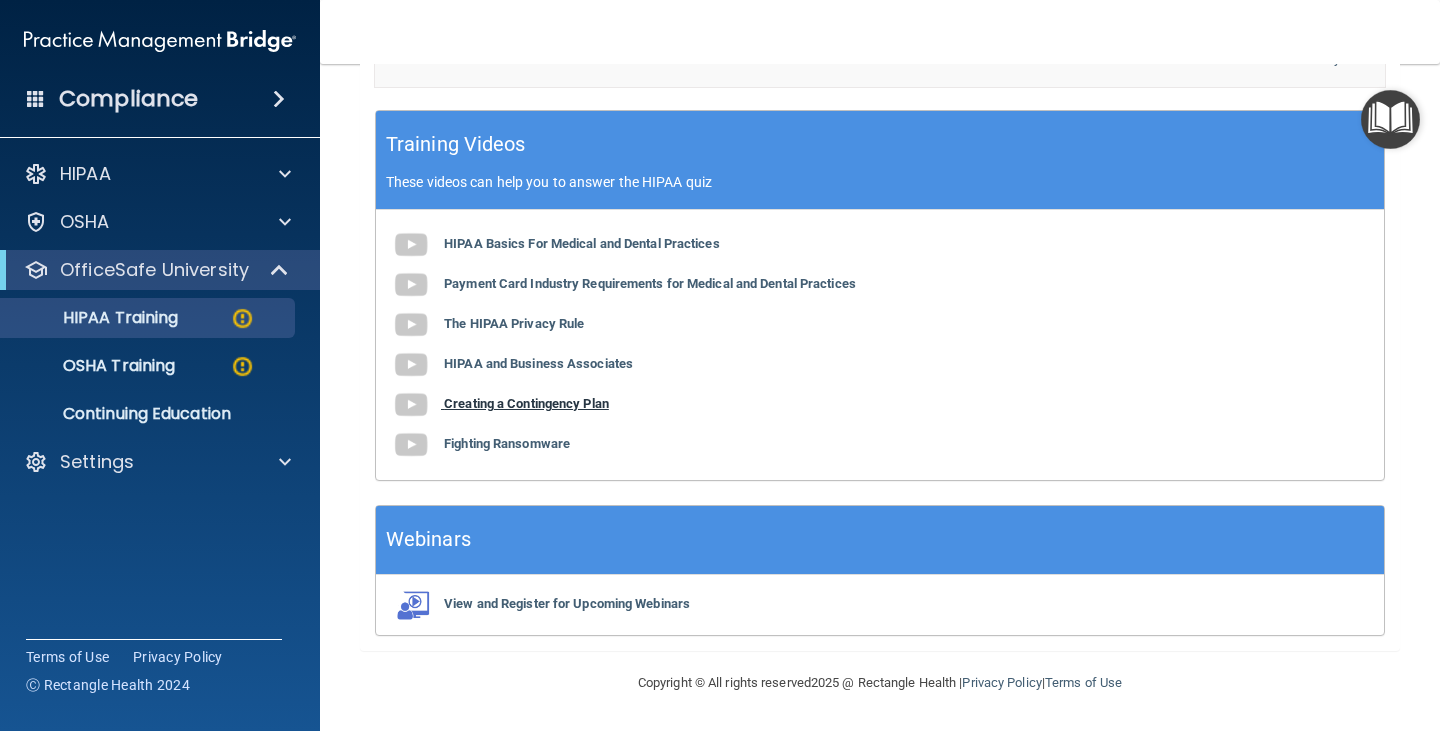 click on "Creating a Contingency Plan" at bounding box center [526, 403] 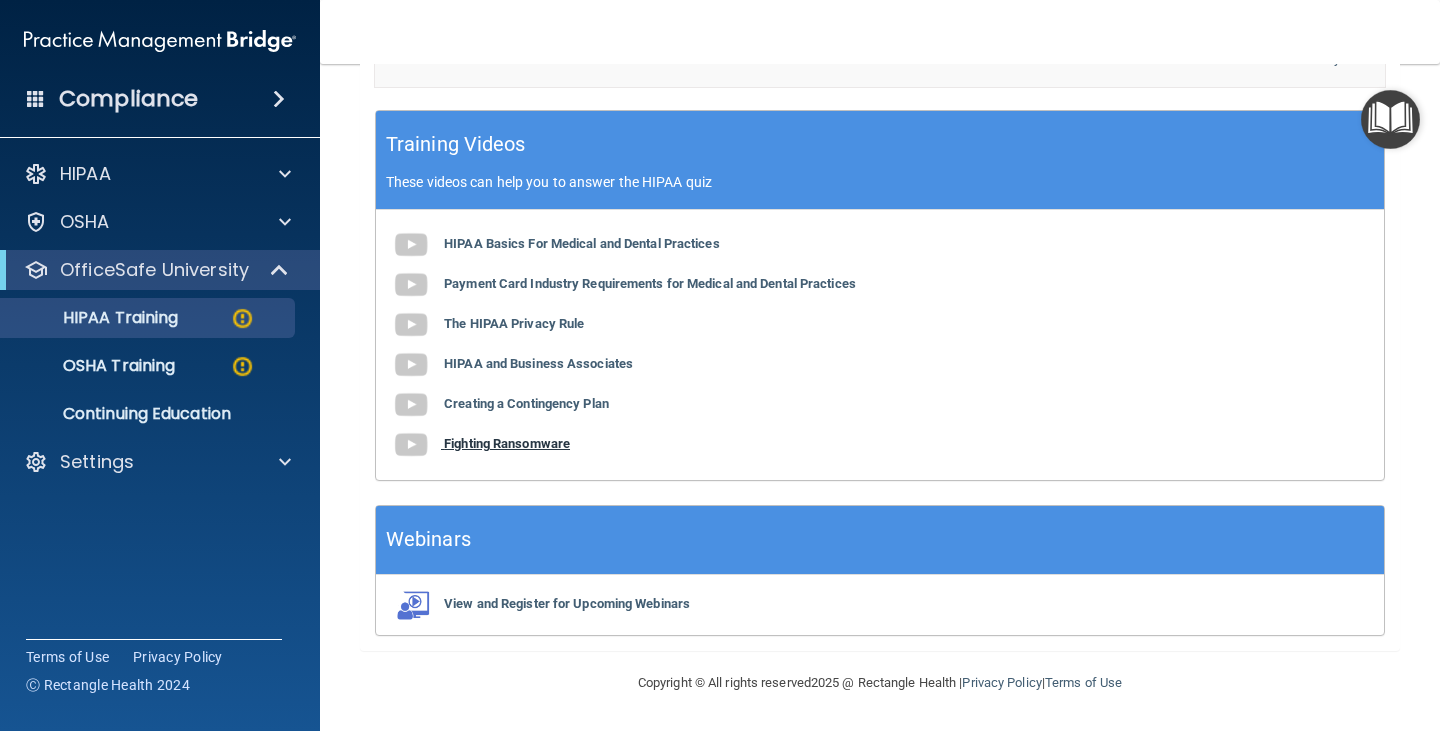 click on "Fighting Ransomware" at bounding box center [507, 443] 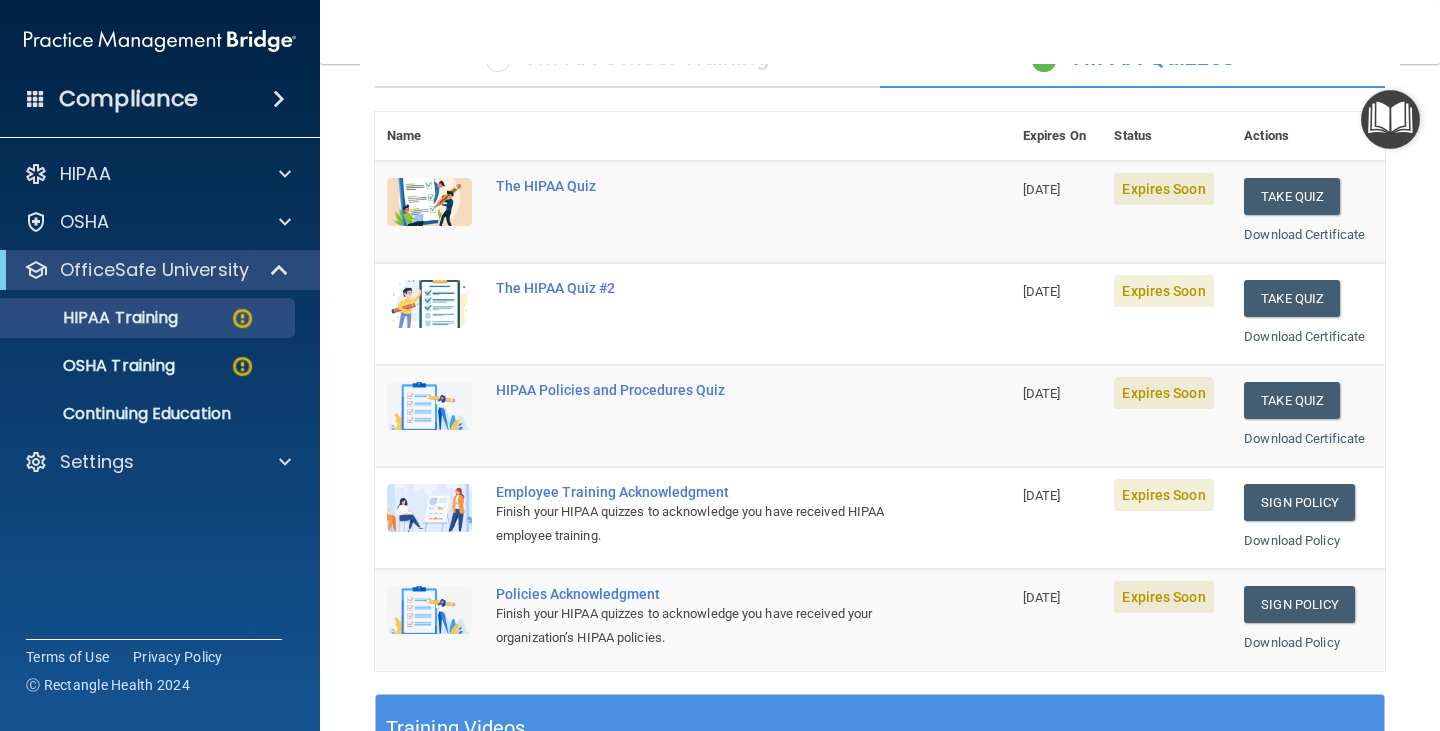scroll, scrollTop: 0, scrollLeft: 0, axis: both 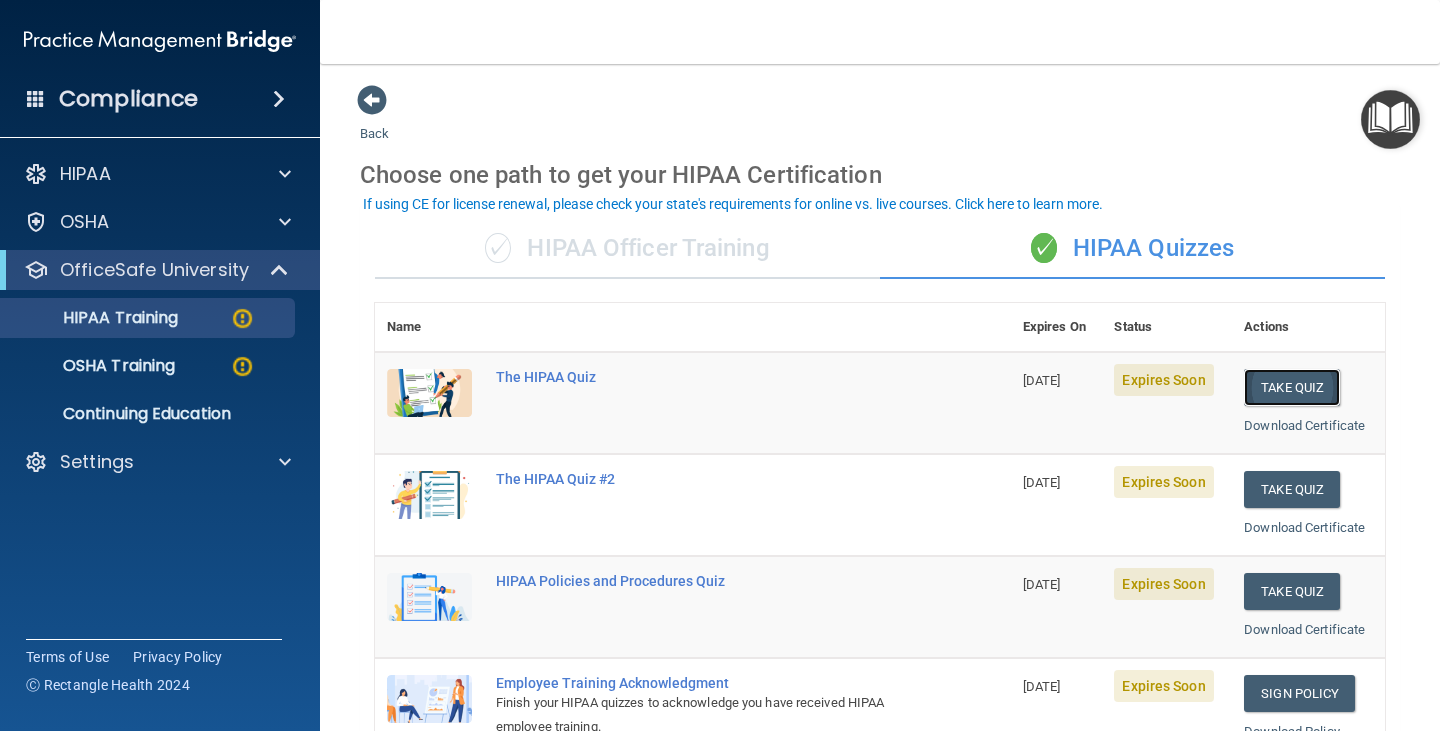 click on "Take Quiz" at bounding box center (1292, 387) 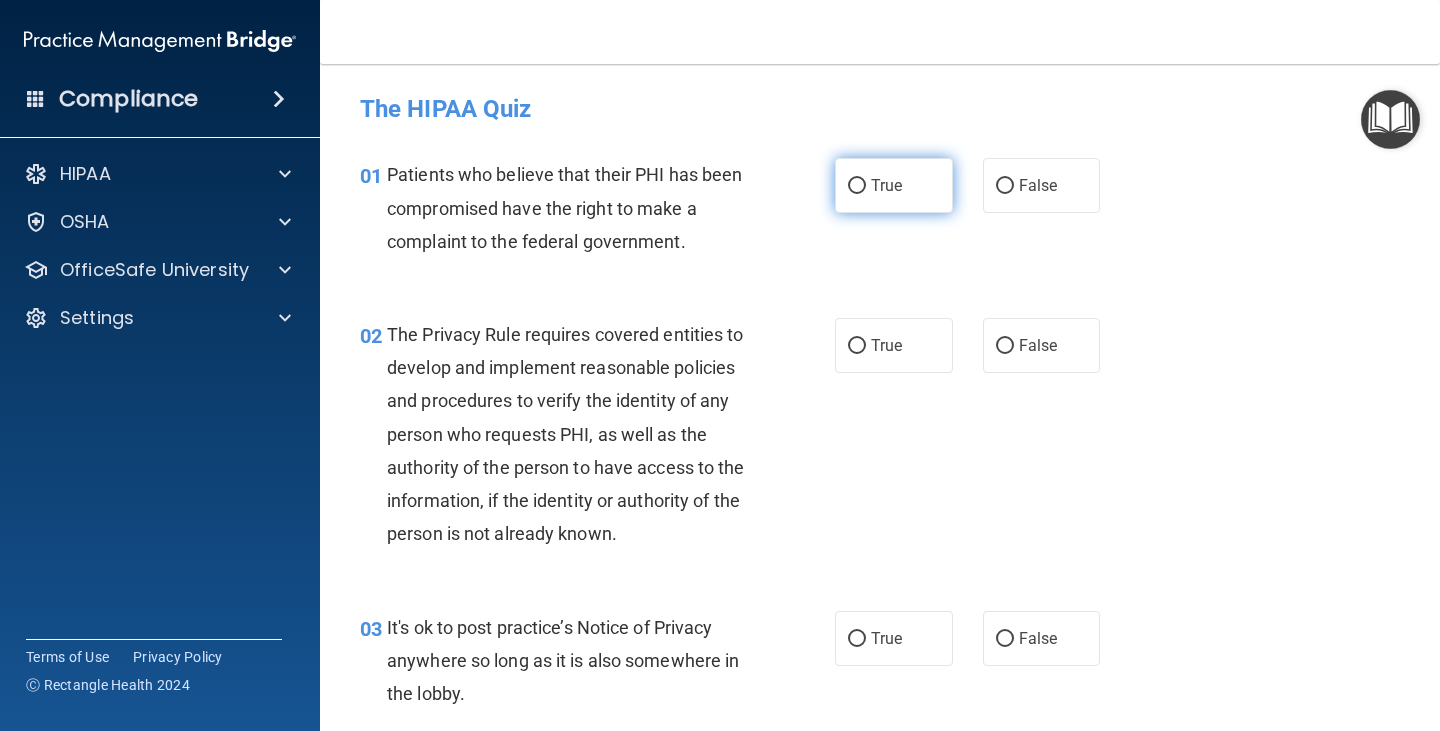 click on "True" at bounding box center [894, 185] 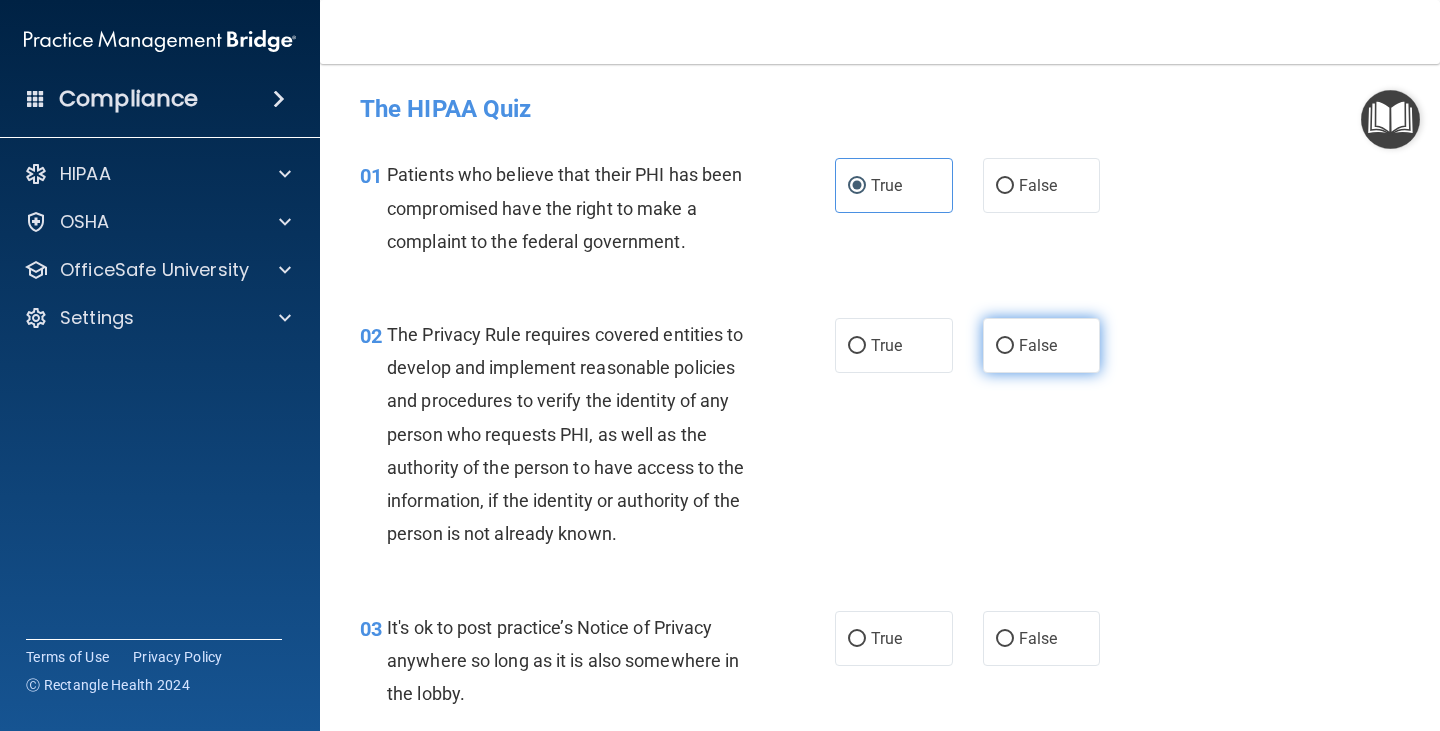 click on "False" at bounding box center (1042, 345) 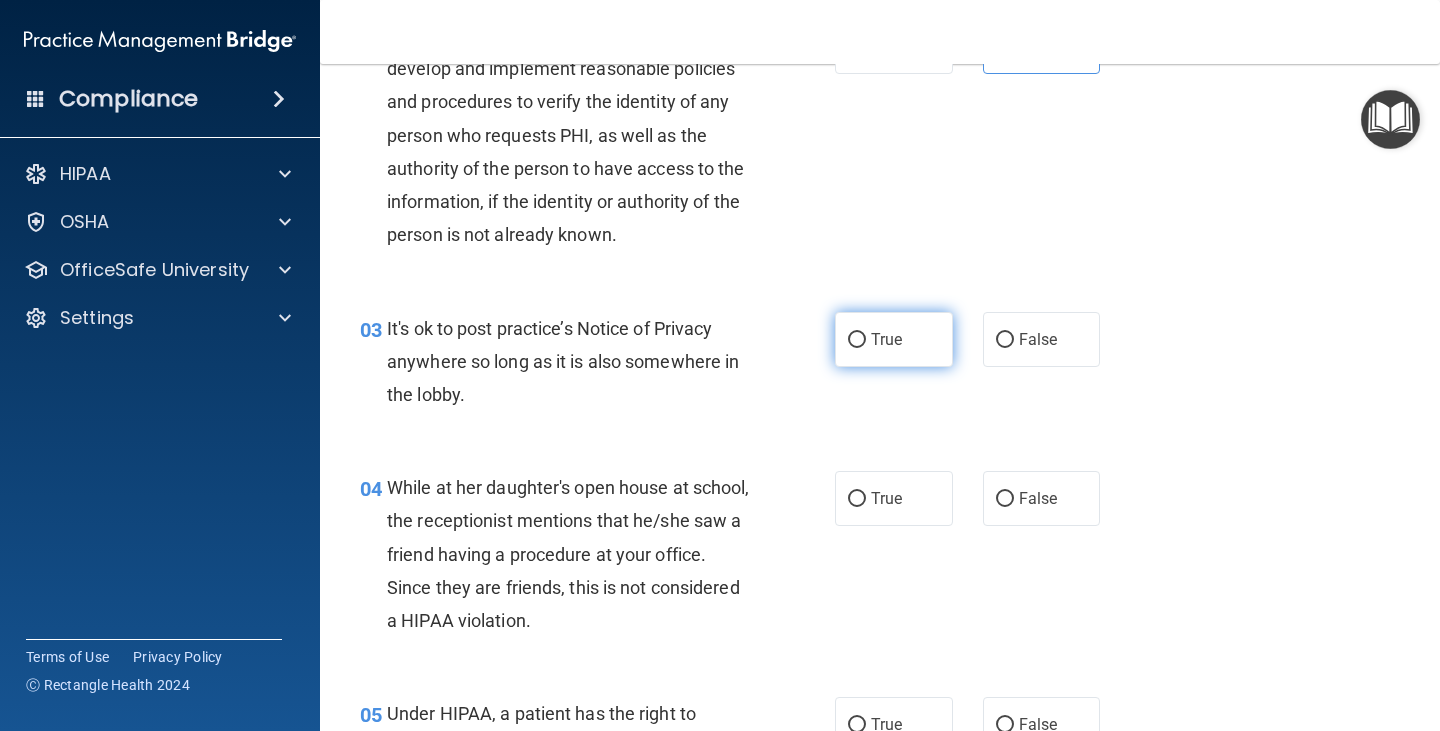 scroll, scrollTop: 300, scrollLeft: 0, axis: vertical 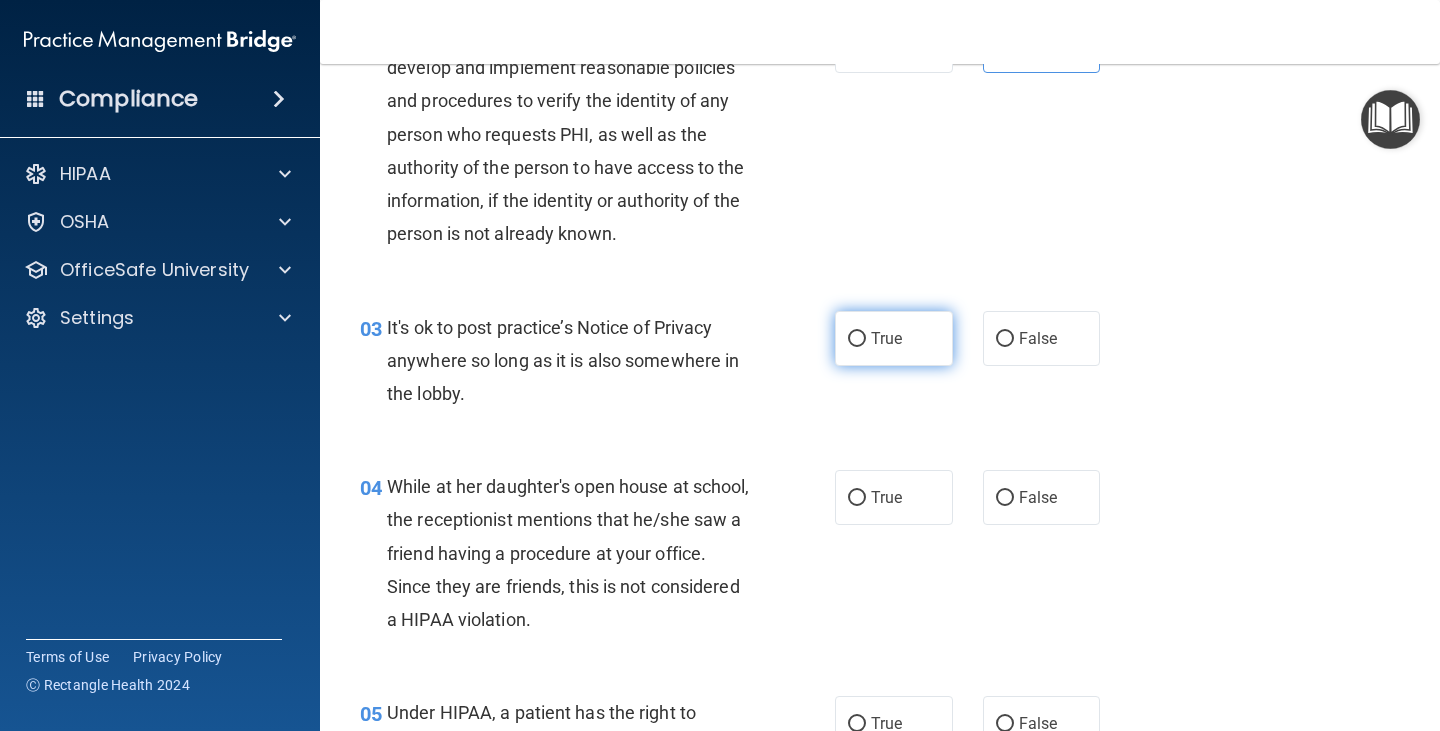 click on "True" at bounding box center [886, 338] 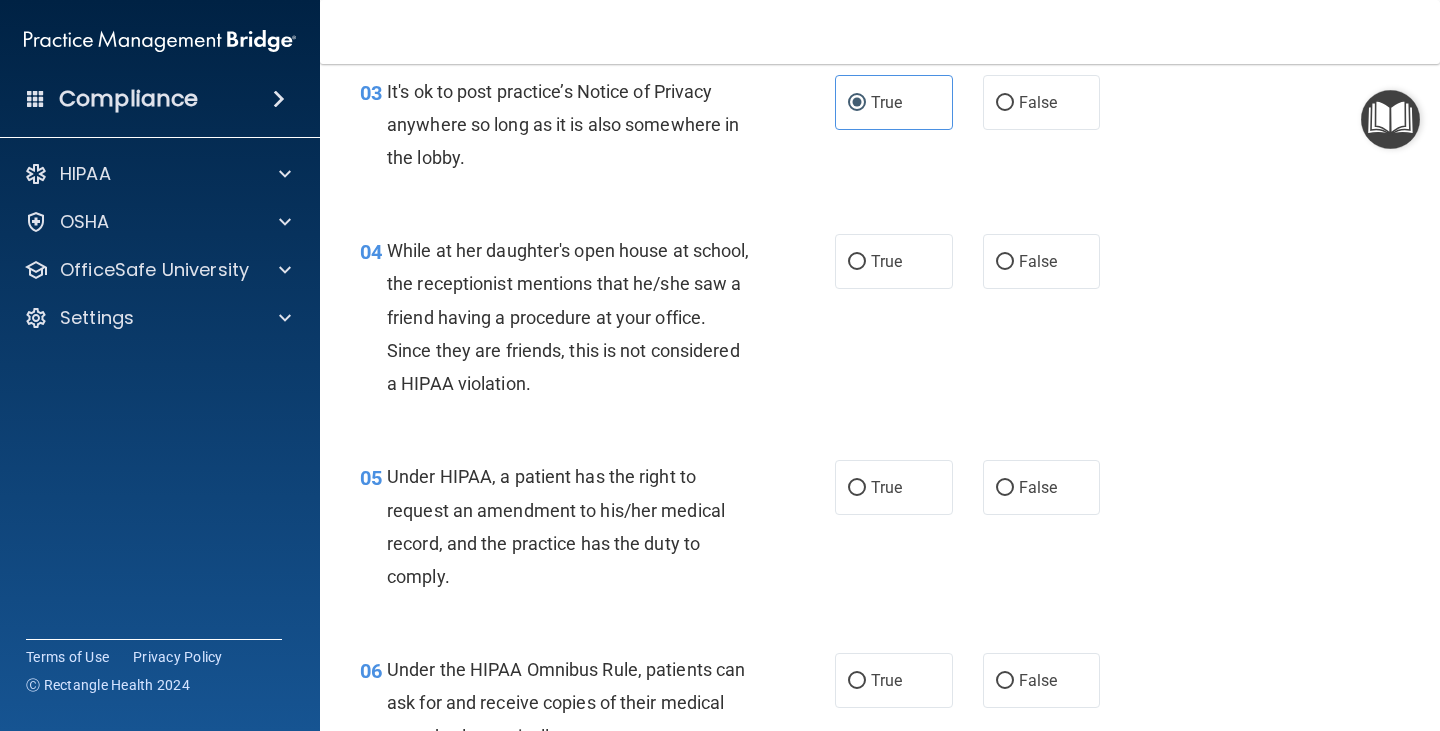 scroll, scrollTop: 600, scrollLeft: 0, axis: vertical 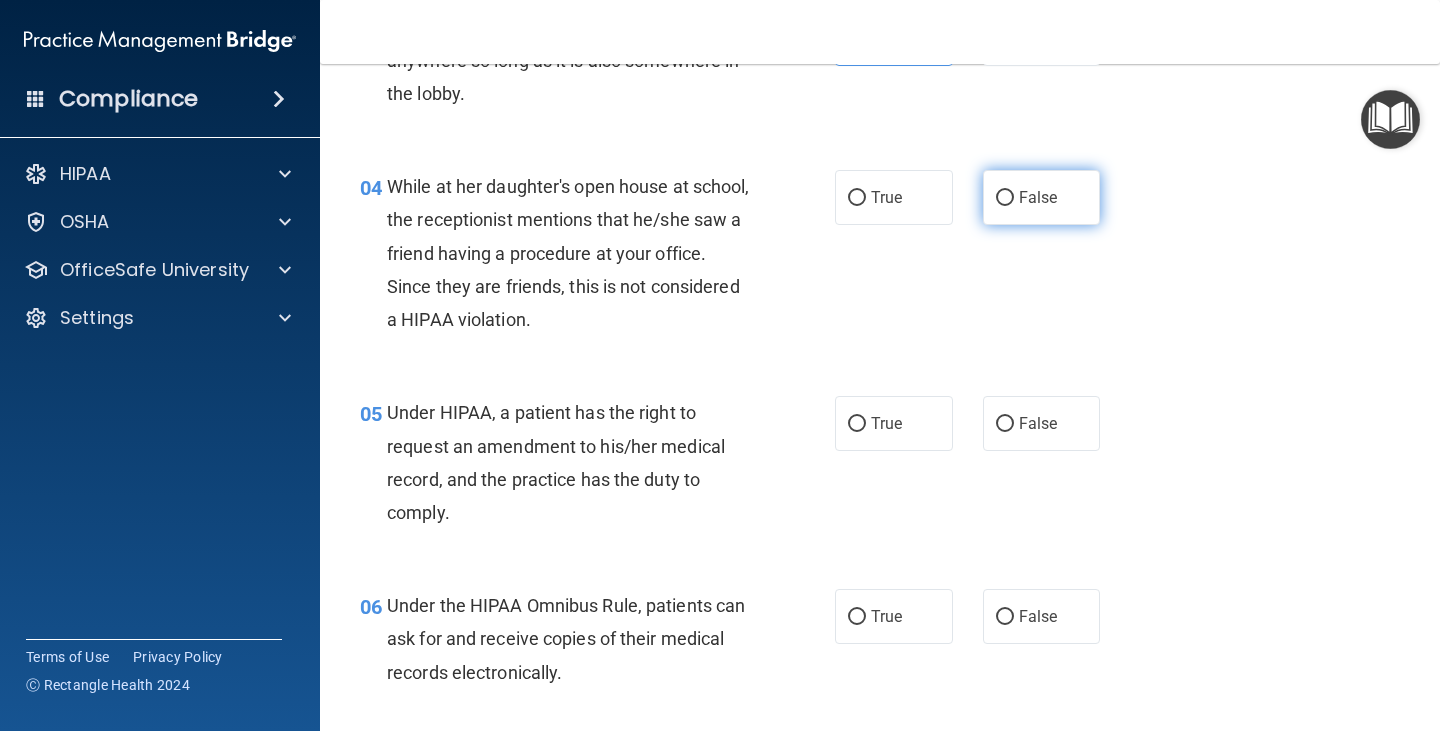 click on "False" at bounding box center [1038, 197] 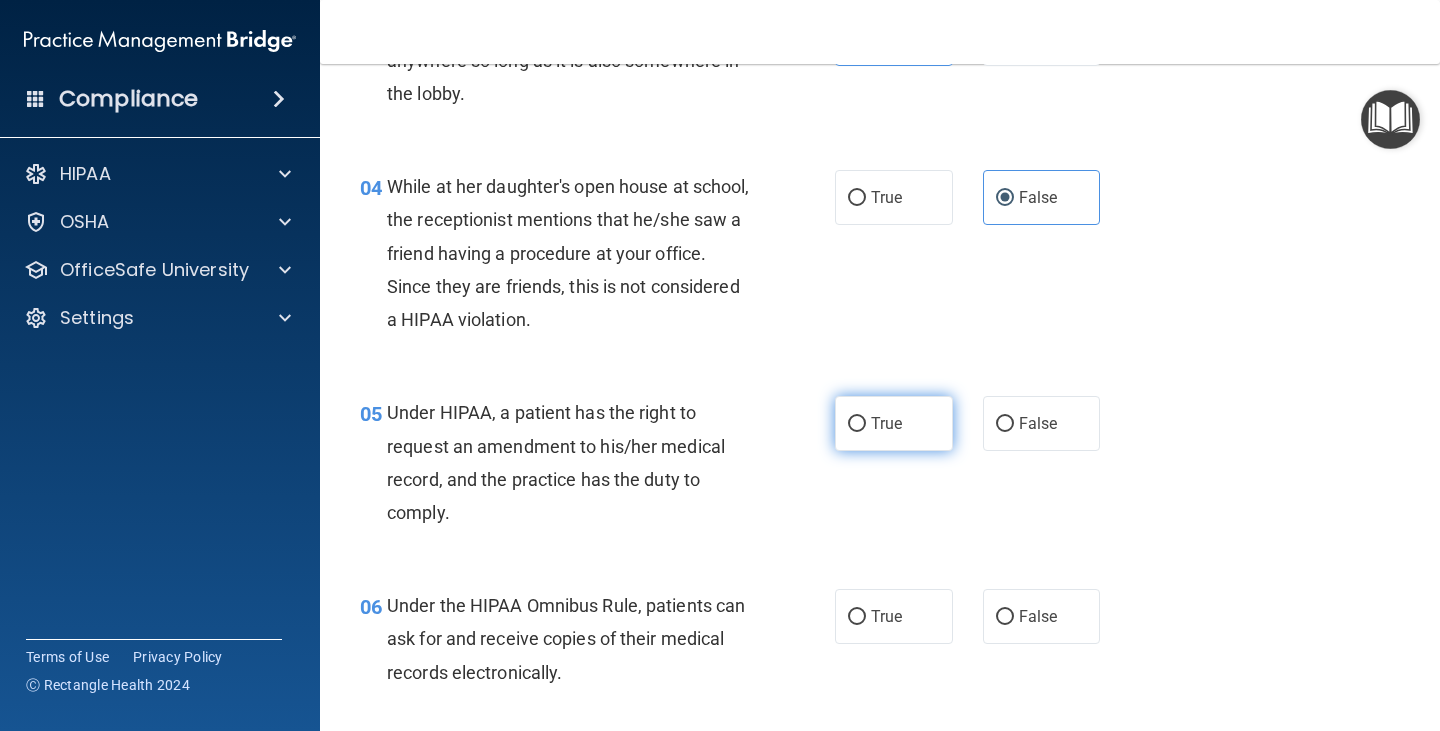 click on "True" at bounding box center [857, 424] 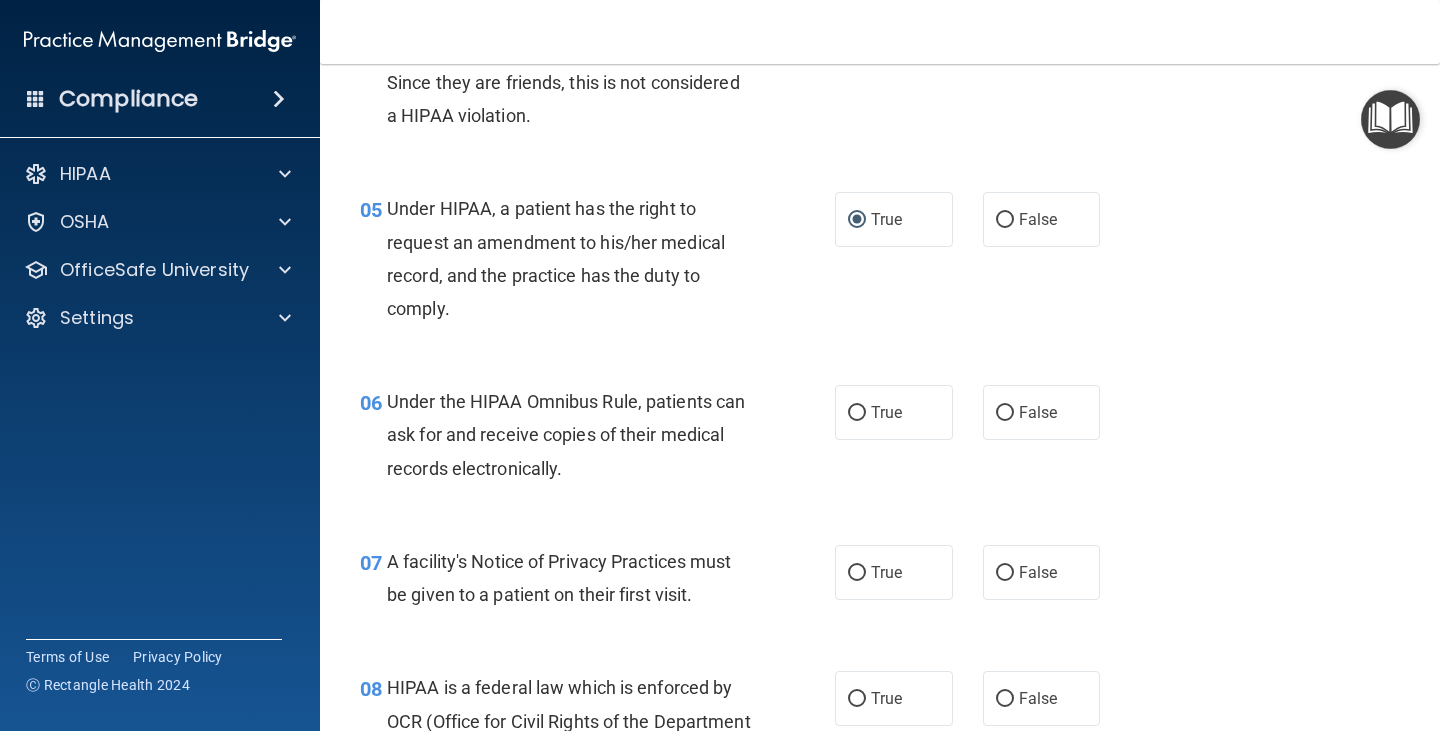 scroll, scrollTop: 900, scrollLeft: 0, axis: vertical 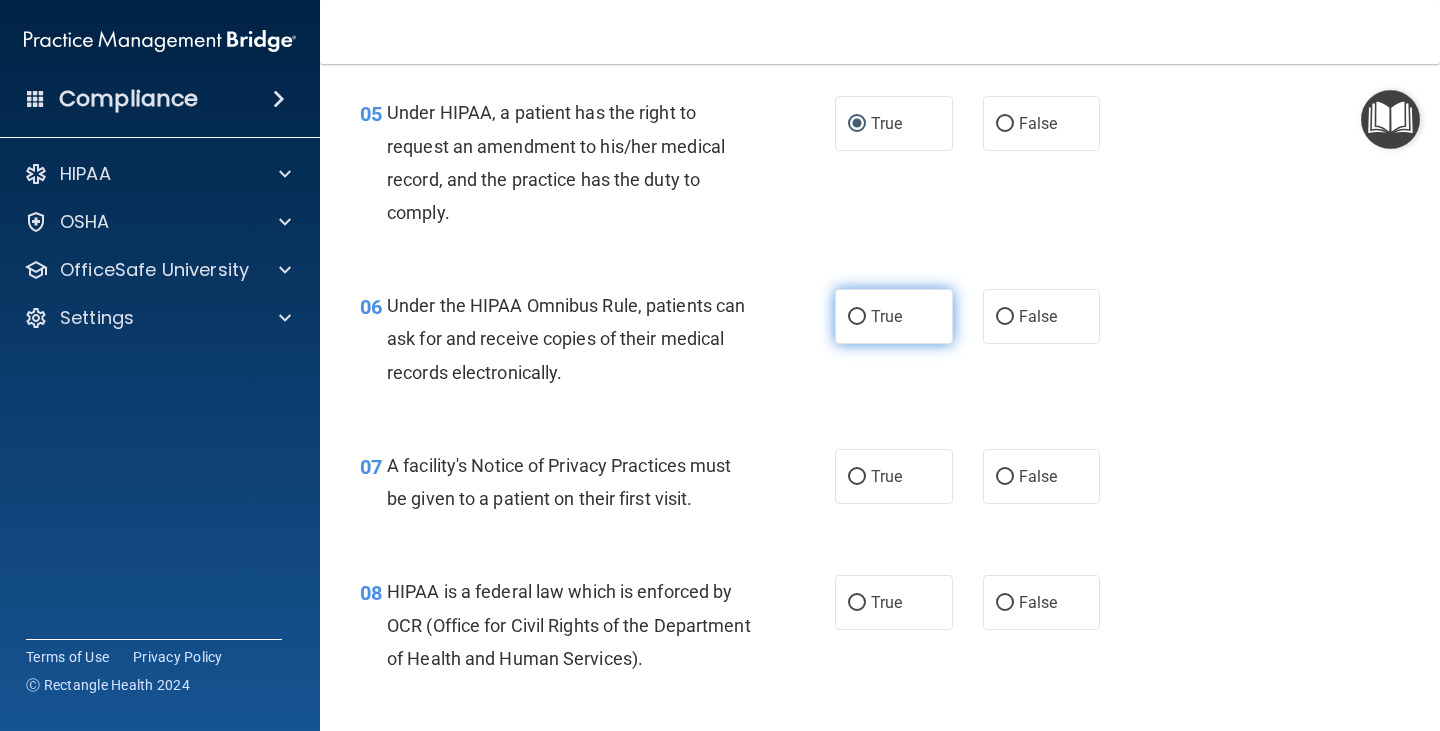 click on "True" at bounding box center (857, 317) 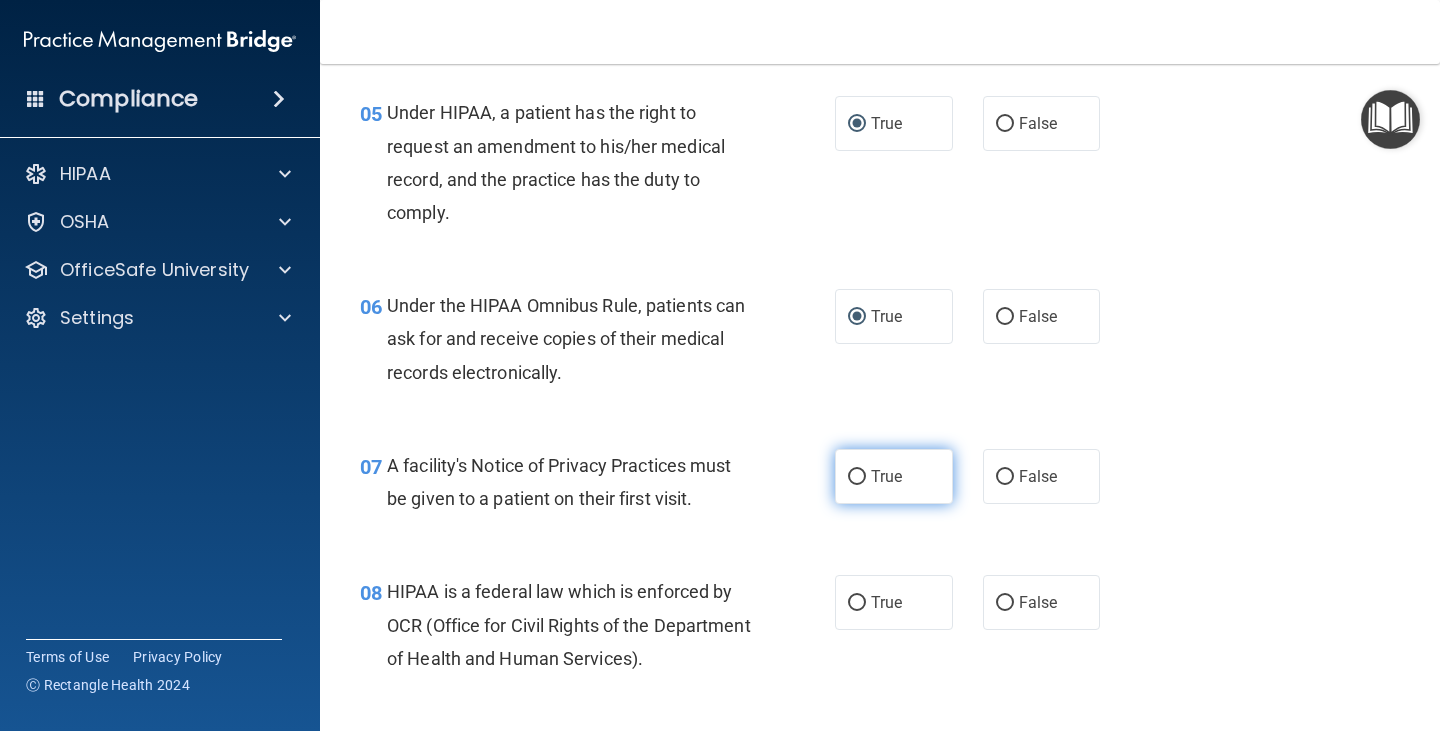click on "True" at bounding box center [894, 476] 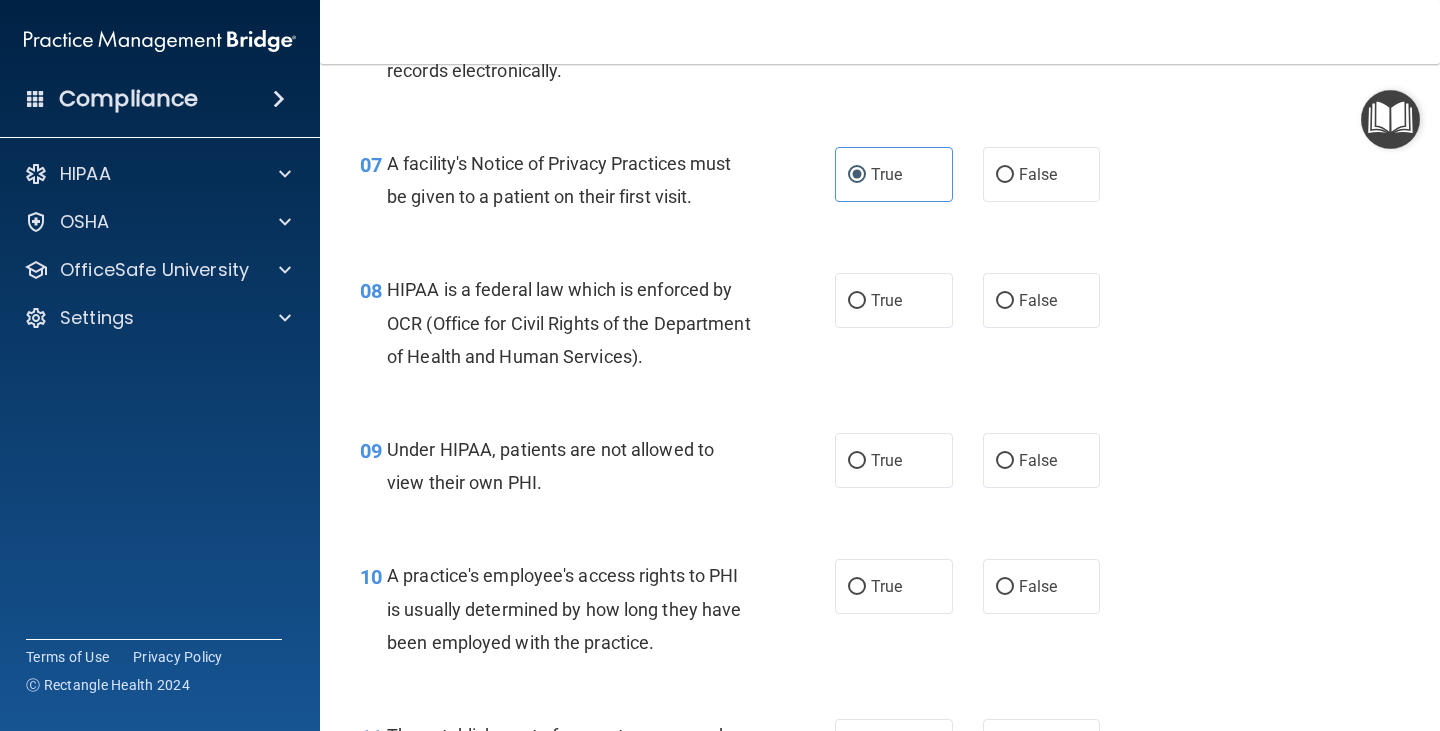 scroll, scrollTop: 1200, scrollLeft: 0, axis: vertical 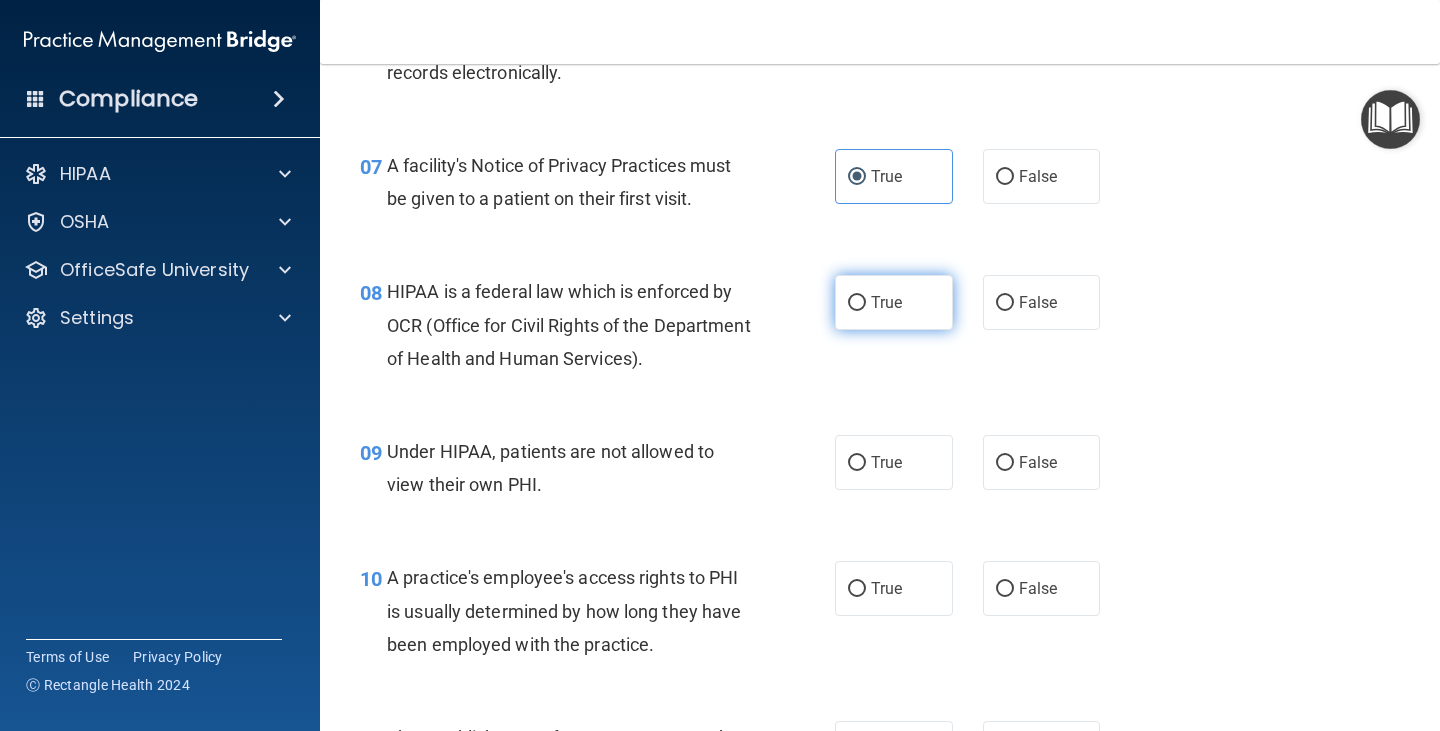 click on "True" at bounding box center [857, 303] 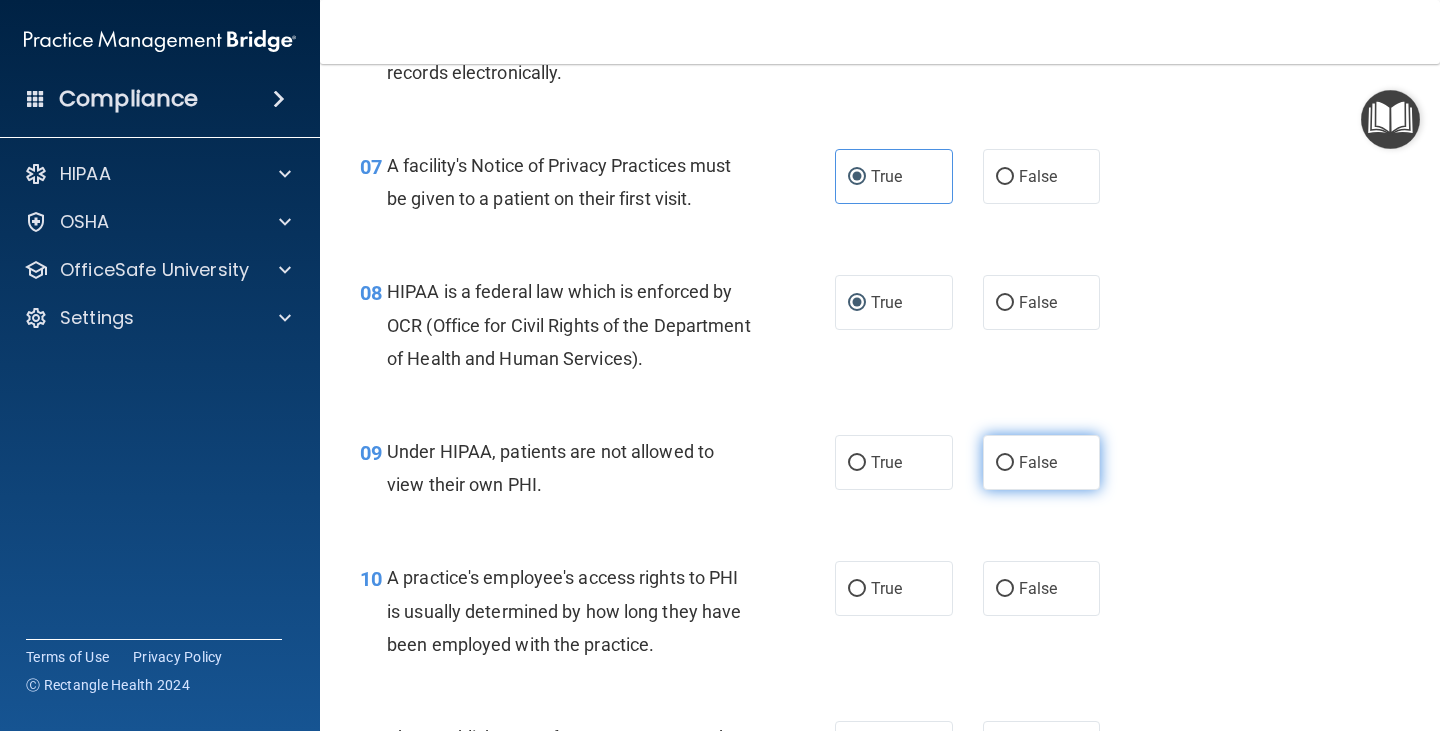 click on "False" at bounding box center [1042, 462] 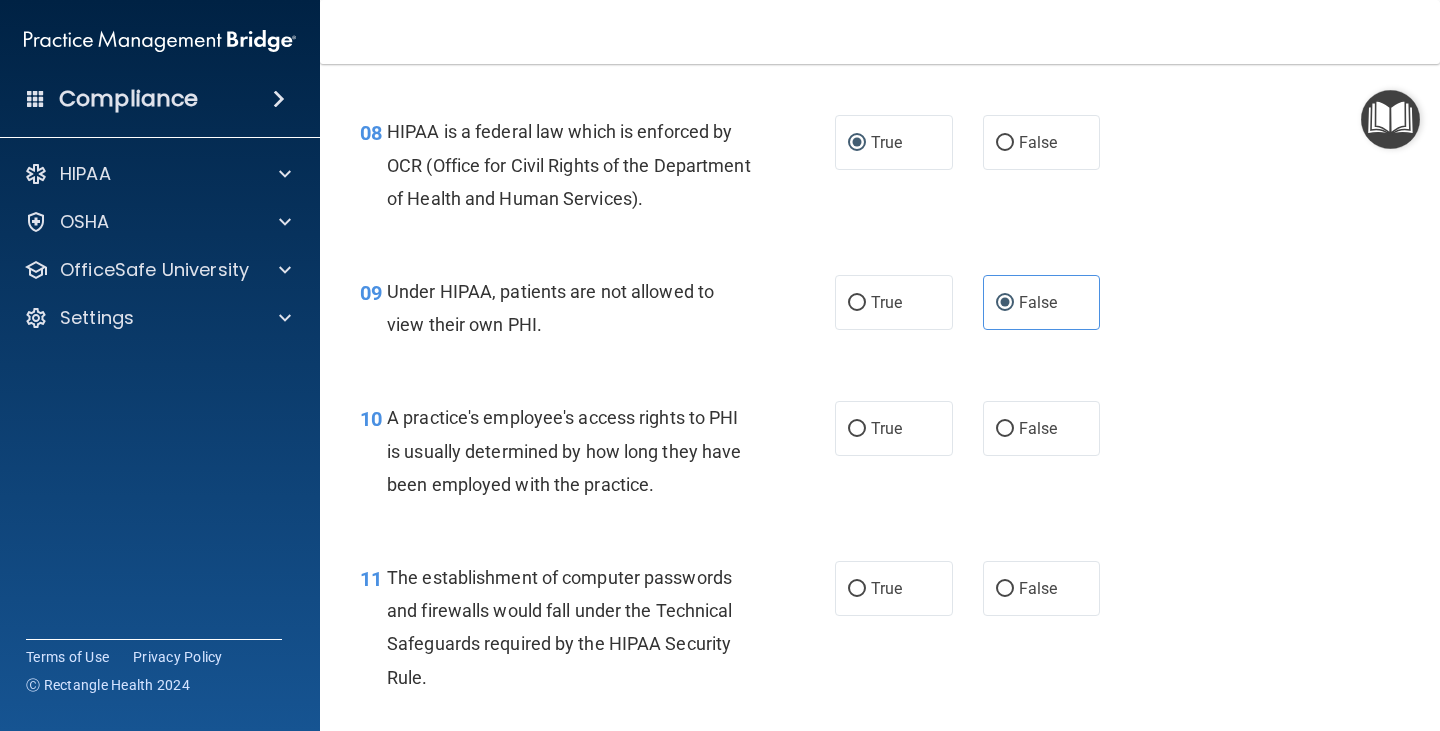 scroll, scrollTop: 1400, scrollLeft: 0, axis: vertical 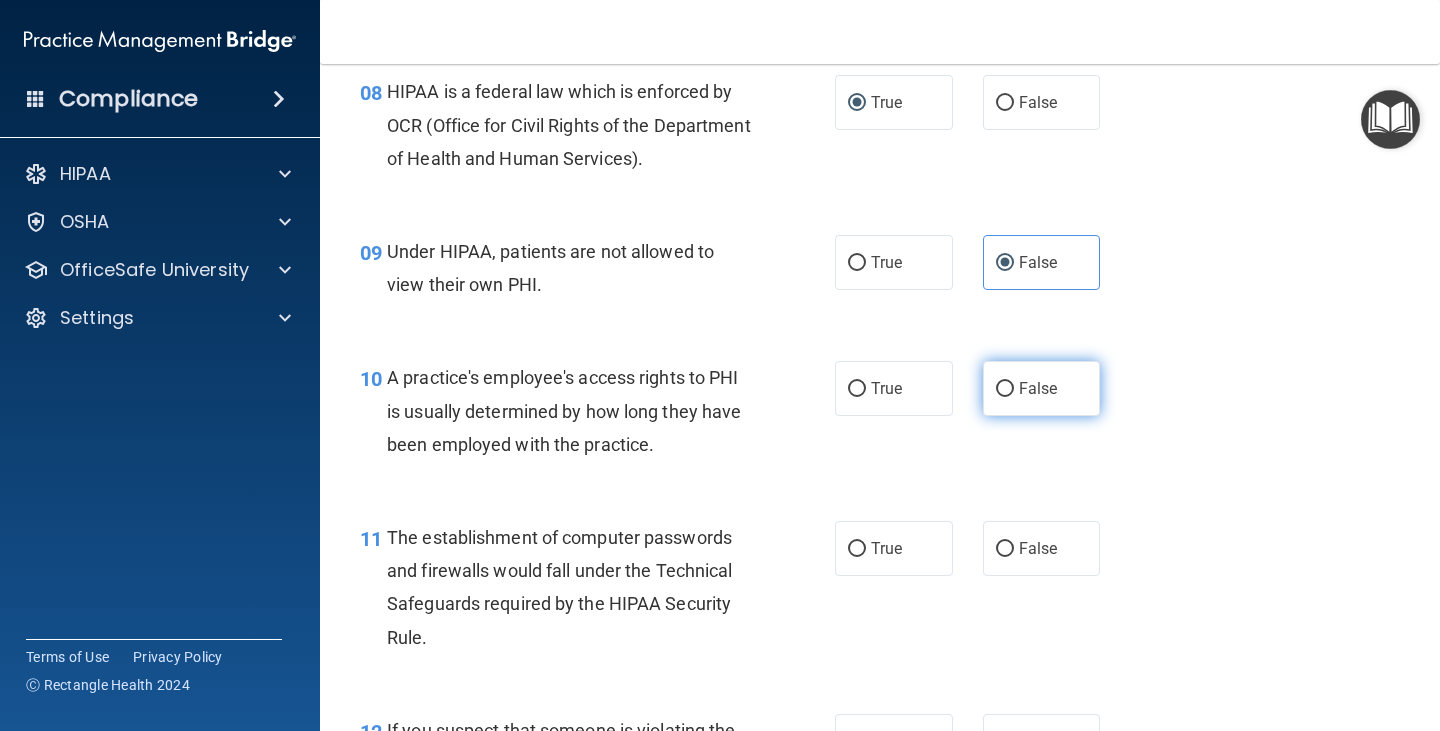 click on "False" at bounding box center (1038, 388) 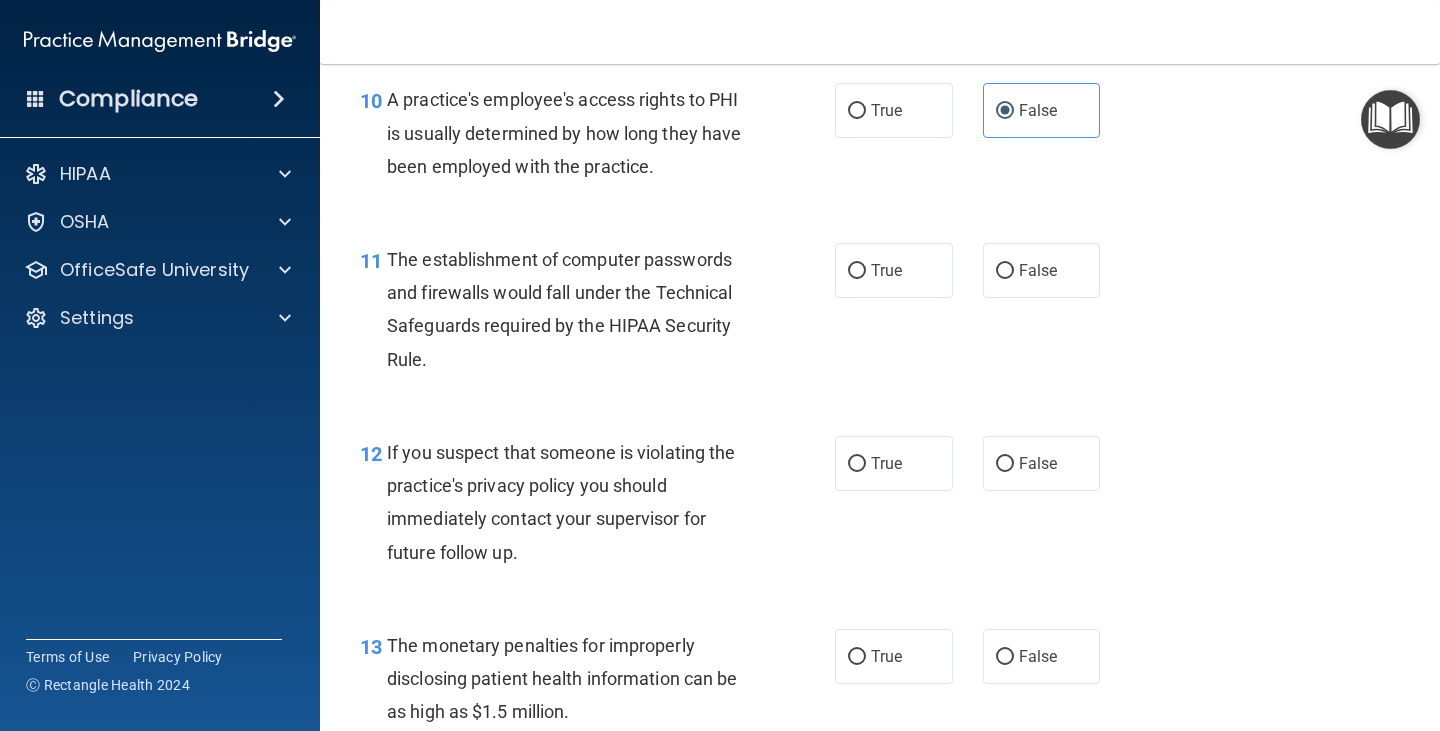 scroll, scrollTop: 1700, scrollLeft: 0, axis: vertical 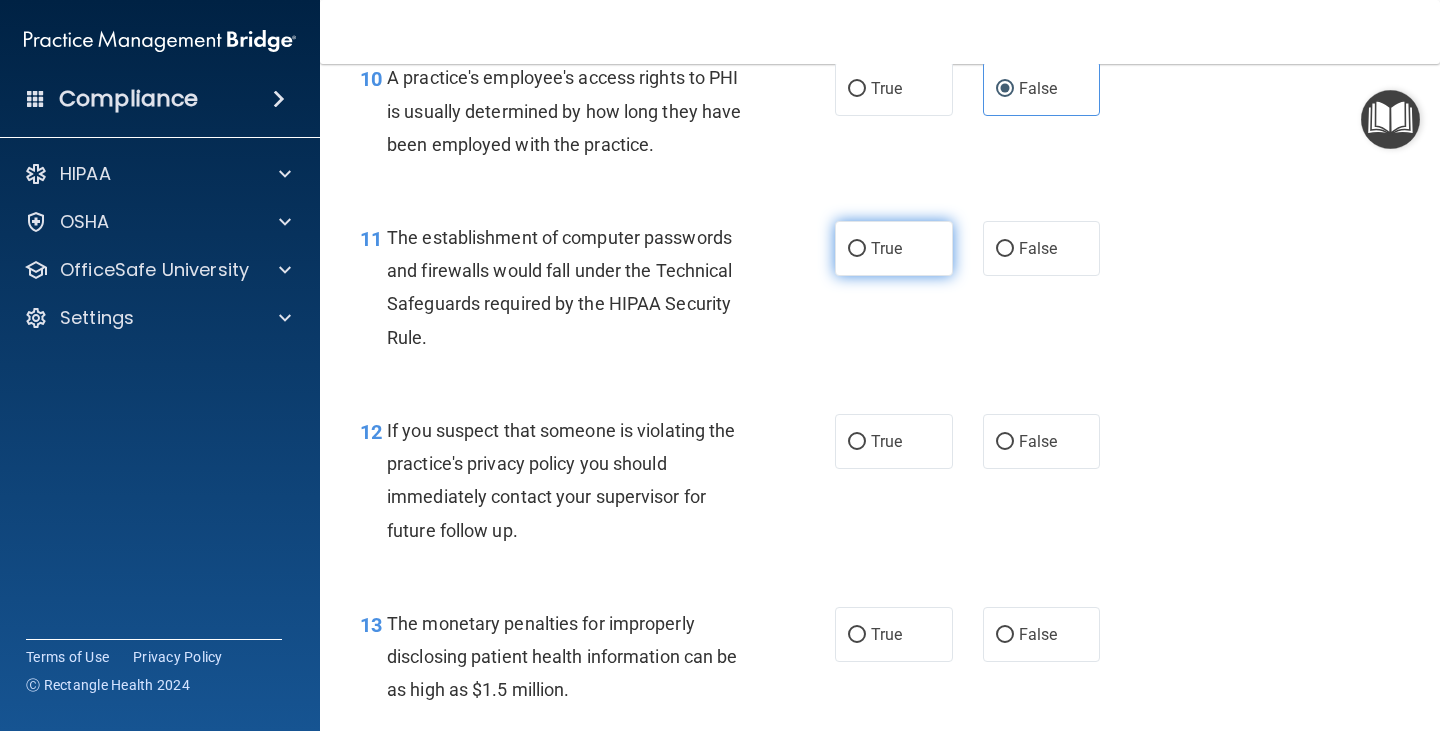click on "True" at bounding box center [894, 248] 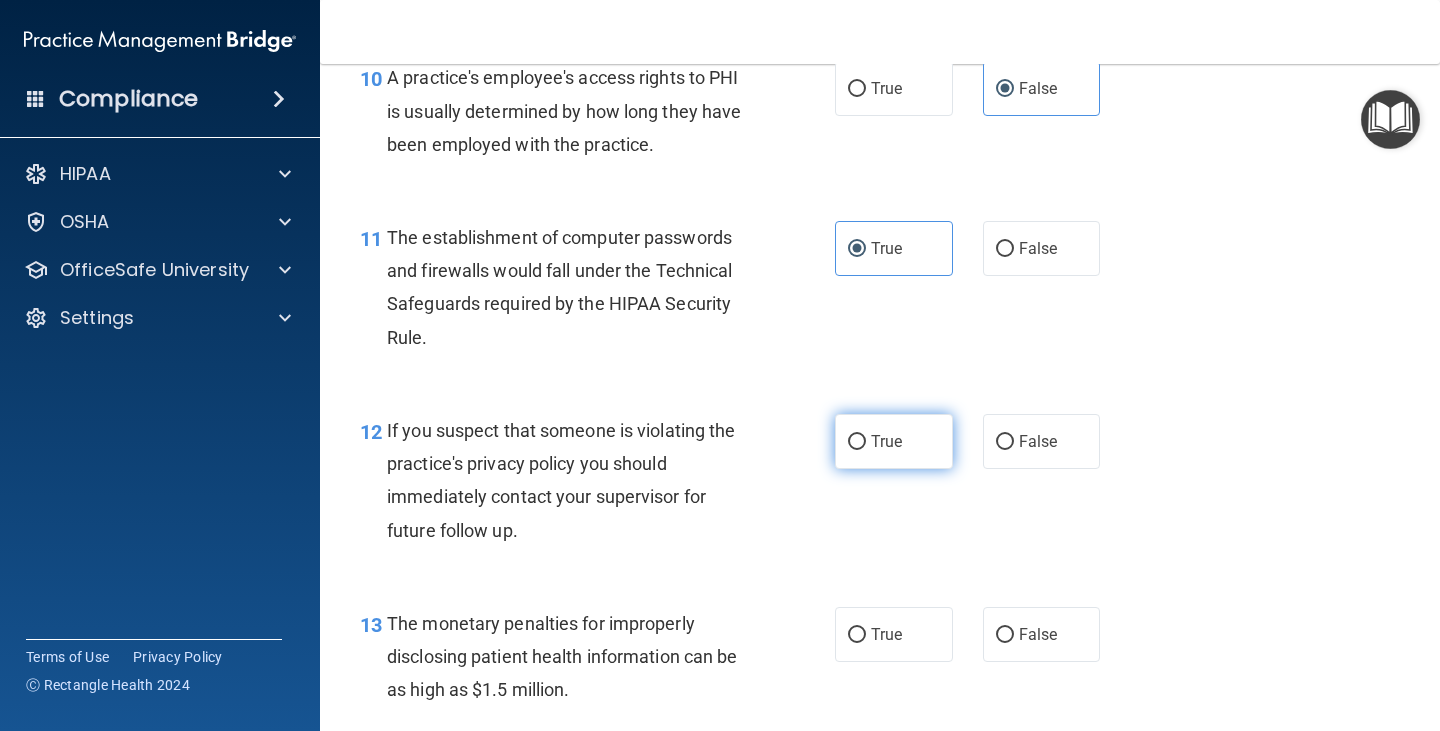 click on "True" at bounding box center [886, 441] 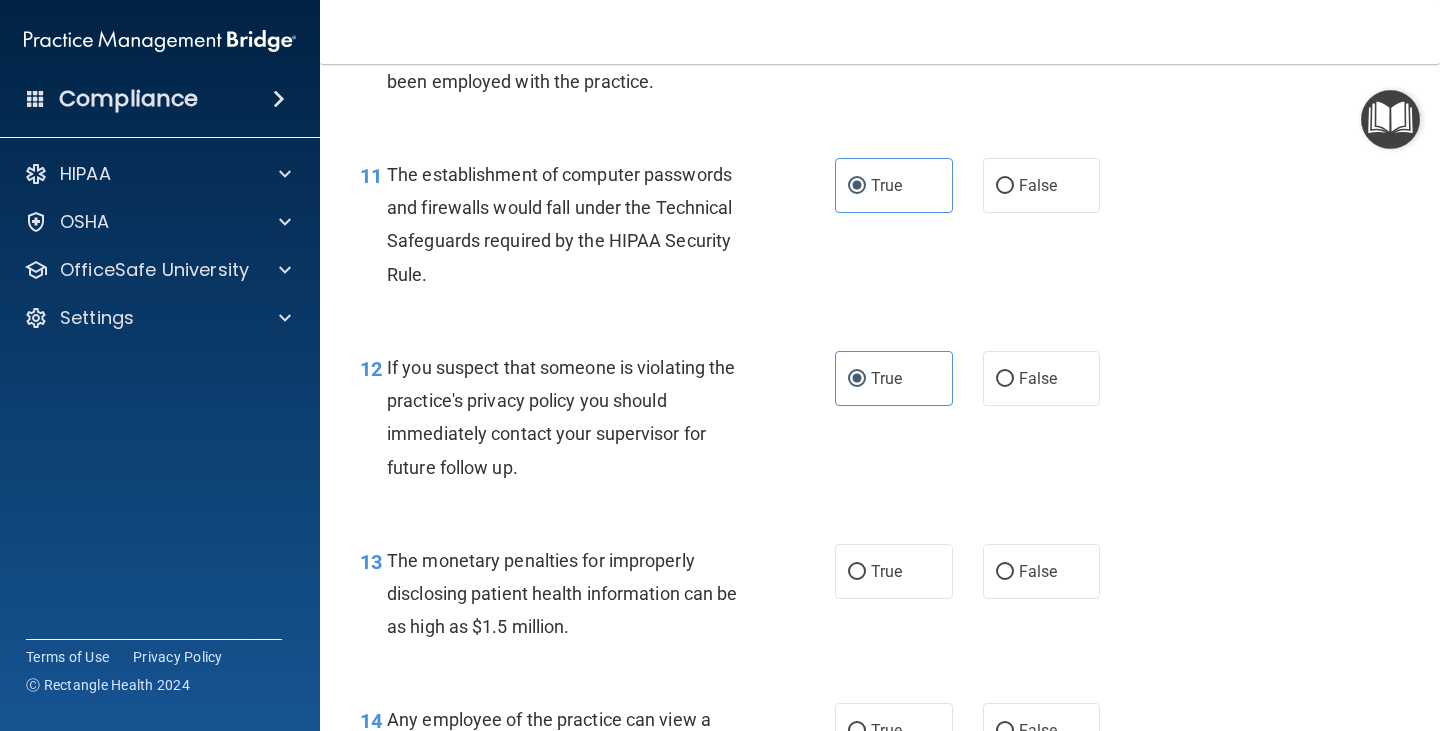 scroll, scrollTop: 1900, scrollLeft: 0, axis: vertical 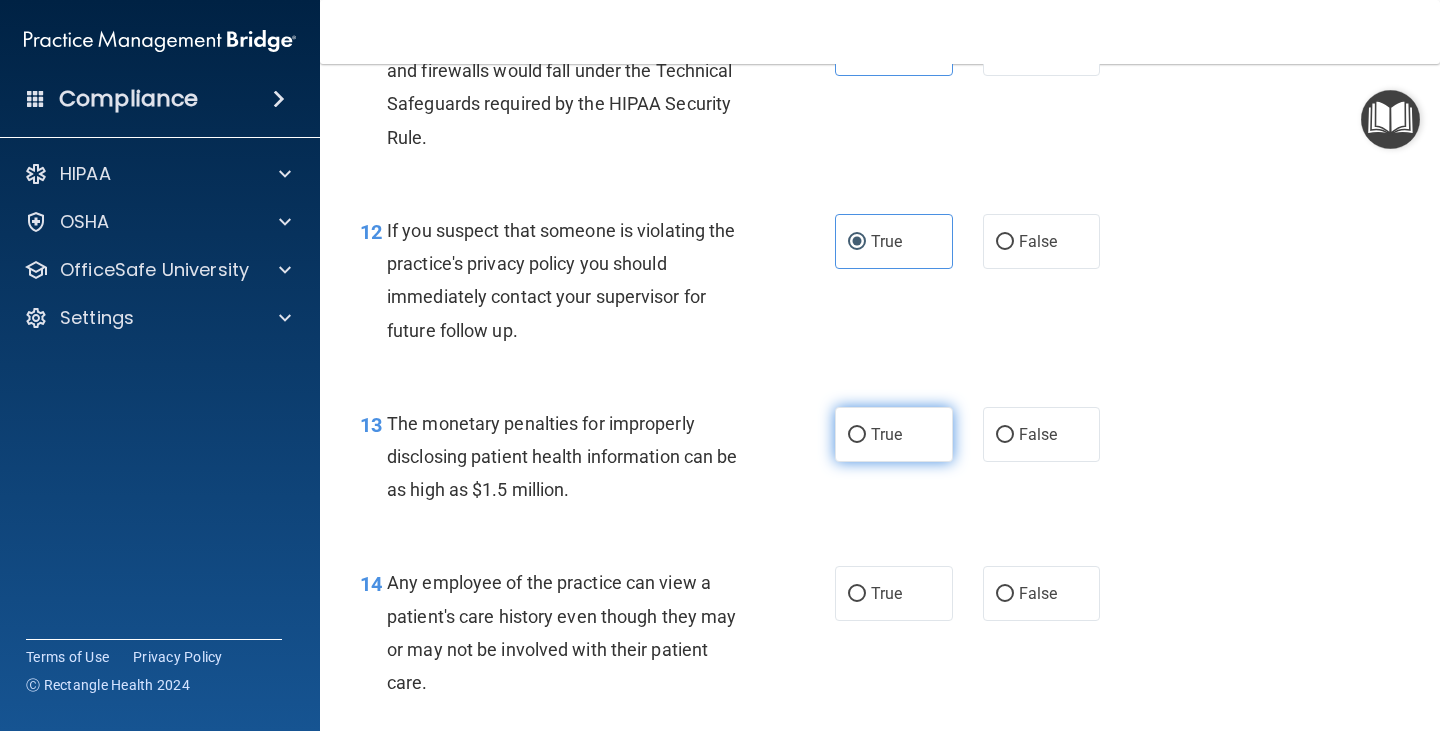 click on "True" at bounding box center (857, 435) 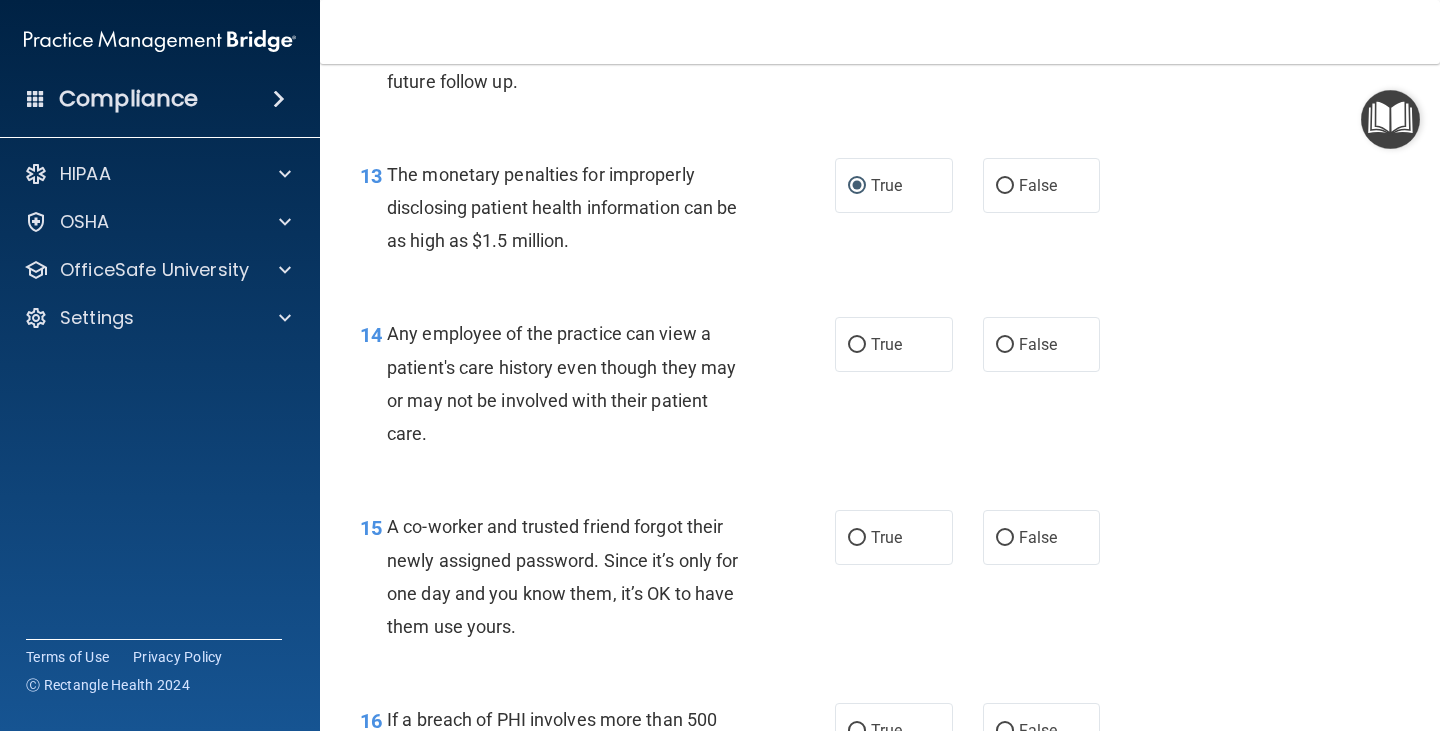 scroll, scrollTop: 2200, scrollLeft: 0, axis: vertical 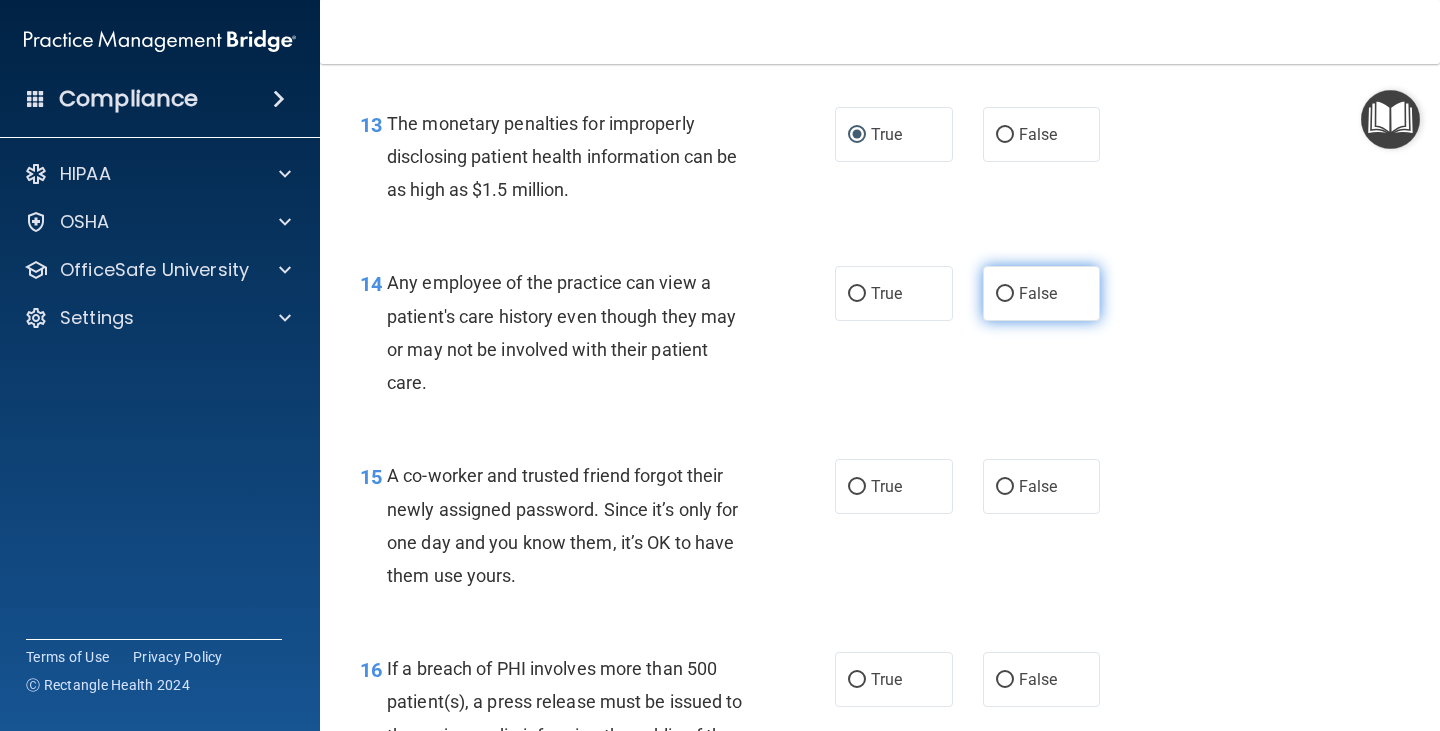 click on "False" at bounding box center [1005, 294] 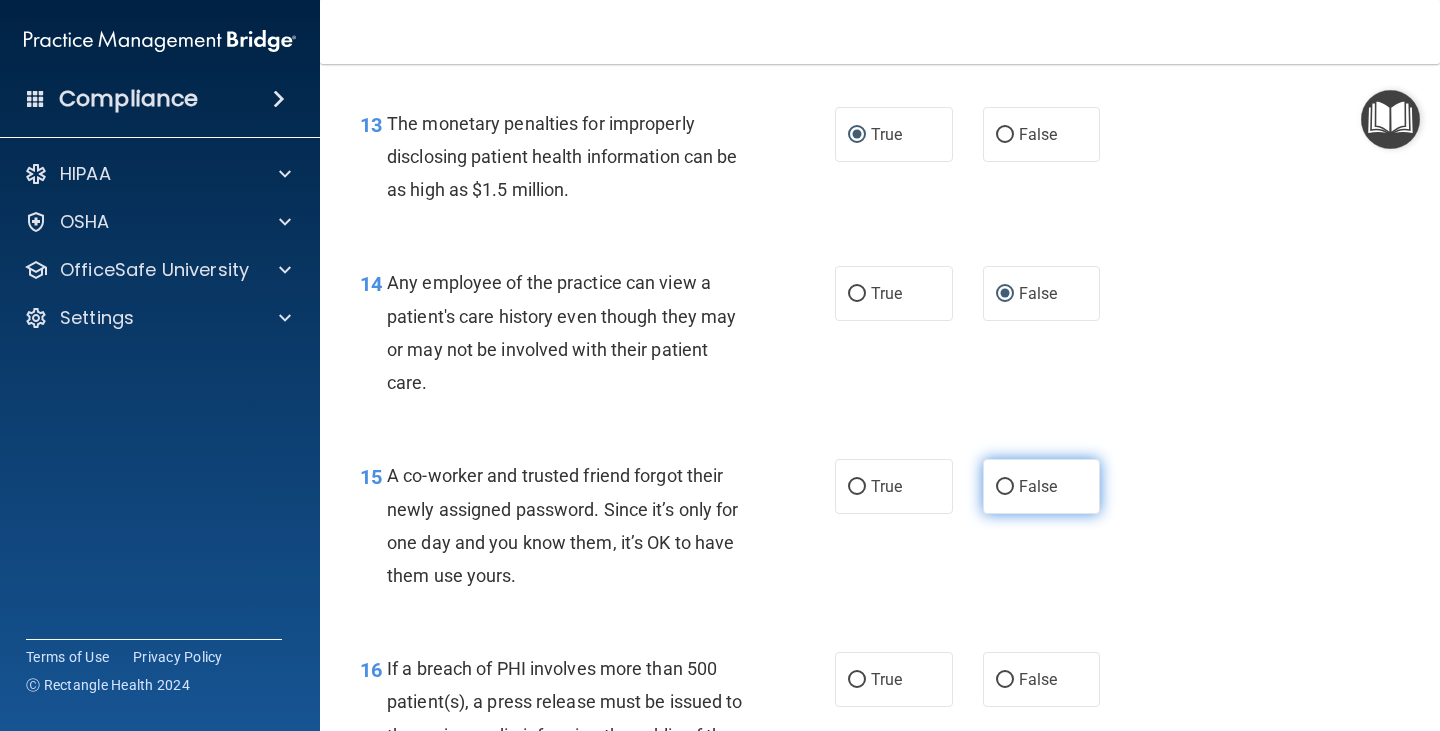click on "False" at bounding box center (1038, 486) 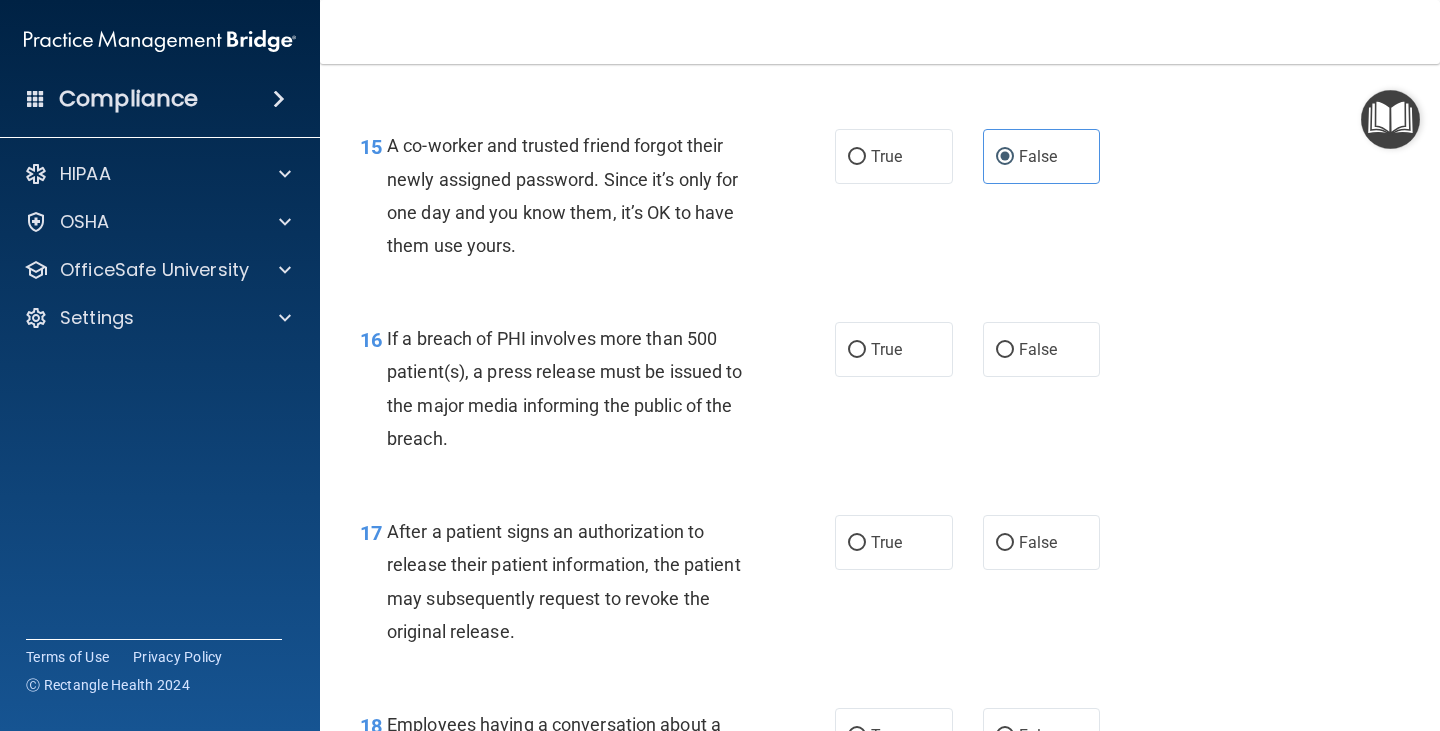 scroll, scrollTop: 2600, scrollLeft: 0, axis: vertical 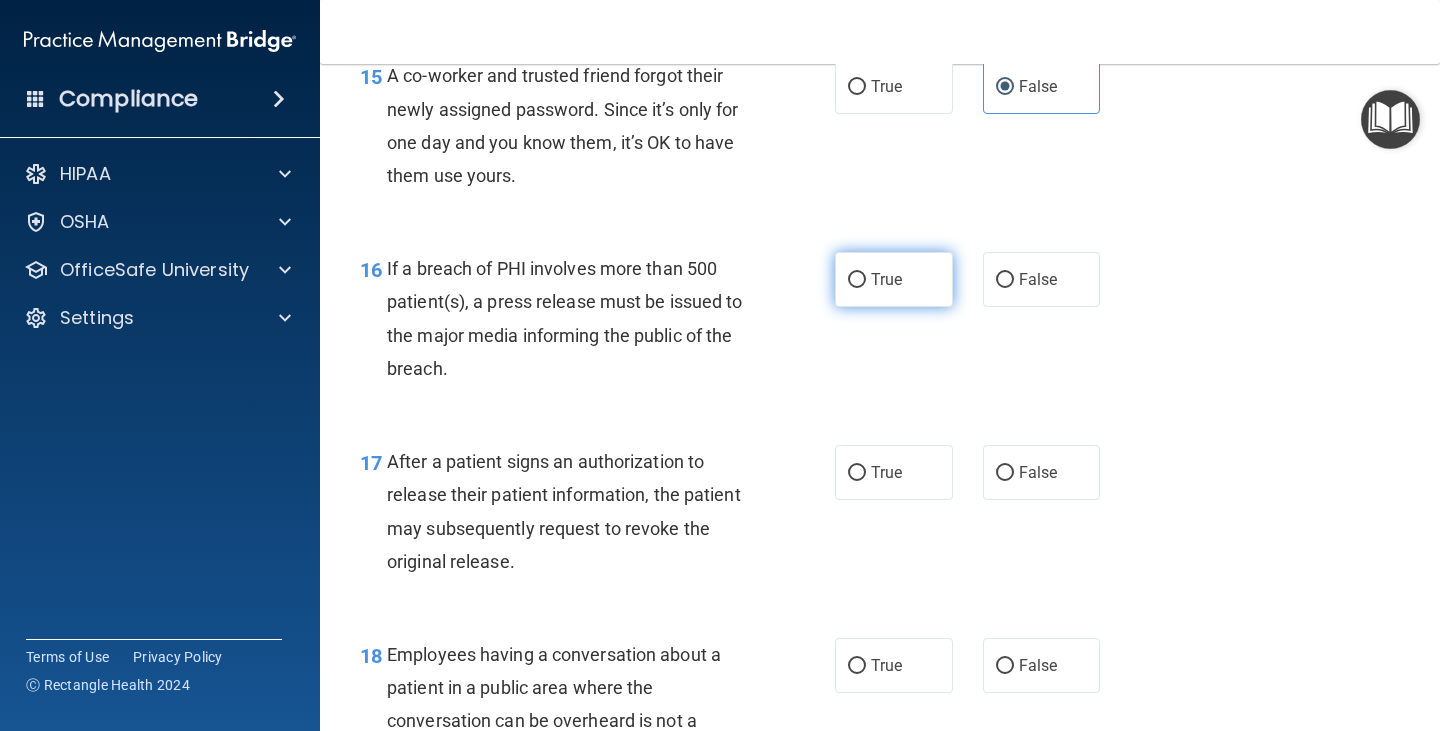 click on "True" at bounding box center [894, 279] 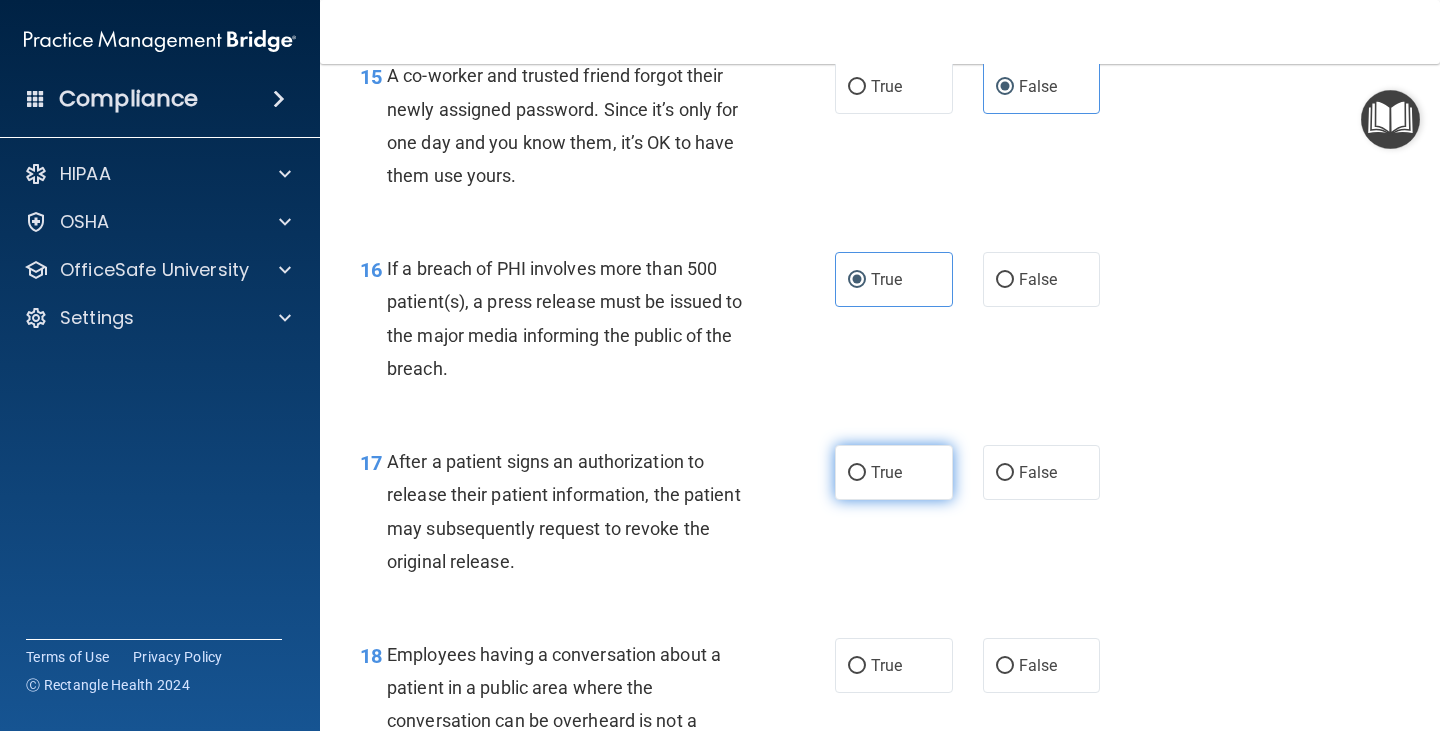 click on "True" at bounding box center [894, 472] 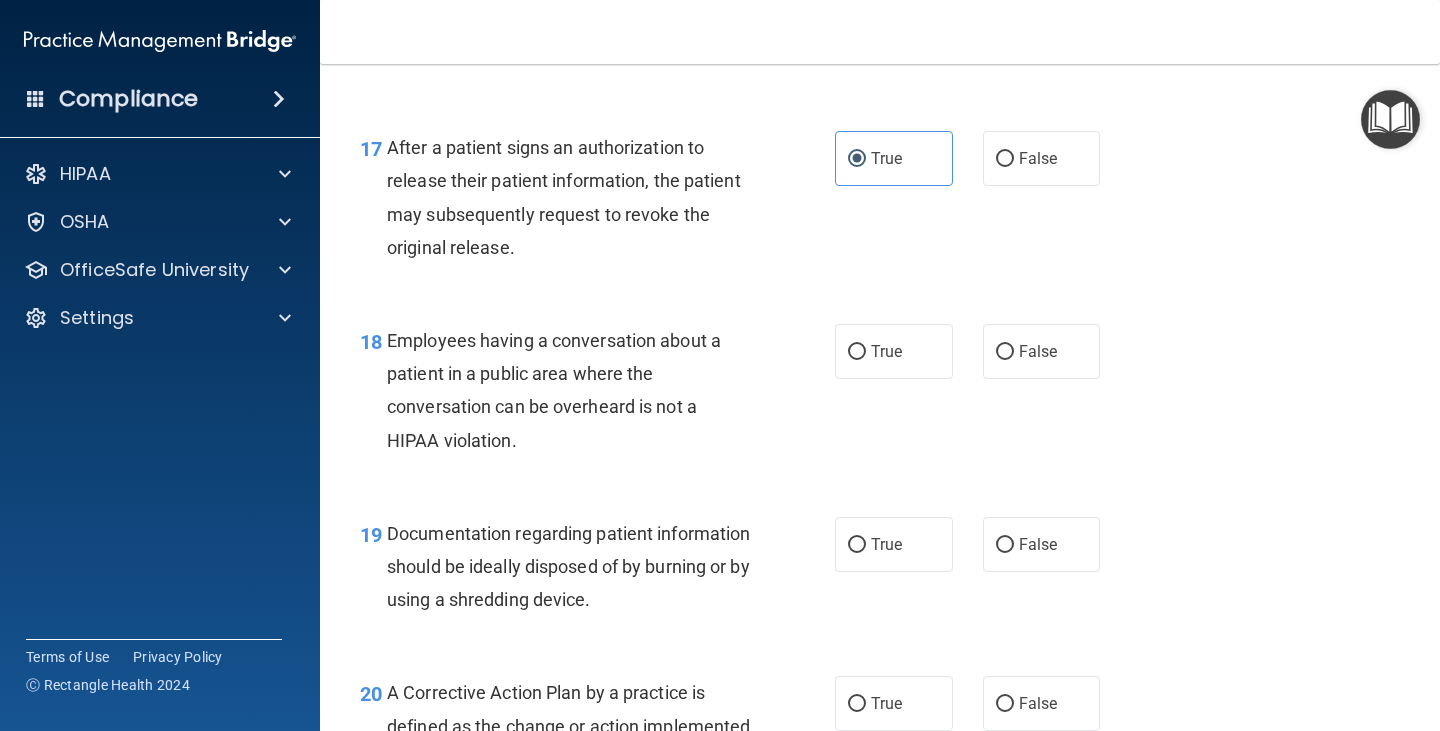 scroll, scrollTop: 3000, scrollLeft: 0, axis: vertical 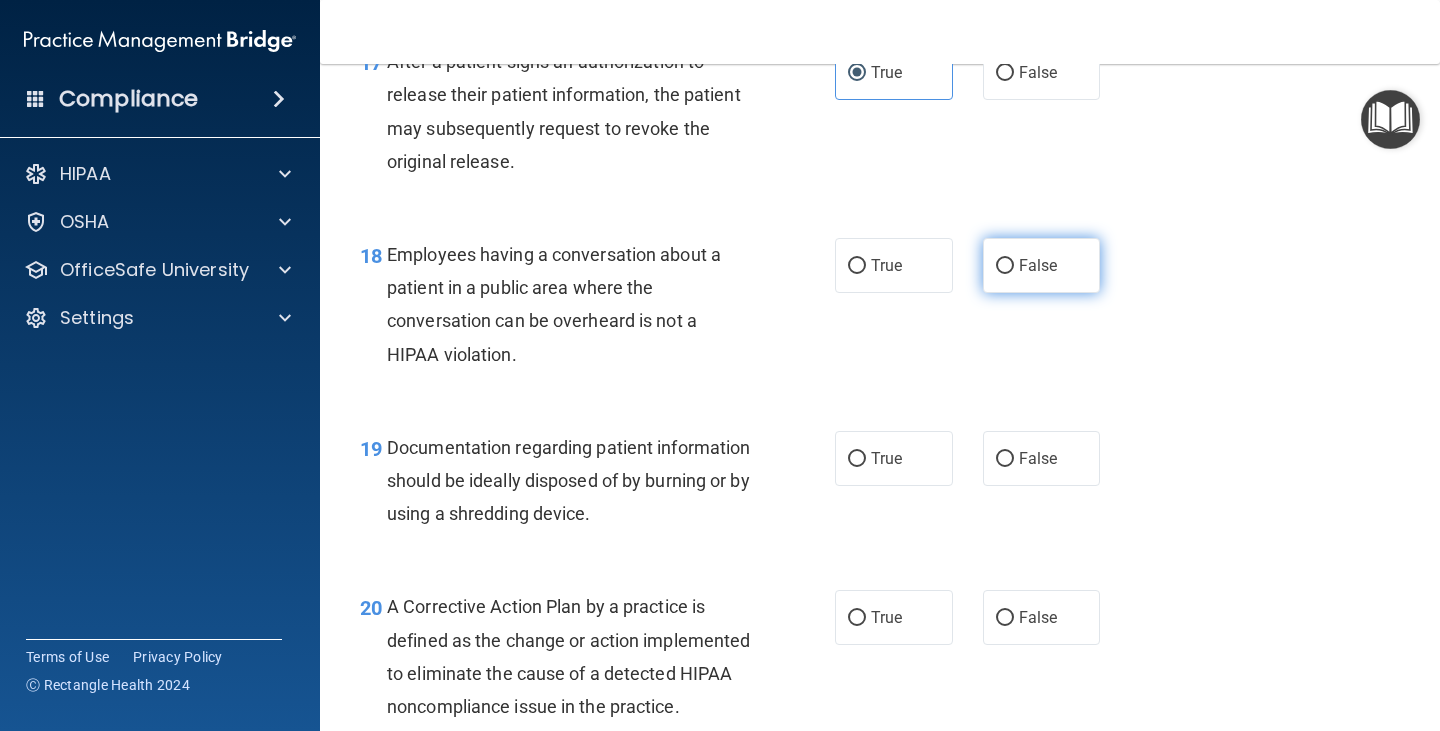 click on "False" at bounding box center (1042, 265) 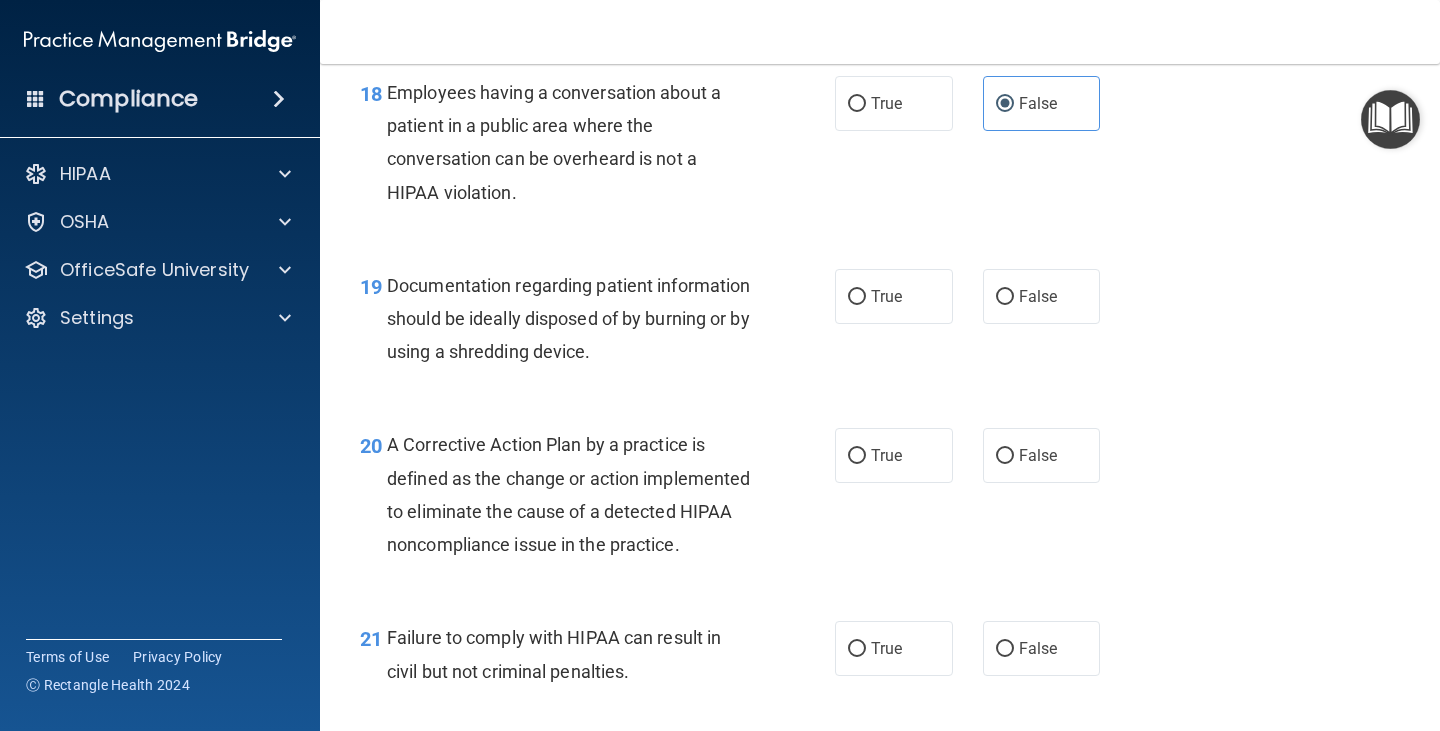 scroll, scrollTop: 3200, scrollLeft: 0, axis: vertical 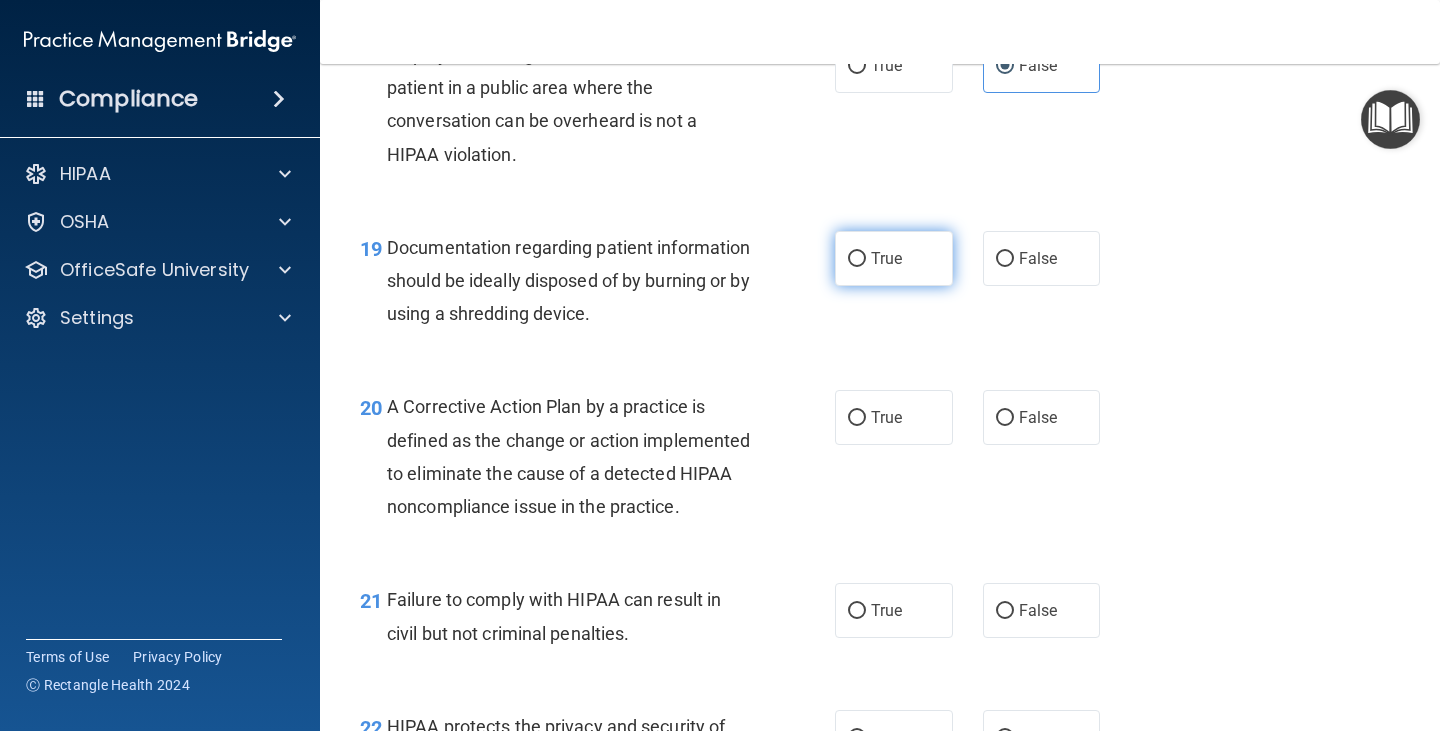 click on "True" at bounding box center (857, 259) 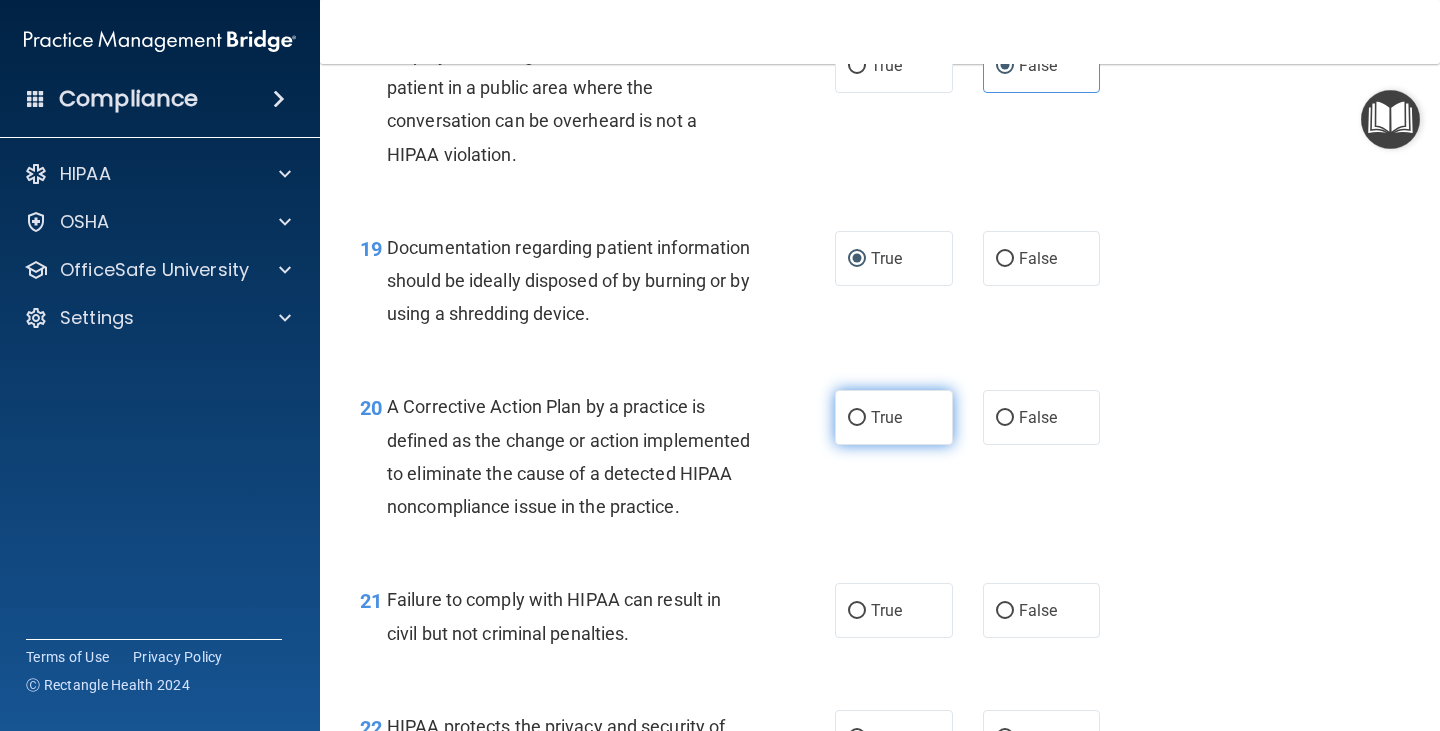 click on "True" at bounding box center [857, 418] 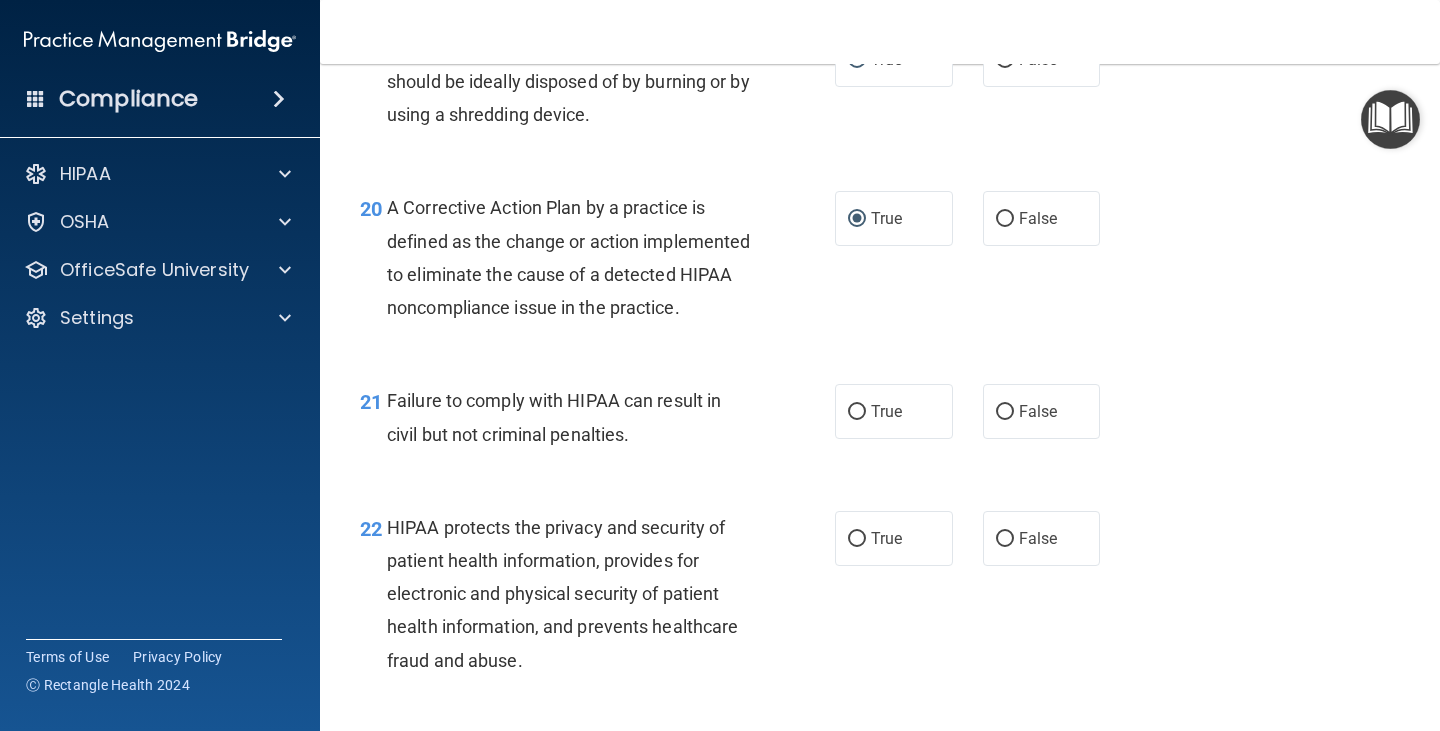 scroll, scrollTop: 3400, scrollLeft: 0, axis: vertical 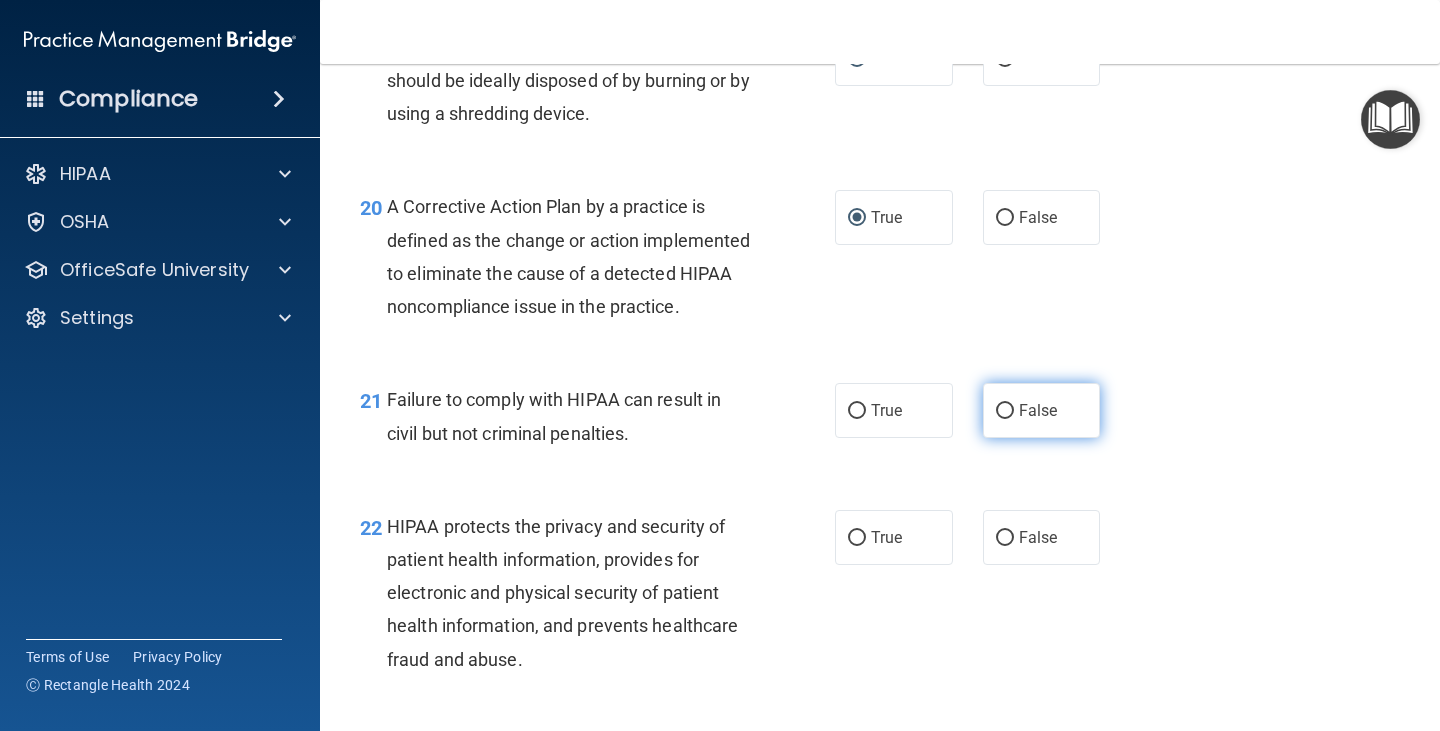 drag, startPoint x: 961, startPoint y: 439, endPoint x: 988, endPoint y: 441, distance: 27.073973 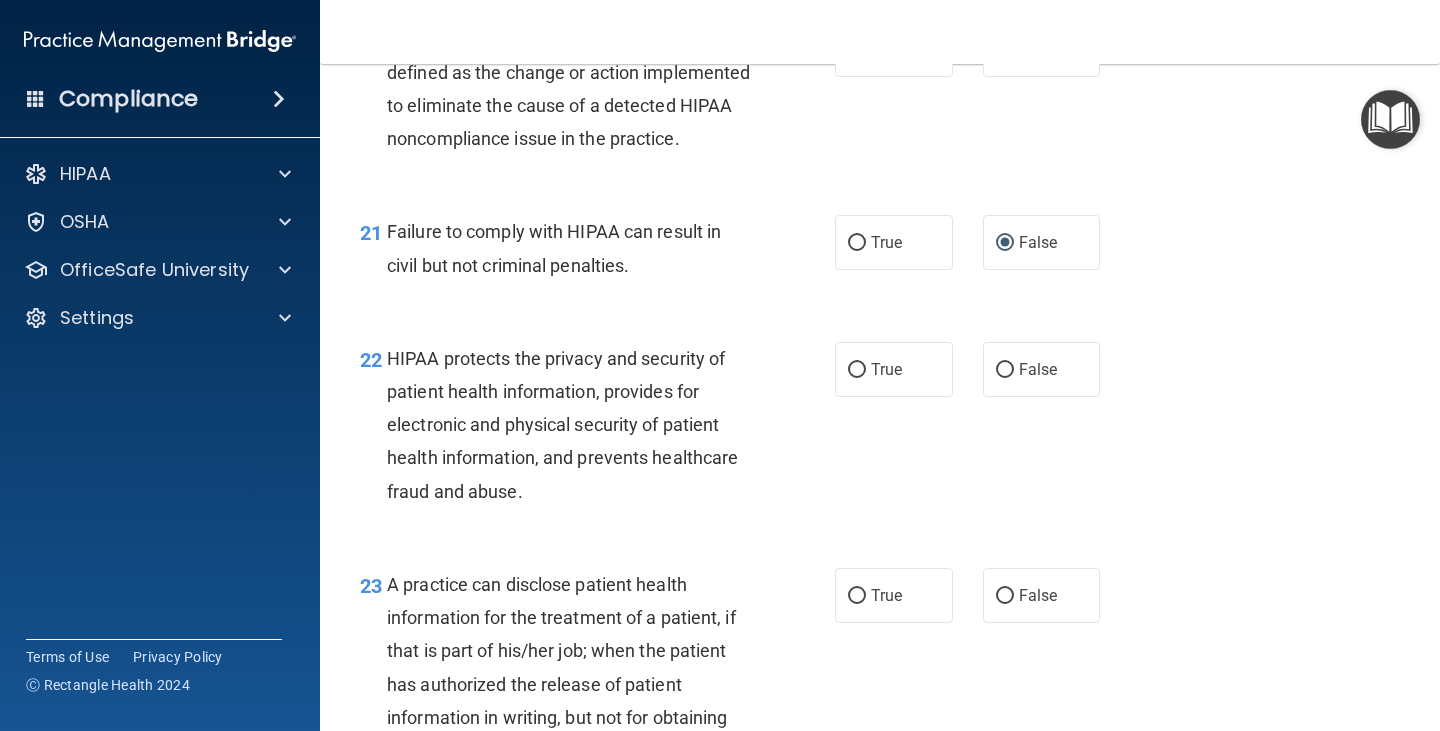 scroll, scrollTop: 3600, scrollLeft: 0, axis: vertical 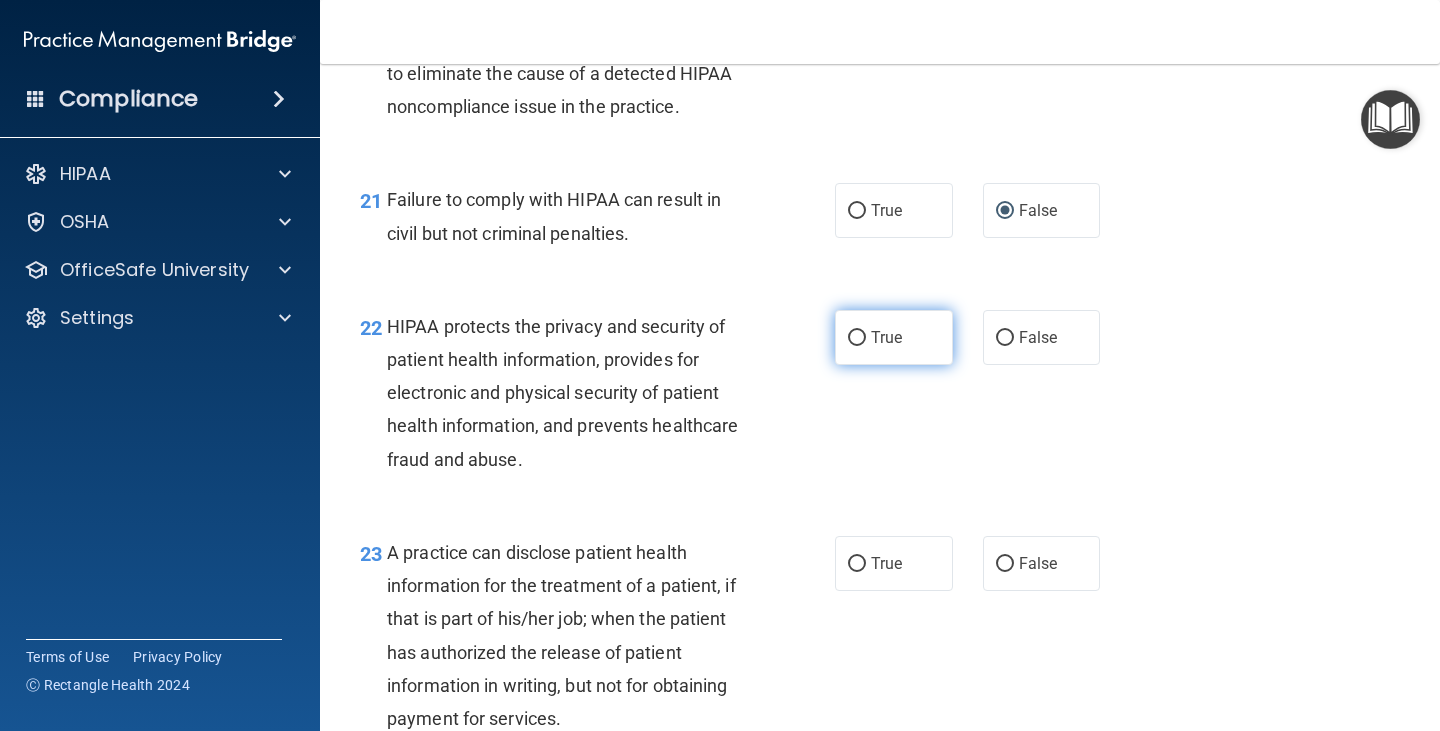 click on "True" at bounding box center [894, 337] 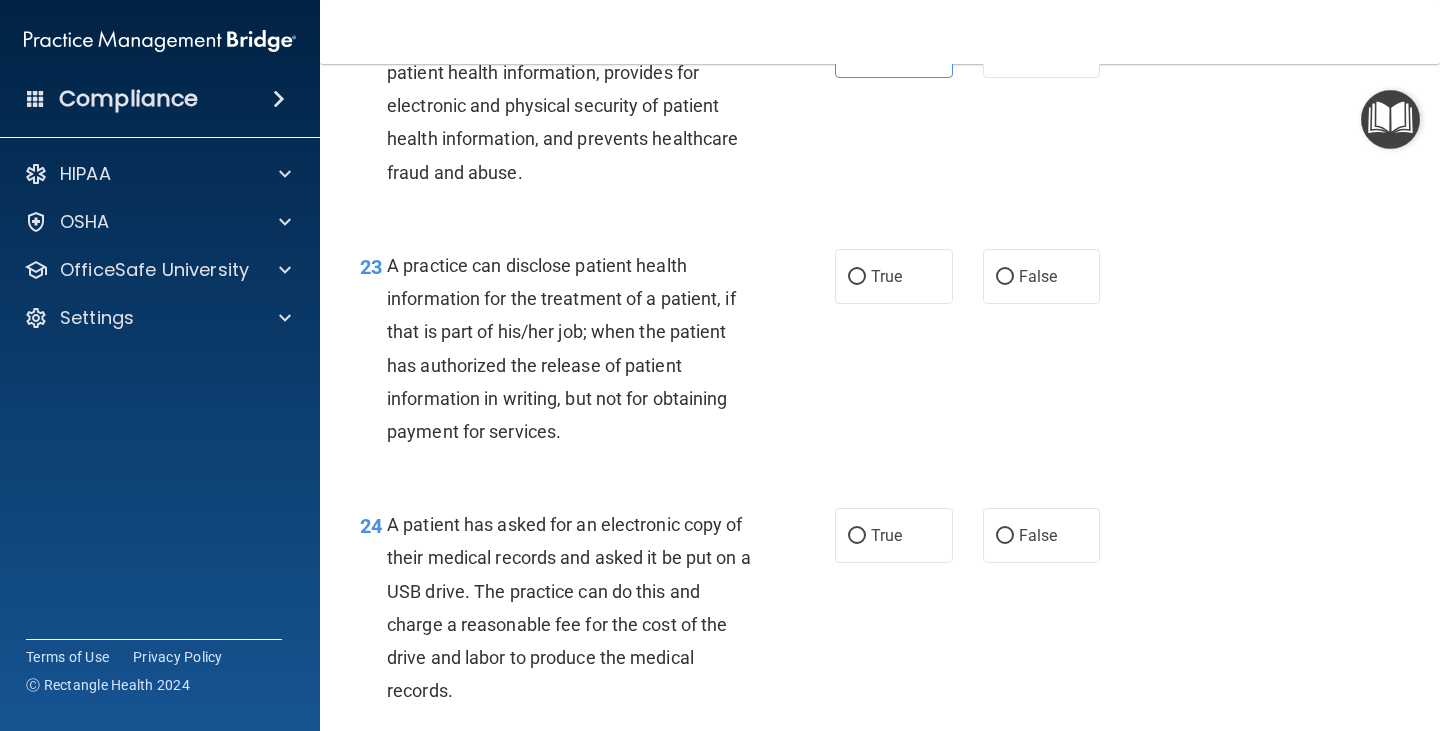 scroll, scrollTop: 3900, scrollLeft: 0, axis: vertical 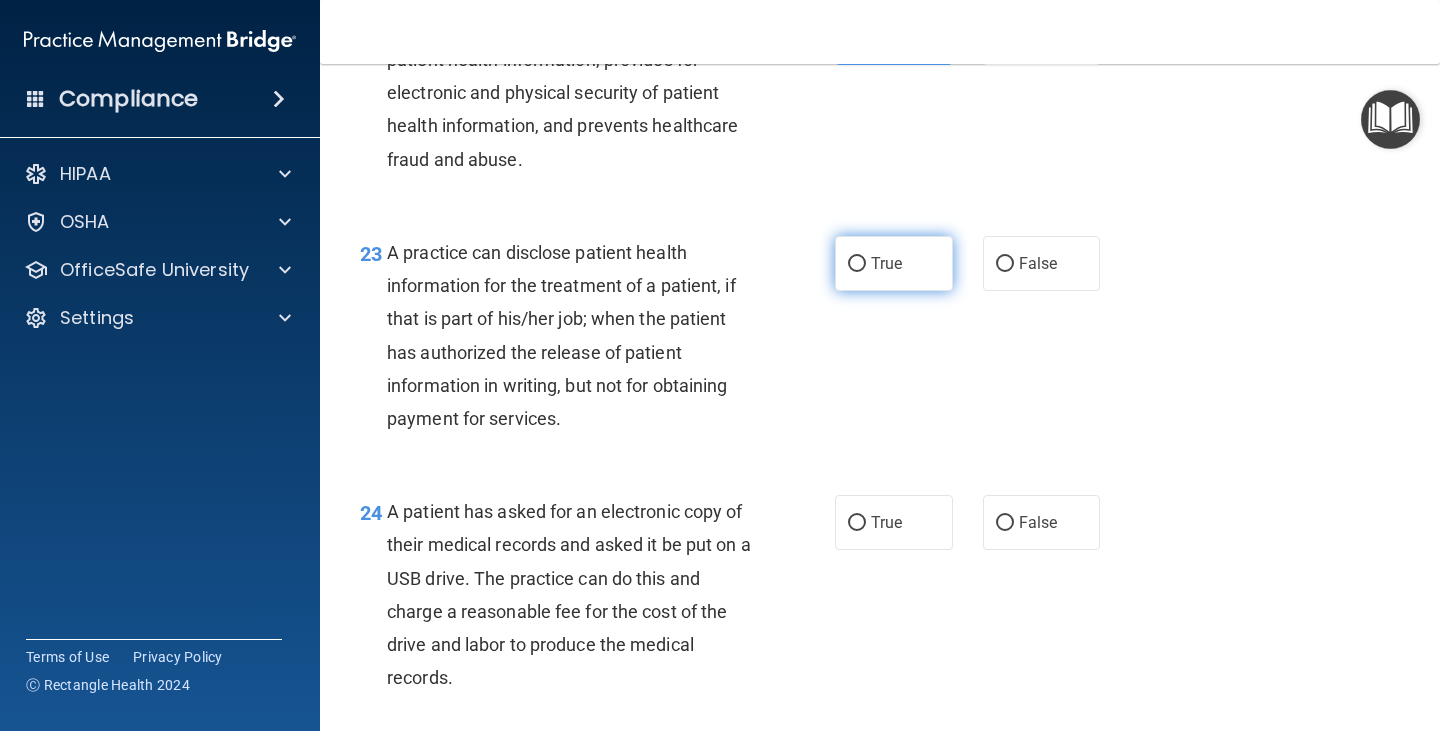 click on "True" at bounding box center (894, 263) 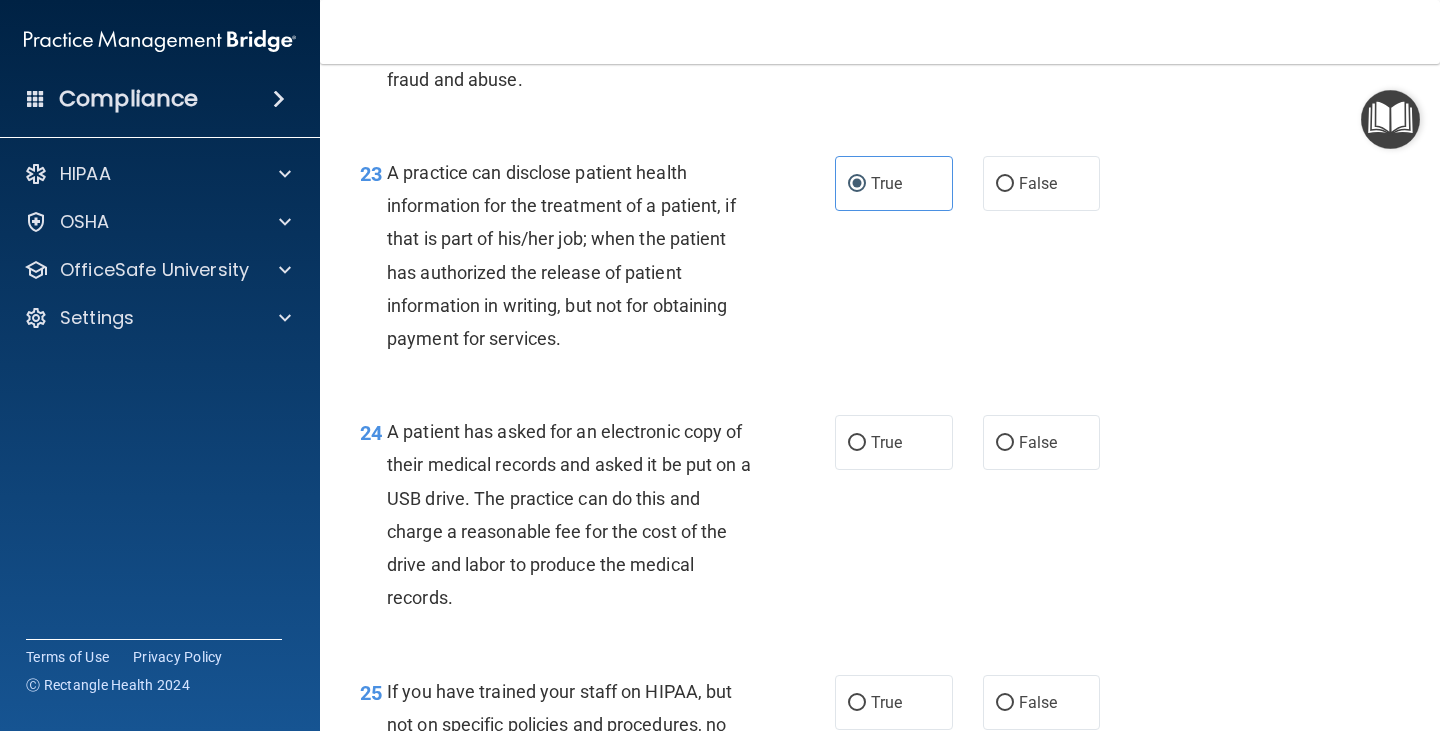 scroll, scrollTop: 4300, scrollLeft: 0, axis: vertical 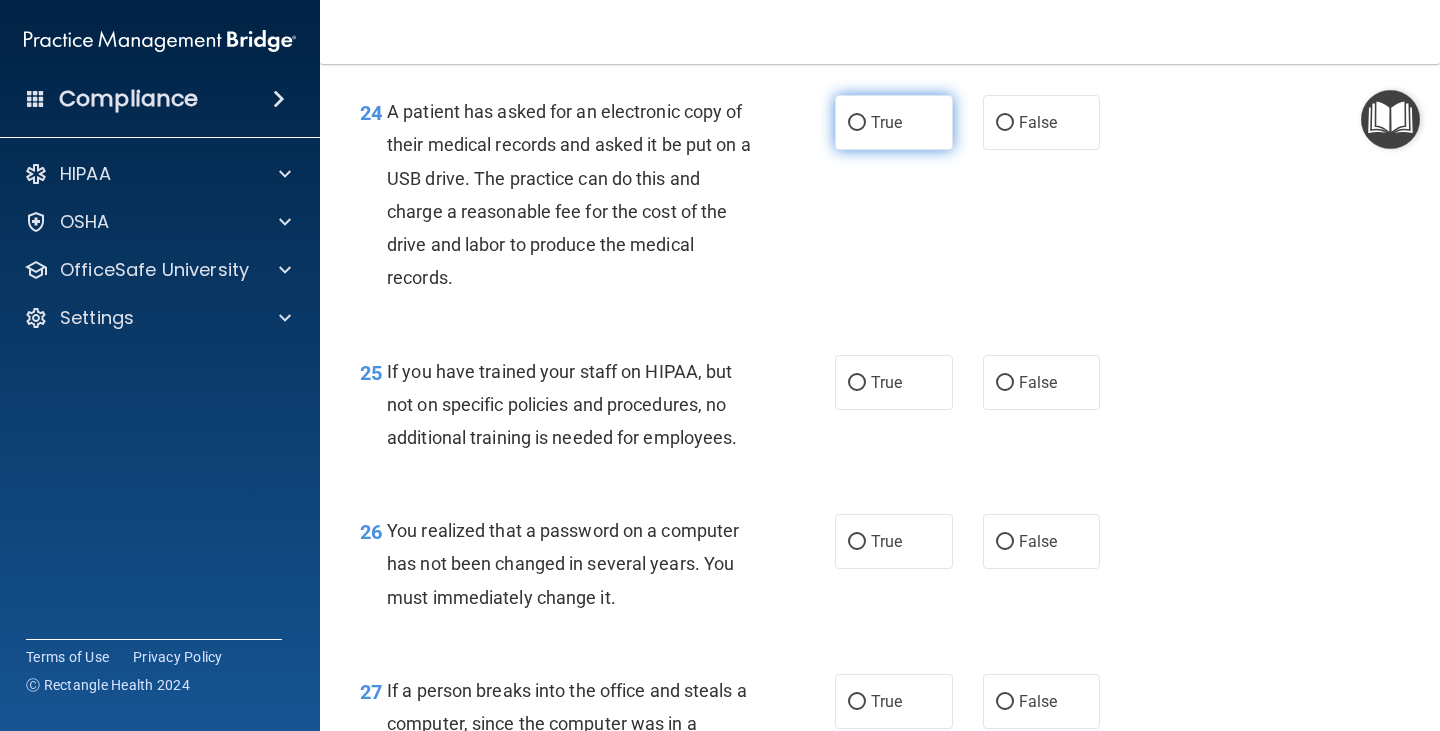 click on "True" at bounding box center (894, 122) 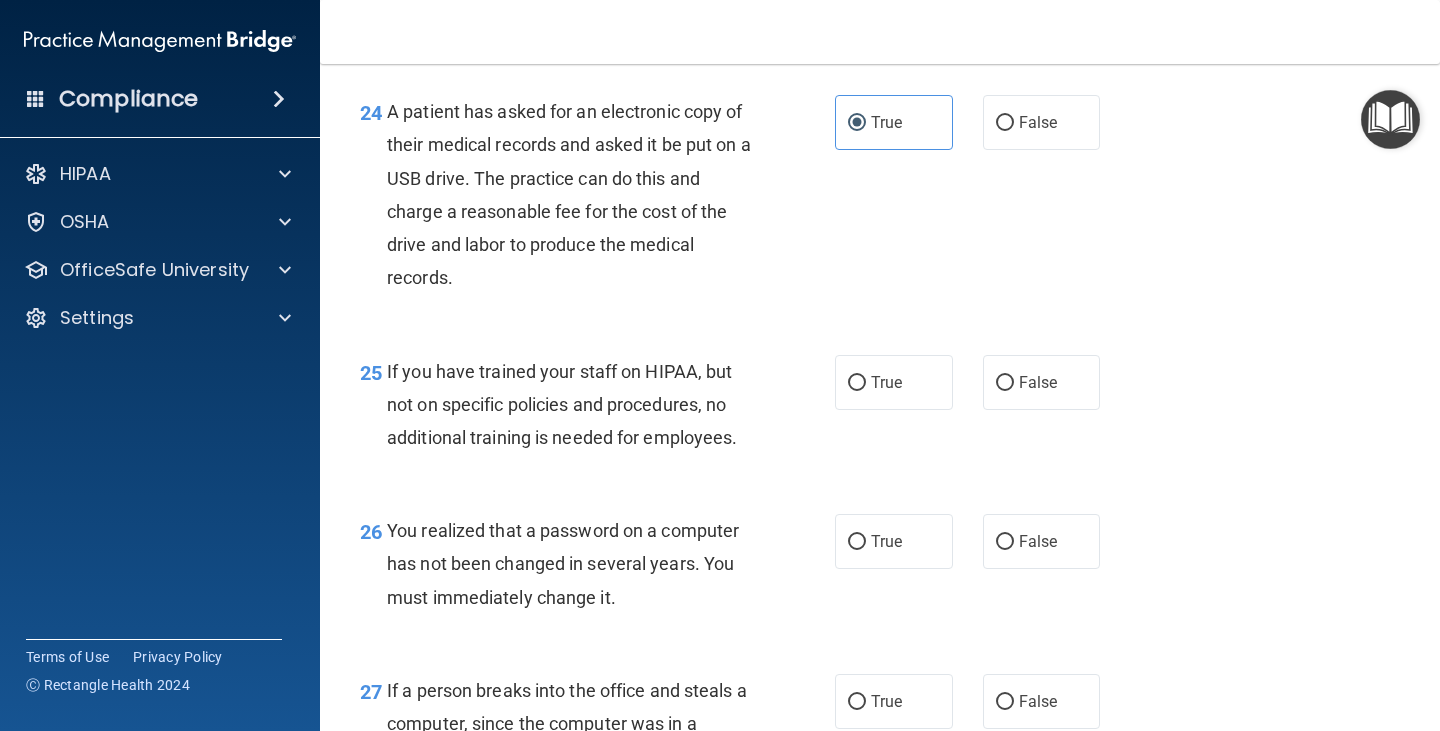 click on "True           False" at bounding box center [976, 382] 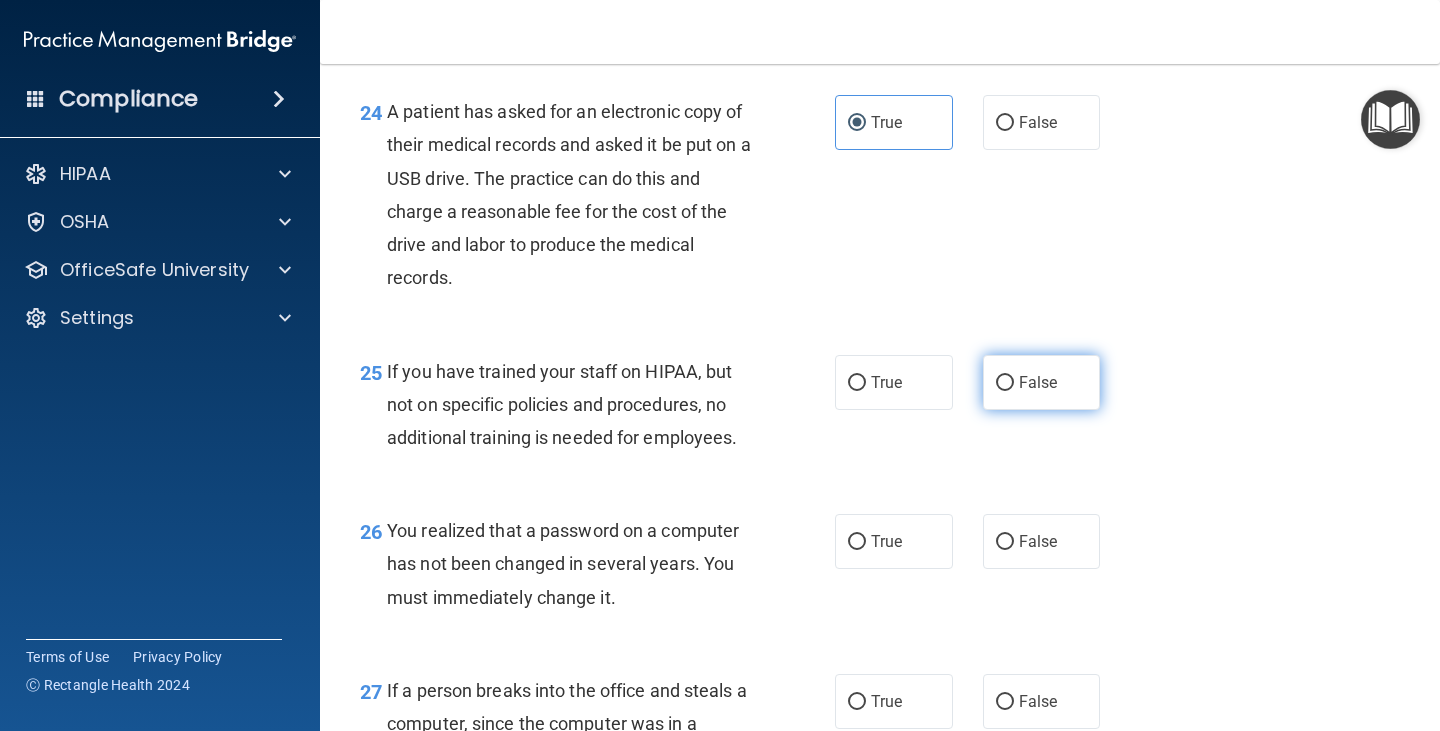 click on "False" at bounding box center [1042, 382] 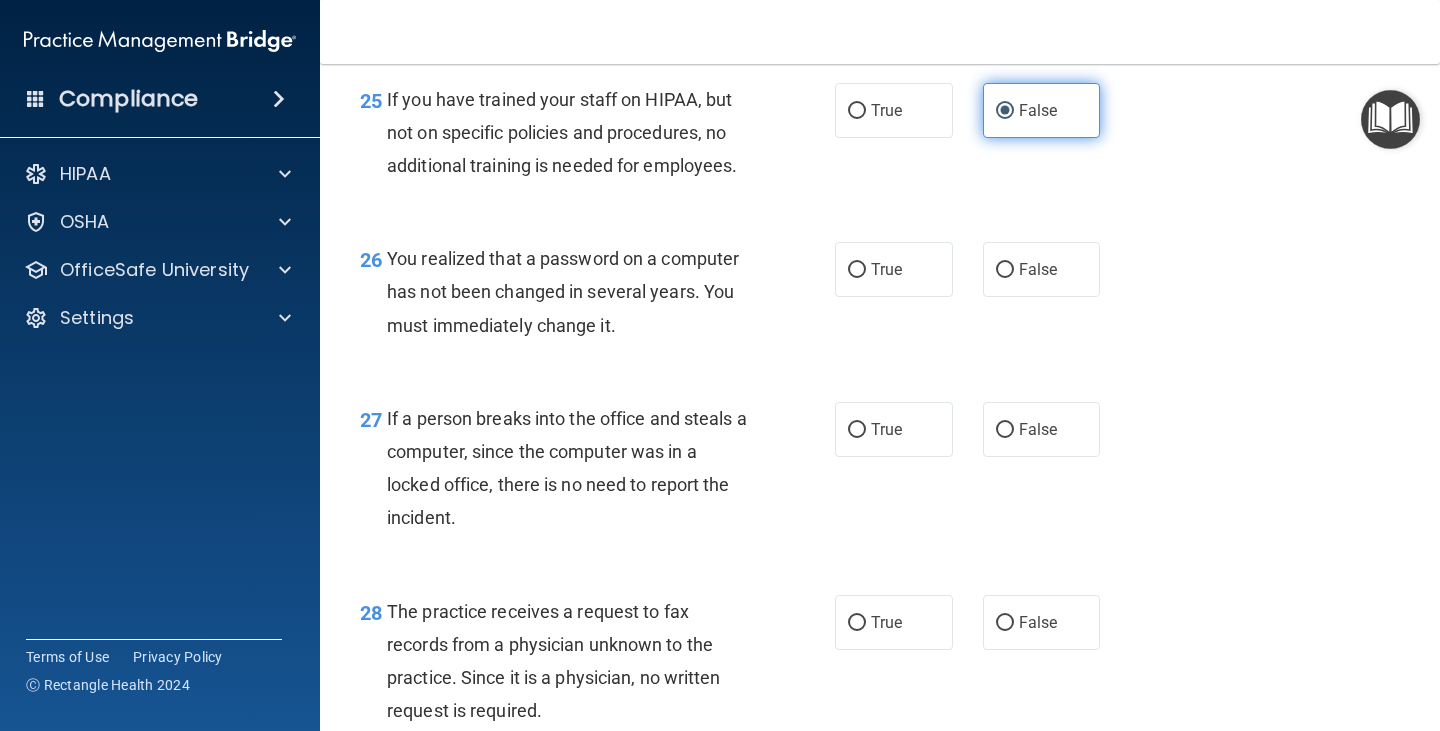 scroll, scrollTop: 4600, scrollLeft: 0, axis: vertical 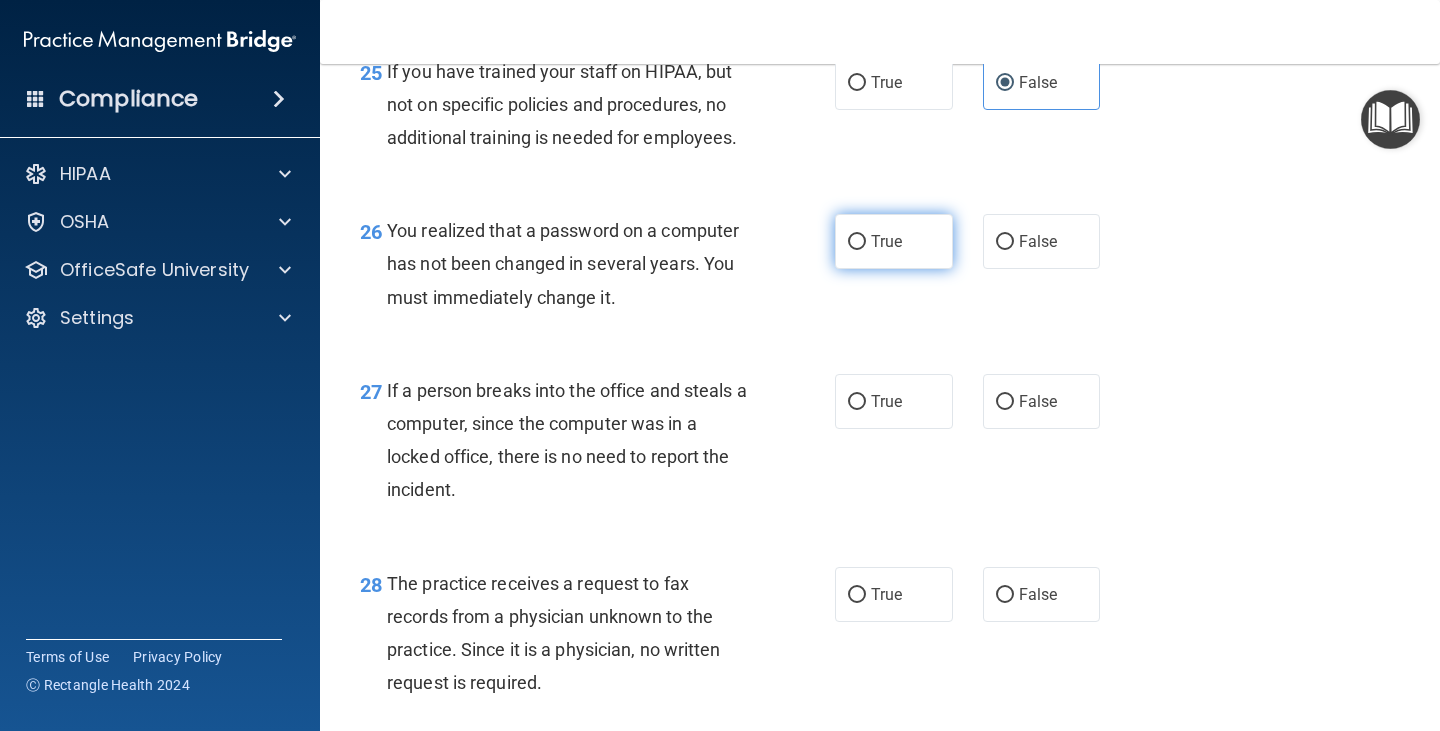 click on "True" at bounding box center (894, 241) 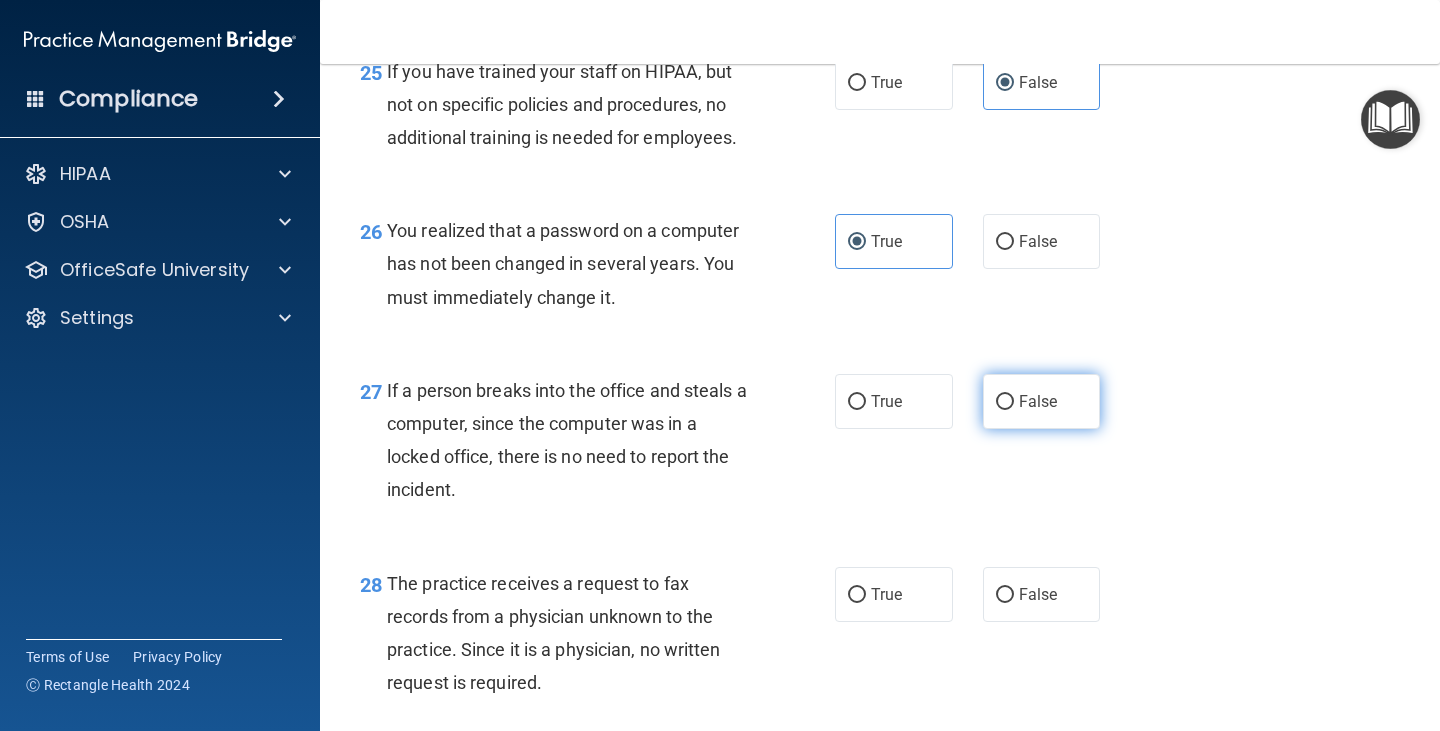 click on "False" at bounding box center (1038, 401) 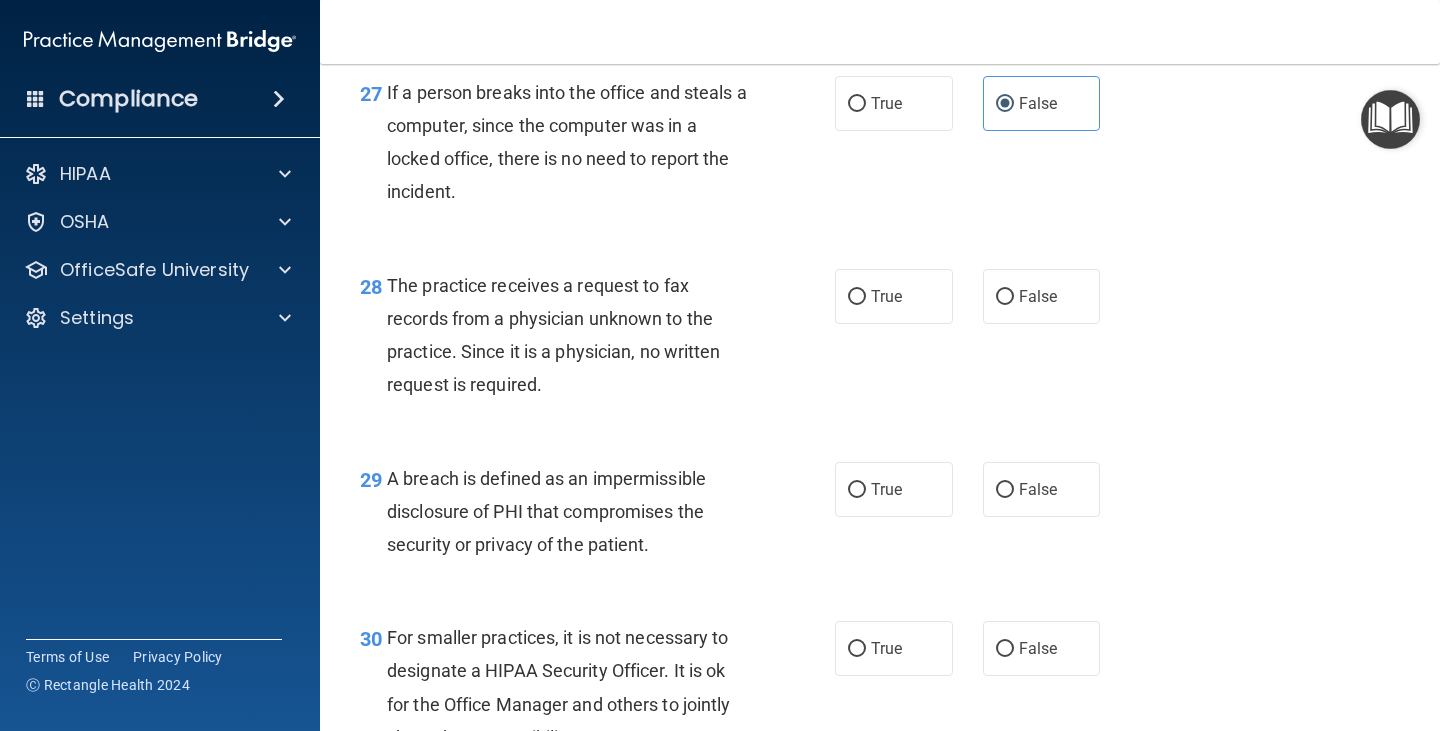 scroll, scrollTop: 4900, scrollLeft: 0, axis: vertical 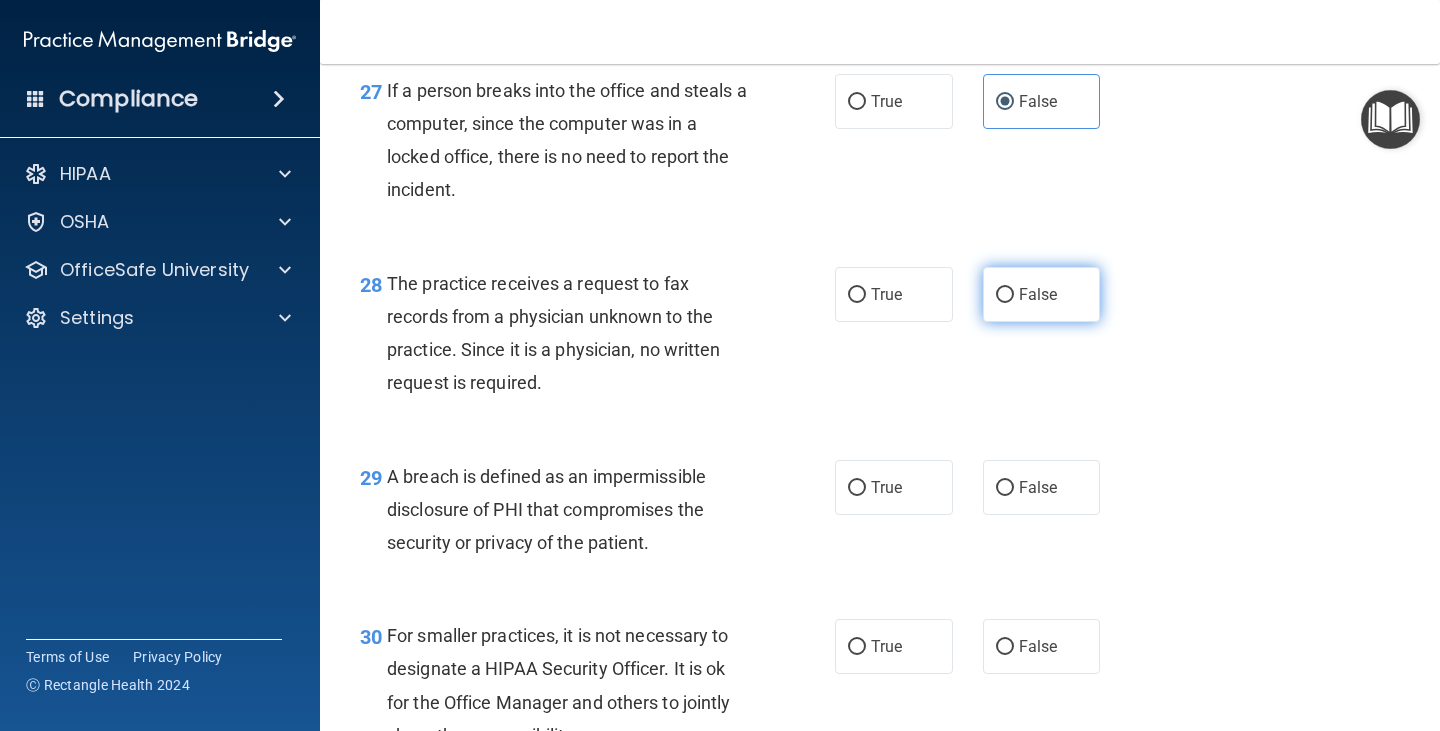 click on "False" at bounding box center (1042, 294) 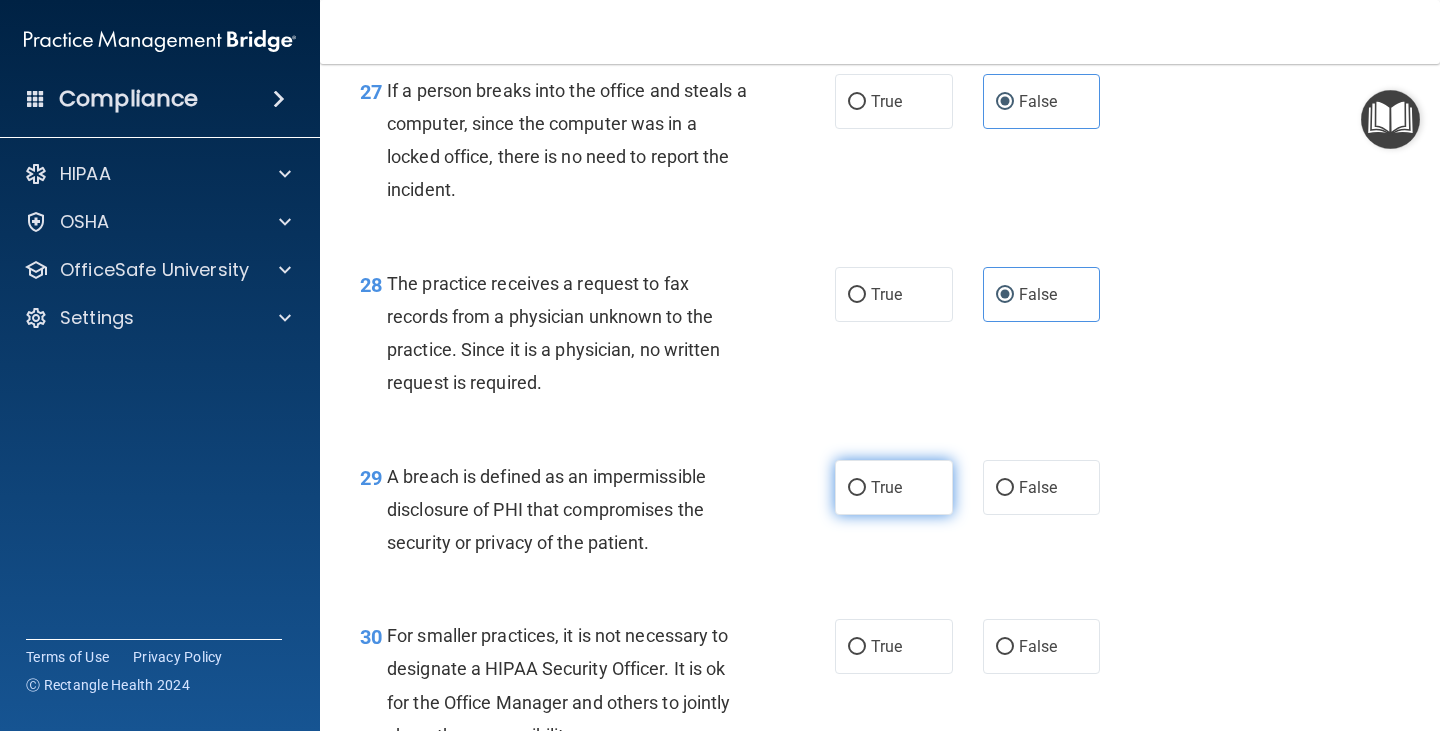 click on "True" at bounding box center [886, 487] 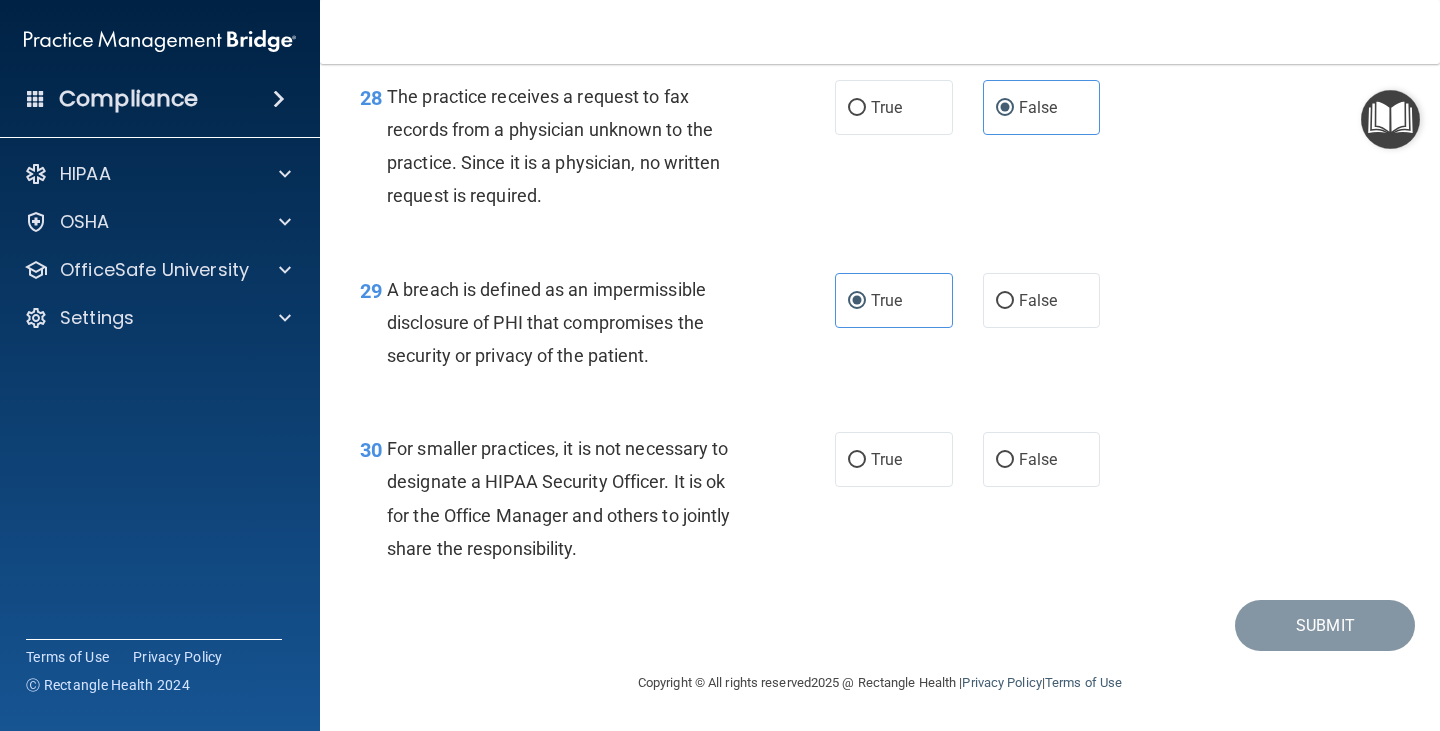 scroll, scrollTop: 5120, scrollLeft: 0, axis: vertical 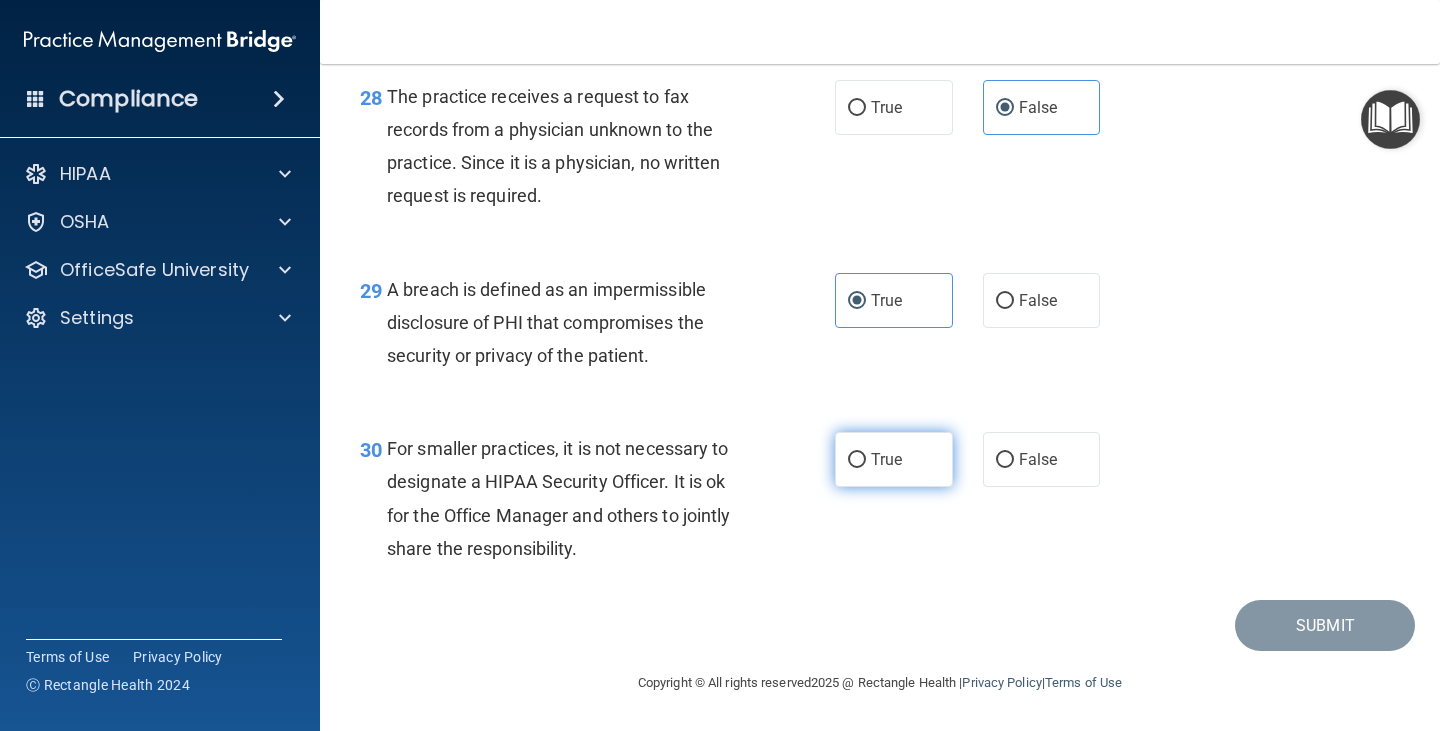 click on "True" at bounding box center [857, 460] 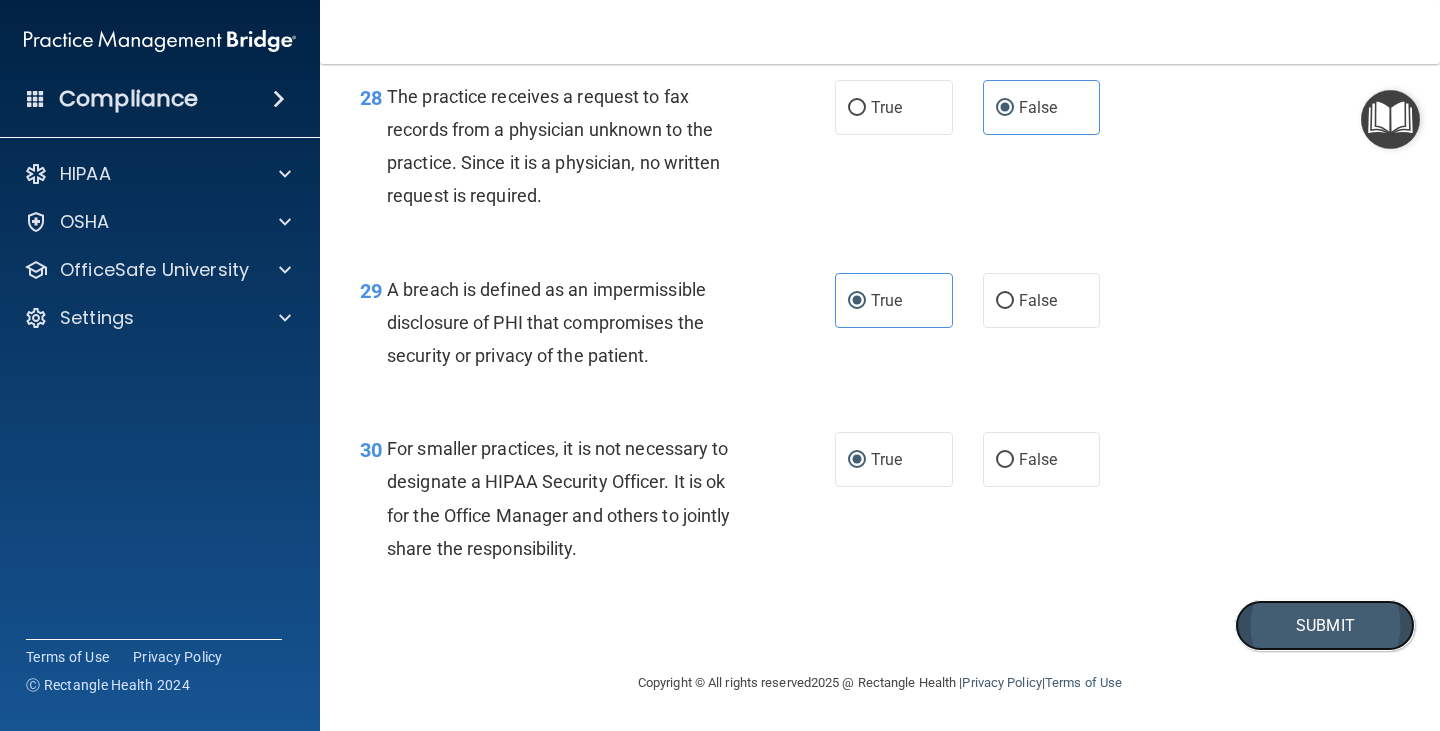 click on "Submit" at bounding box center (1325, 625) 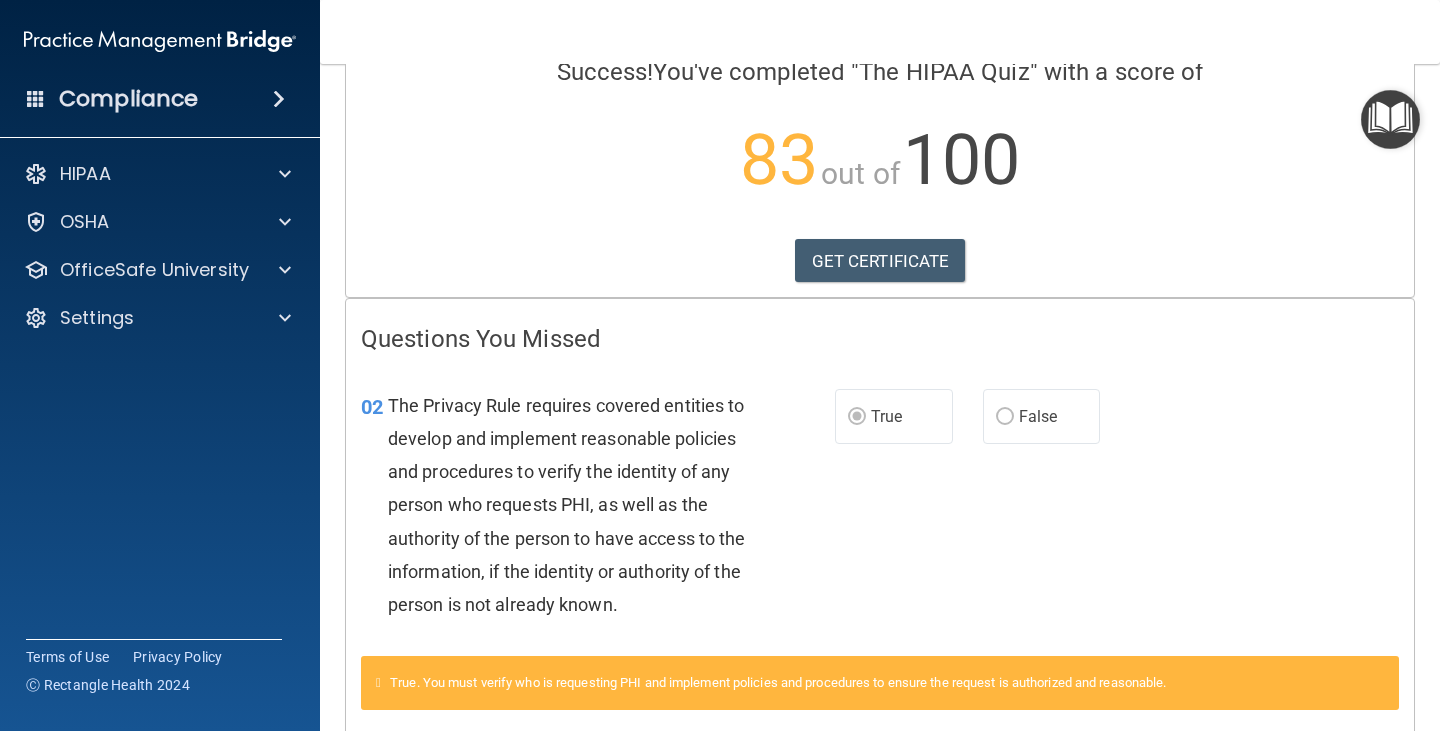 scroll, scrollTop: 0, scrollLeft: 0, axis: both 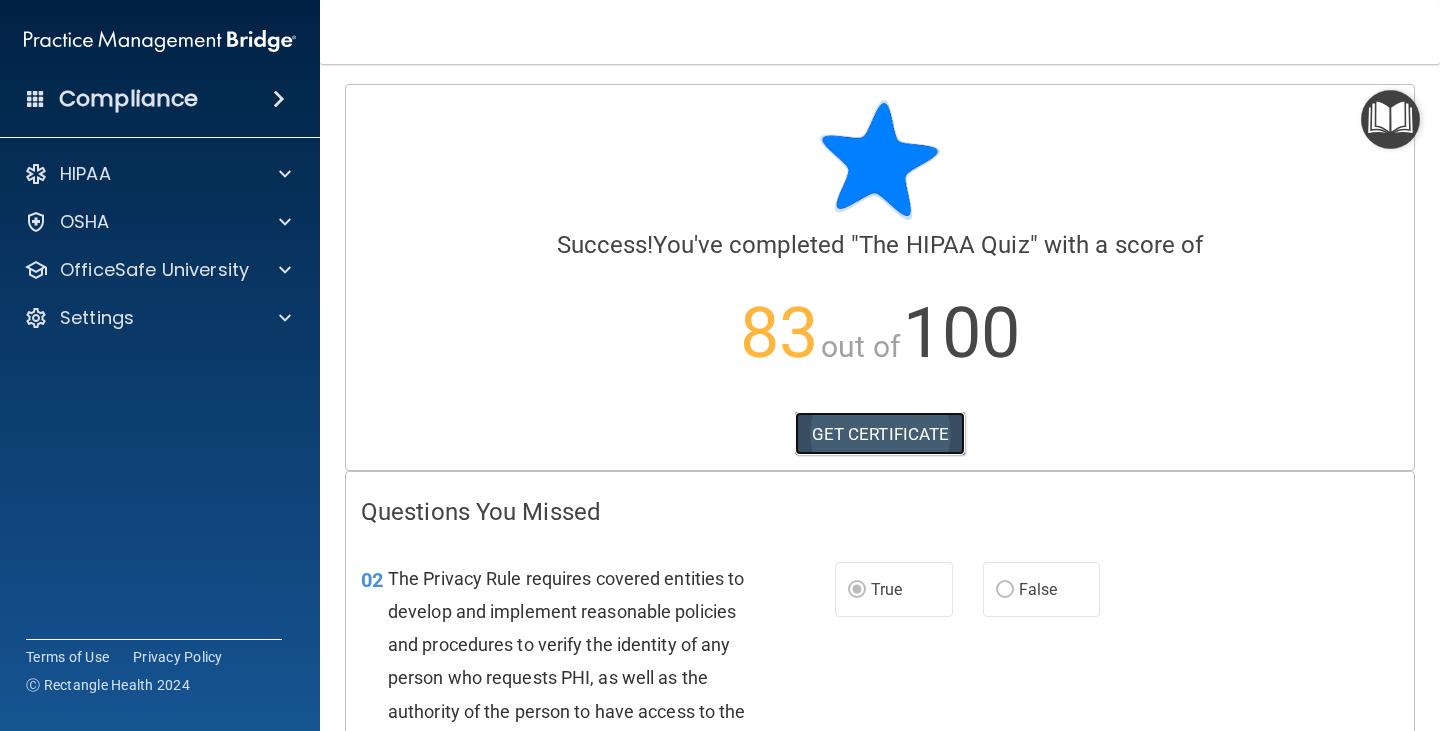 click on "GET CERTIFICATE" at bounding box center [880, 434] 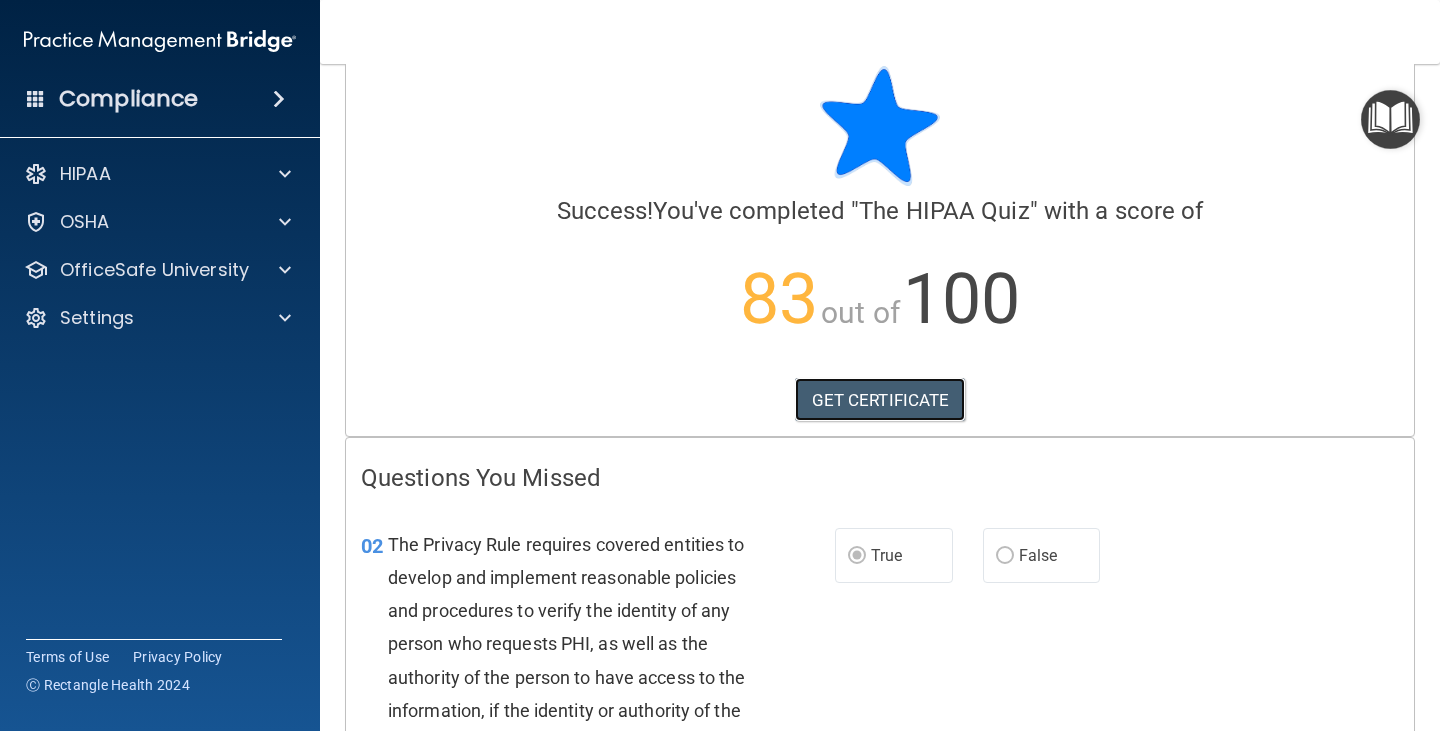scroll, scrollTop: 0, scrollLeft: 0, axis: both 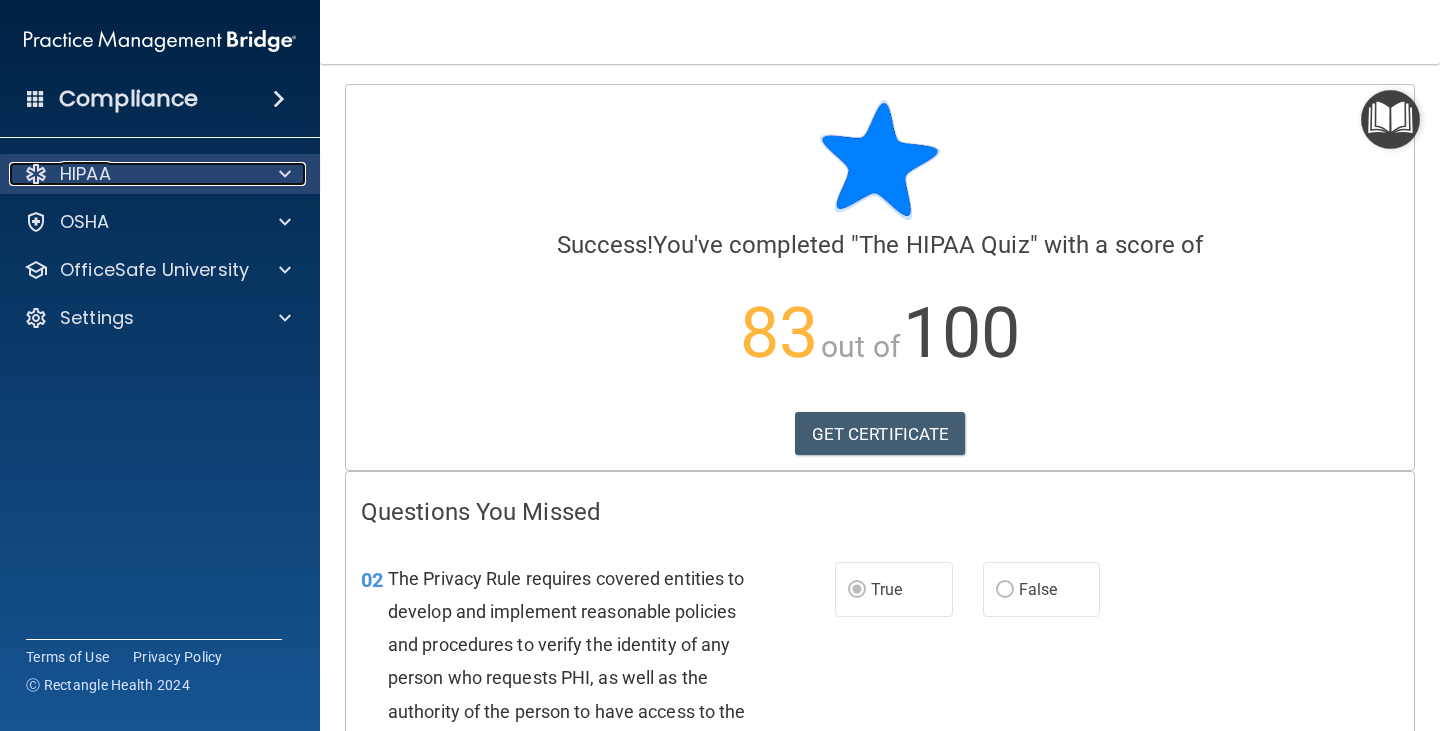 click on "HIPAA" at bounding box center (133, 174) 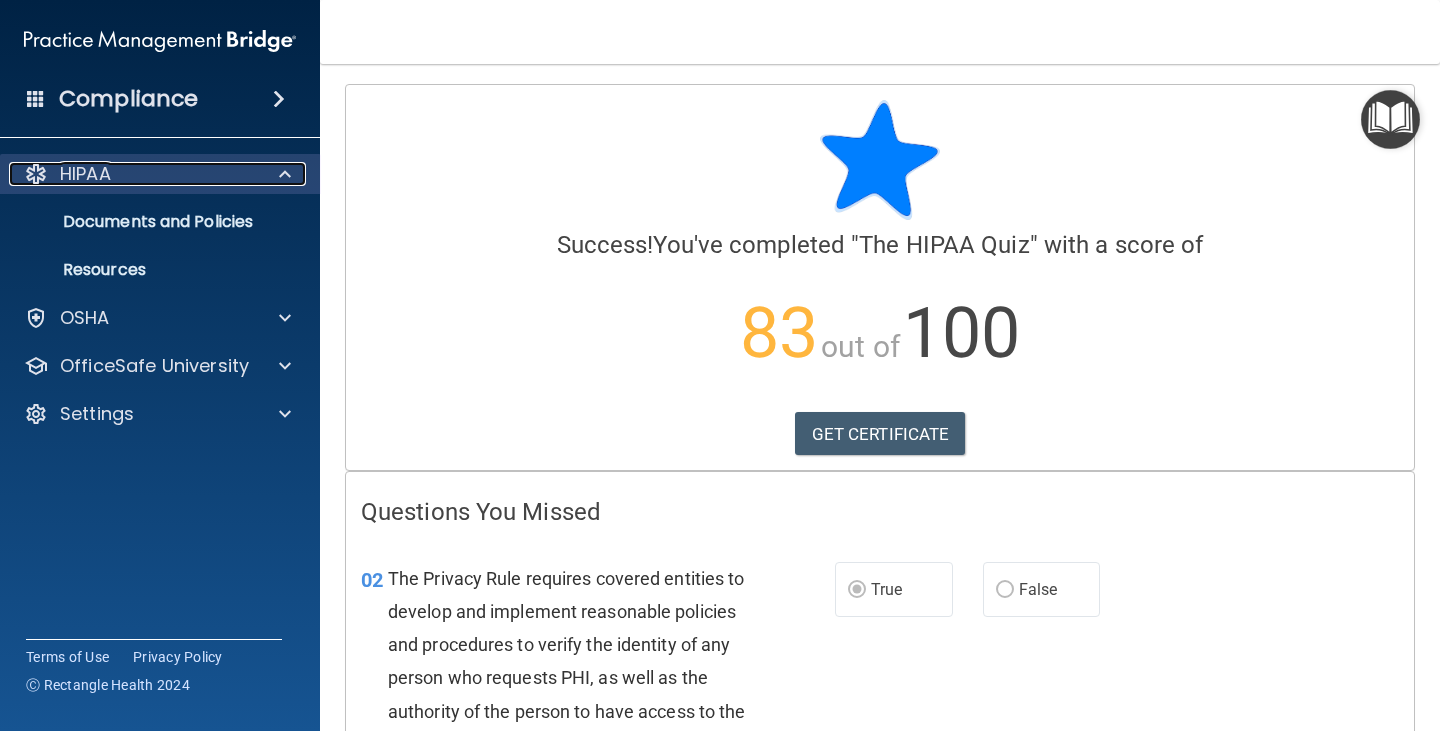 click on "HIPAA" at bounding box center [133, 174] 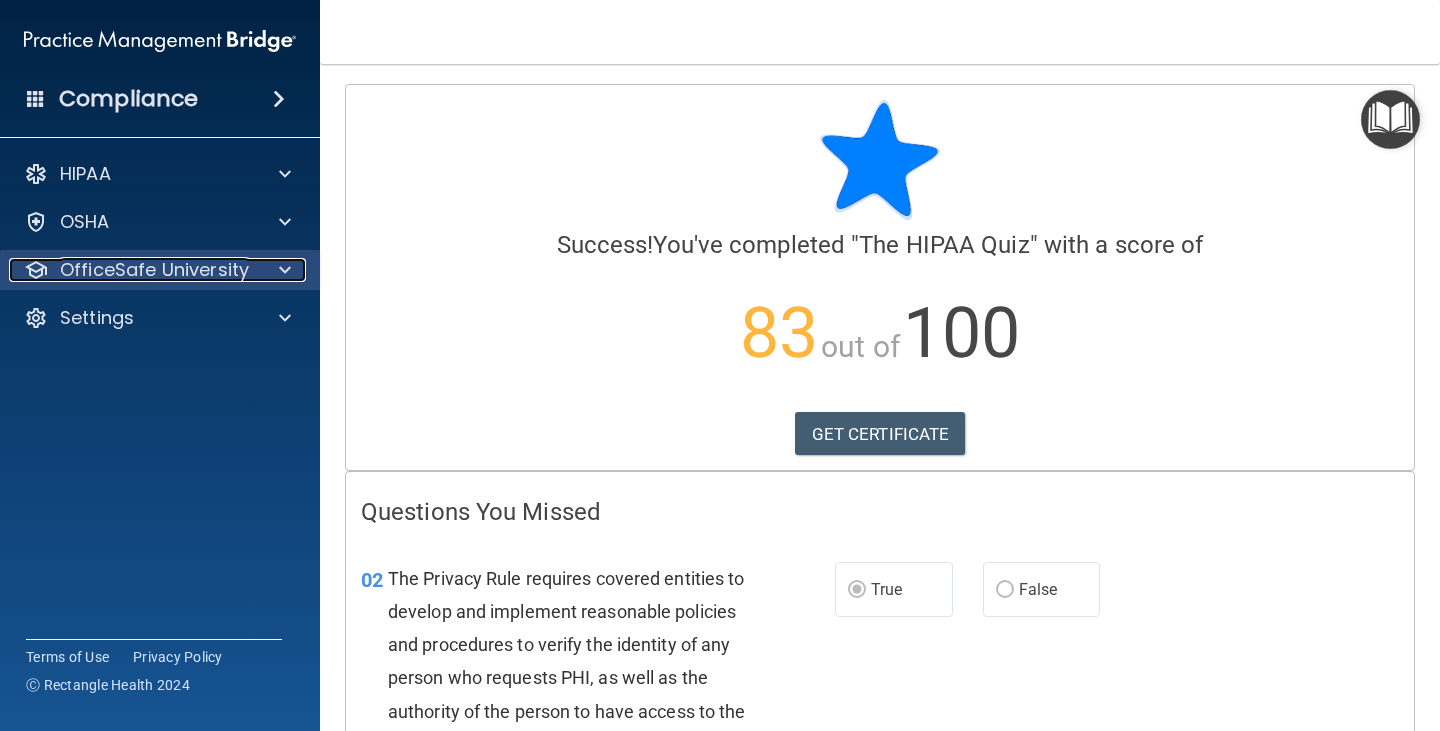 click on "OfficeSafe University" at bounding box center [154, 270] 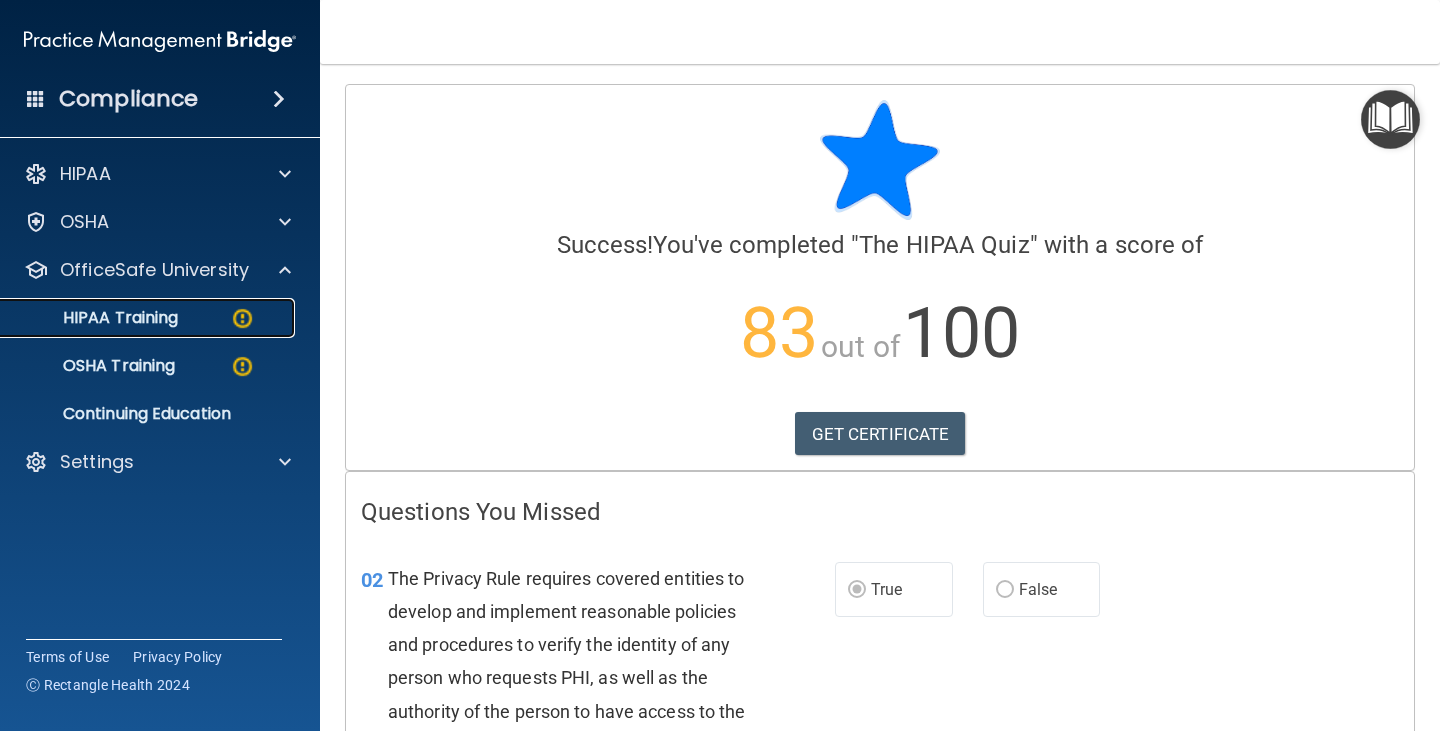 click on "HIPAA Training" at bounding box center (95, 318) 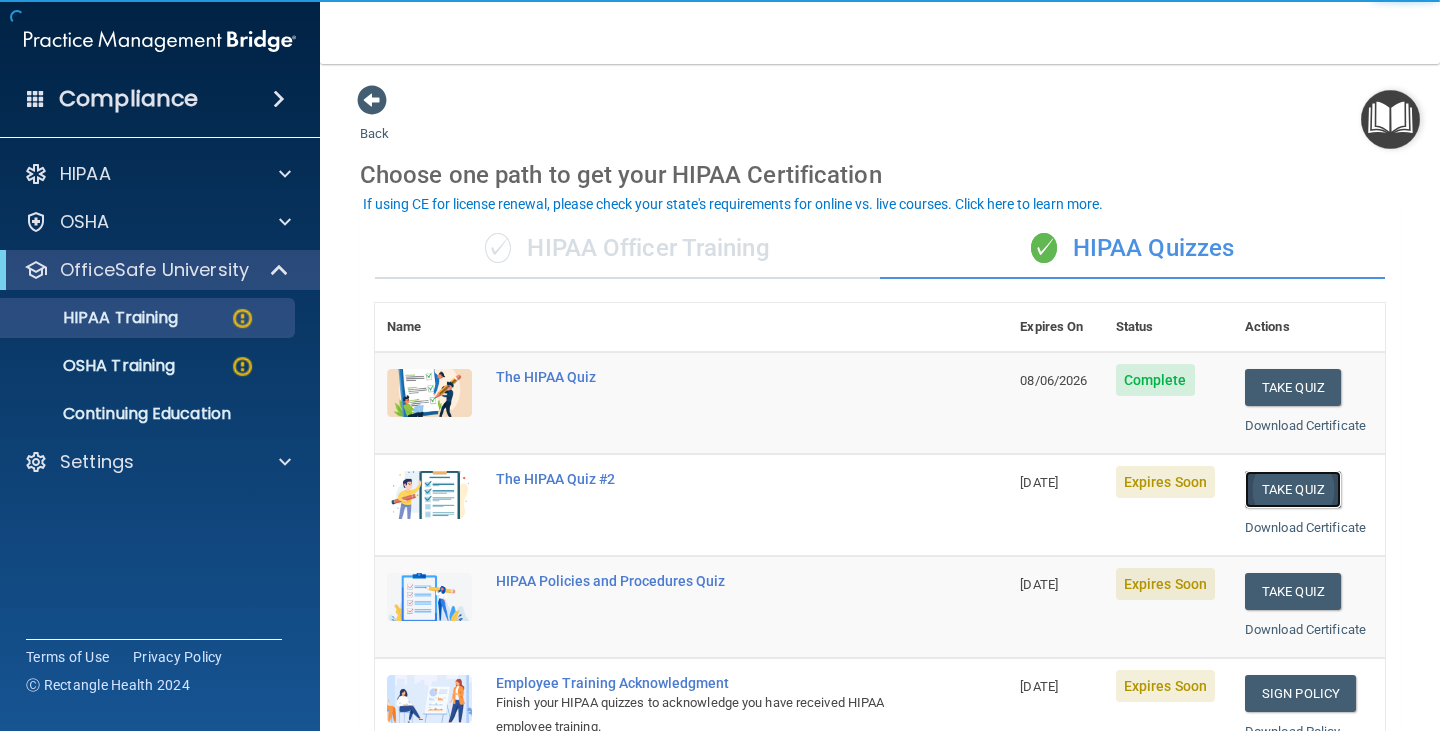 click on "Take Quiz" at bounding box center (1293, 489) 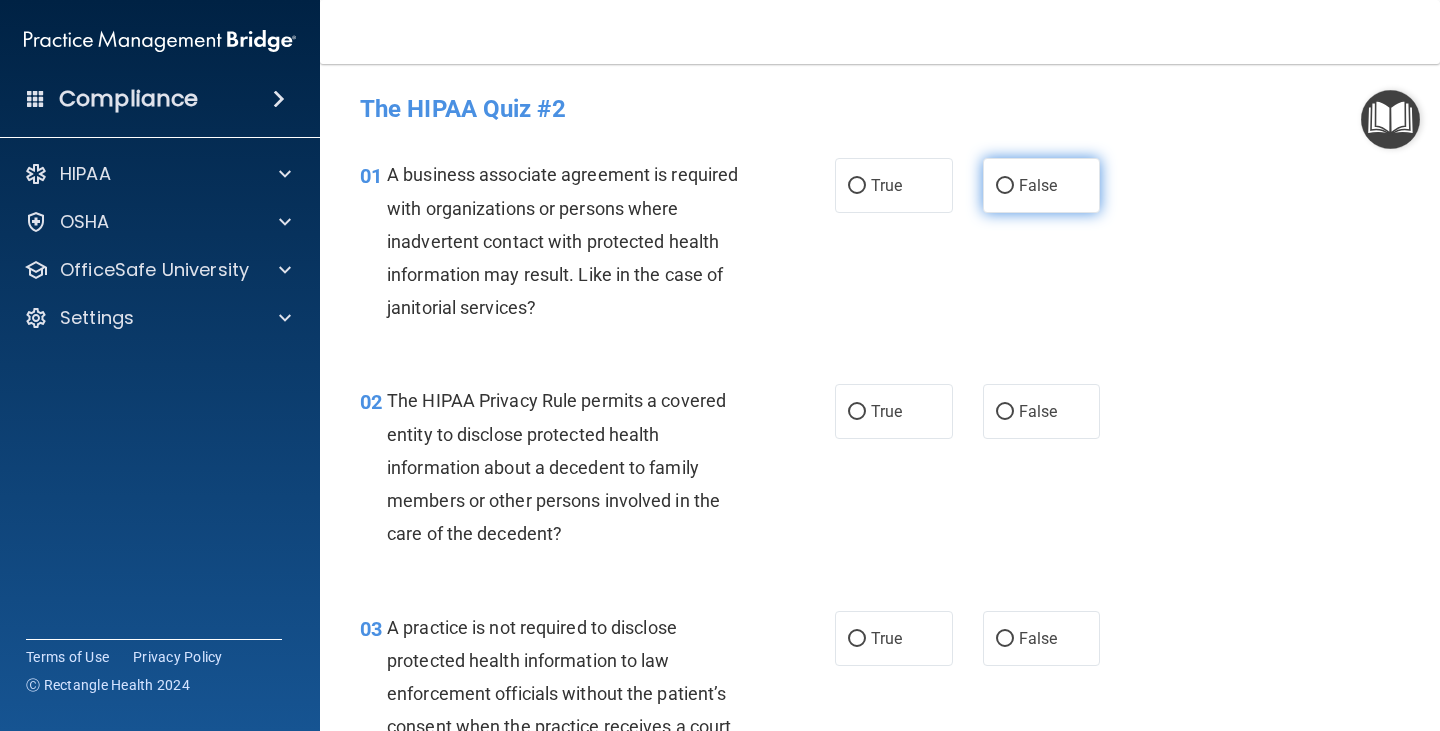 click on "False" at bounding box center [1005, 186] 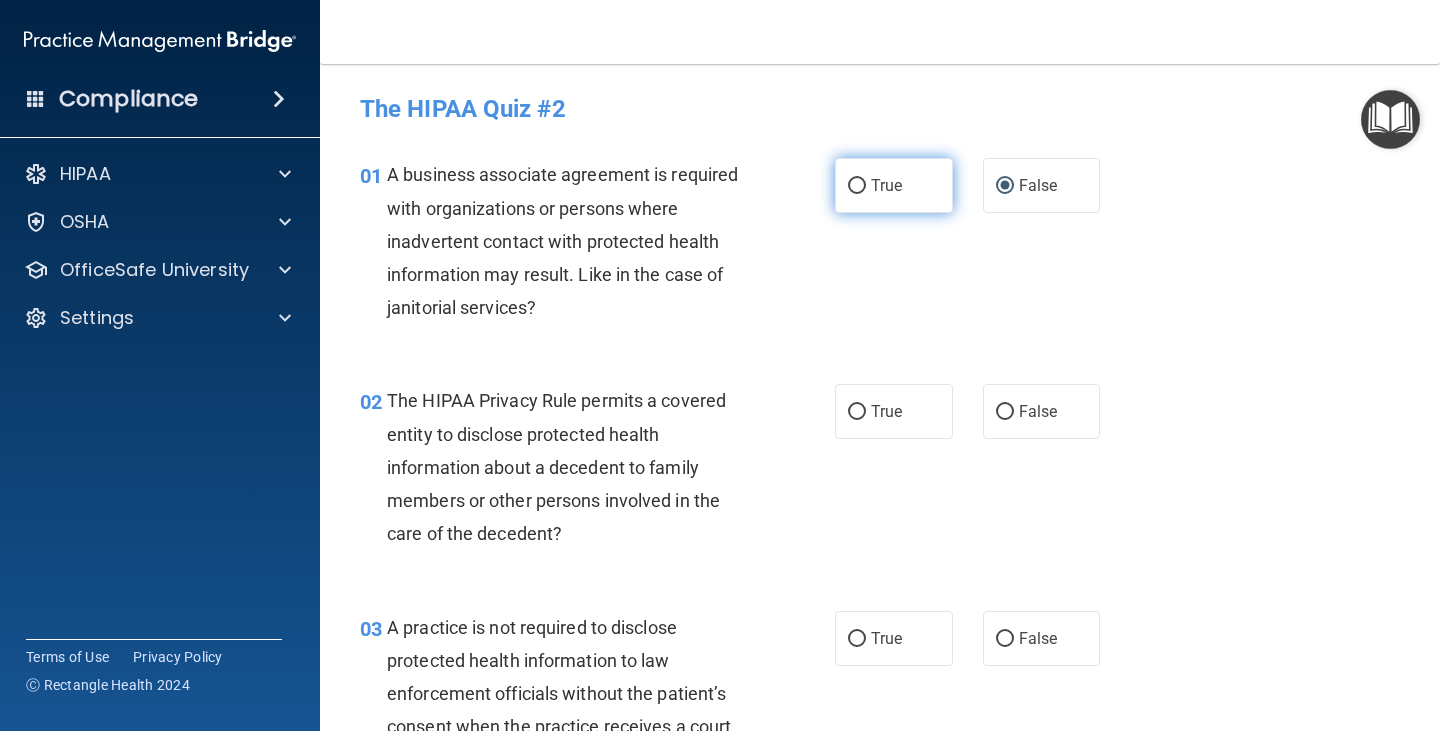 click on "True" at bounding box center (886, 185) 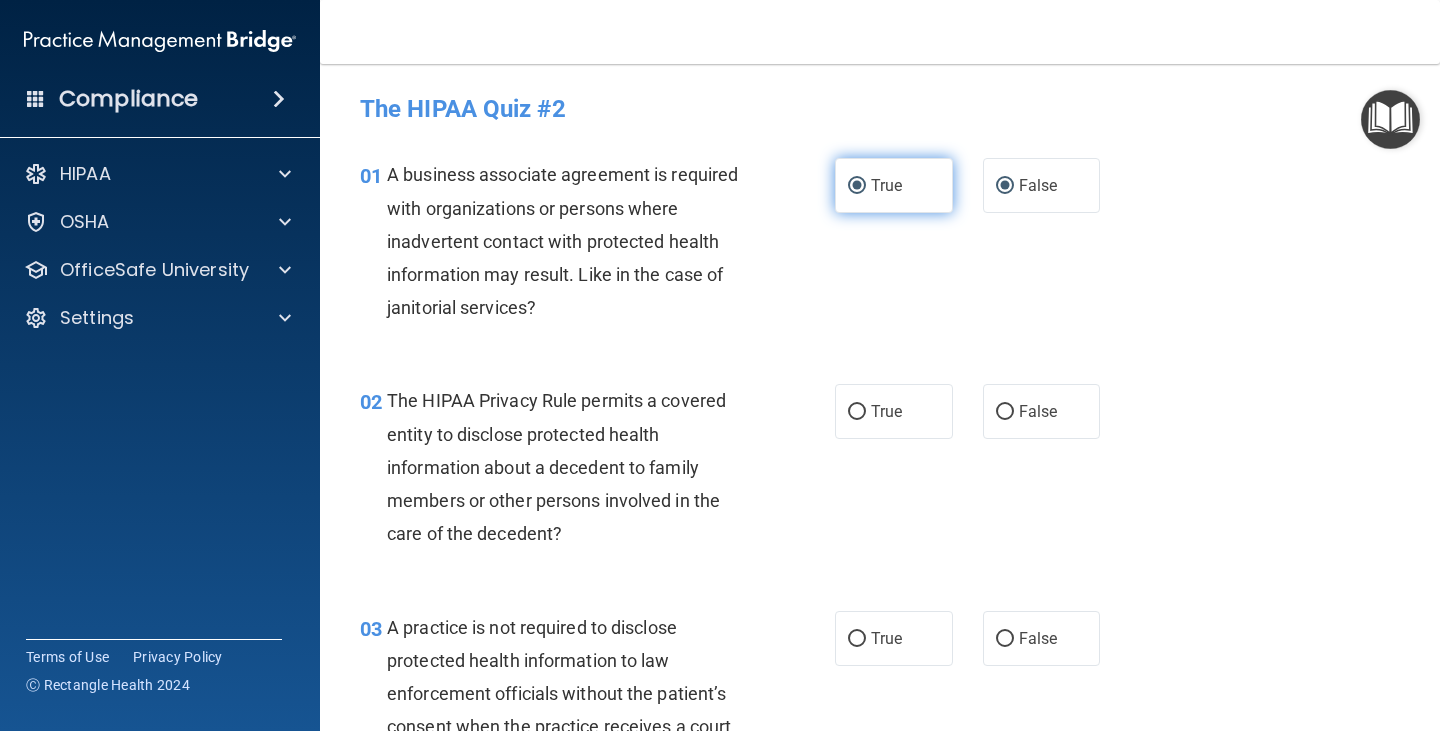 radio on "false" 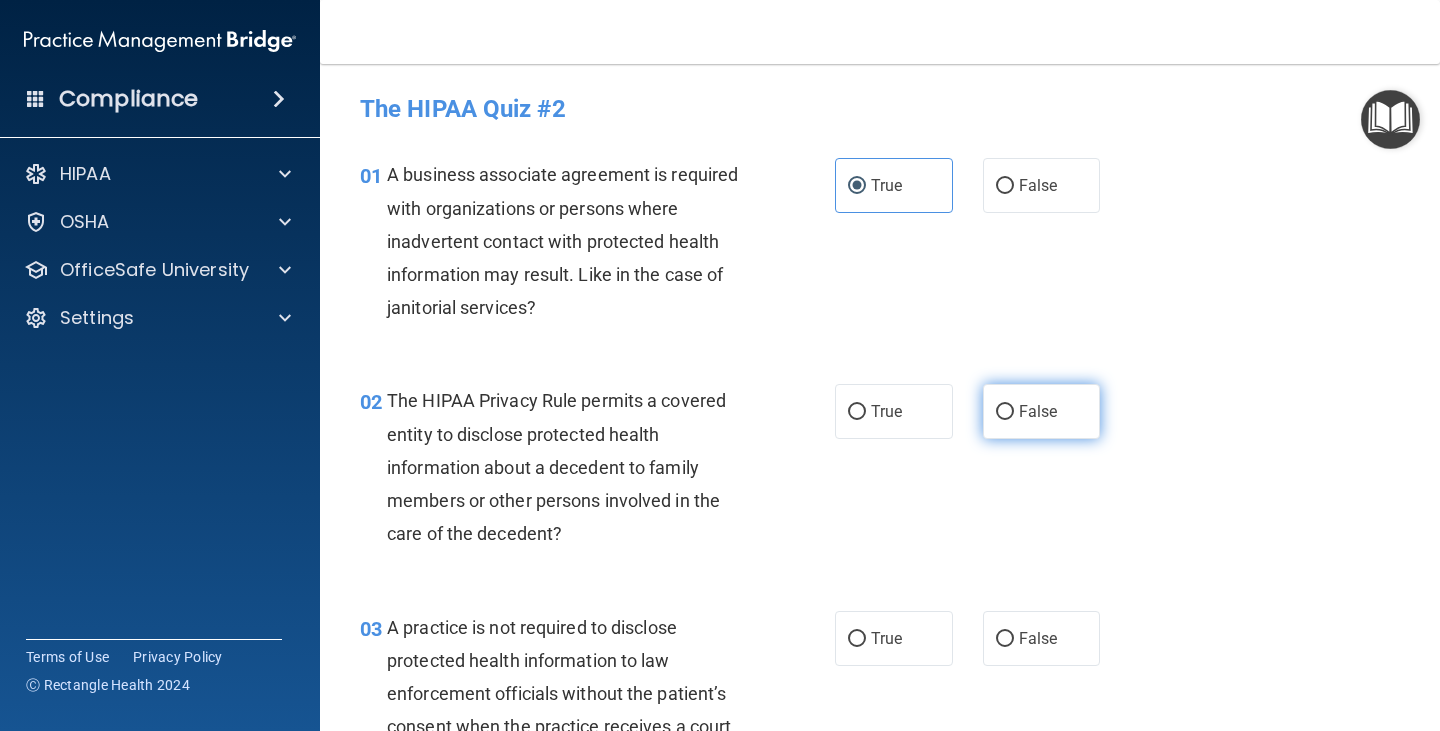 click on "False" at bounding box center [1005, 412] 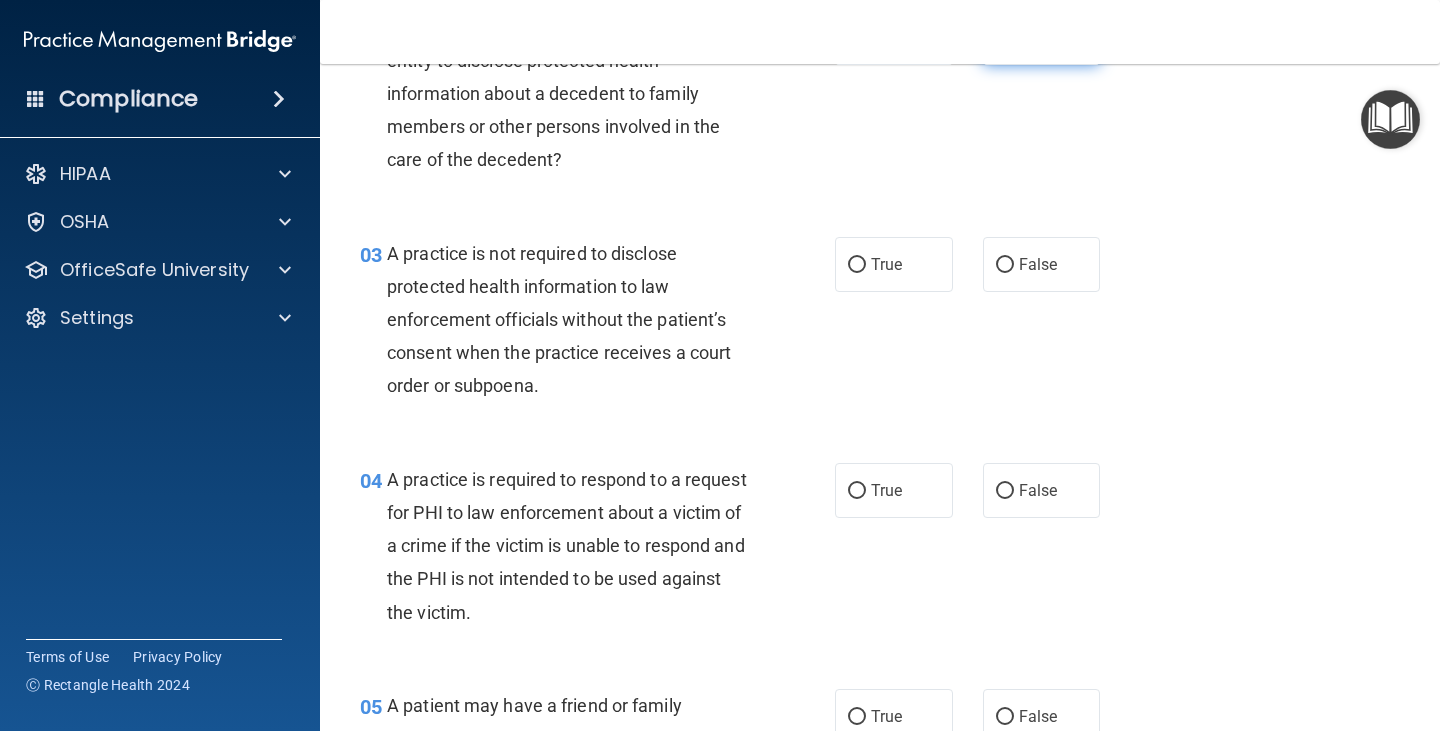scroll, scrollTop: 400, scrollLeft: 0, axis: vertical 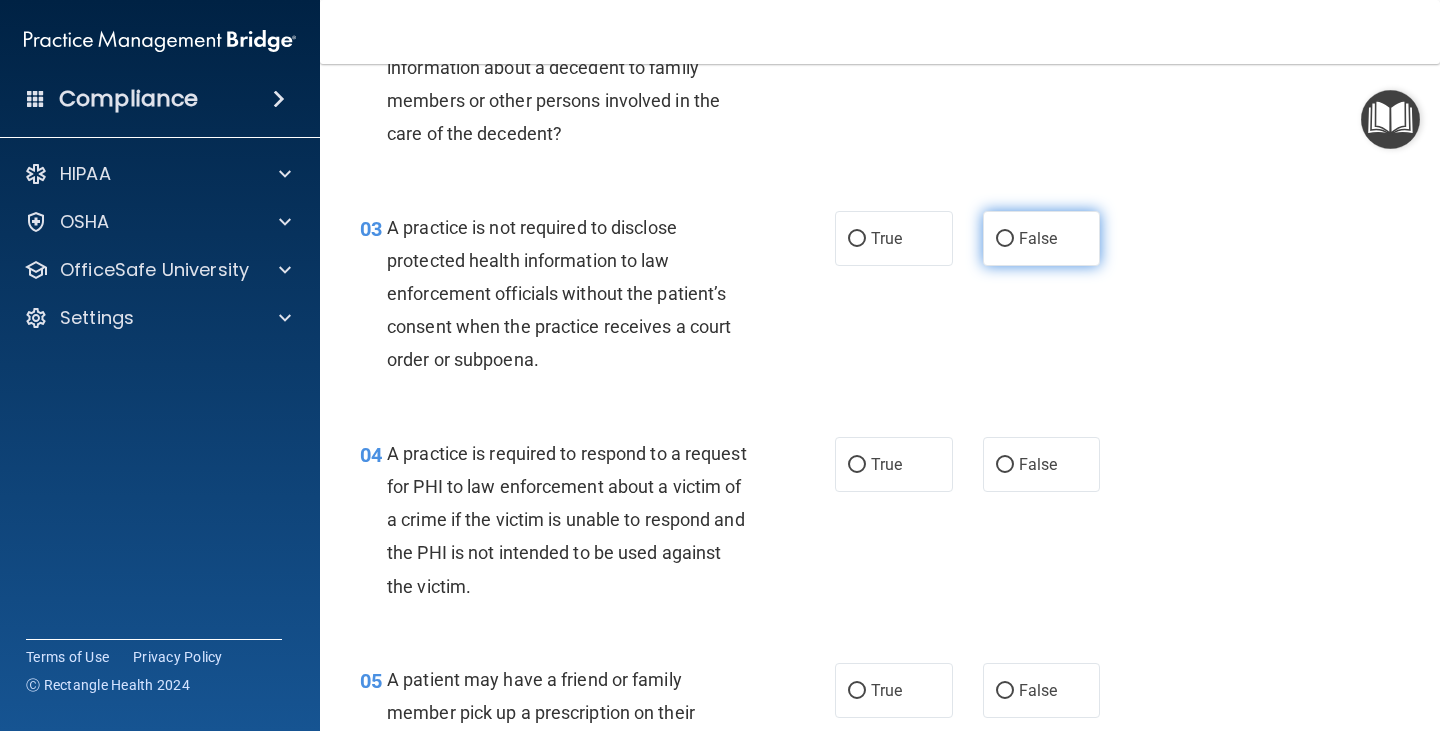click on "False" at bounding box center [1038, 238] 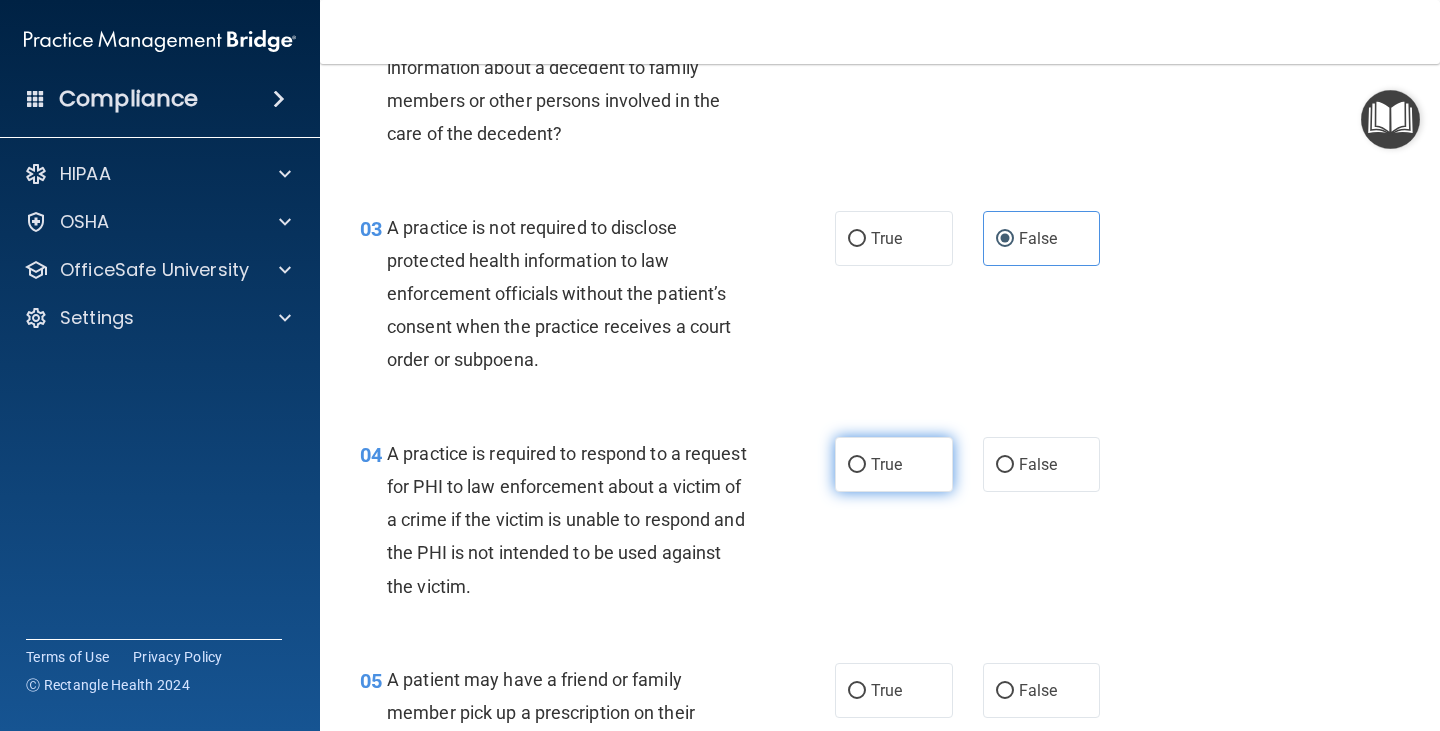 click on "True" at bounding box center [894, 464] 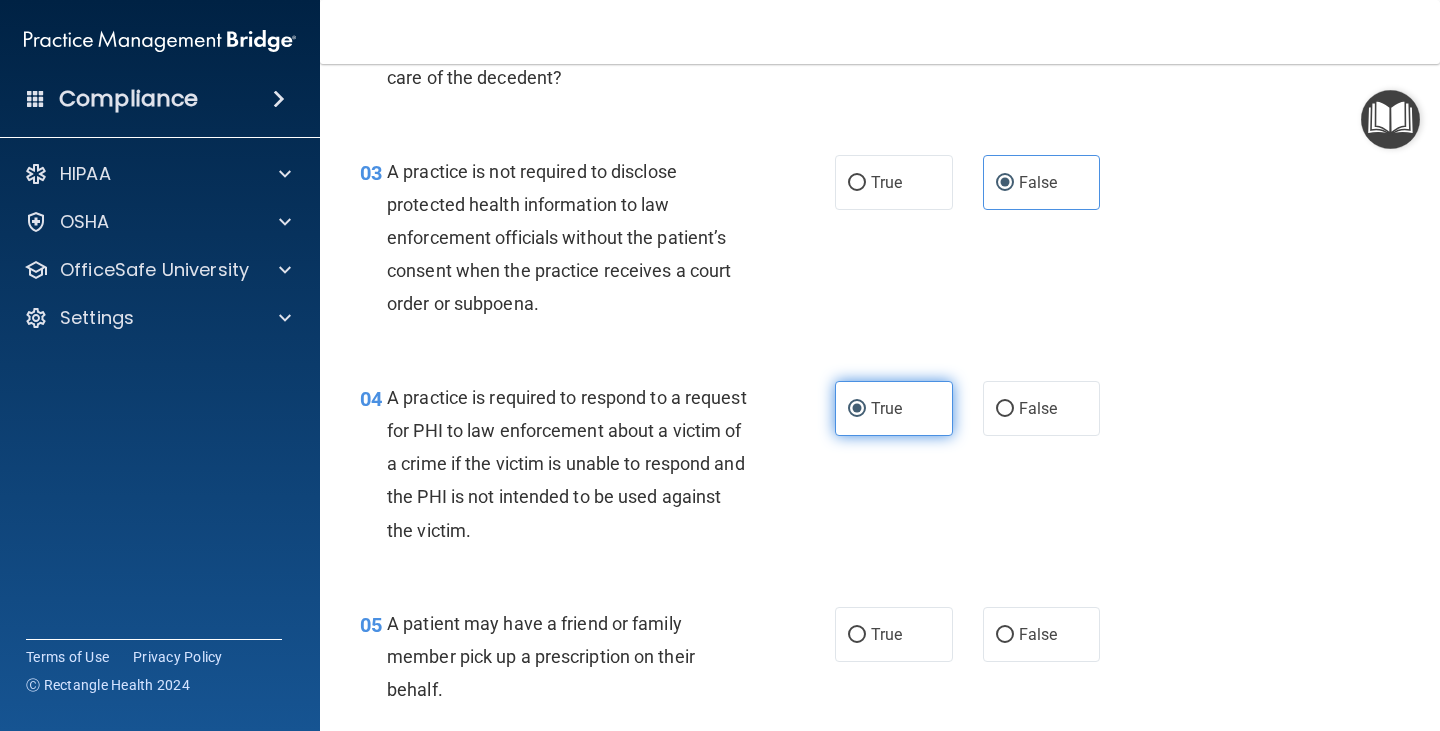scroll, scrollTop: 700, scrollLeft: 0, axis: vertical 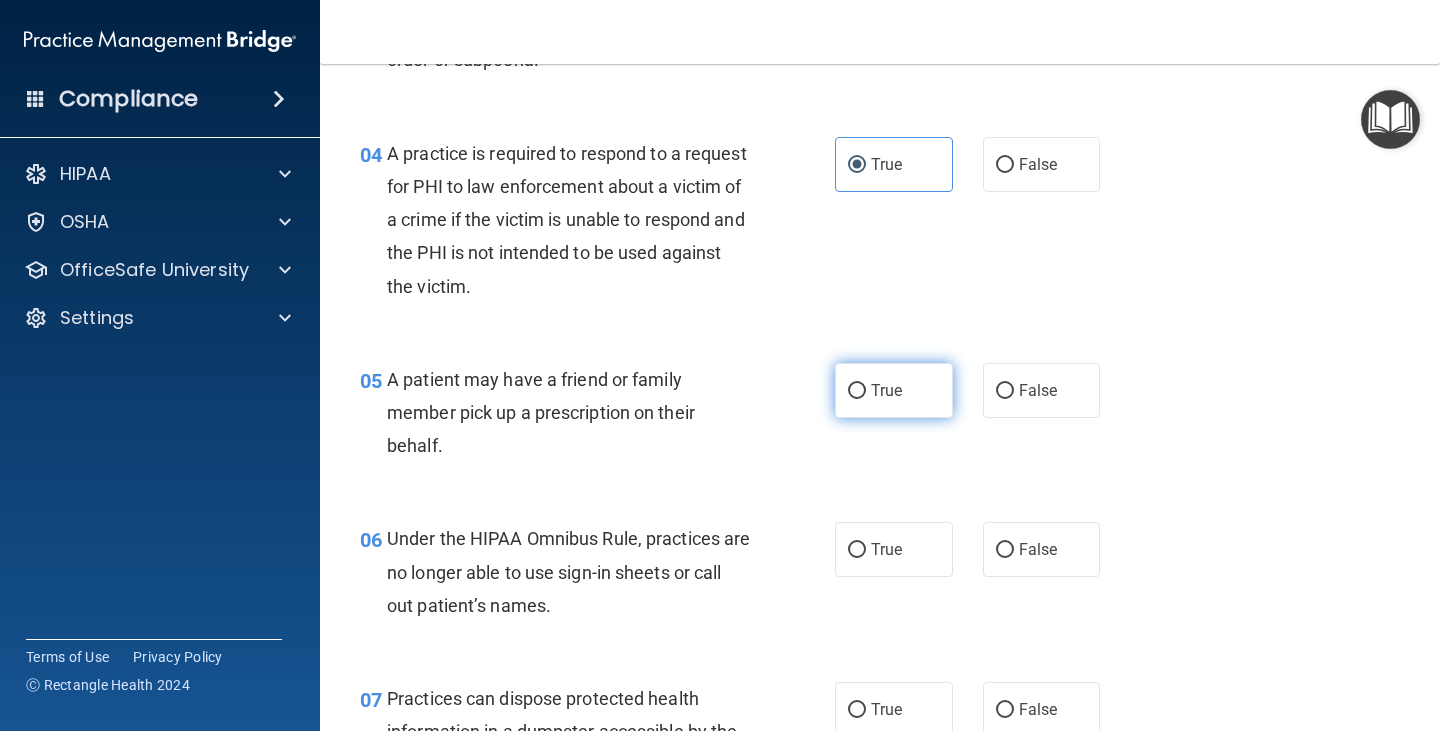 click on "True" at bounding box center [894, 390] 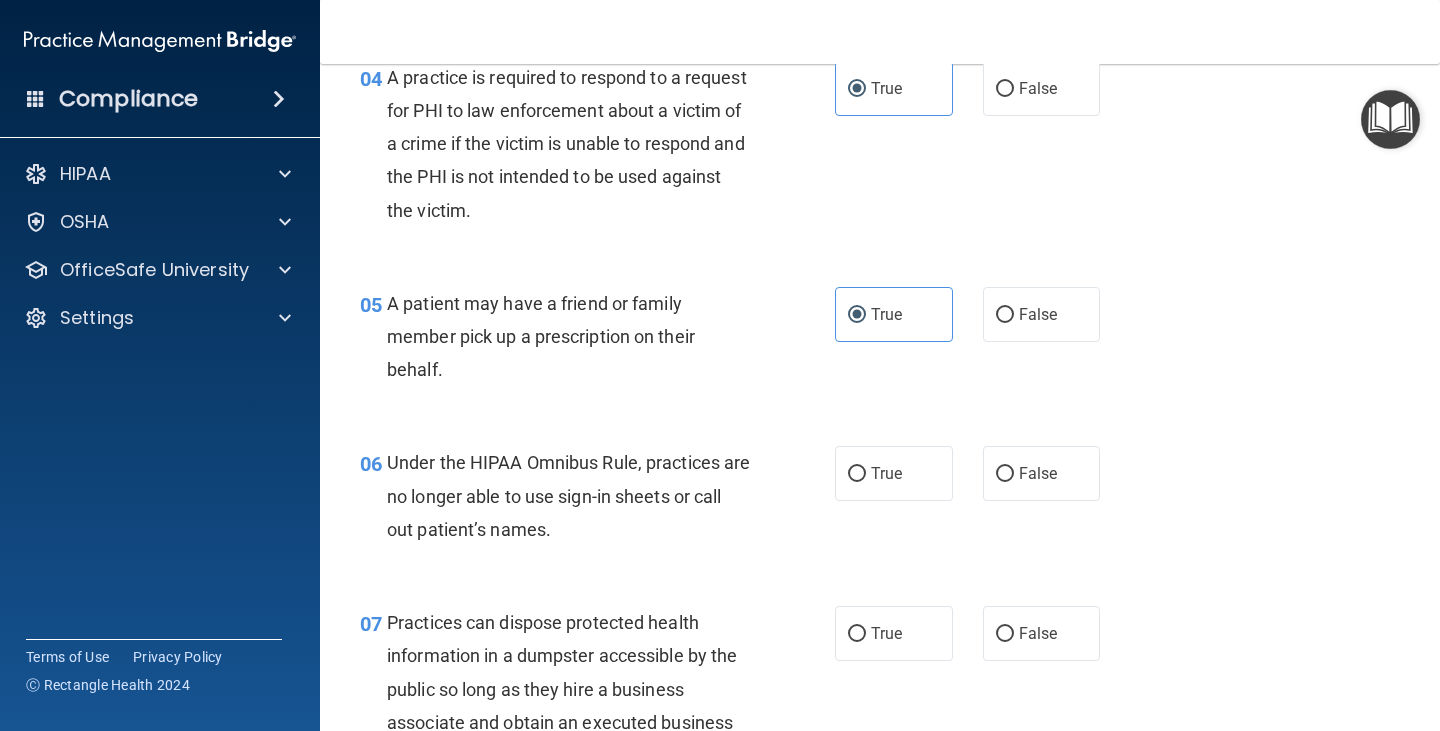 scroll, scrollTop: 900, scrollLeft: 0, axis: vertical 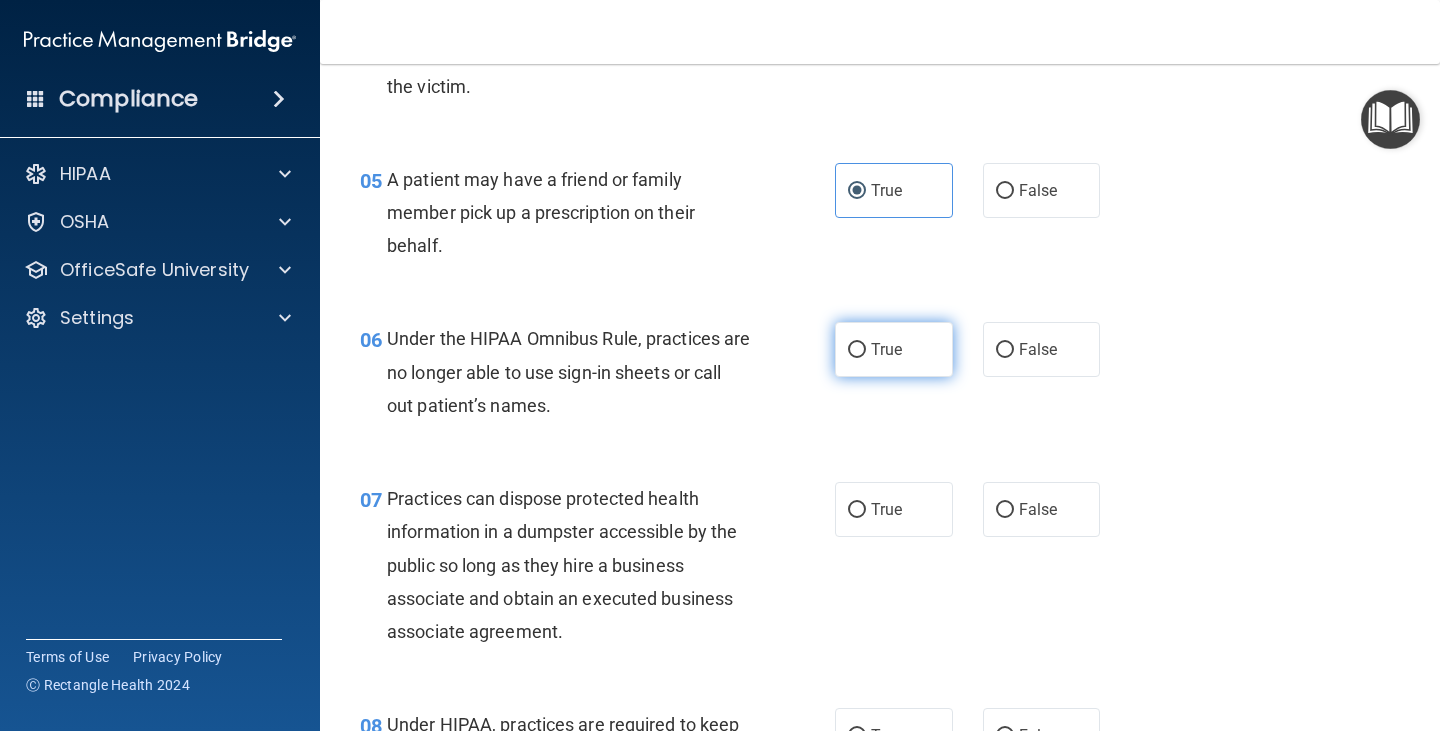 click on "True" at bounding box center (857, 350) 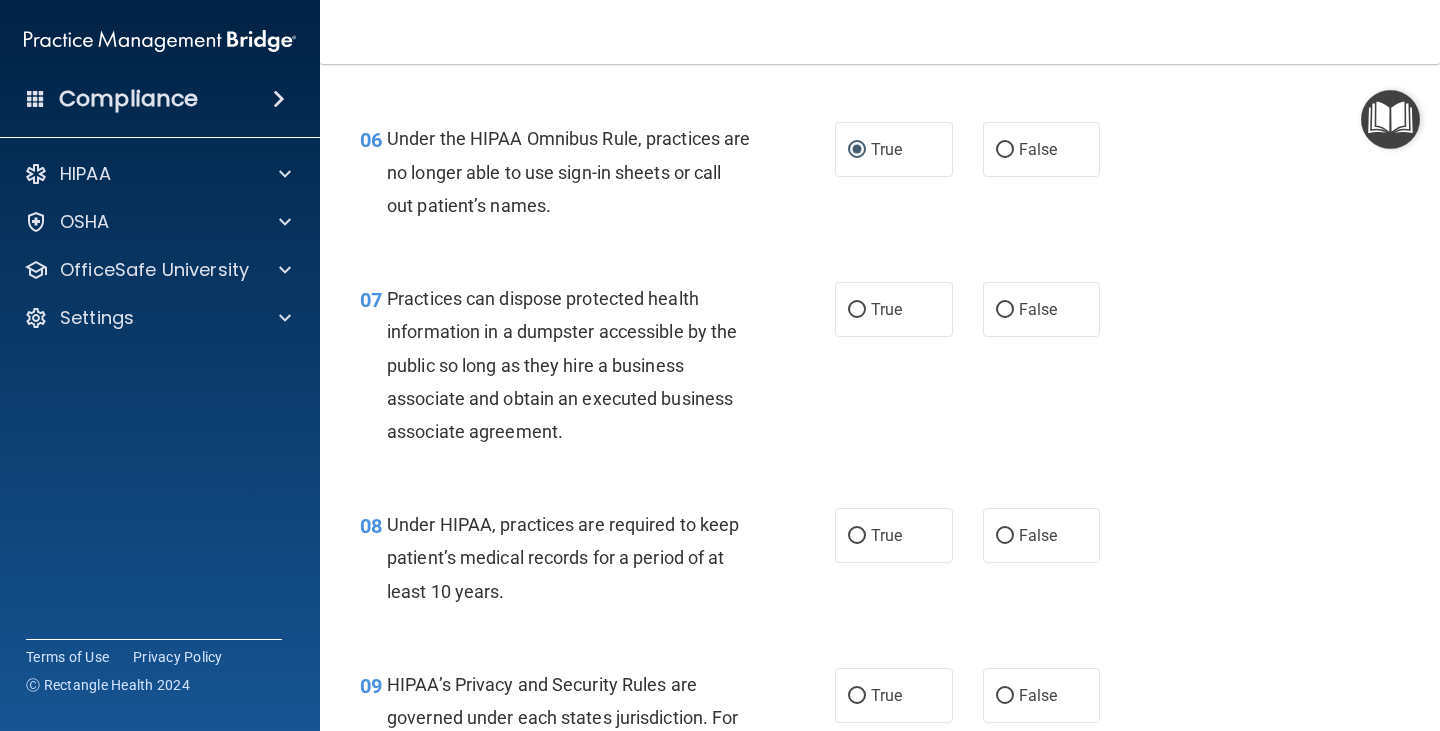 scroll, scrollTop: 1200, scrollLeft: 0, axis: vertical 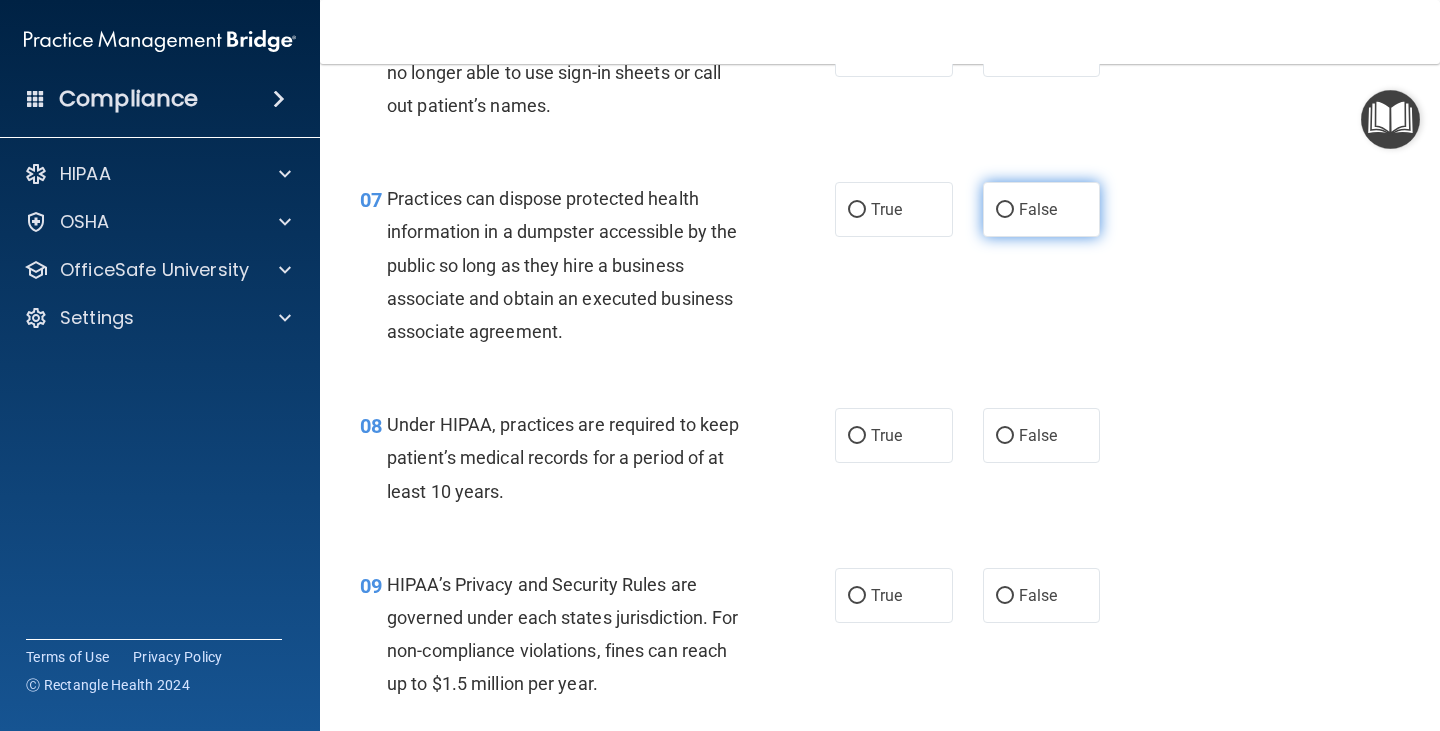 click on "False" at bounding box center (1042, 209) 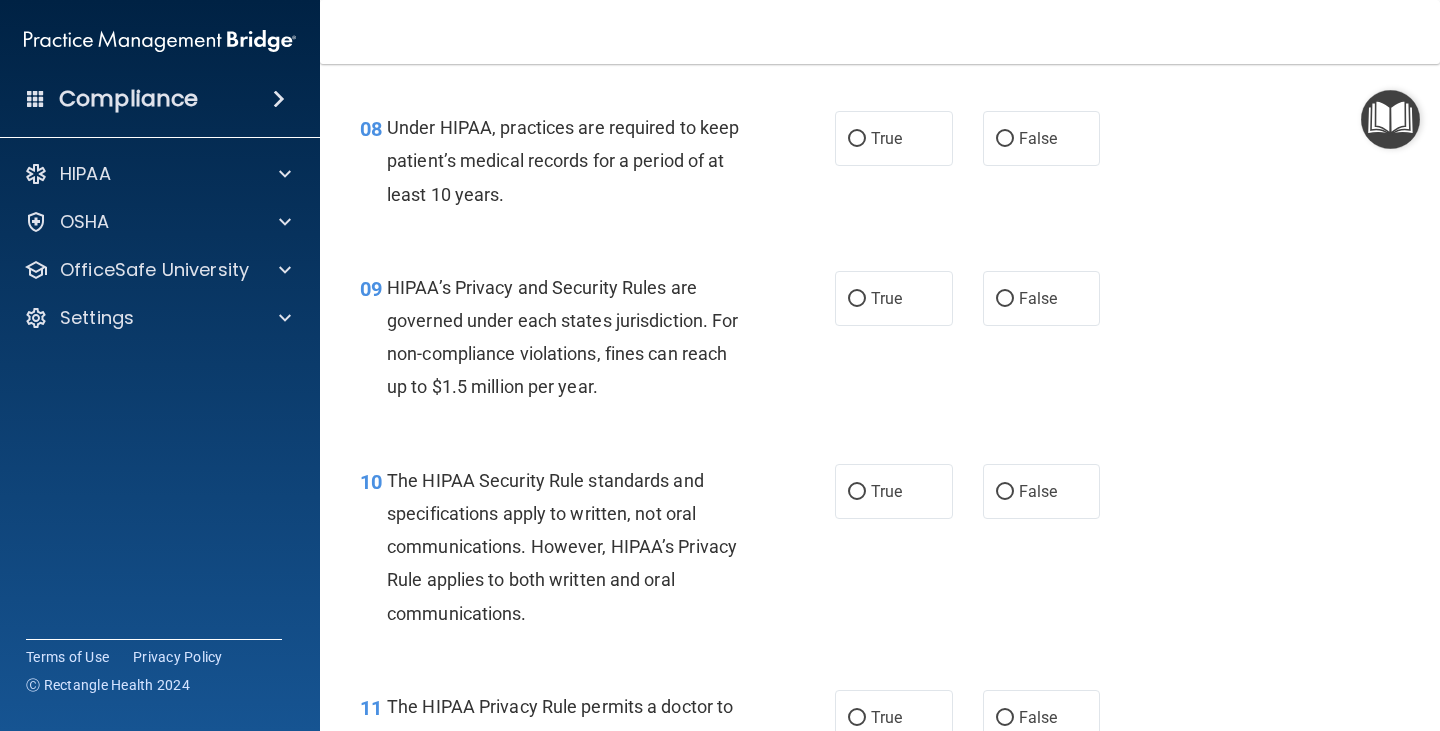 scroll, scrollTop: 1500, scrollLeft: 0, axis: vertical 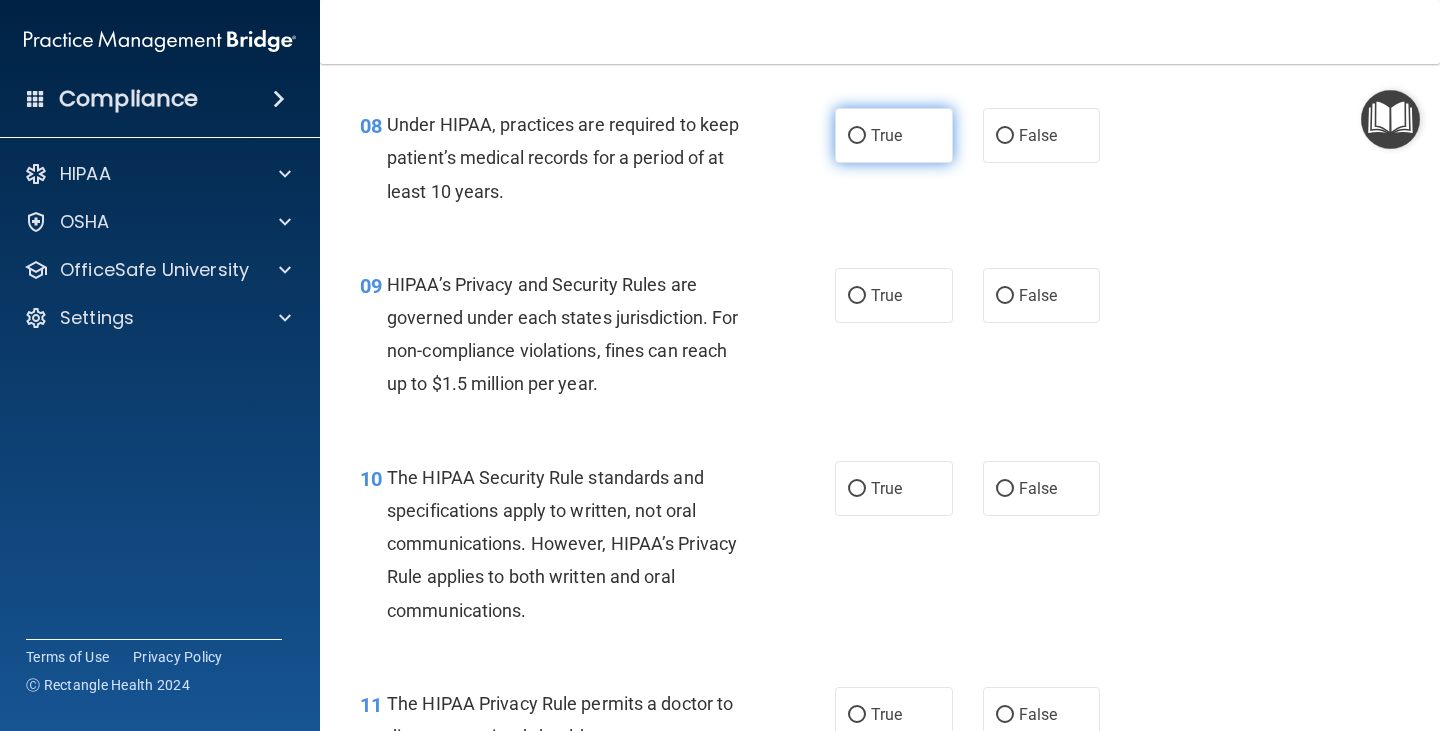click on "True" at bounding box center [894, 135] 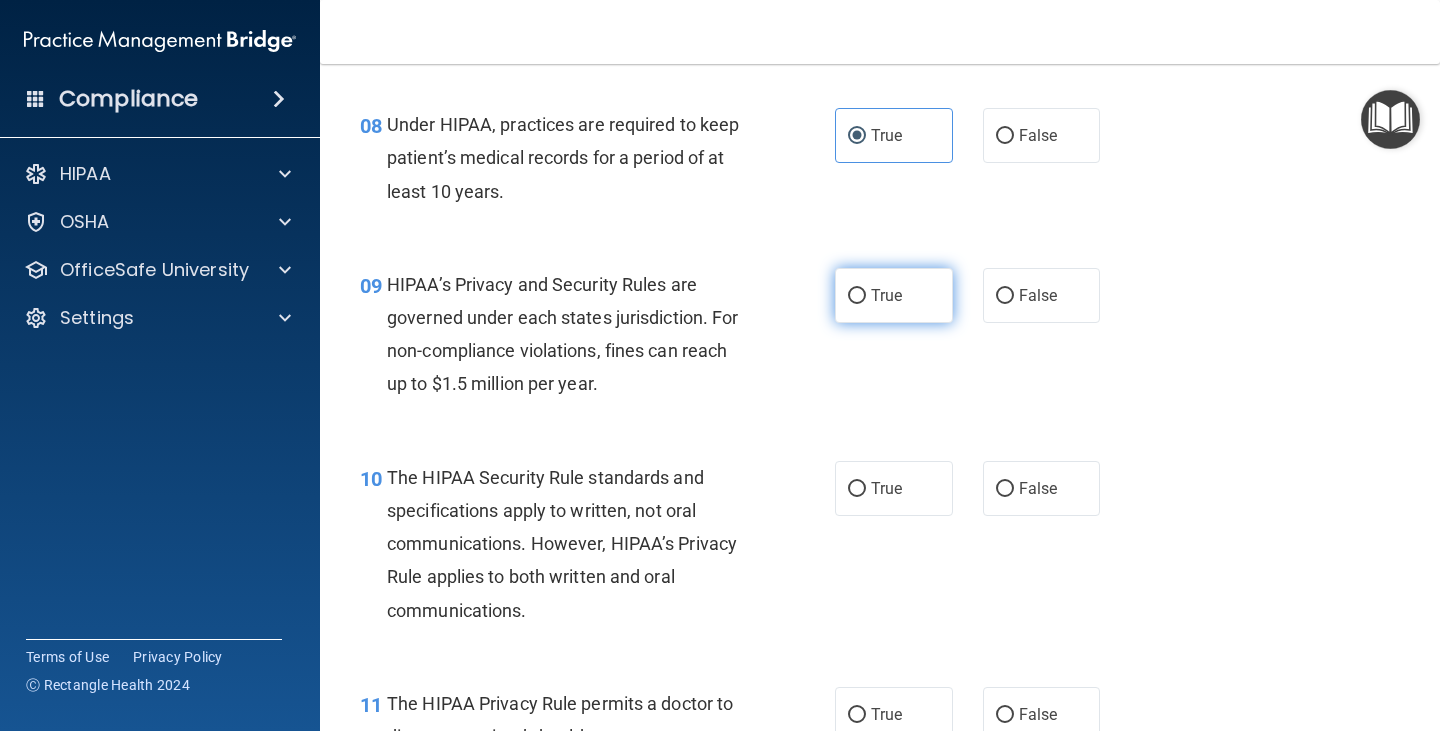 click on "True" at bounding box center (894, 295) 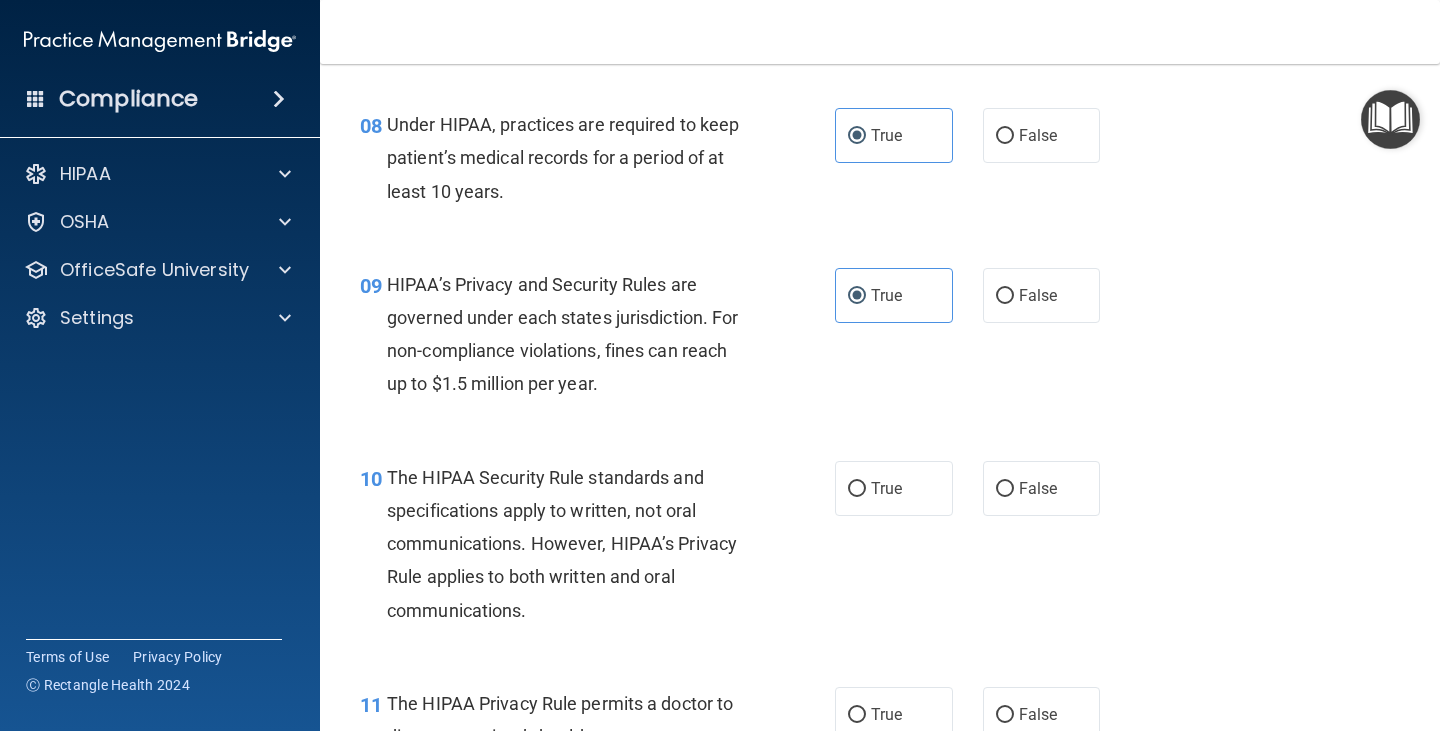 scroll, scrollTop: 1600, scrollLeft: 0, axis: vertical 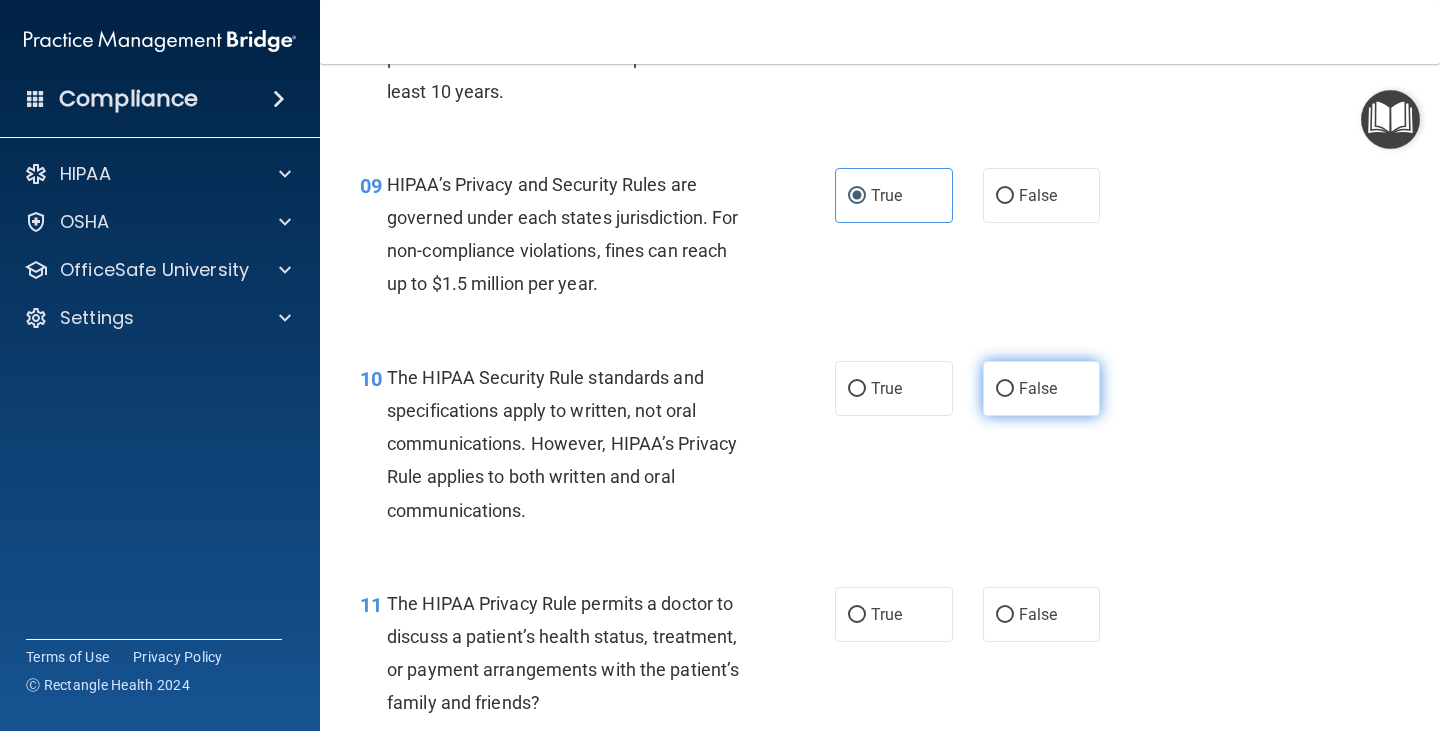 click on "False" at bounding box center (1038, 388) 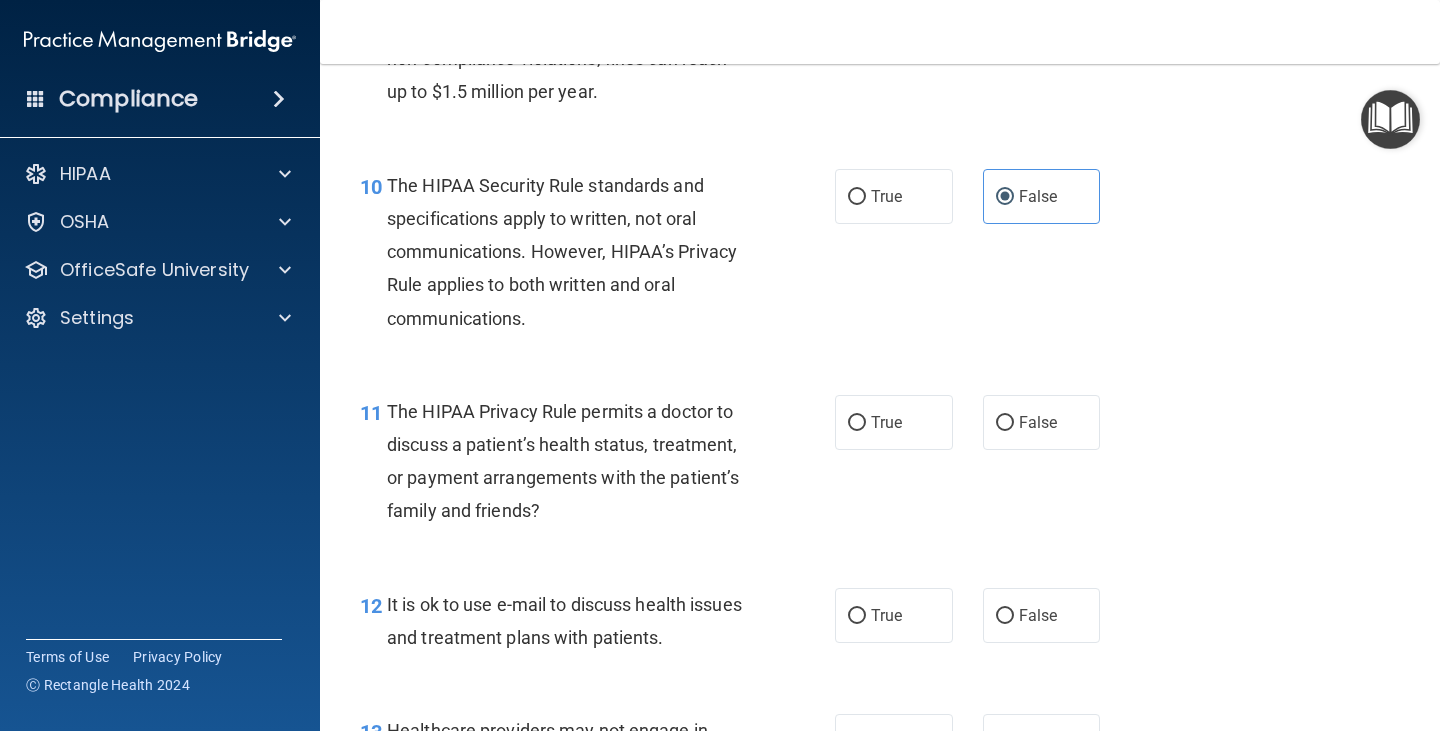 scroll, scrollTop: 1800, scrollLeft: 0, axis: vertical 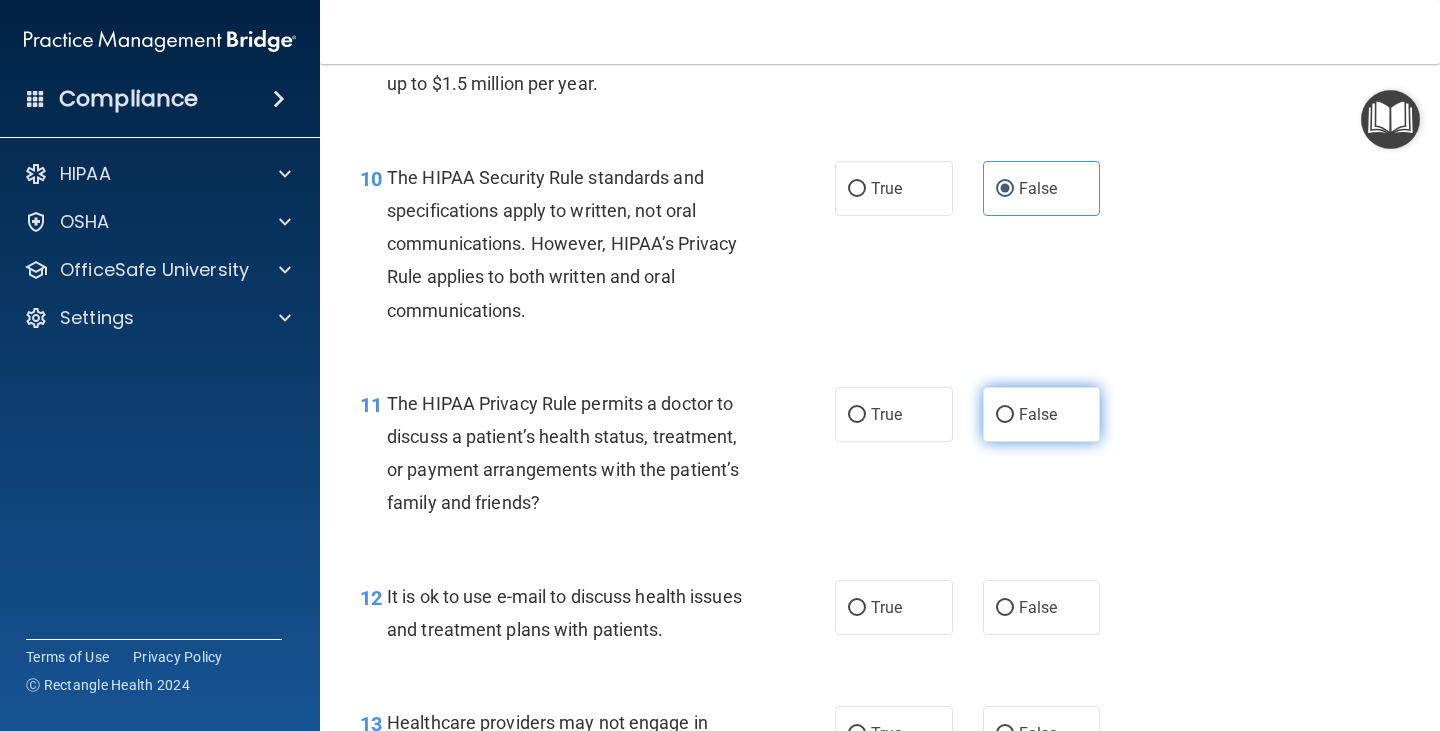 click on "False" at bounding box center [1042, 414] 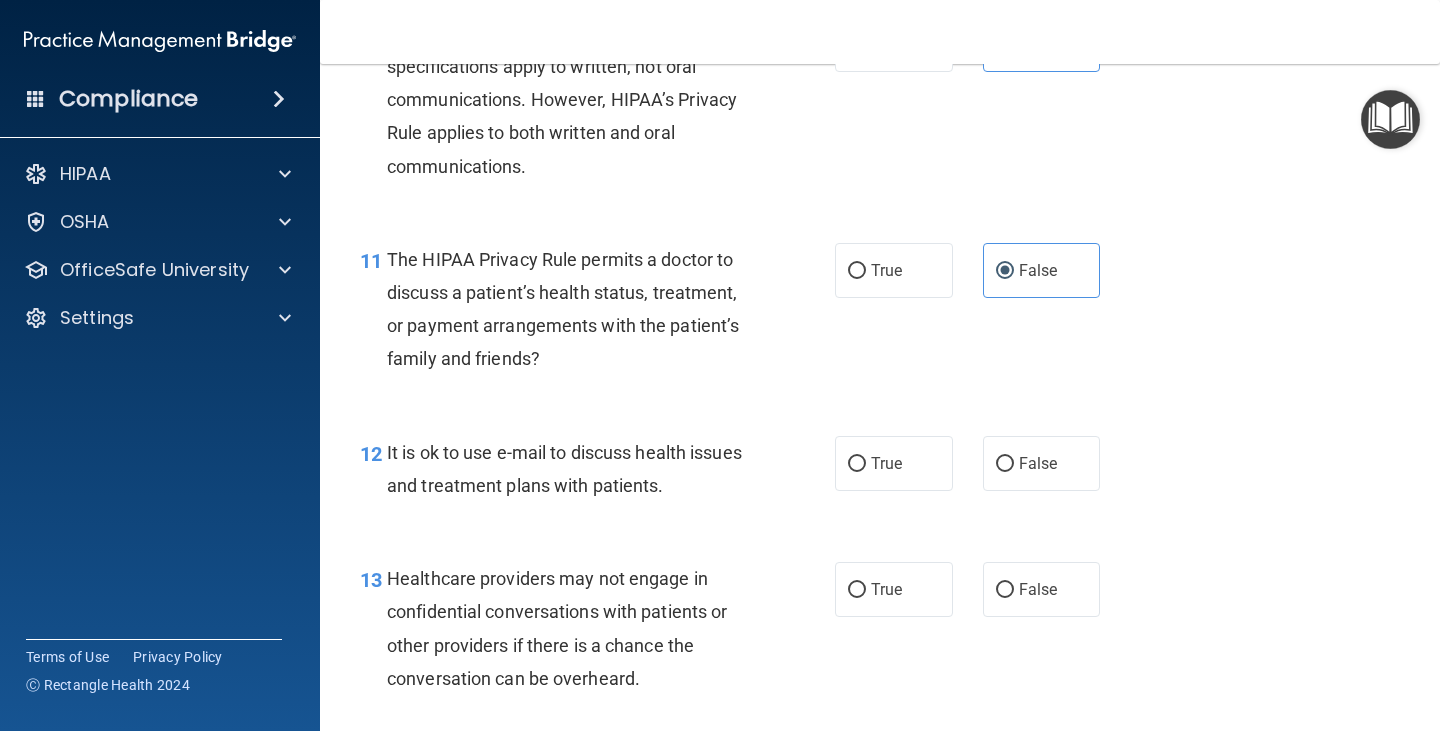 scroll, scrollTop: 2000, scrollLeft: 0, axis: vertical 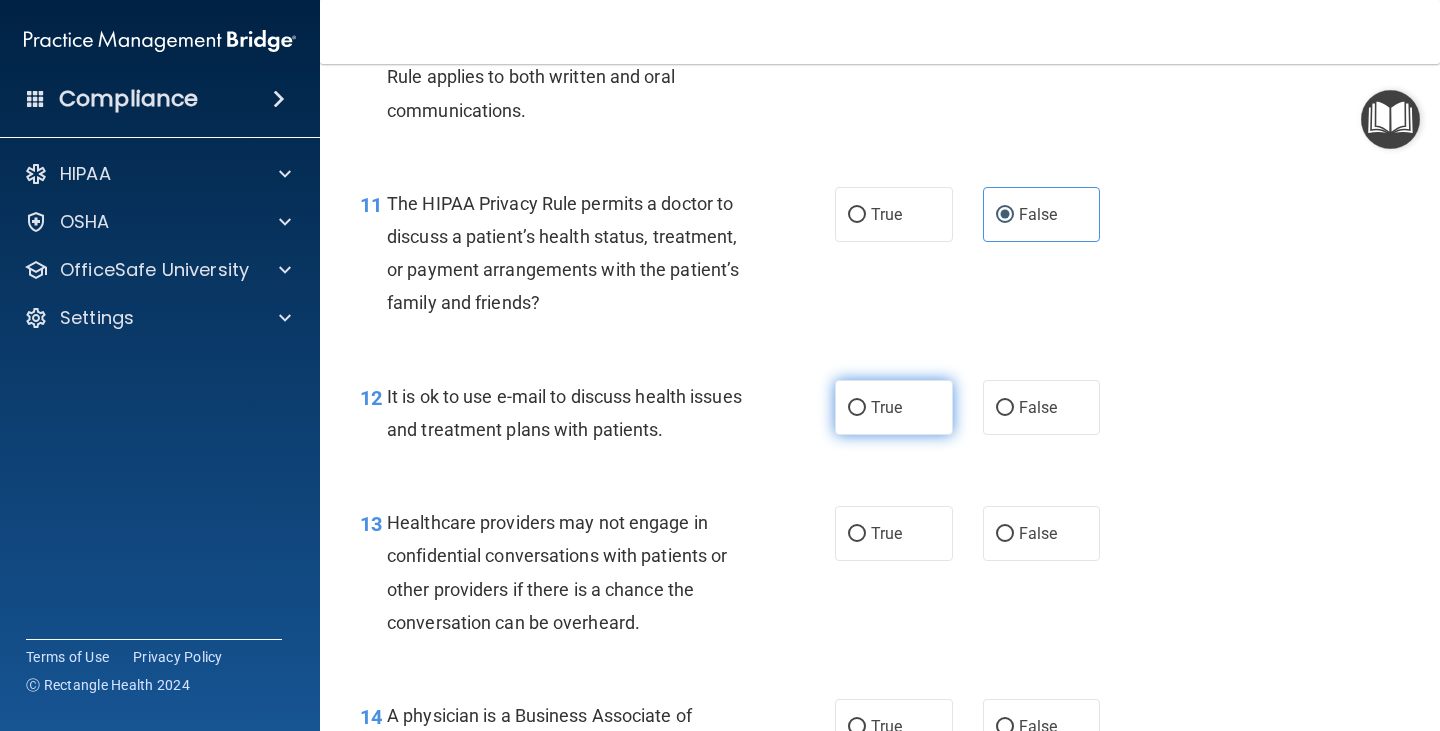 click on "True" at bounding box center [894, 407] 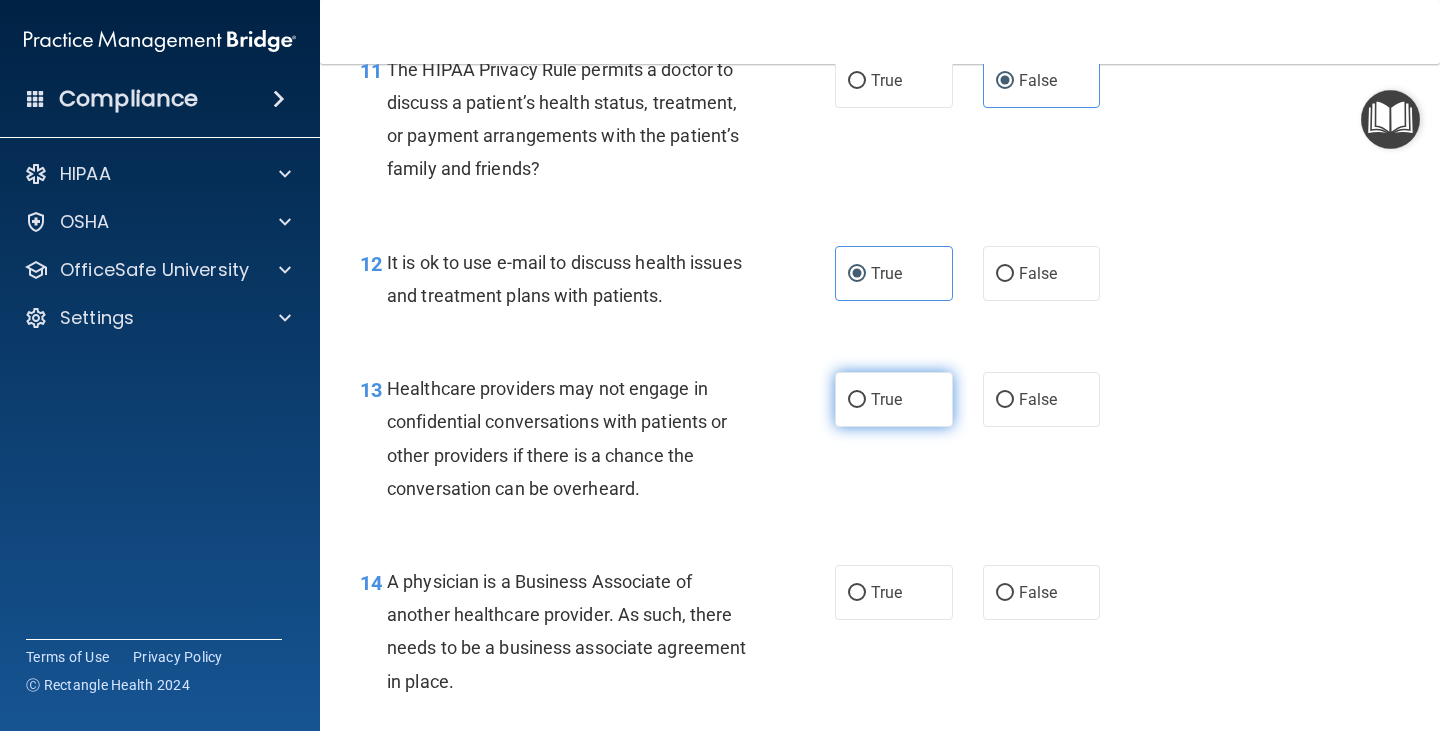 scroll, scrollTop: 2200, scrollLeft: 0, axis: vertical 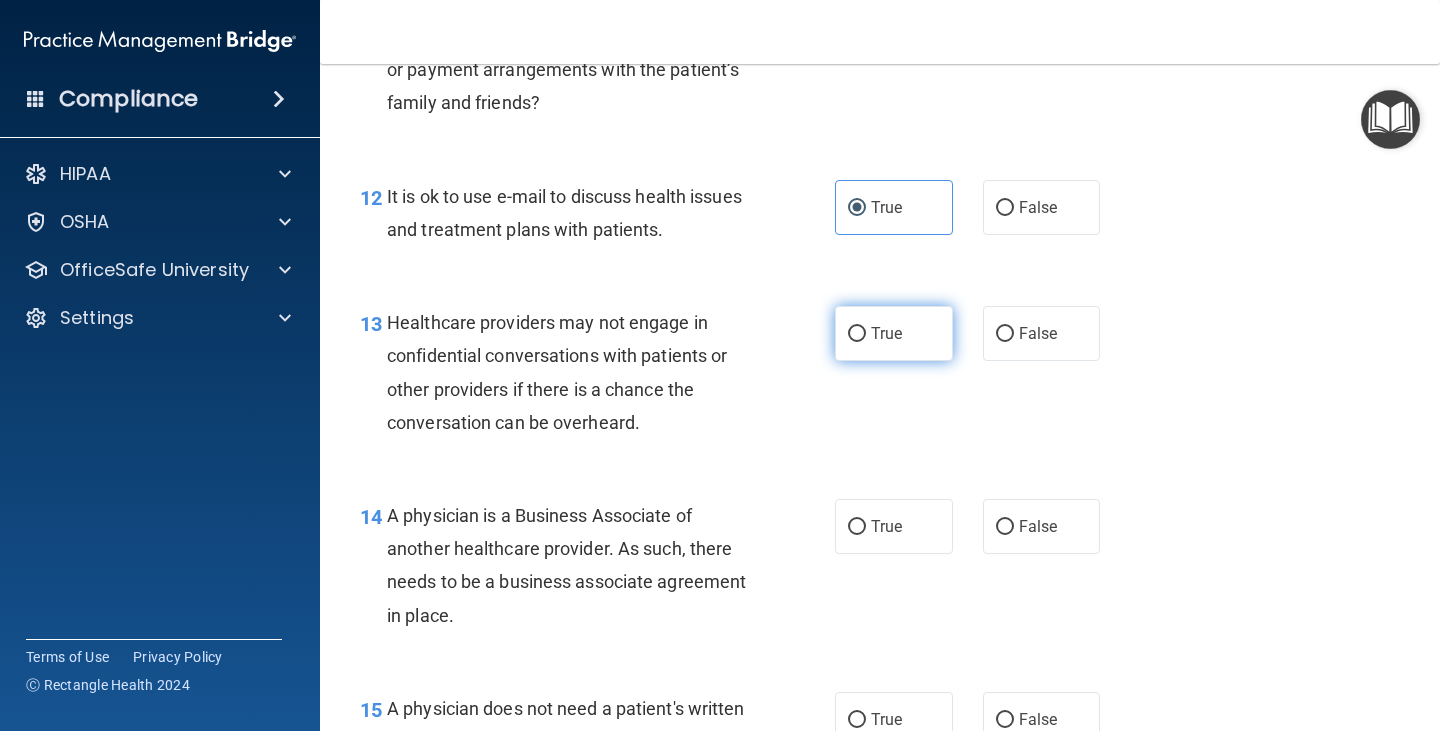 click on "True" at bounding box center (886, 333) 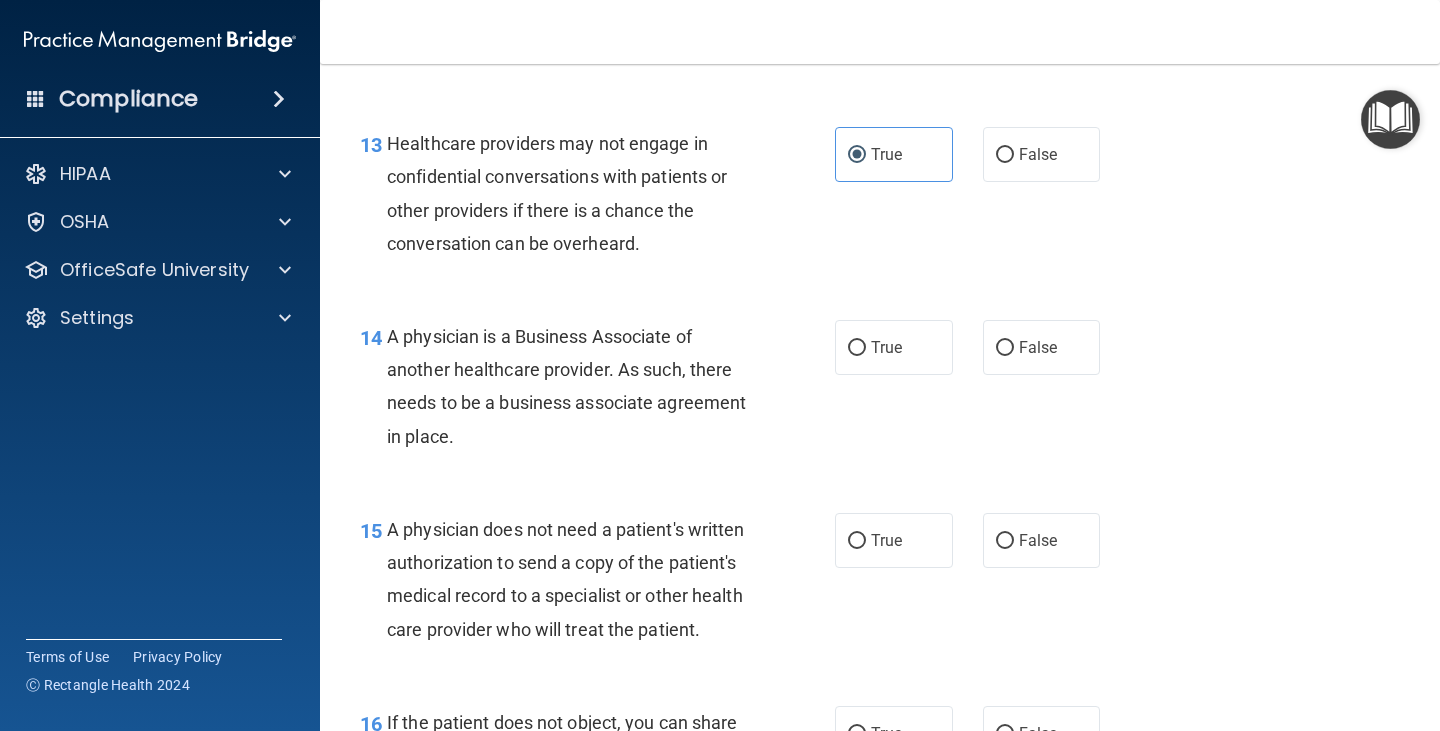 scroll, scrollTop: 2500, scrollLeft: 0, axis: vertical 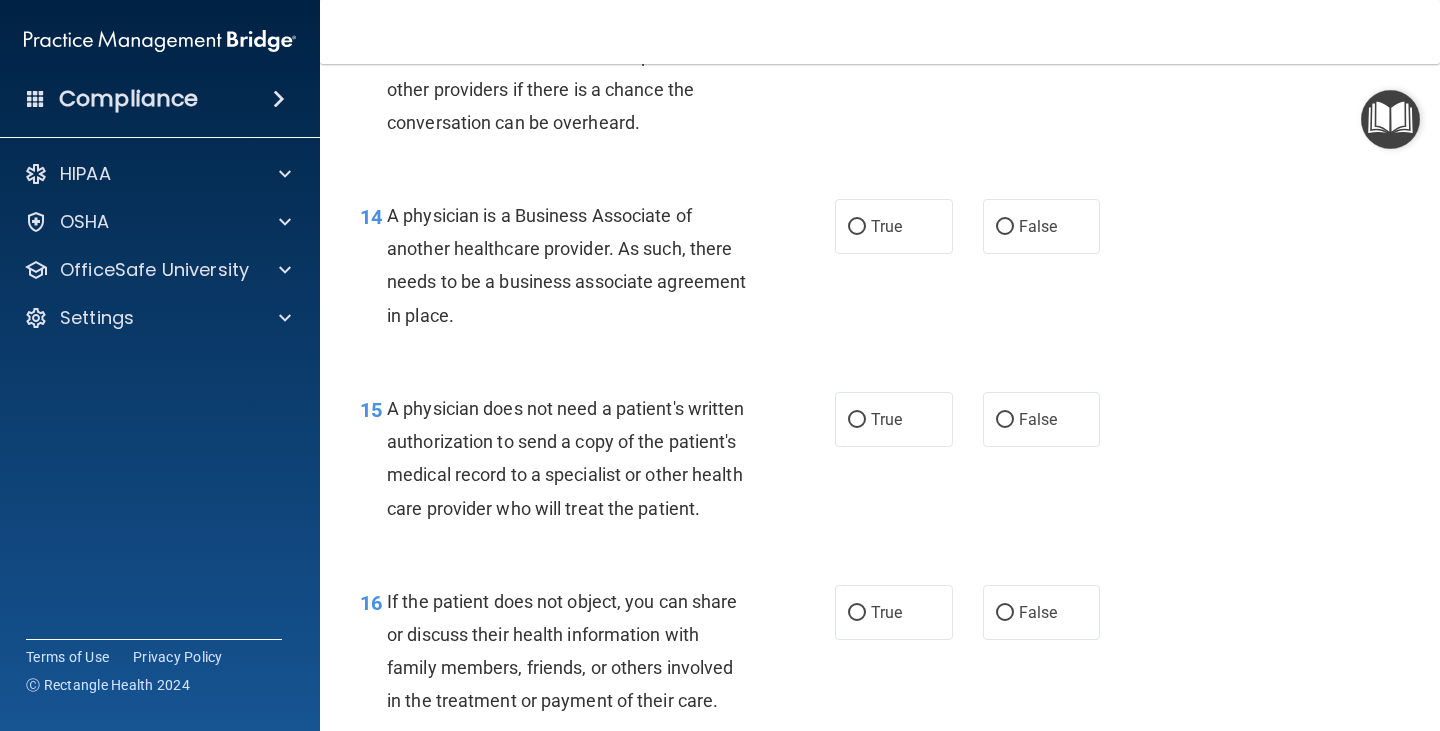 click on "14        A physician is a Business Associate of another healthcare provider.  As such, there needs to be a business associate agreement in place.                 True           False" at bounding box center [880, 270] 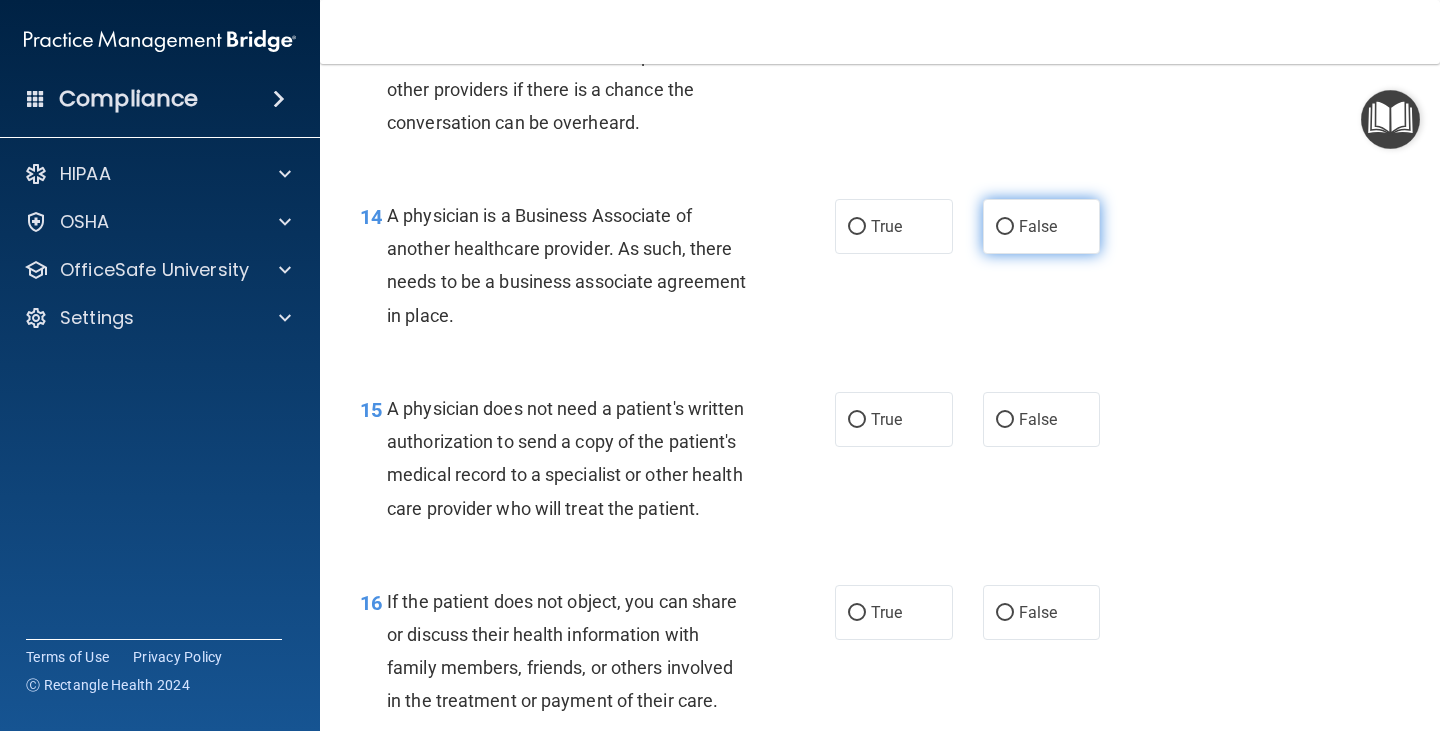 click on "False" at bounding box center [1042, 226] 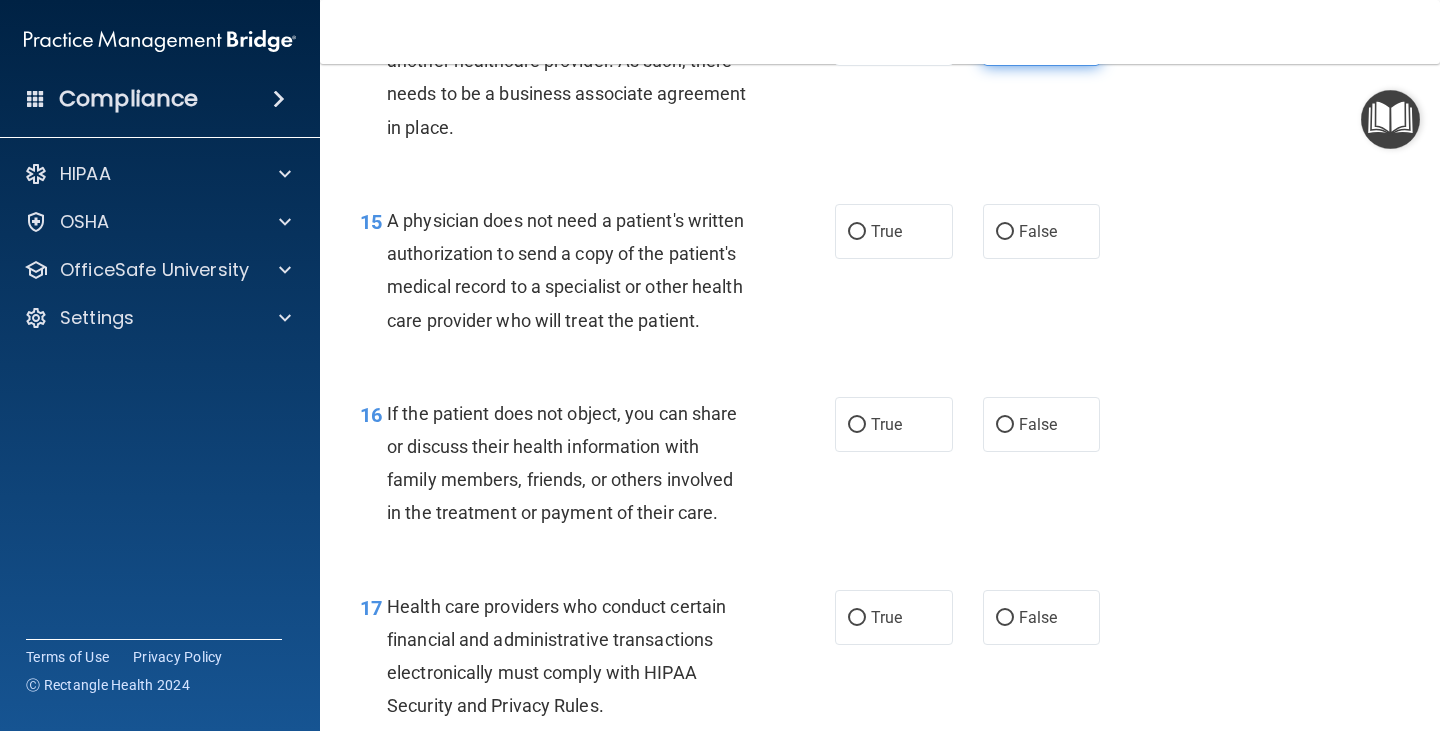 scroll, scrollTop: 2800, scrollLeft: 0, axis: vertical 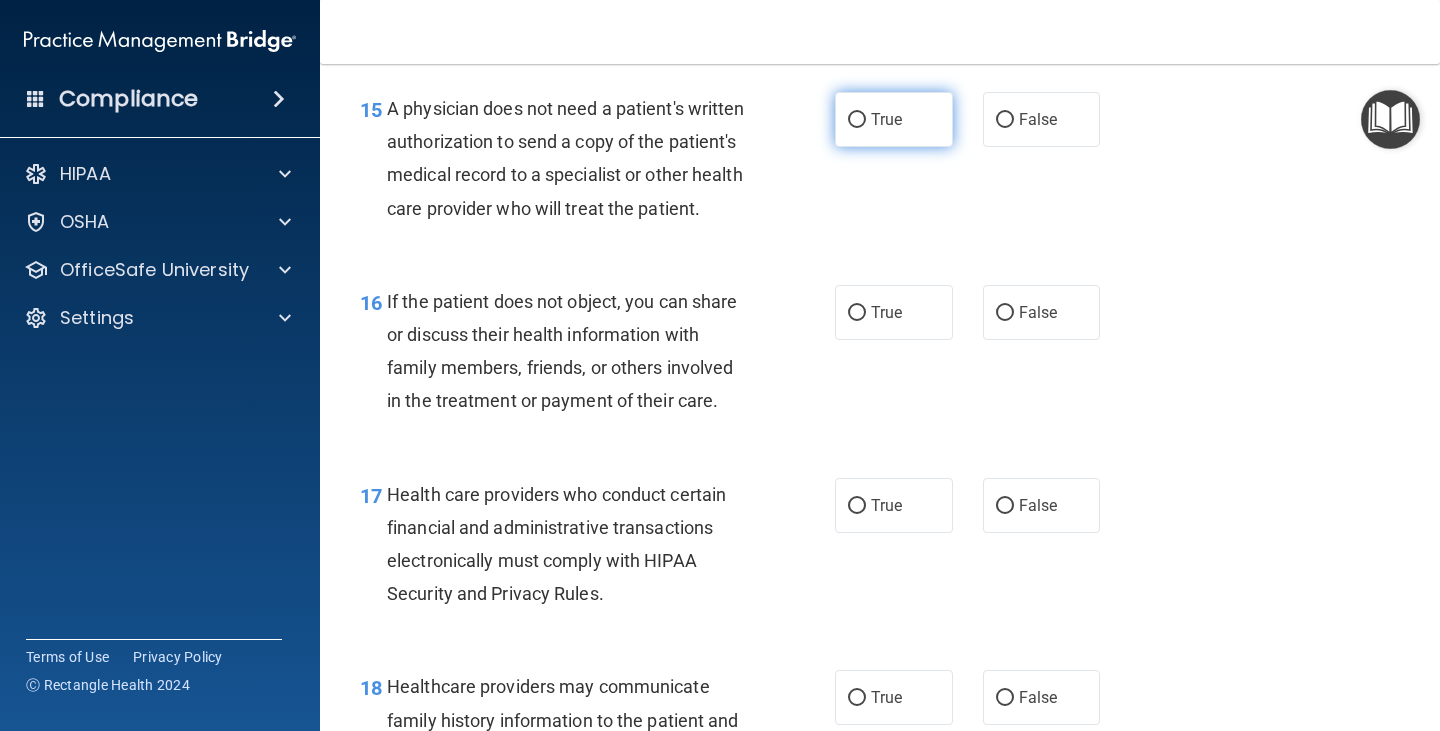 click on "True" at bounding box center (894, 119) 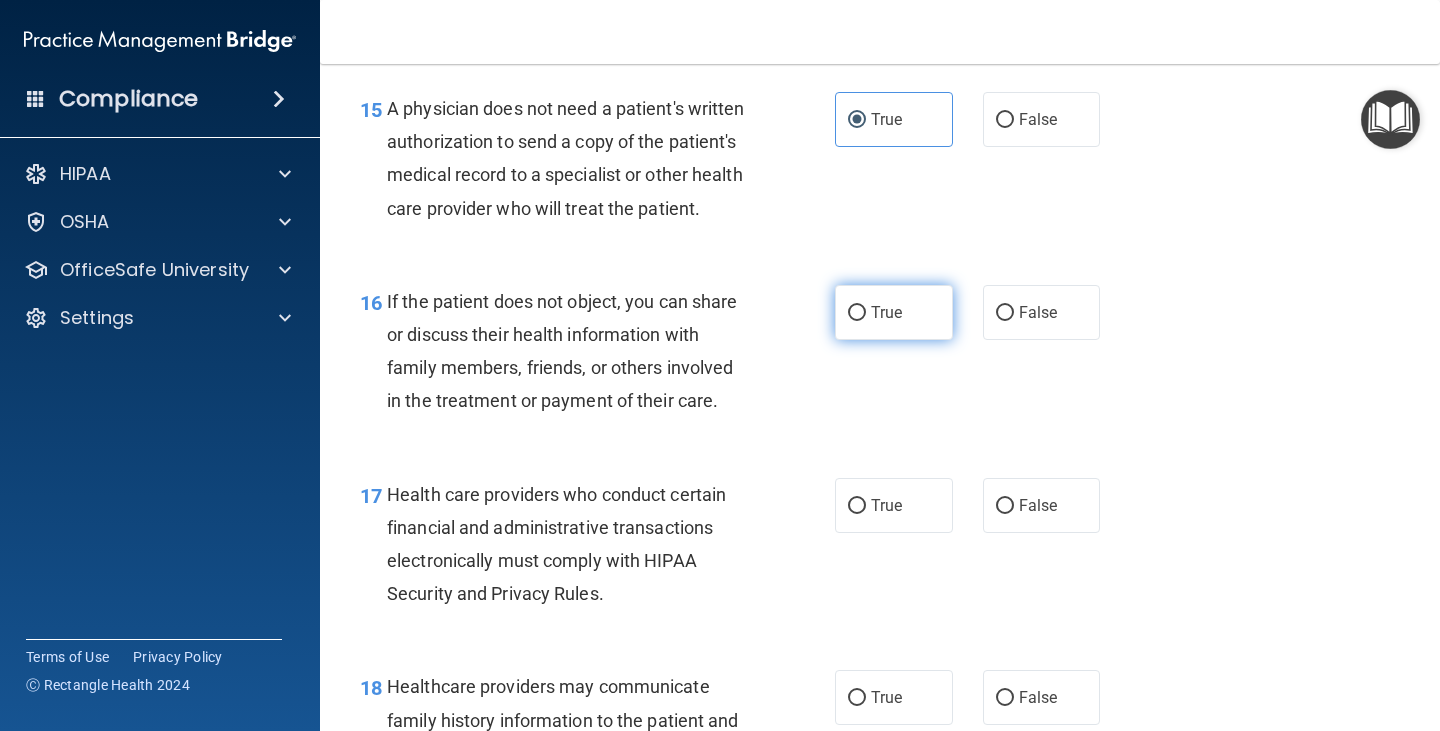 click on "True" at bounding box center (857, 313) 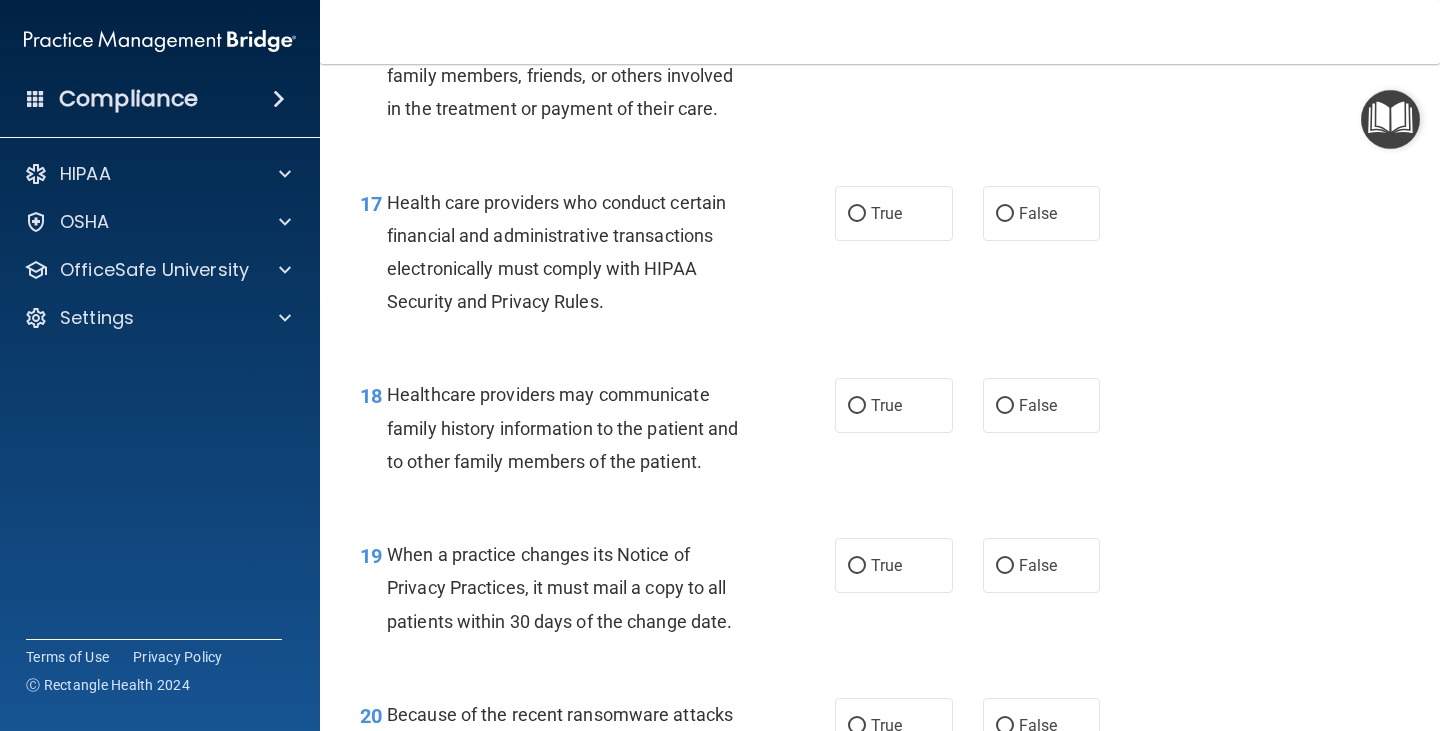 scroll, scrollTop: 3100, scrollLeft: 0, axis: vertical 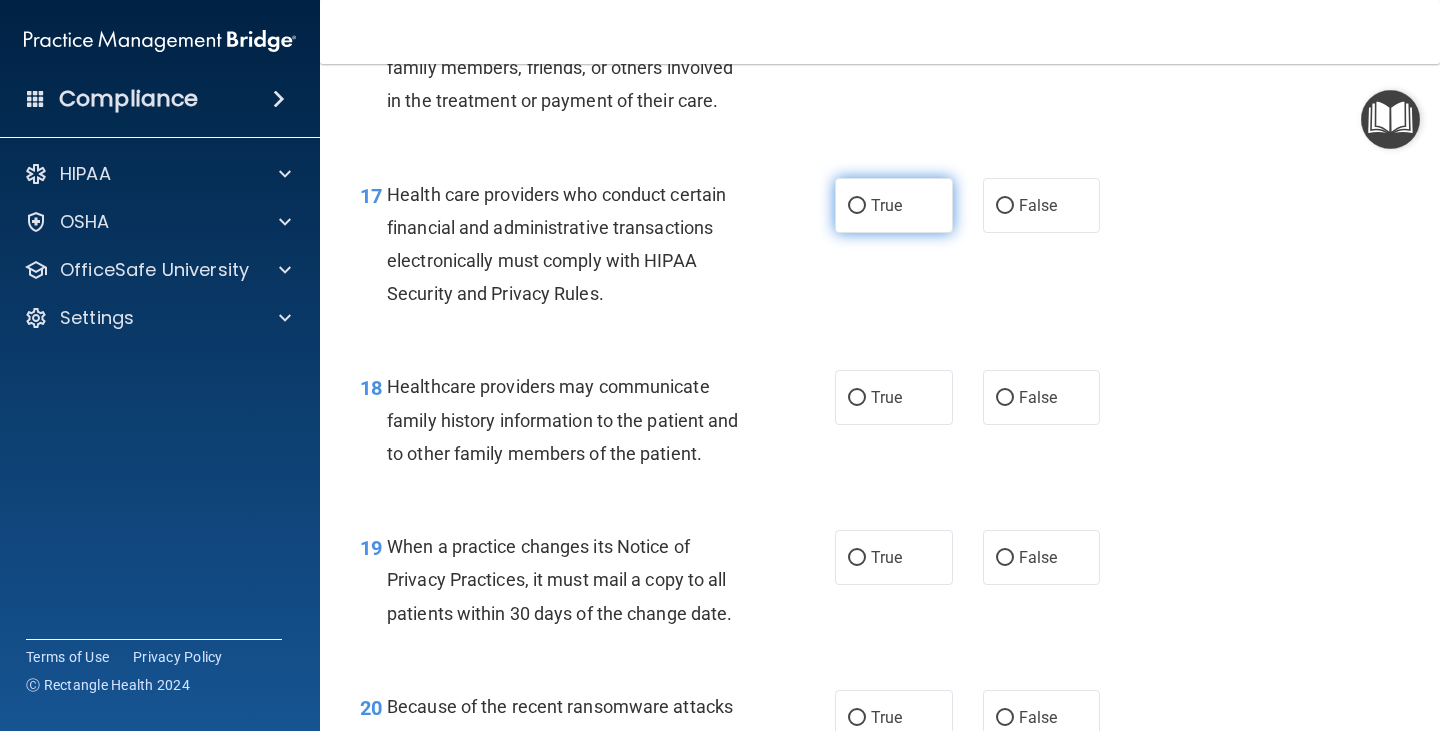 click on "True" at bounding box center (857, 206) 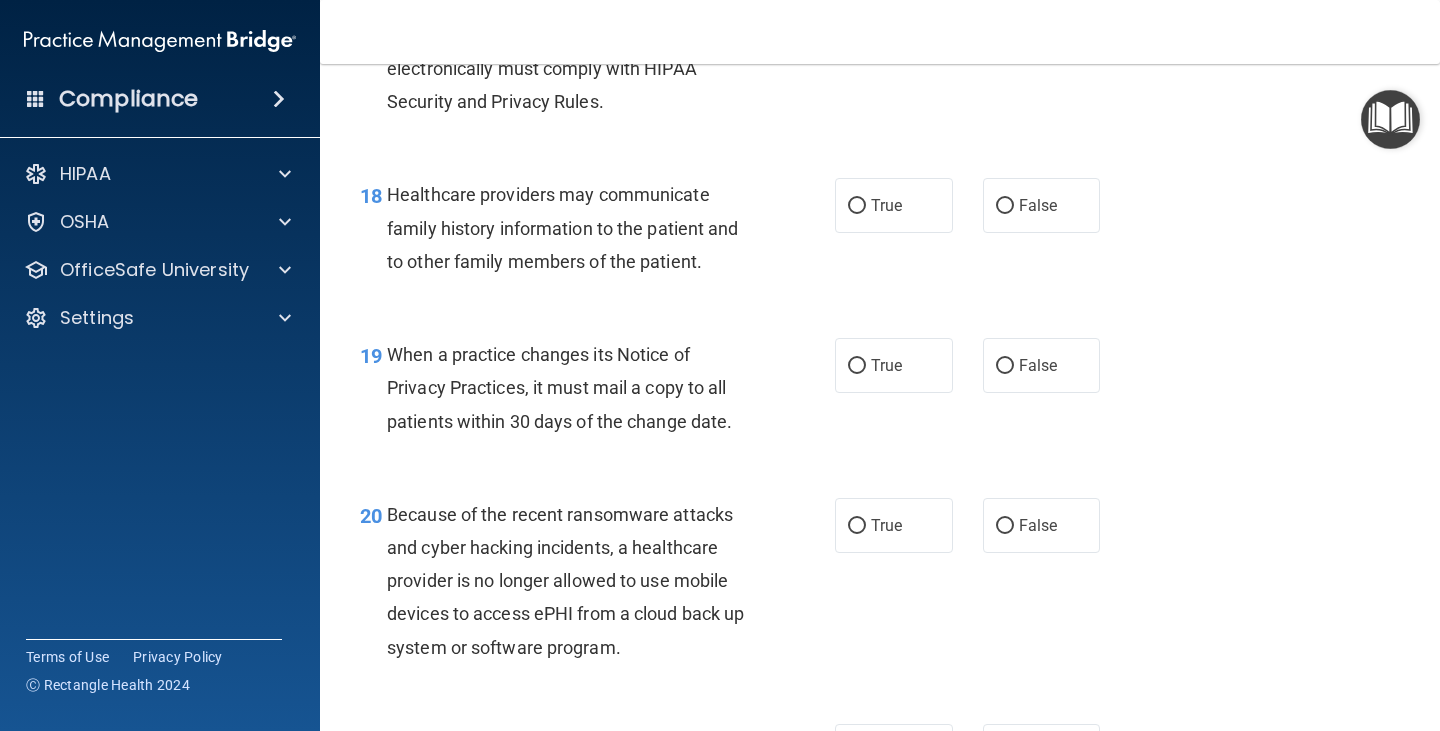 scroll, scrollTop: 3300, scrollLeft: 0, axis: vertical 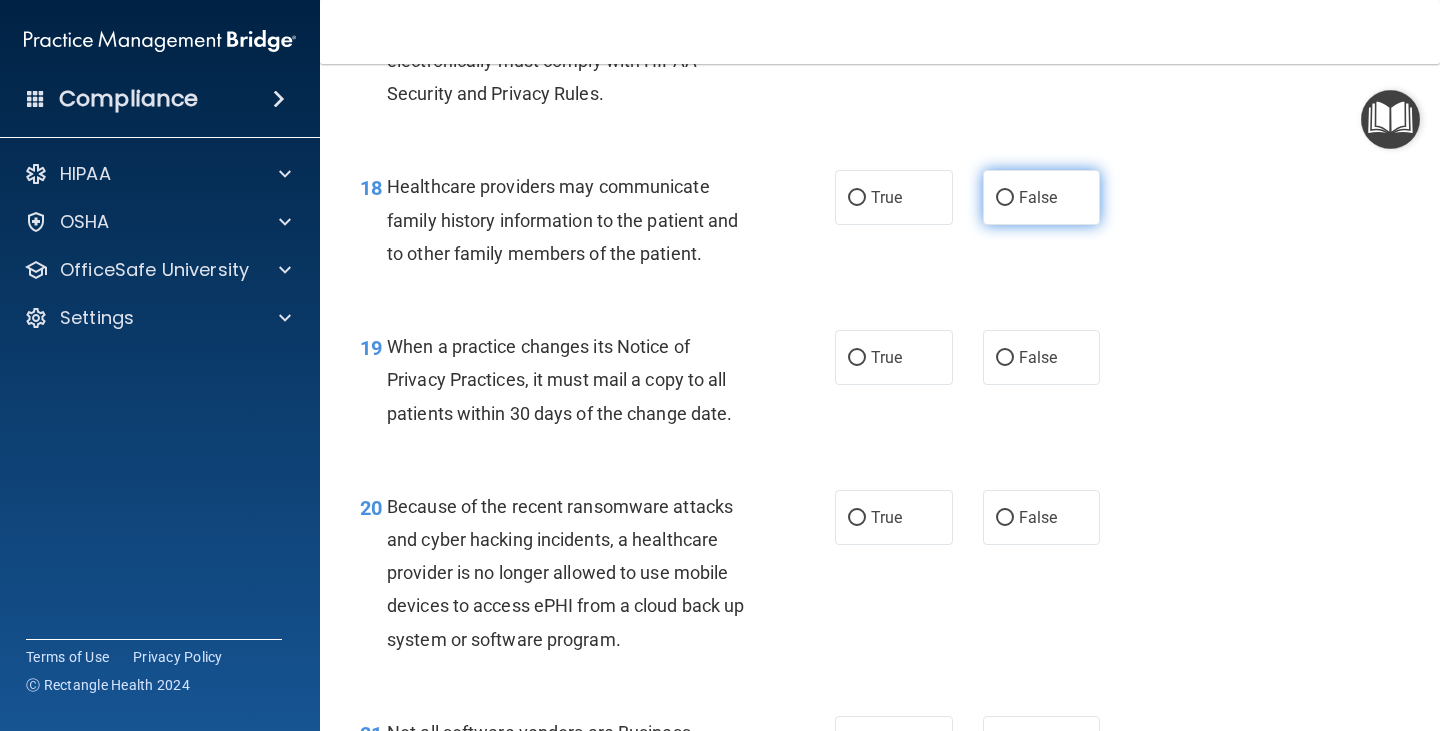 click on "False" at bounding box center (1042, 197) 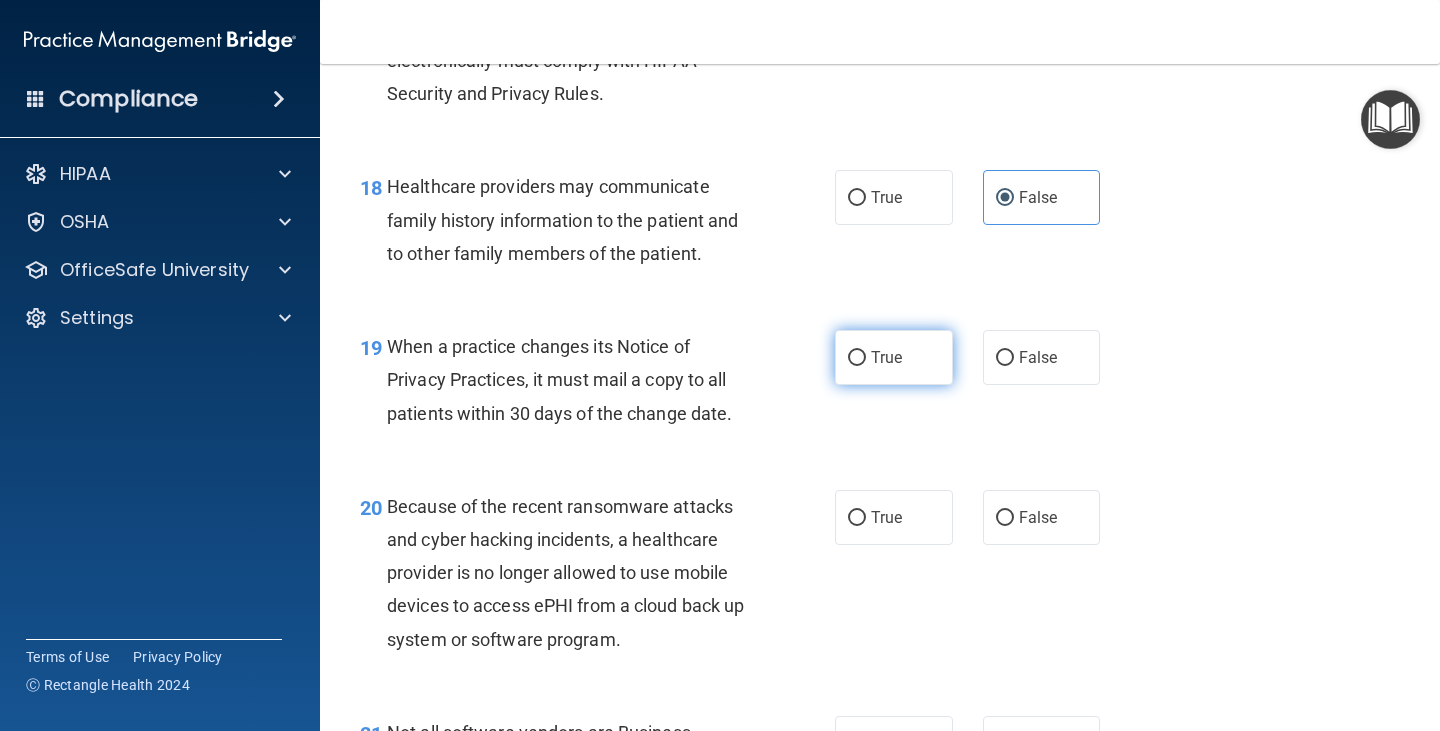 click on "True" at bounding box center (857, 358) 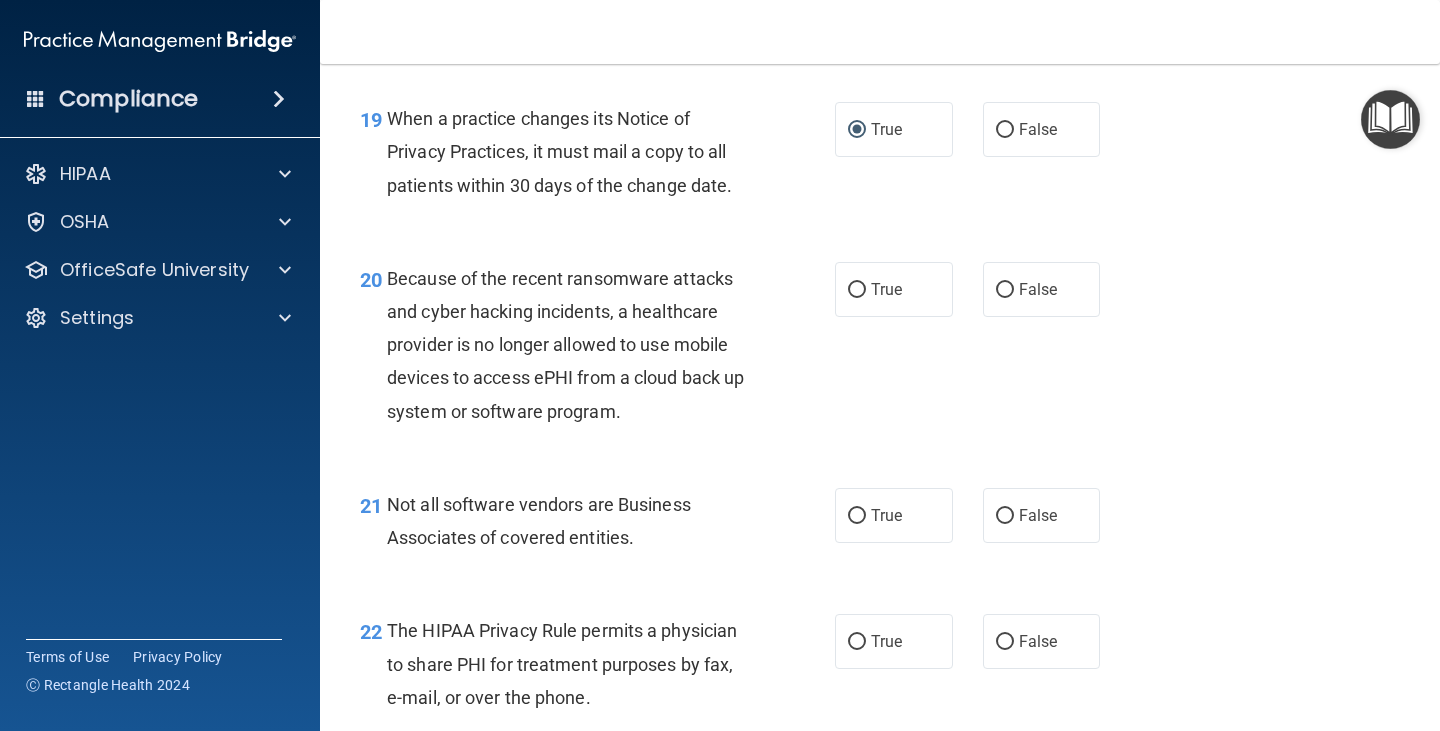 scroll, scrollTop: 3500, scrollLeft: 0, axis: vertical 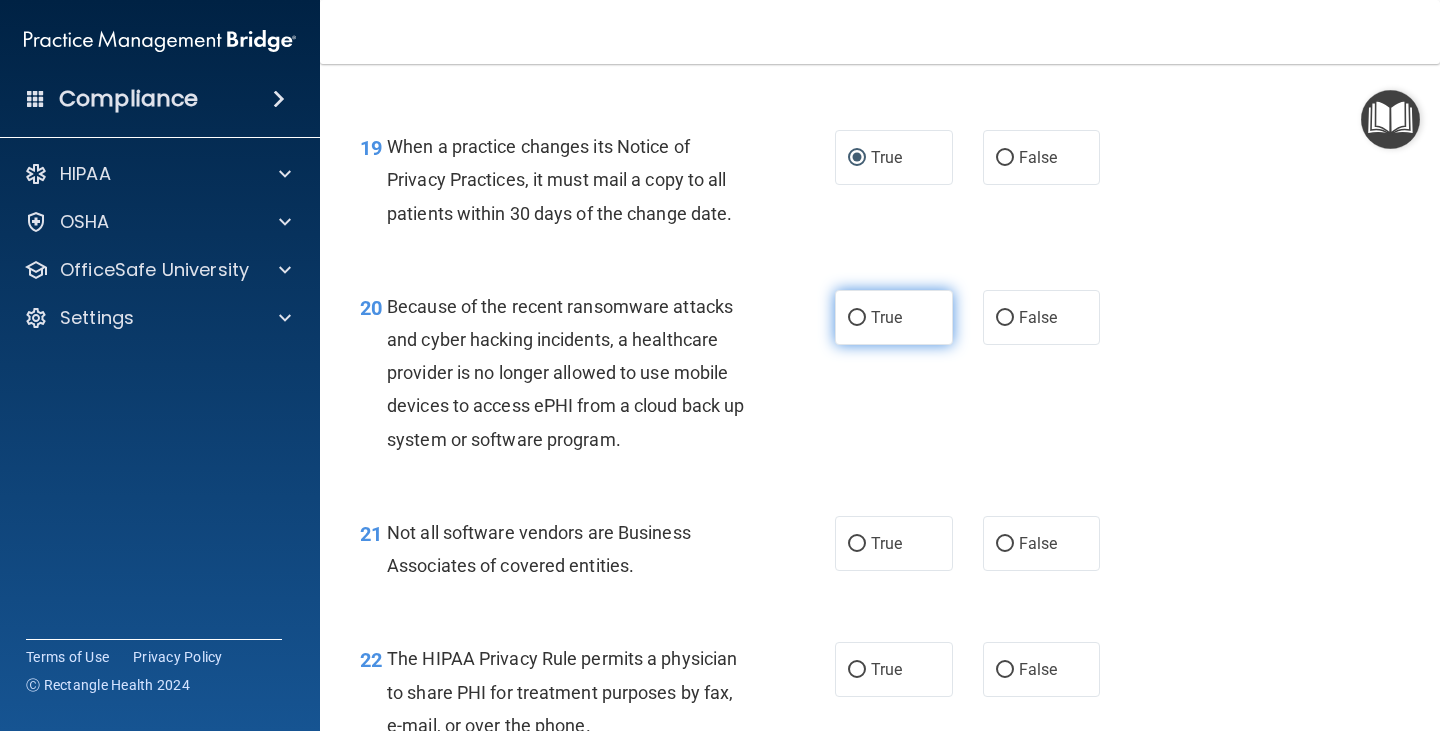 click on "True" at bounding box center (894, 317) 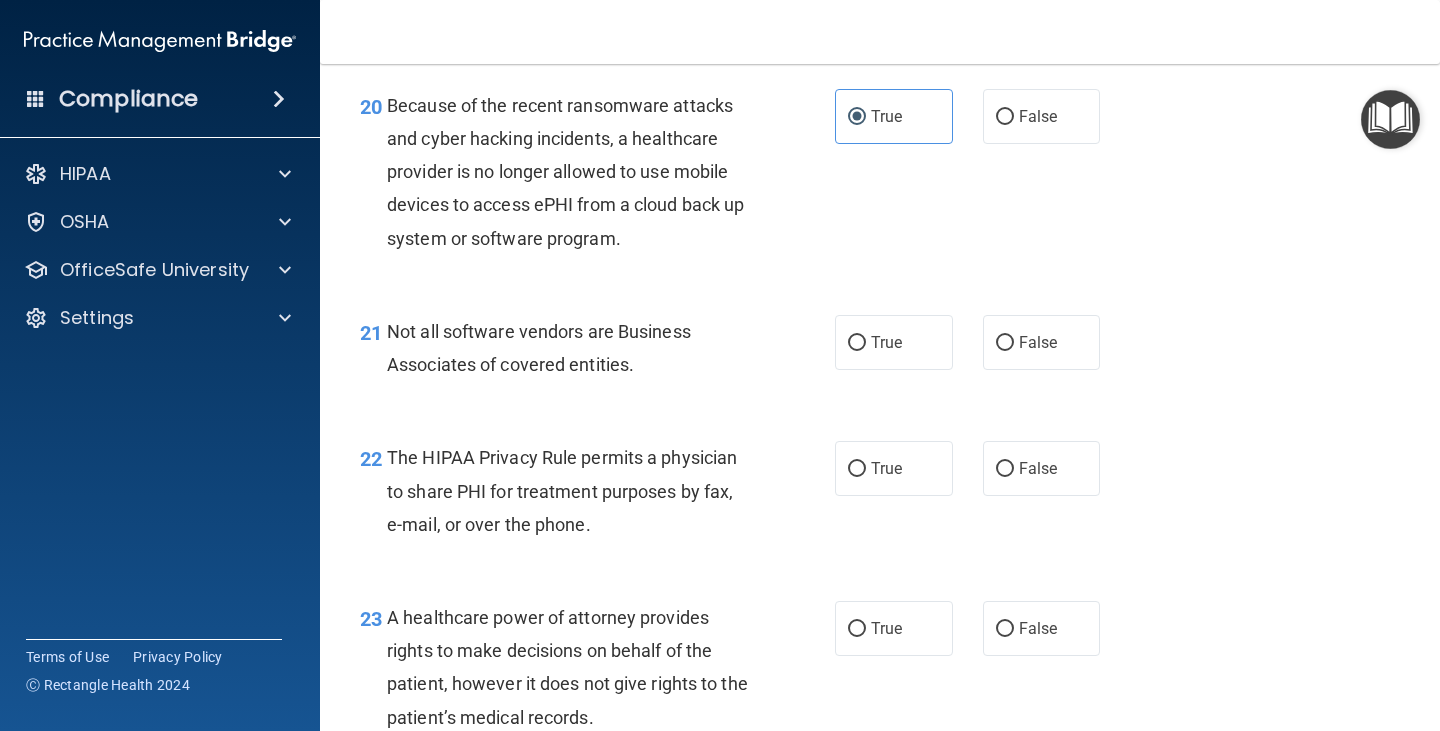 scroll, scrollTop: 3700, scrollLeft: 0, axis: vertical 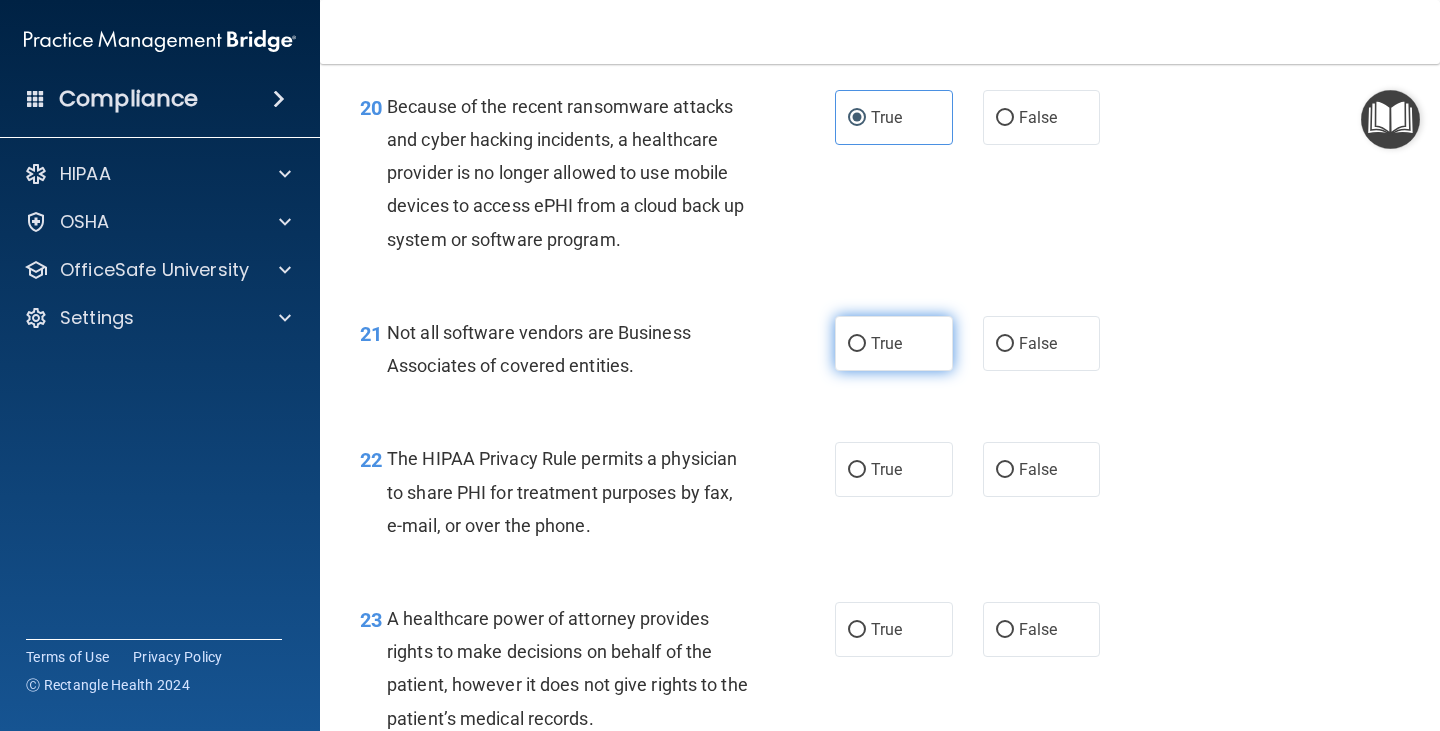 click on "True" at bounding box center [894, 343] 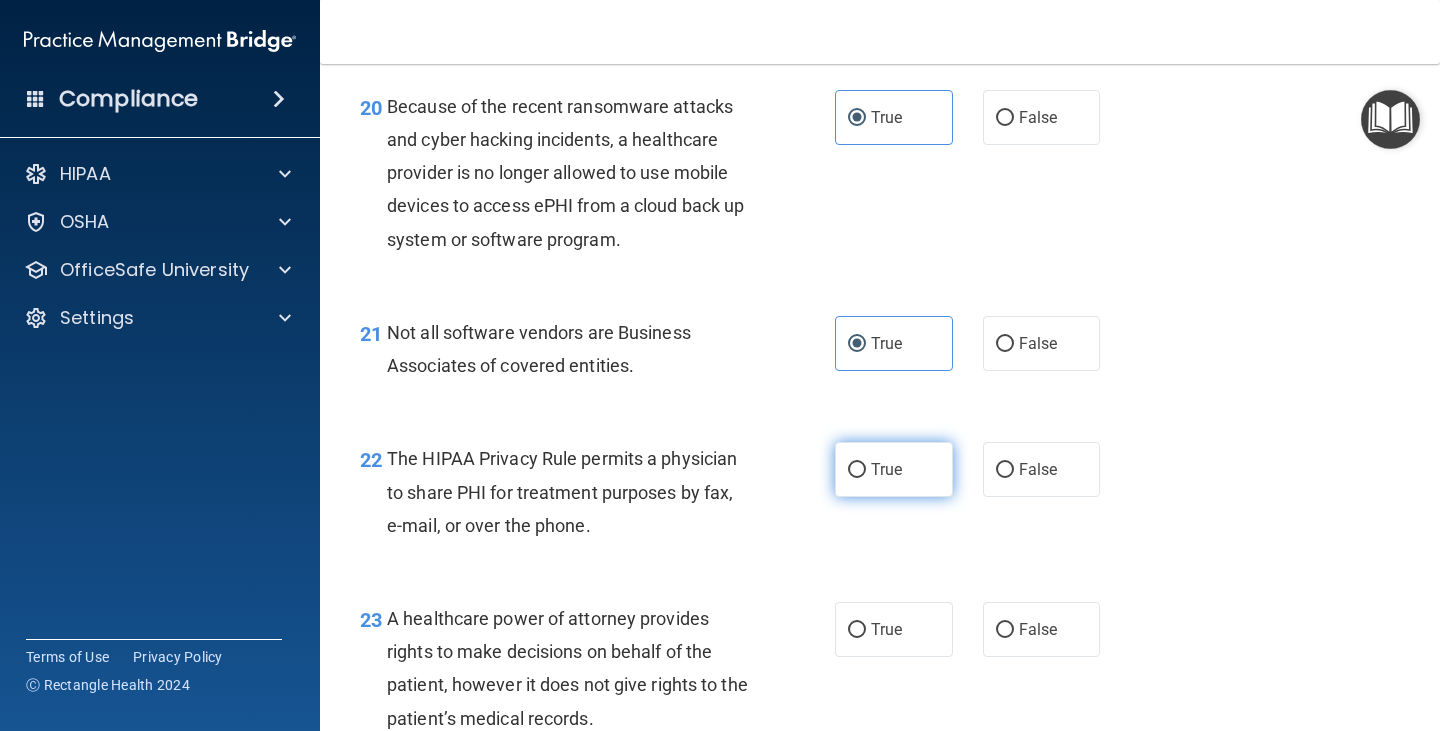 click on "True" at bounding box center (894, 469) 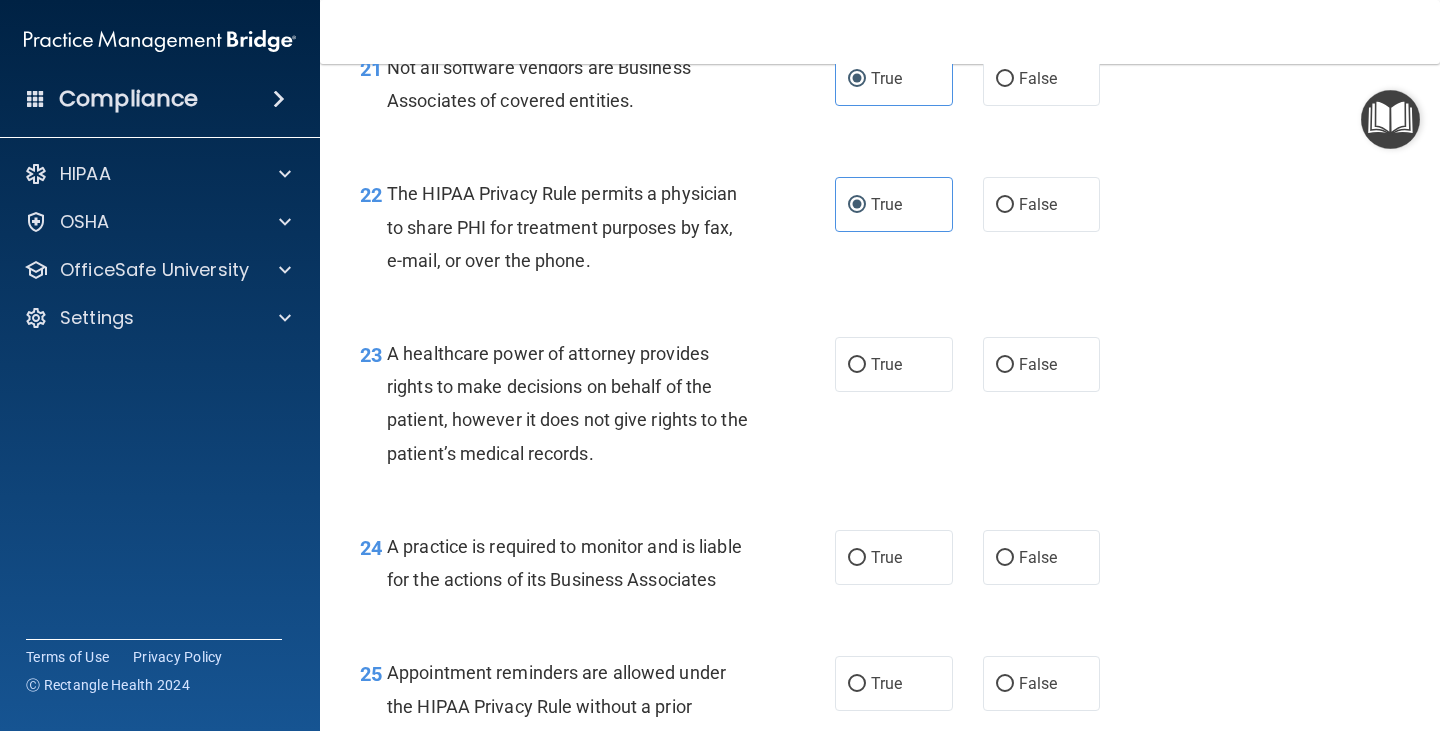 scroll, scrollTop: 4000, scrollLeft: 0, axis: vertical 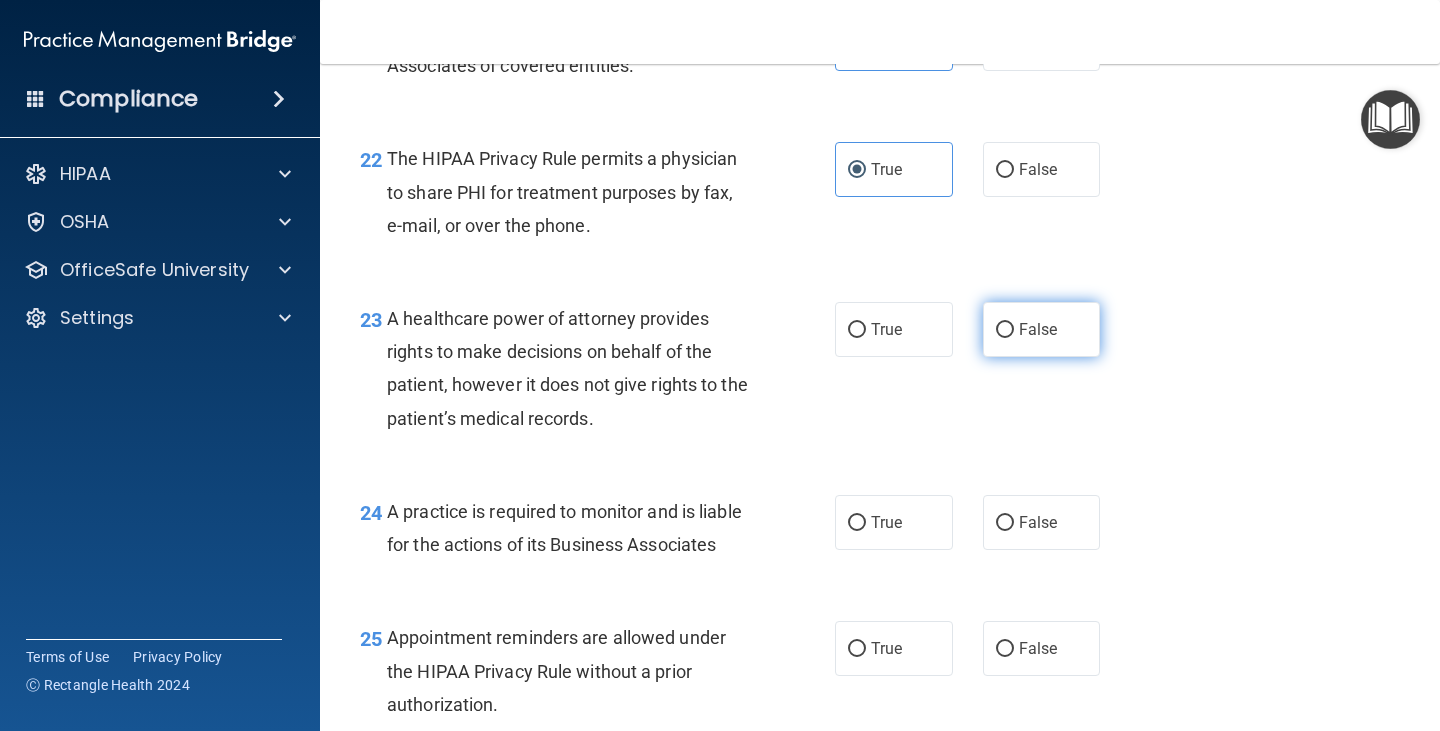 click on "False" at bounding box center [1038, 329] 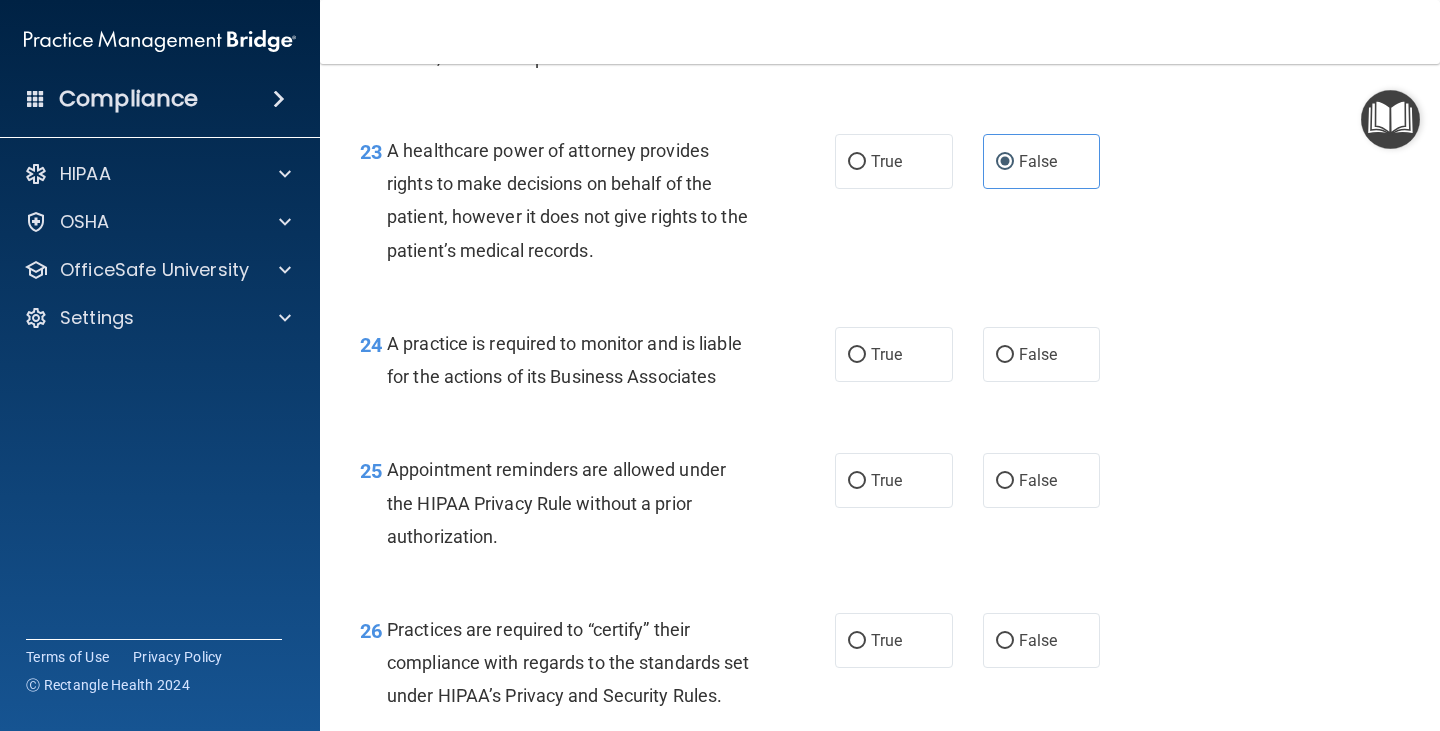 scroll, scrollTop: 4200, scrollLeft: 0, axis: vertical 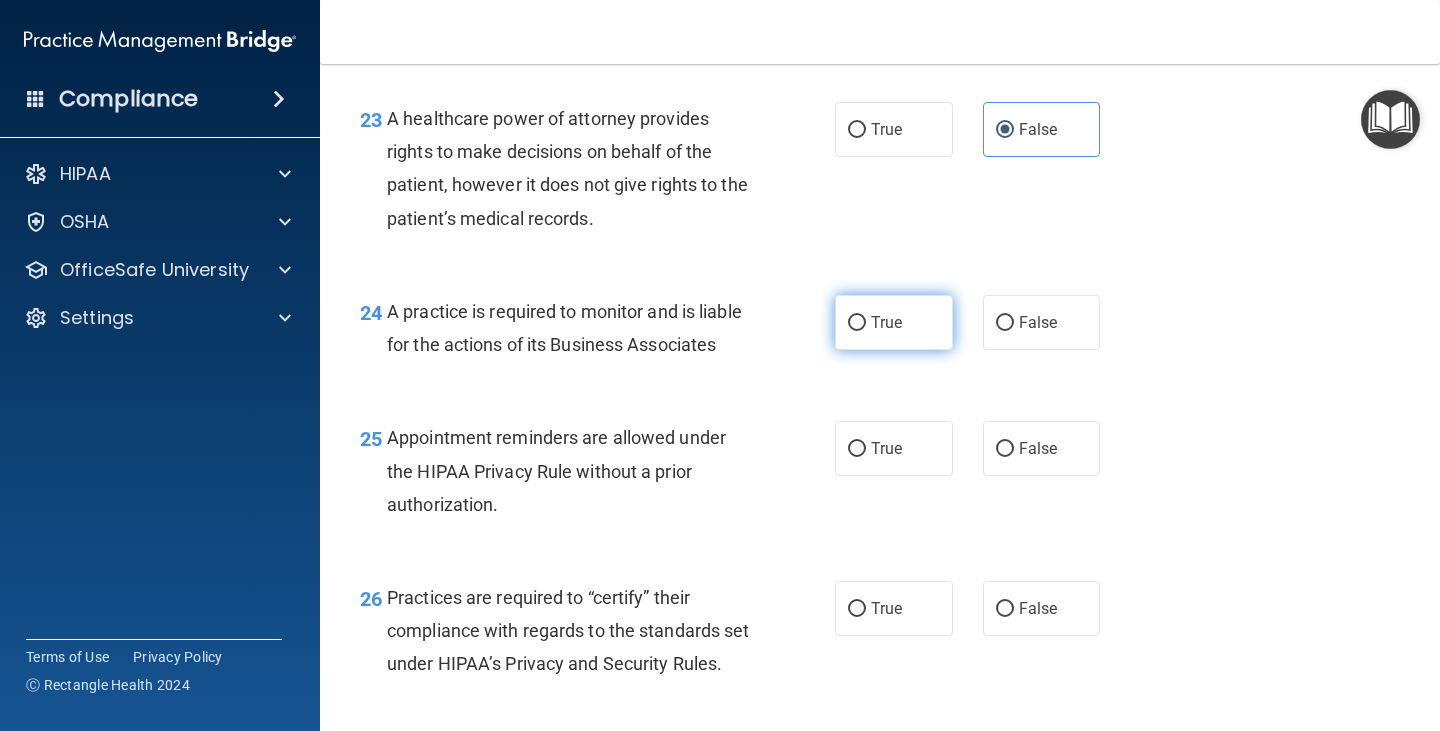 click on "True" at bounding box center [894, 322] 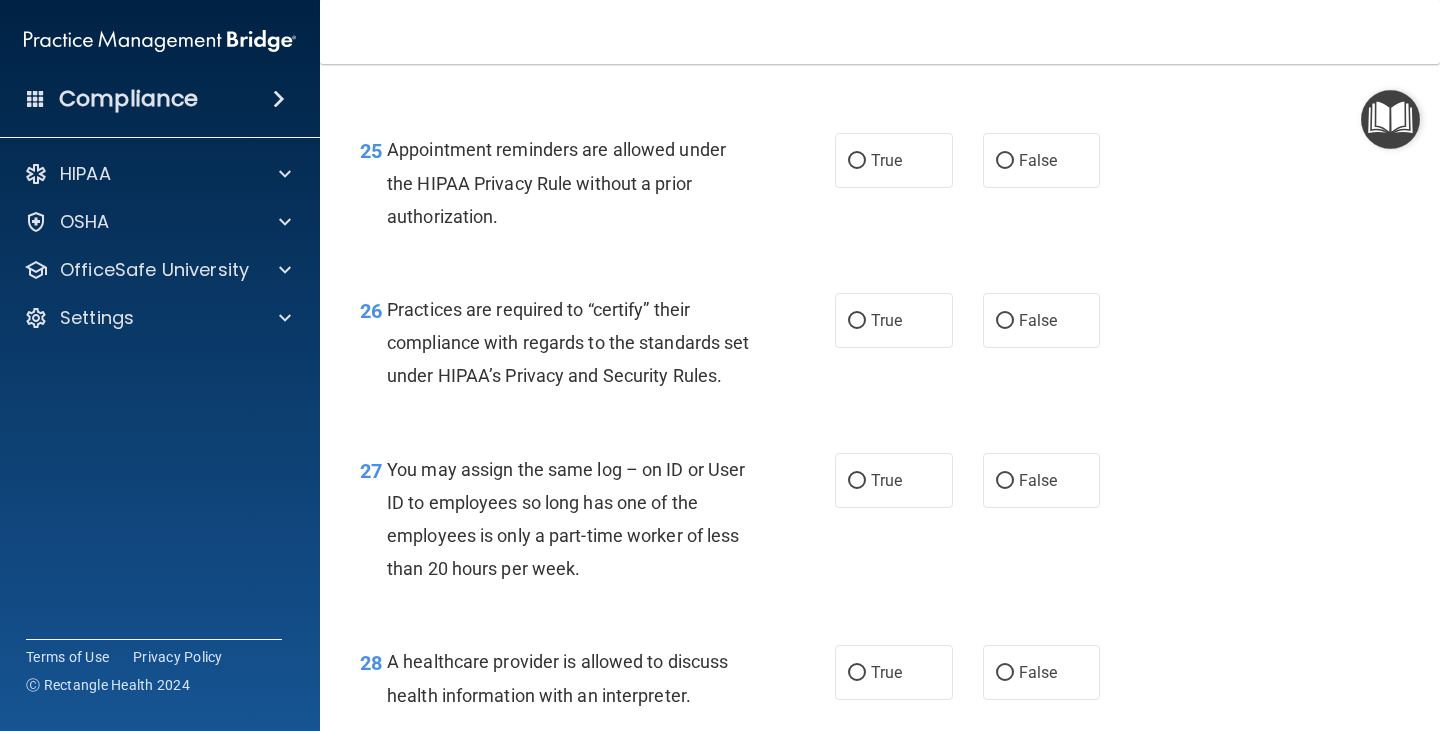 scroll, scrollTop: 4500, scrollLeft: 0, axis: vertical 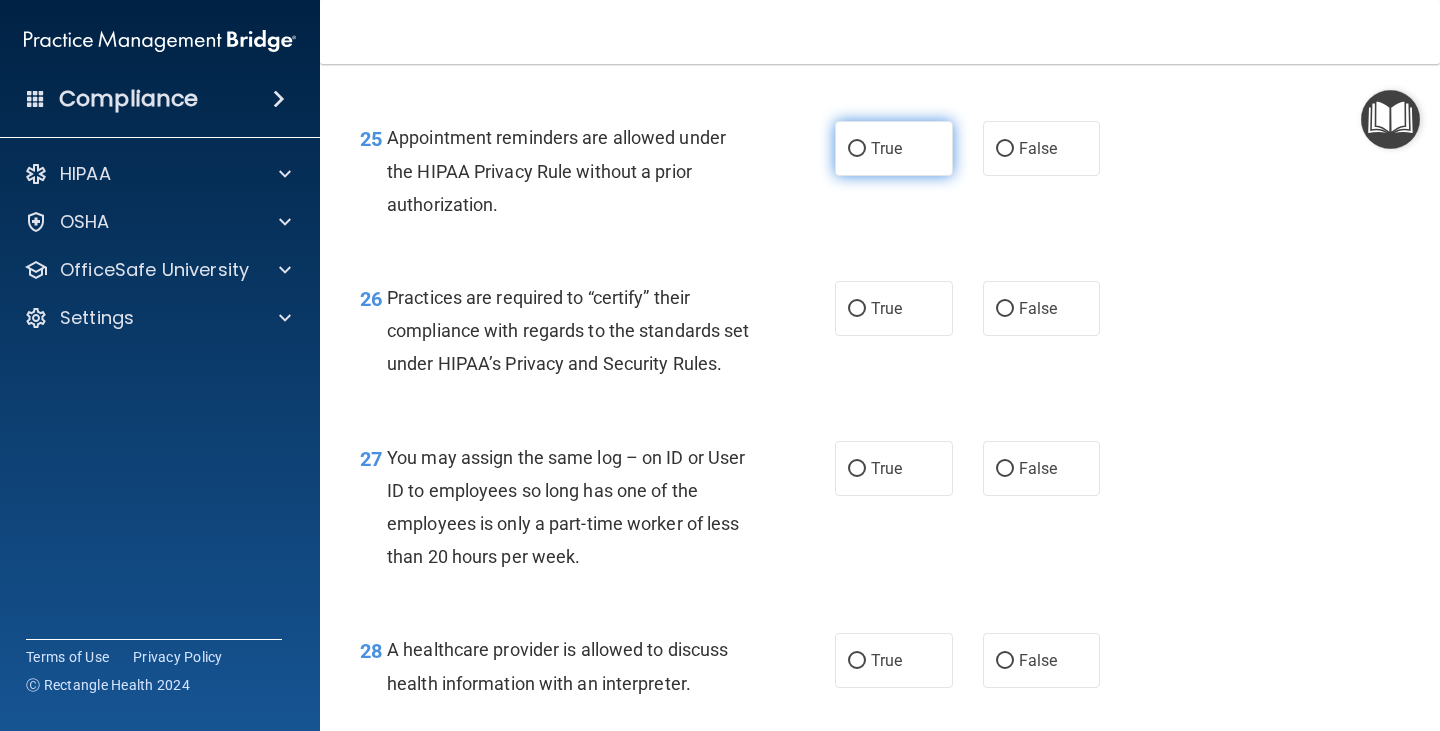click on "True" at bounding box center (894, 148) 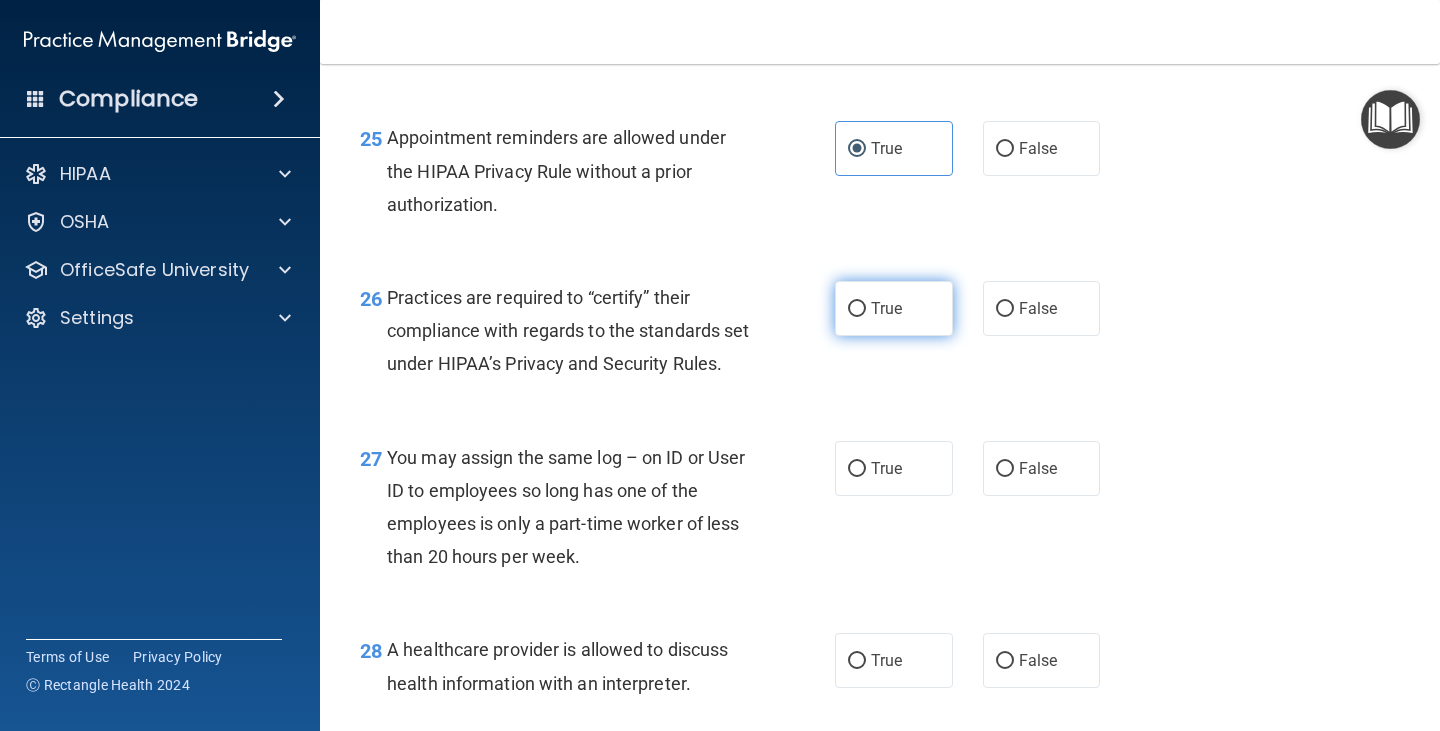 click on "True" at bounding box center (894, 308) 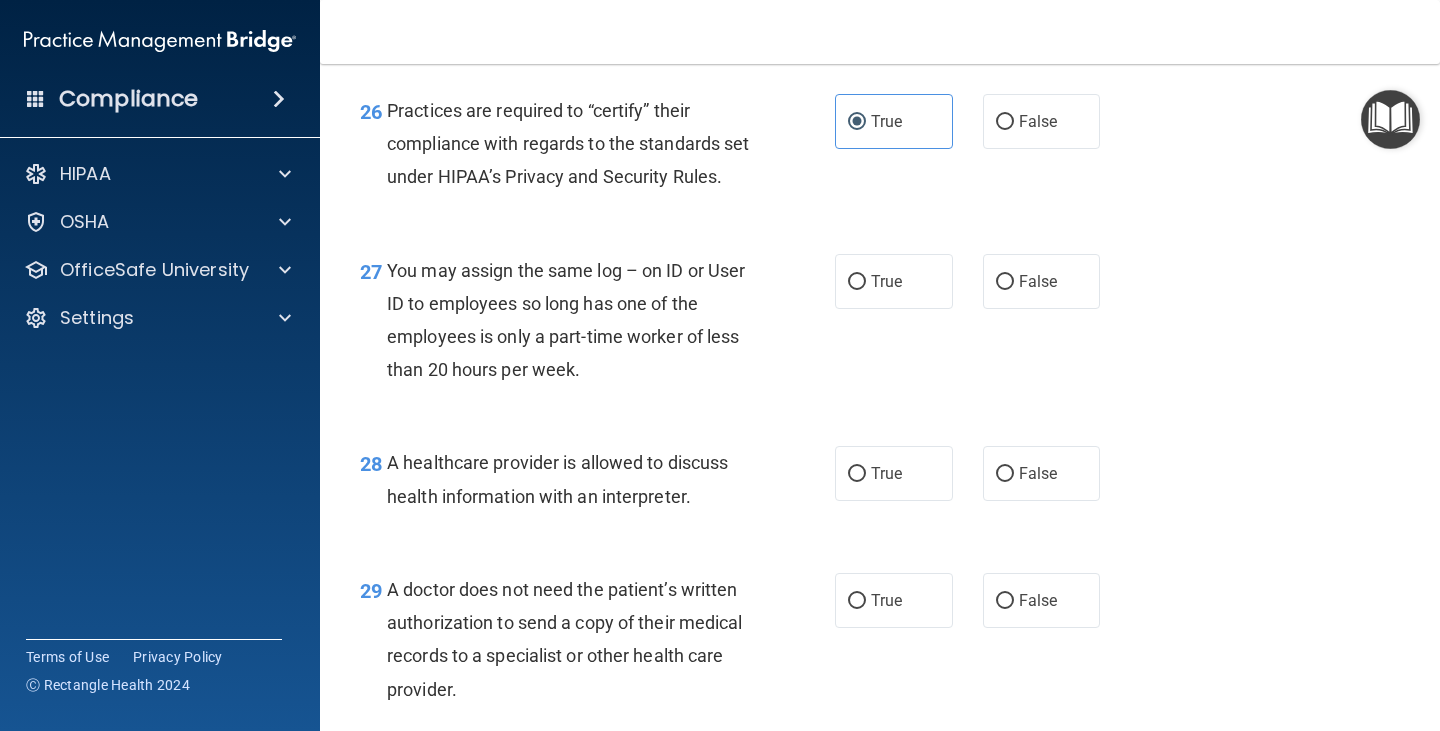 scroll, scrollTop: 4700, scrollLeft: 0, axis: vertical 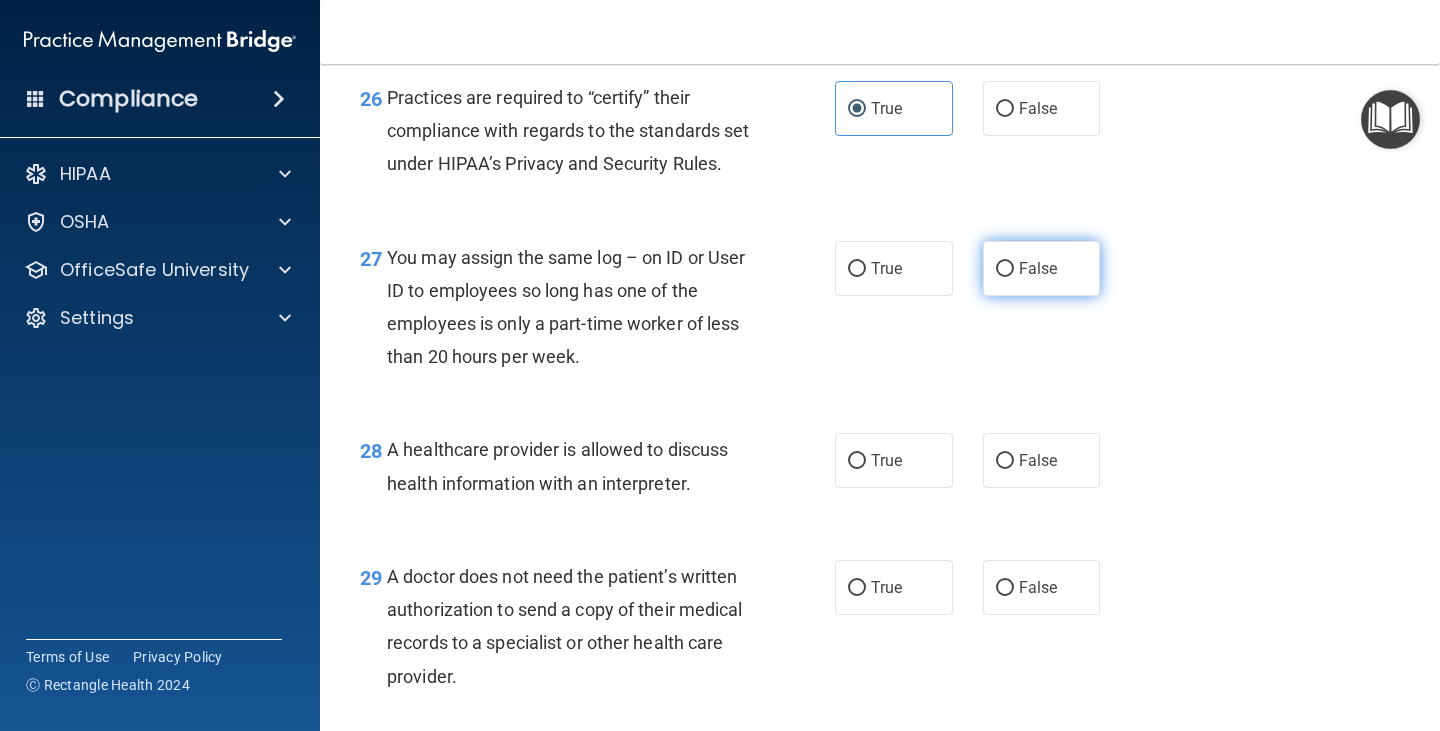 click on "False" at bounding box center [1005, 269] 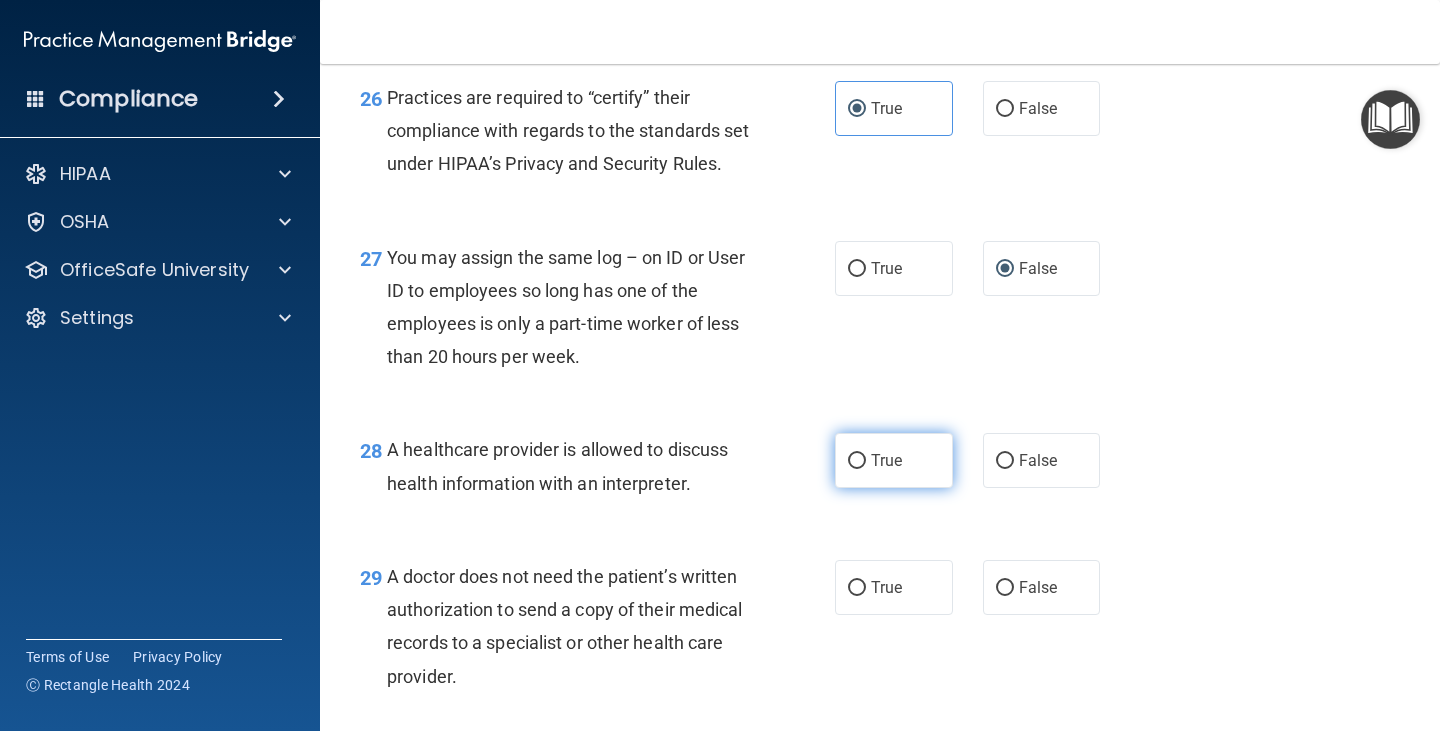 click on "True" at bounding box center [894, 460] 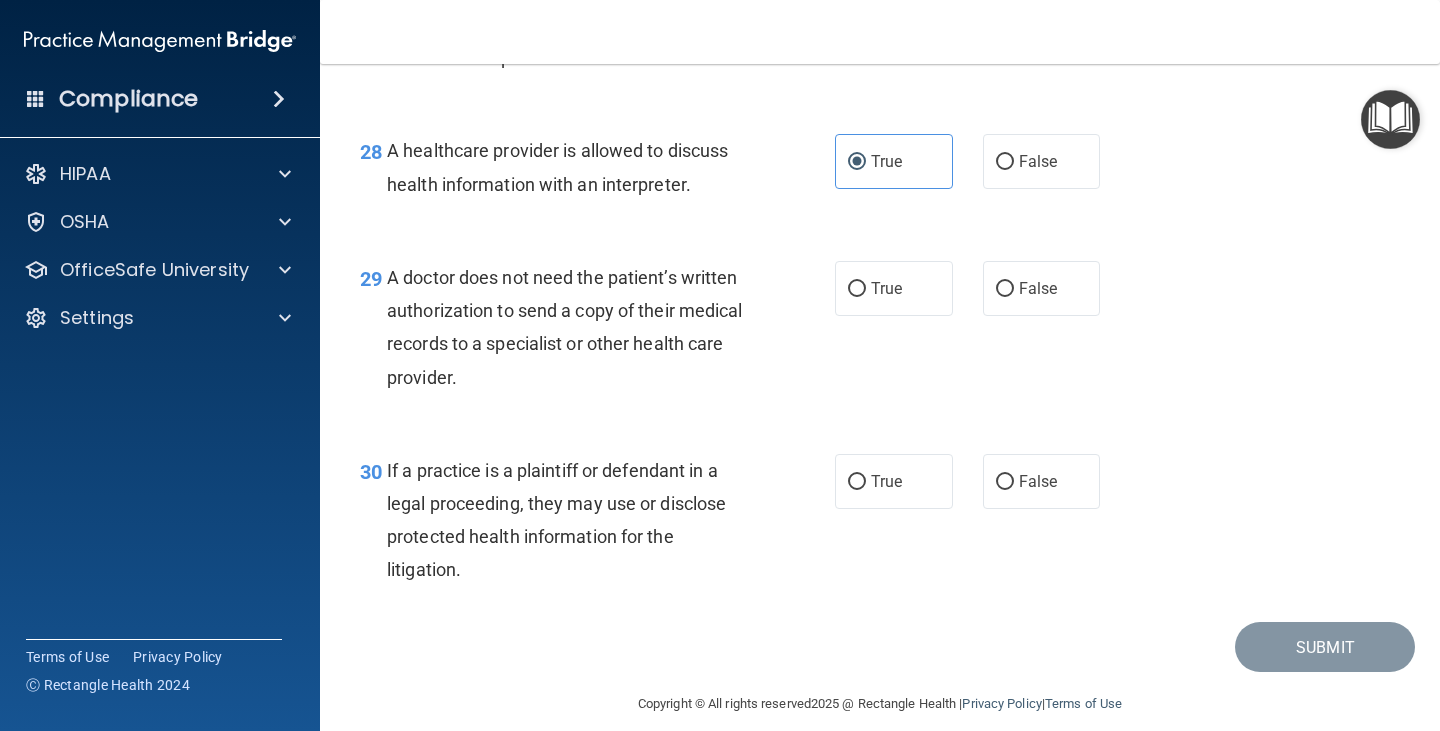 scroll, scrollTop: 5000, scrollLeft: 0, axis: vertical 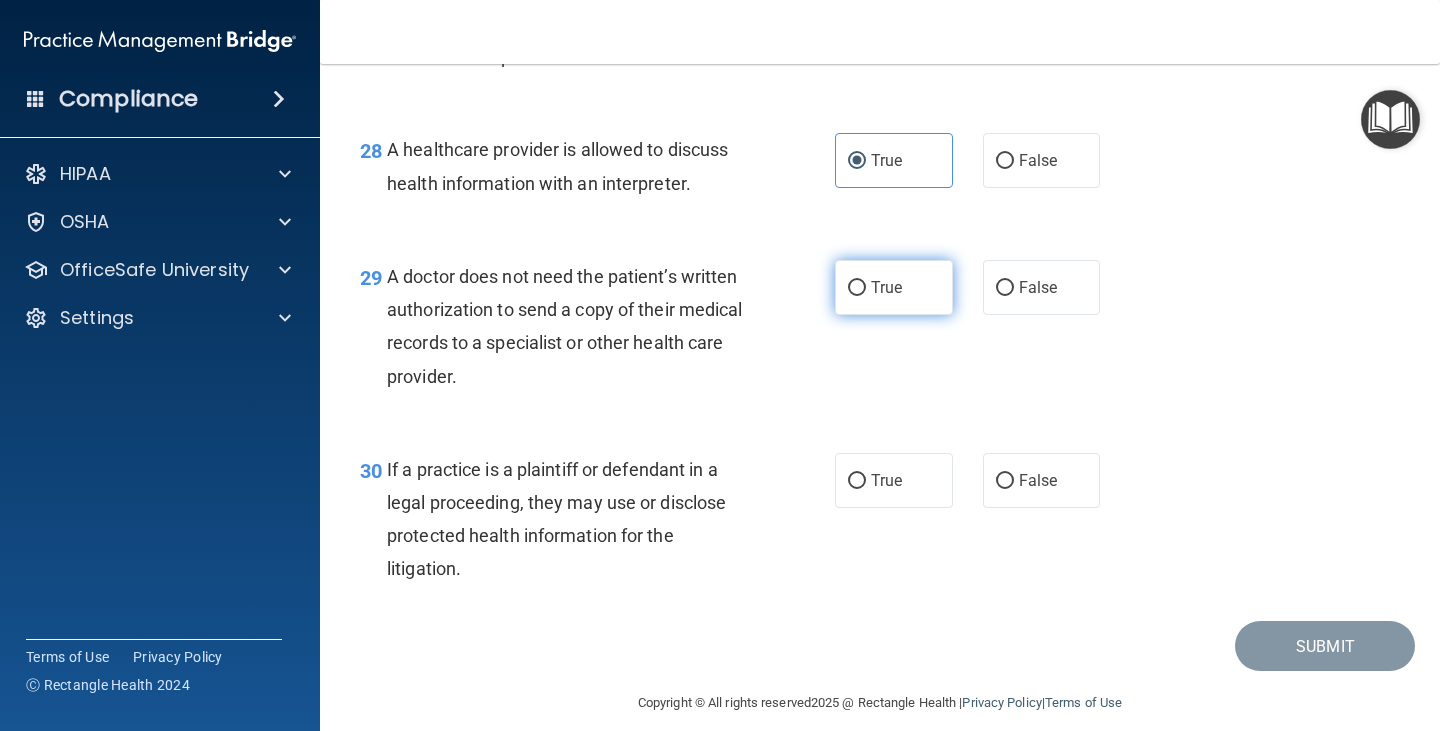 click on "True" at bounding box center [894, 287] 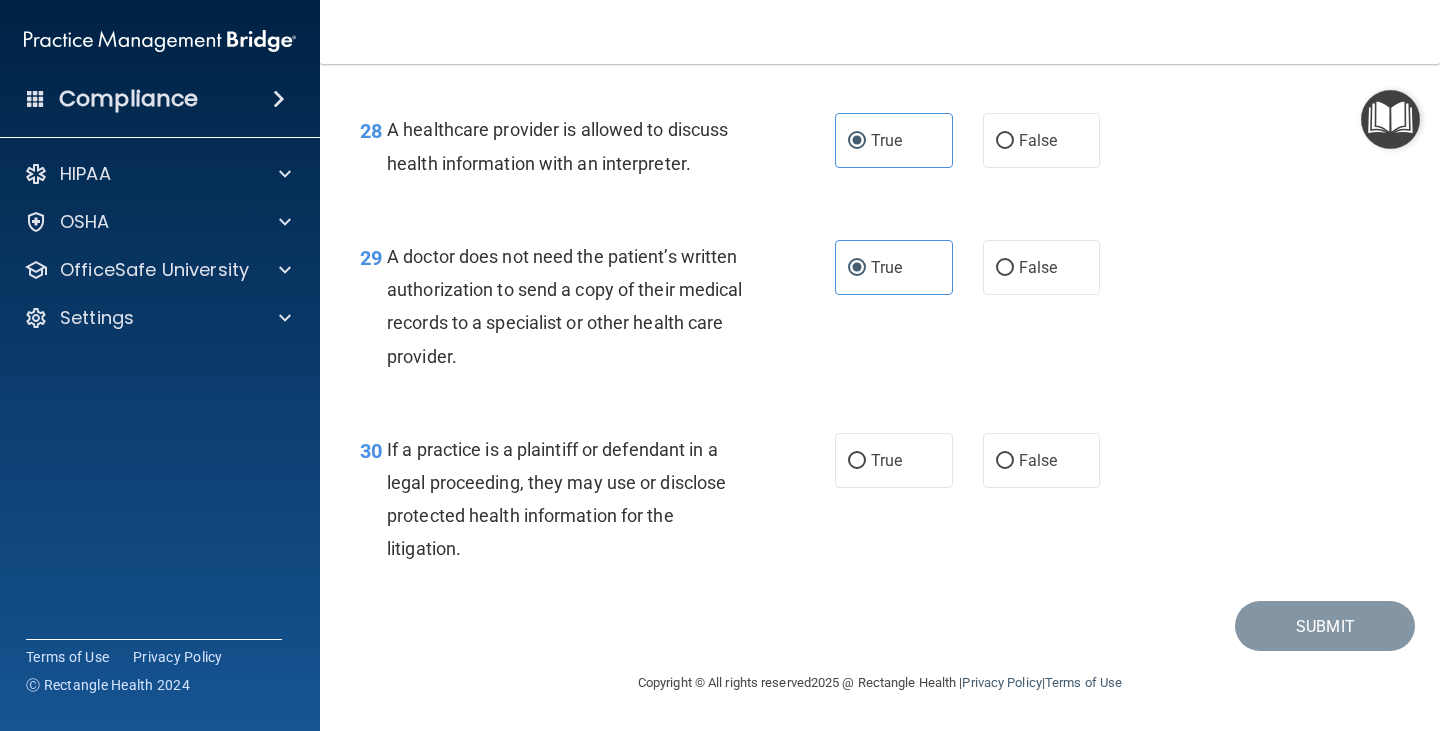 scroll, scrollTop: 5120, scrollLeft: 0, axis: vertical 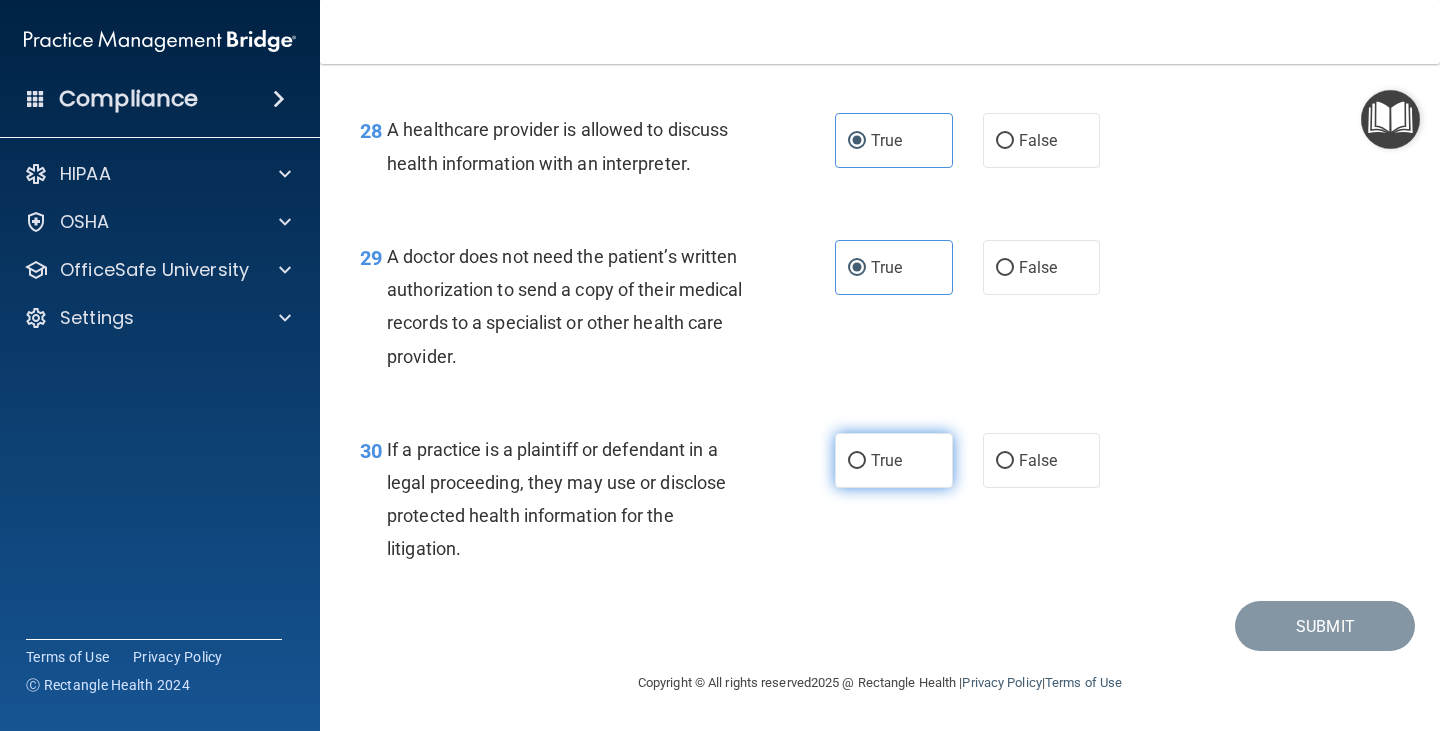 drag, startPoint x: 834, startPoint y: 465, endPoint x: 980, endPoint y: 473, distance: 146.21901 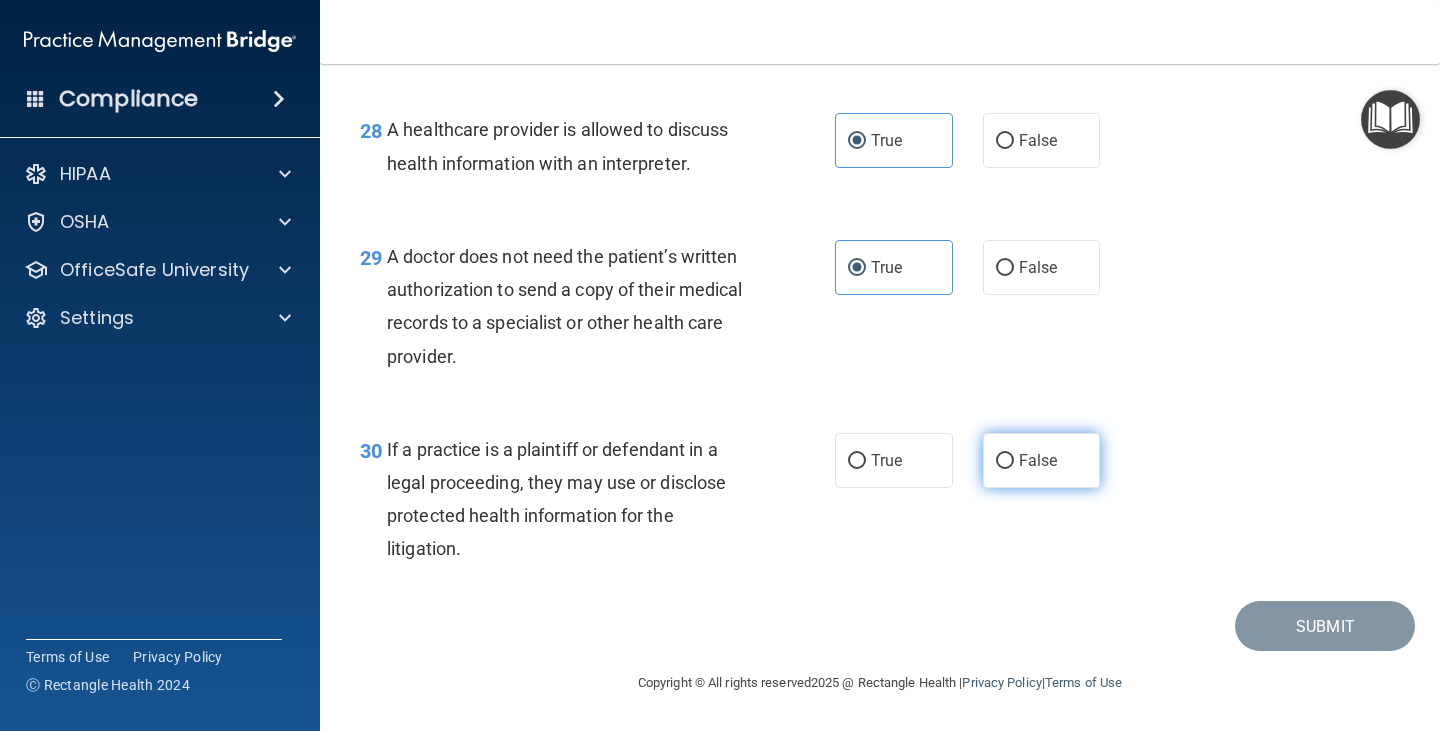 click on "True" at bounding box center [857, 461] 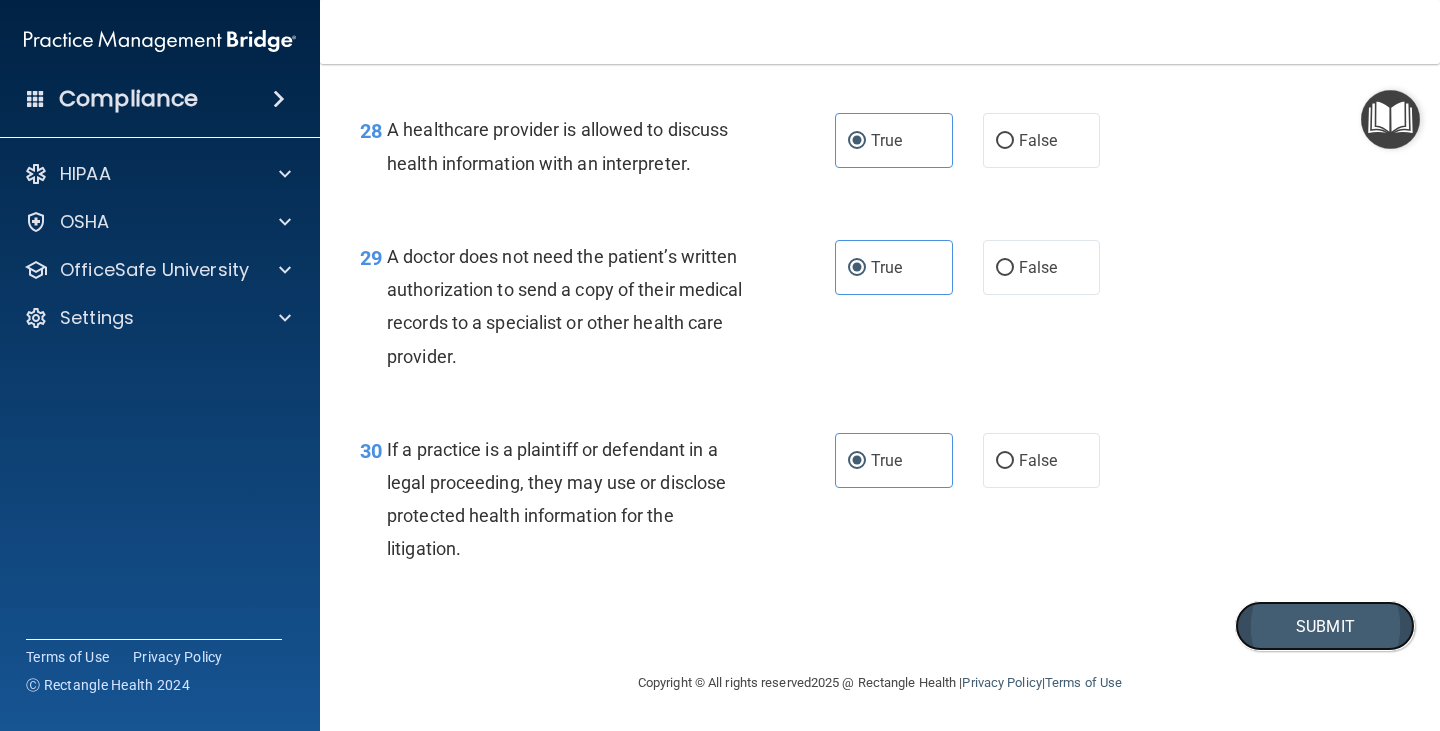 click on "Submit" at bounding box center [1325, 626] 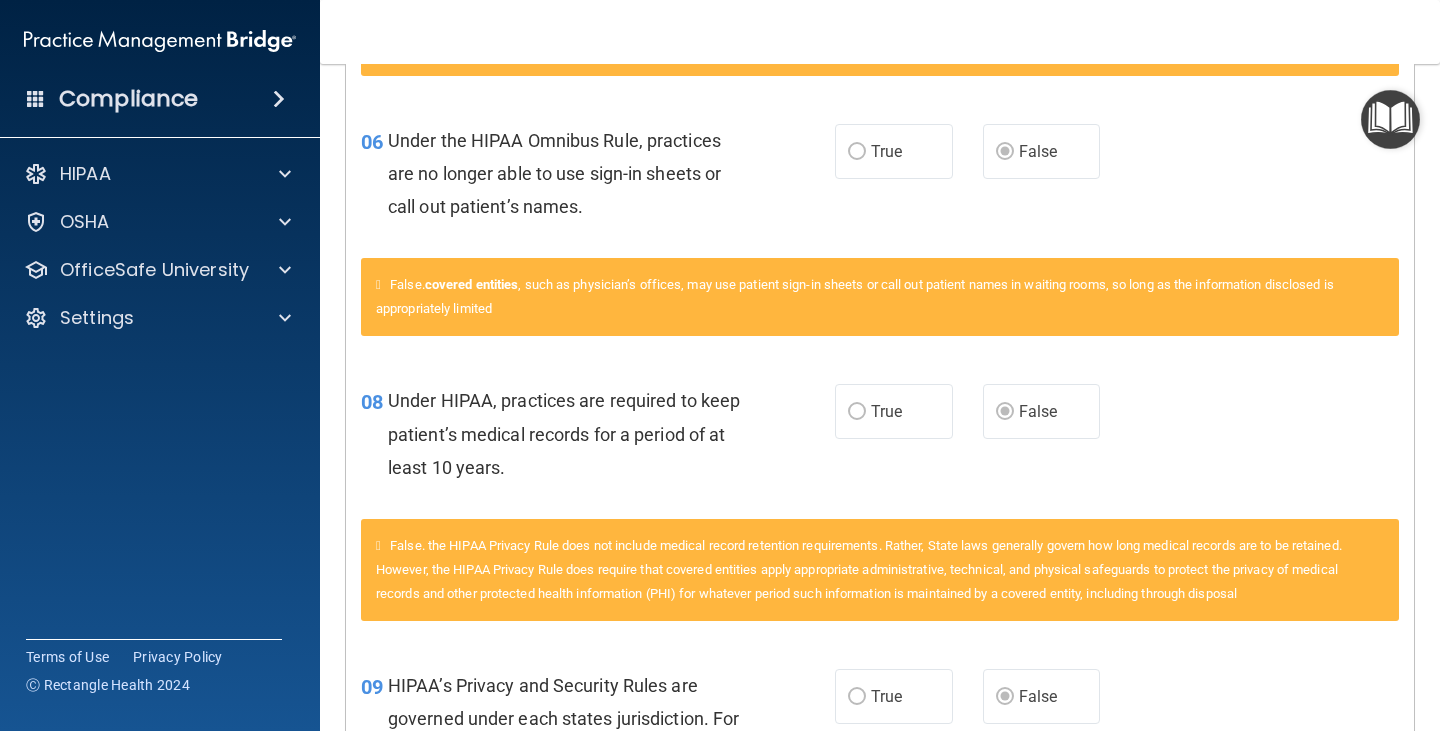 scroll, scrollTop: 0, scrollLeft: 0, axis: both 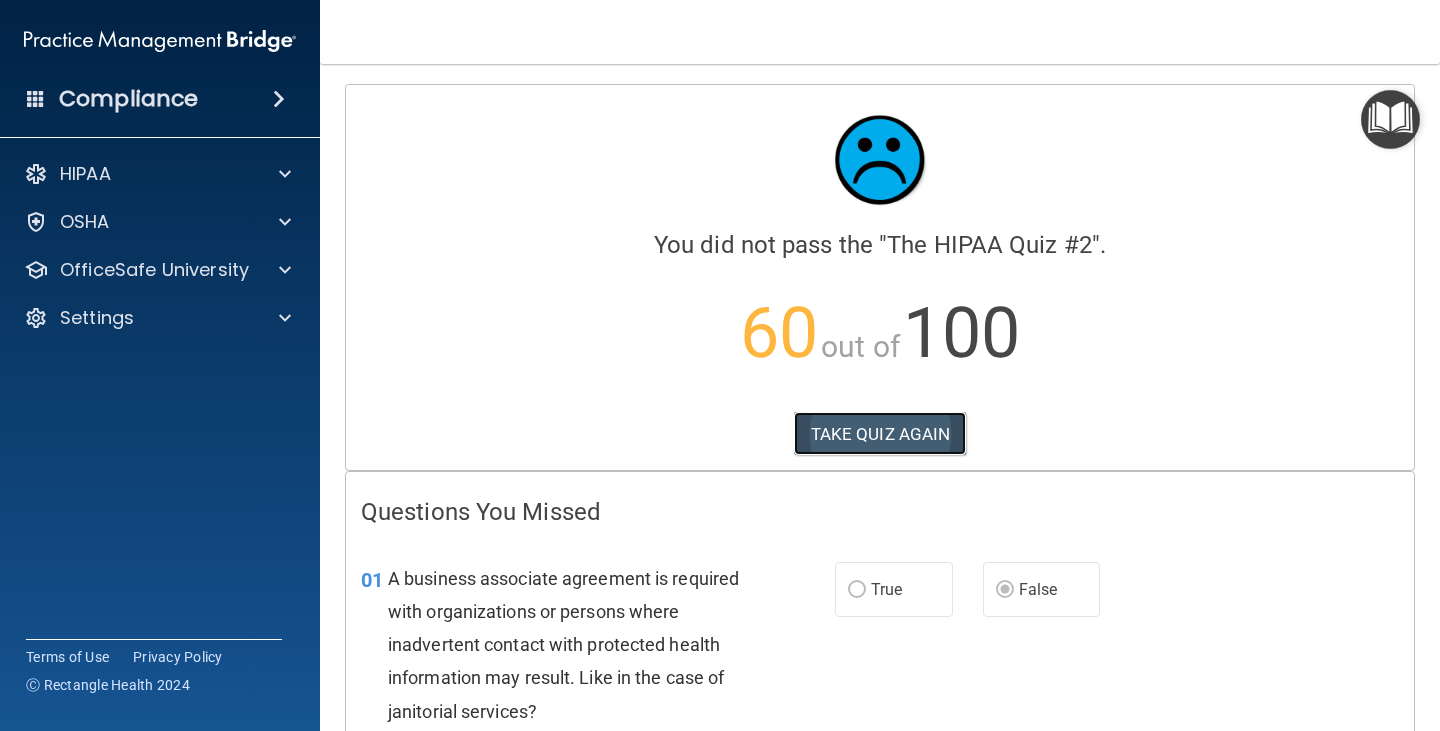 click on "TAKE QUIZ AGAIN" at bounding box center (880, 434) 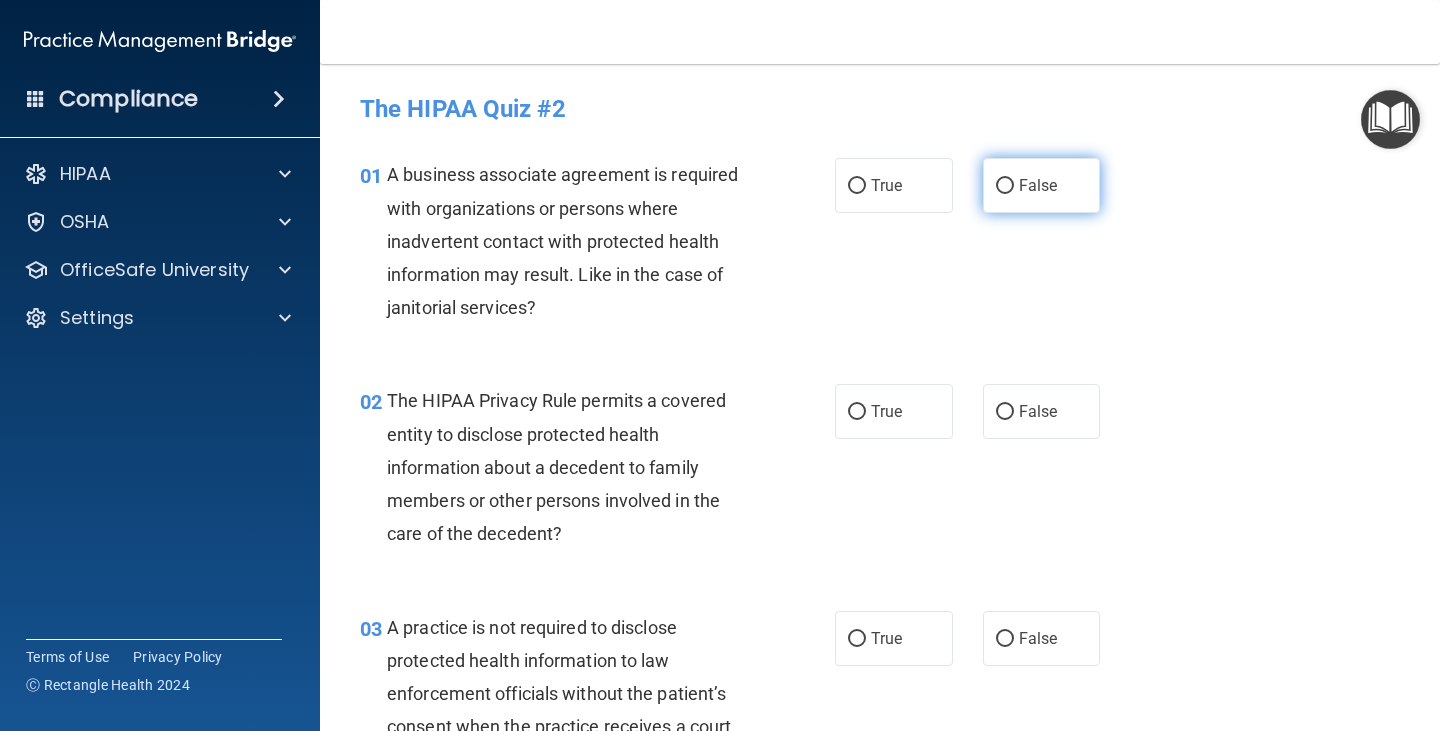 click on "False" at bounding box center (1038, 185) 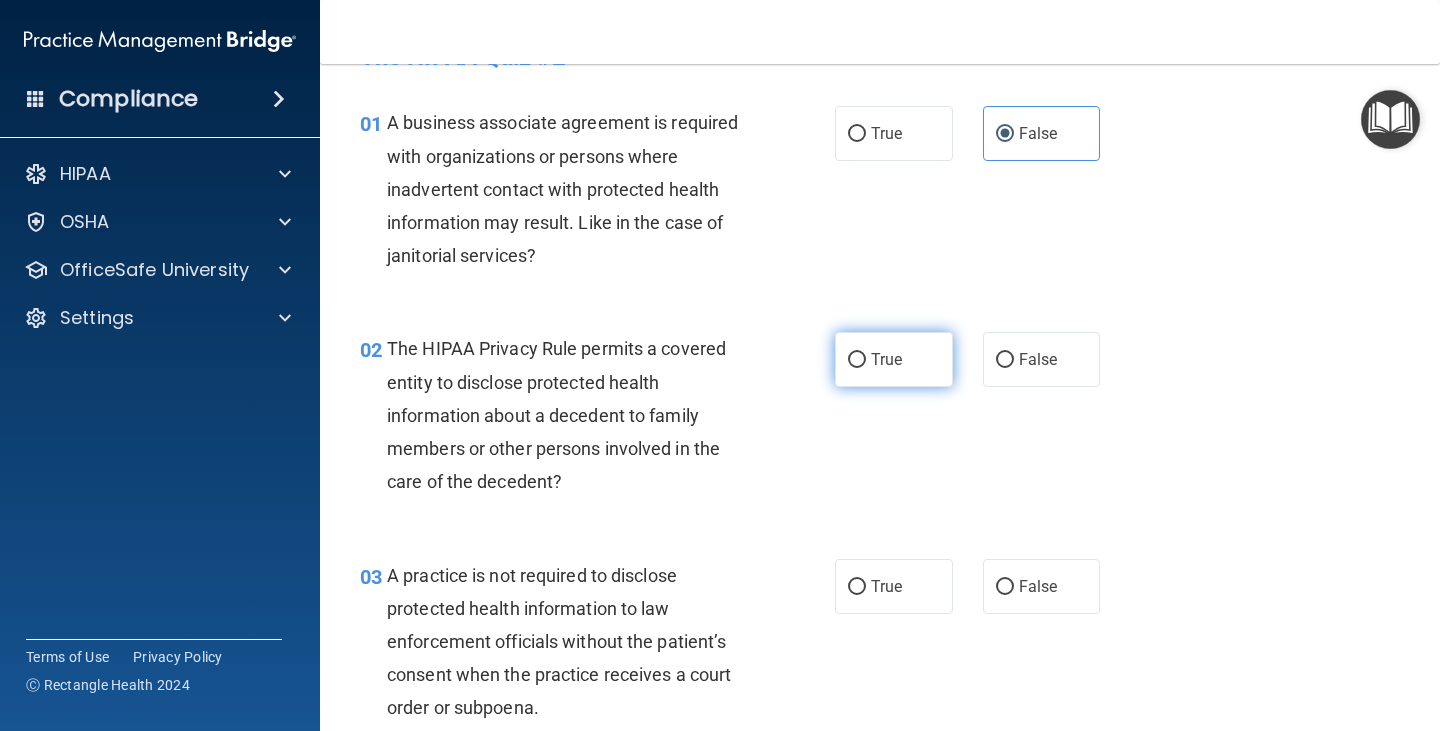 scroll, scrollTop: 100, scrollLeft: 0, axis: vertical 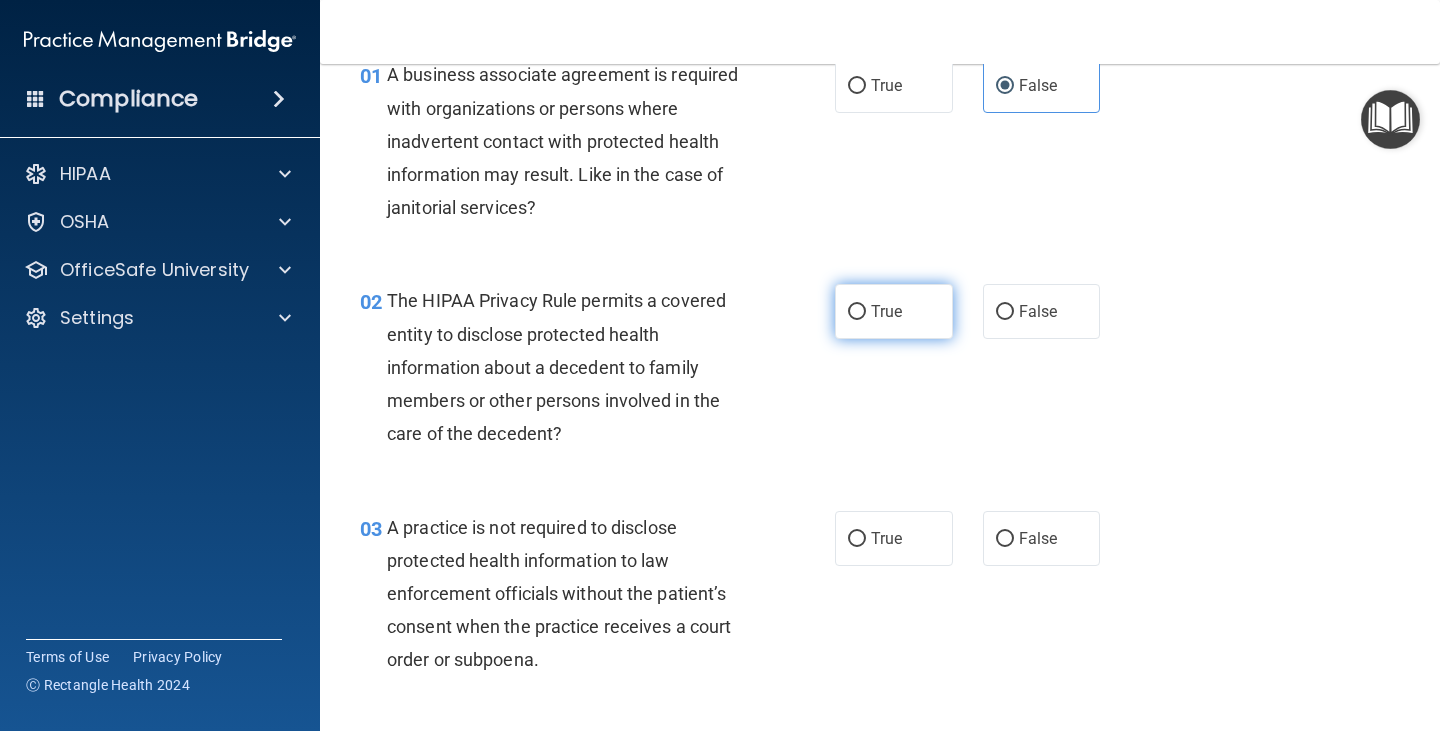 drag, startPoint x: 895, startPoint y: 320, endPoint x: 872, endPoint y: 324, distance: 23.345236 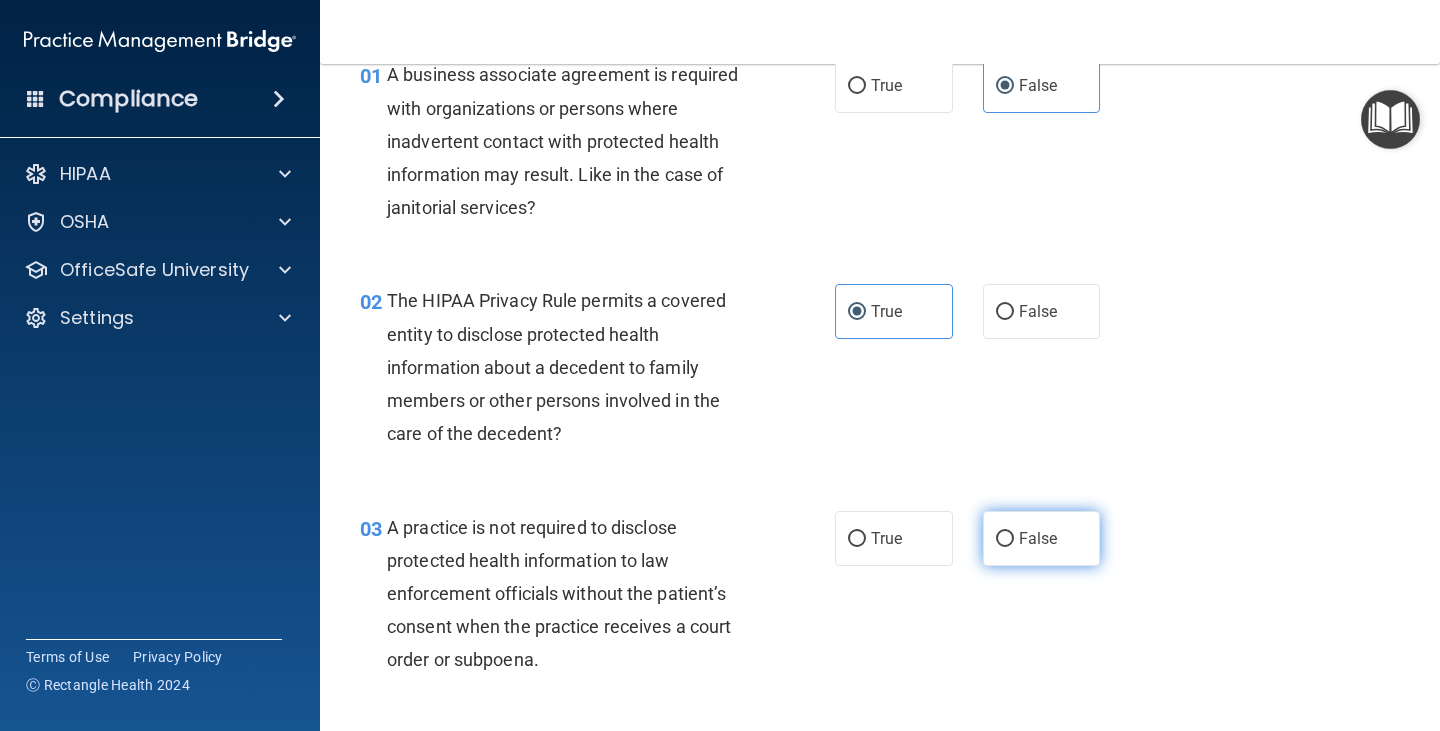 click on "False" at bounding box center [1042, 538] 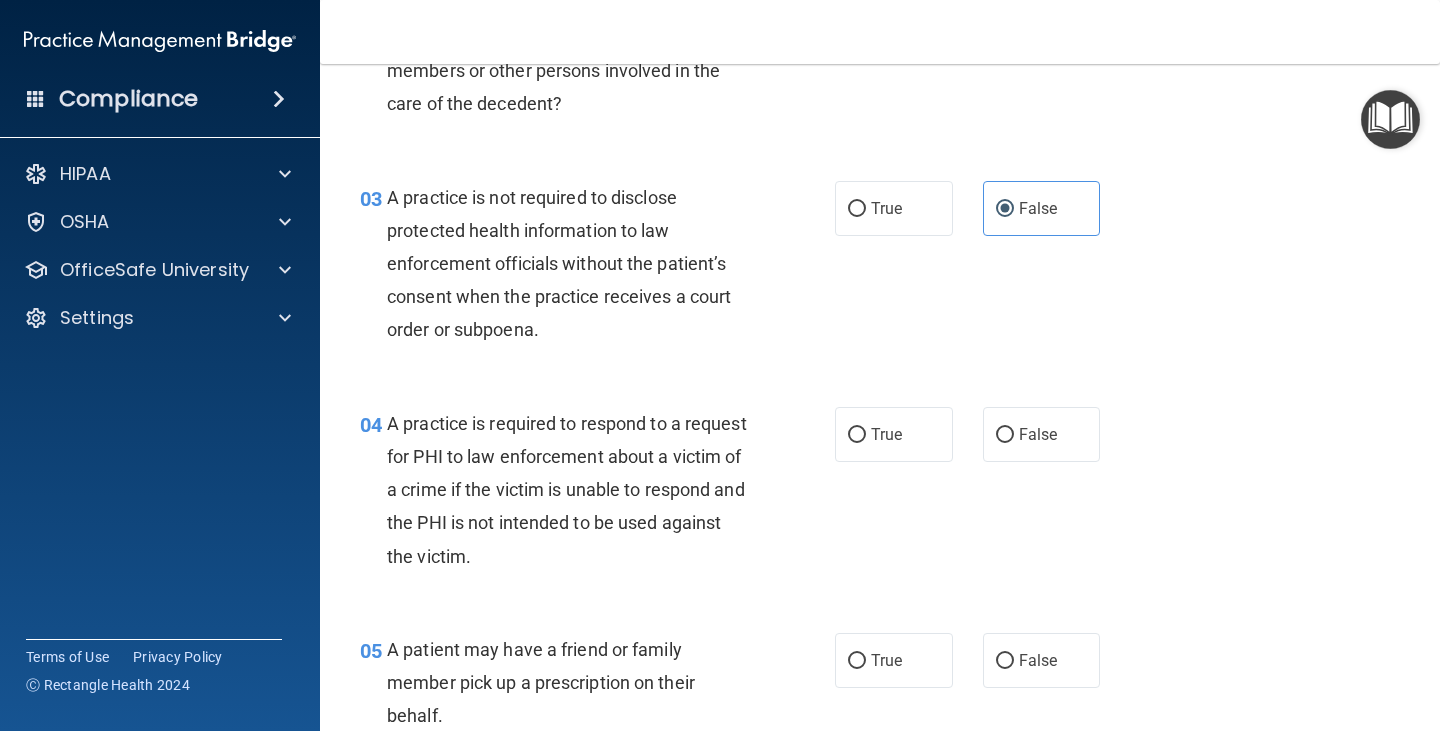 scroll, scrollTop: 500, scrollLeft: 0, axis: vertical 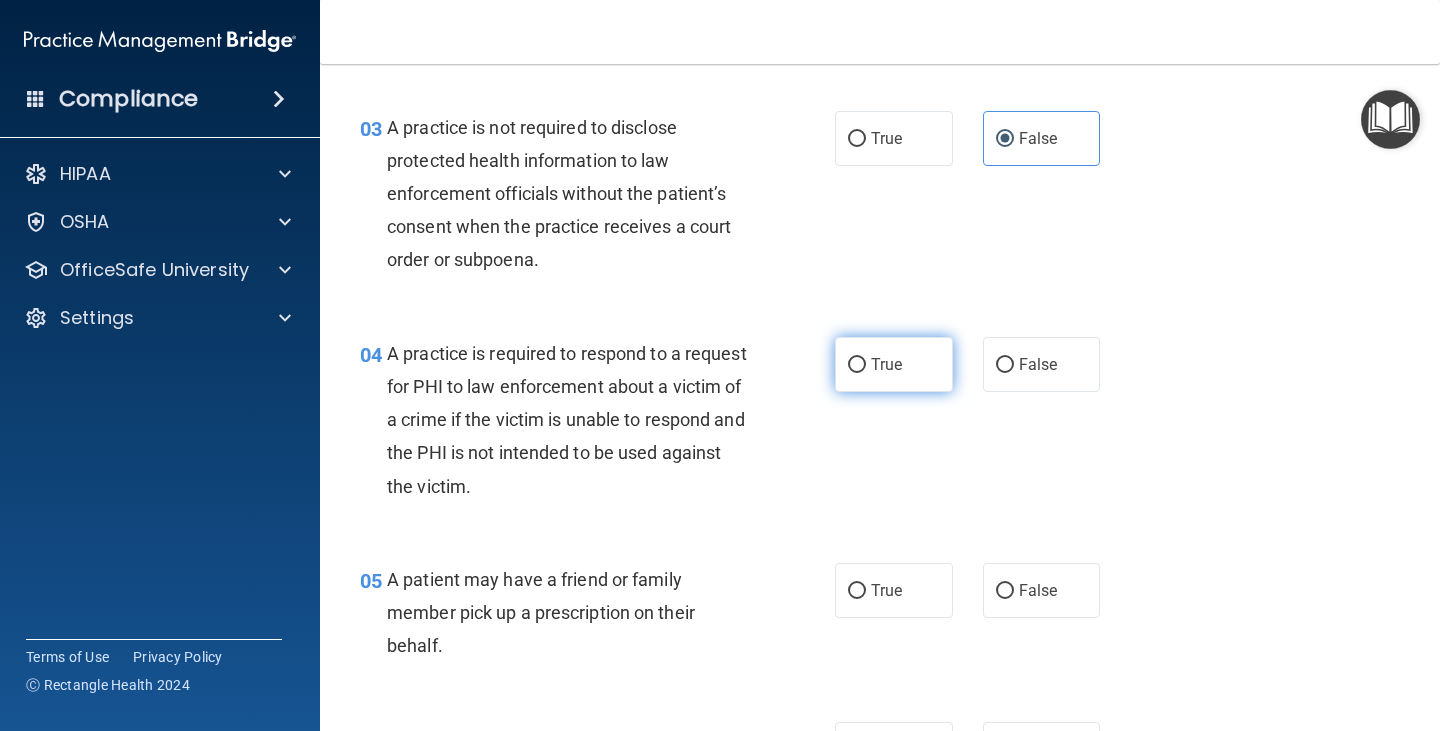 click on "True" at bounding box center [886, 364] 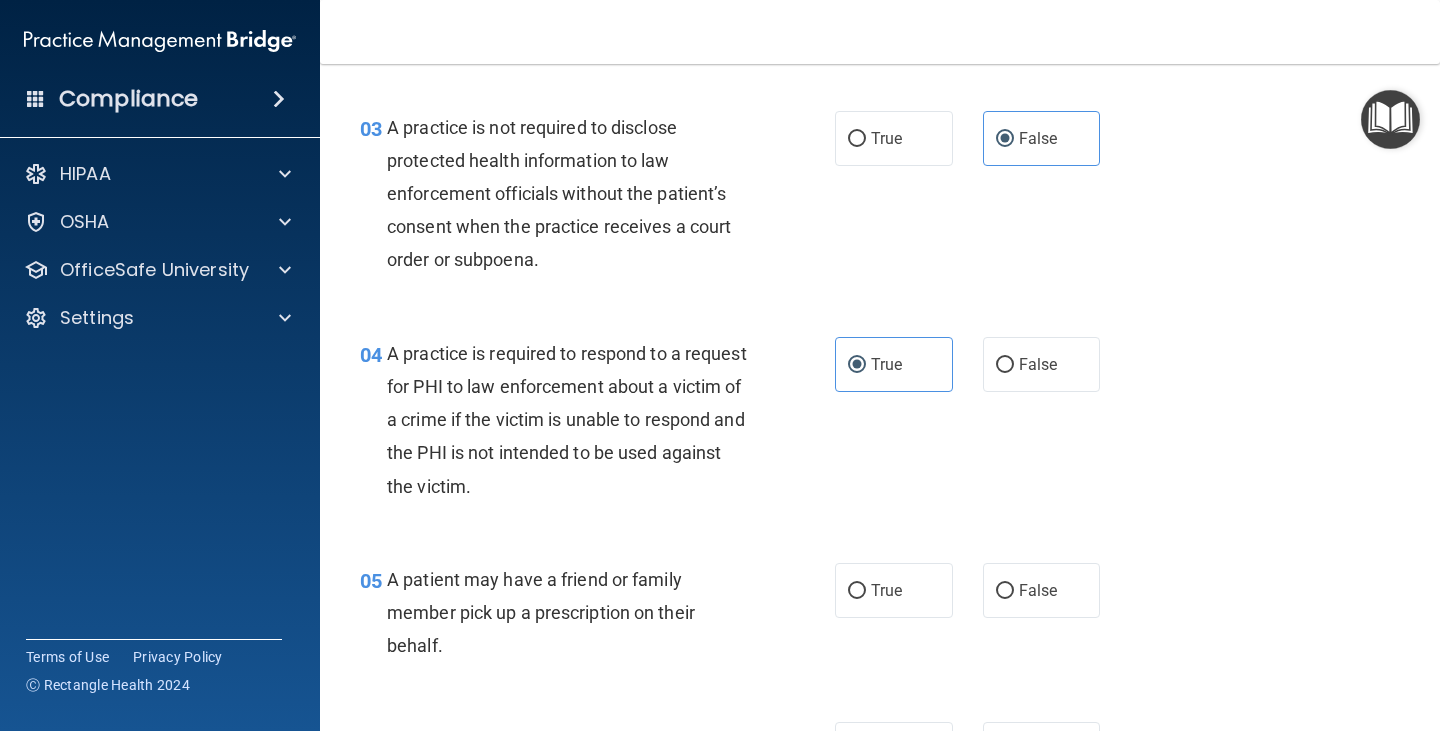 scroll, scrollTop: 600, scrollLeft: 0, axis: vertical 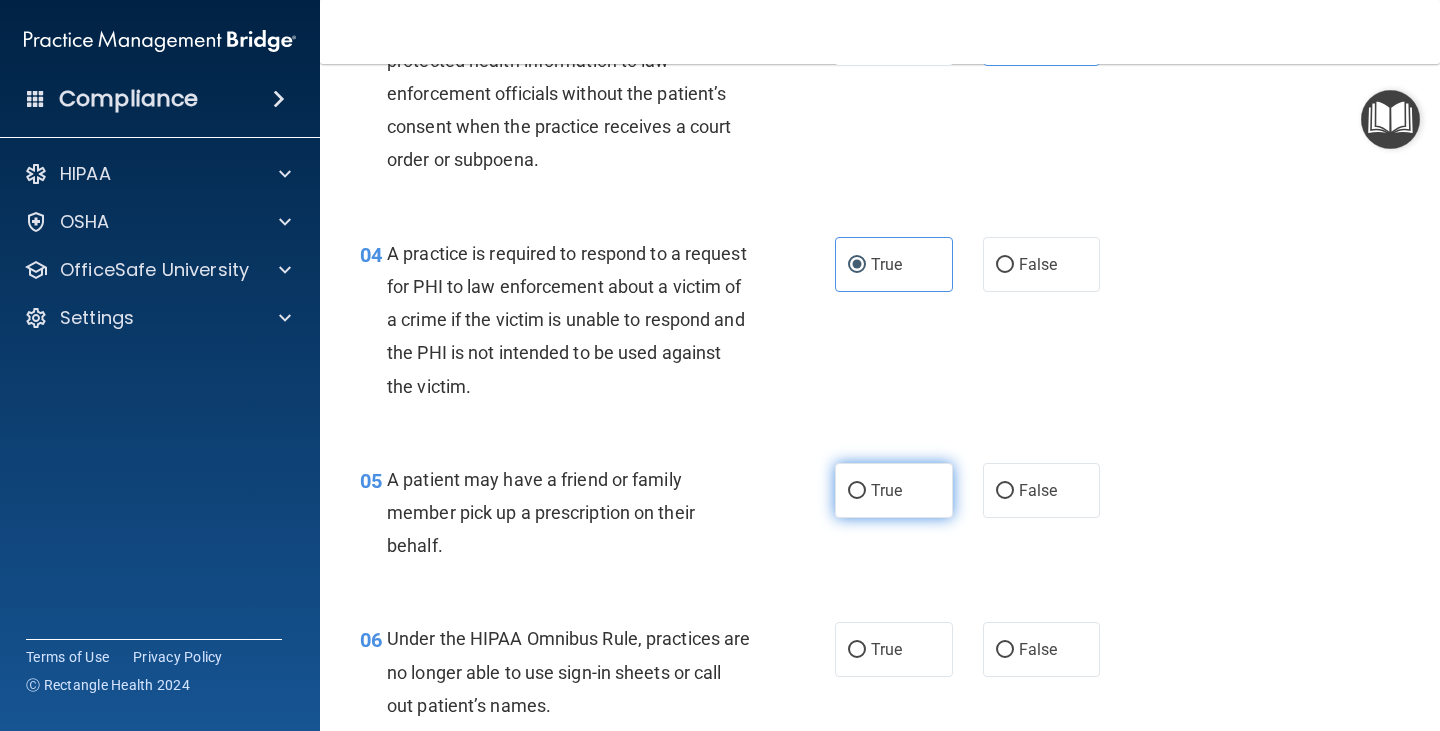 click on "True" at bounding box center [894, 490] 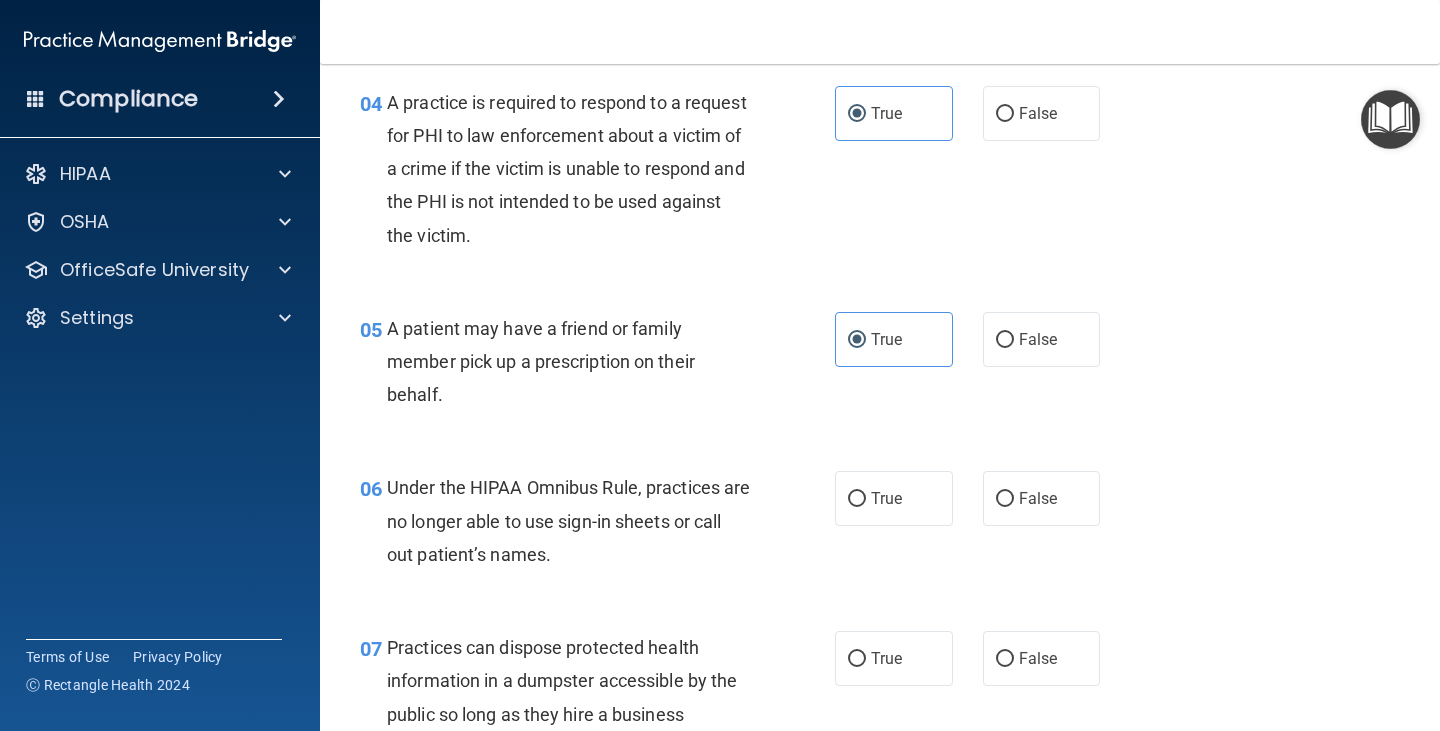 scroll, scrollTop: 800, scrollLeft: 0, axis: vertical 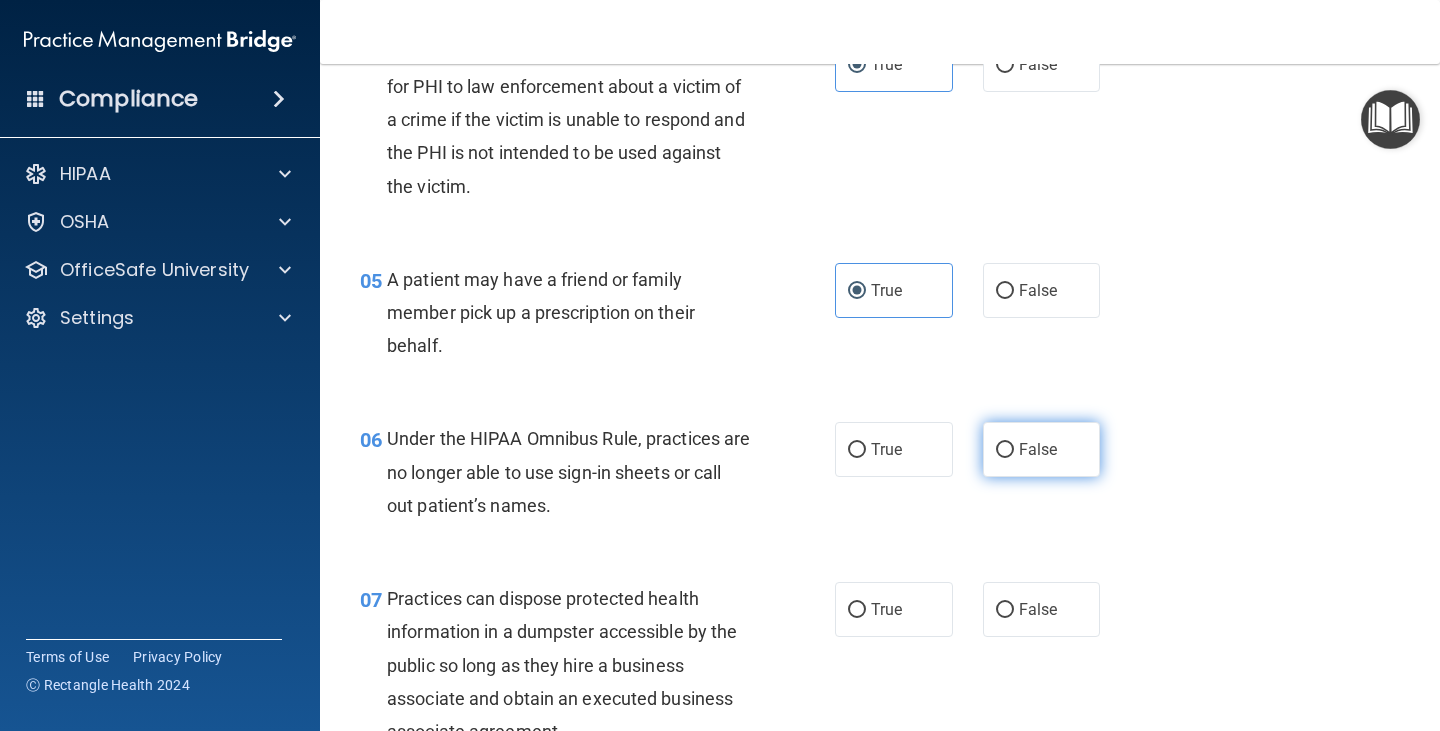 click on "False" at bounding box center (1038, 449) 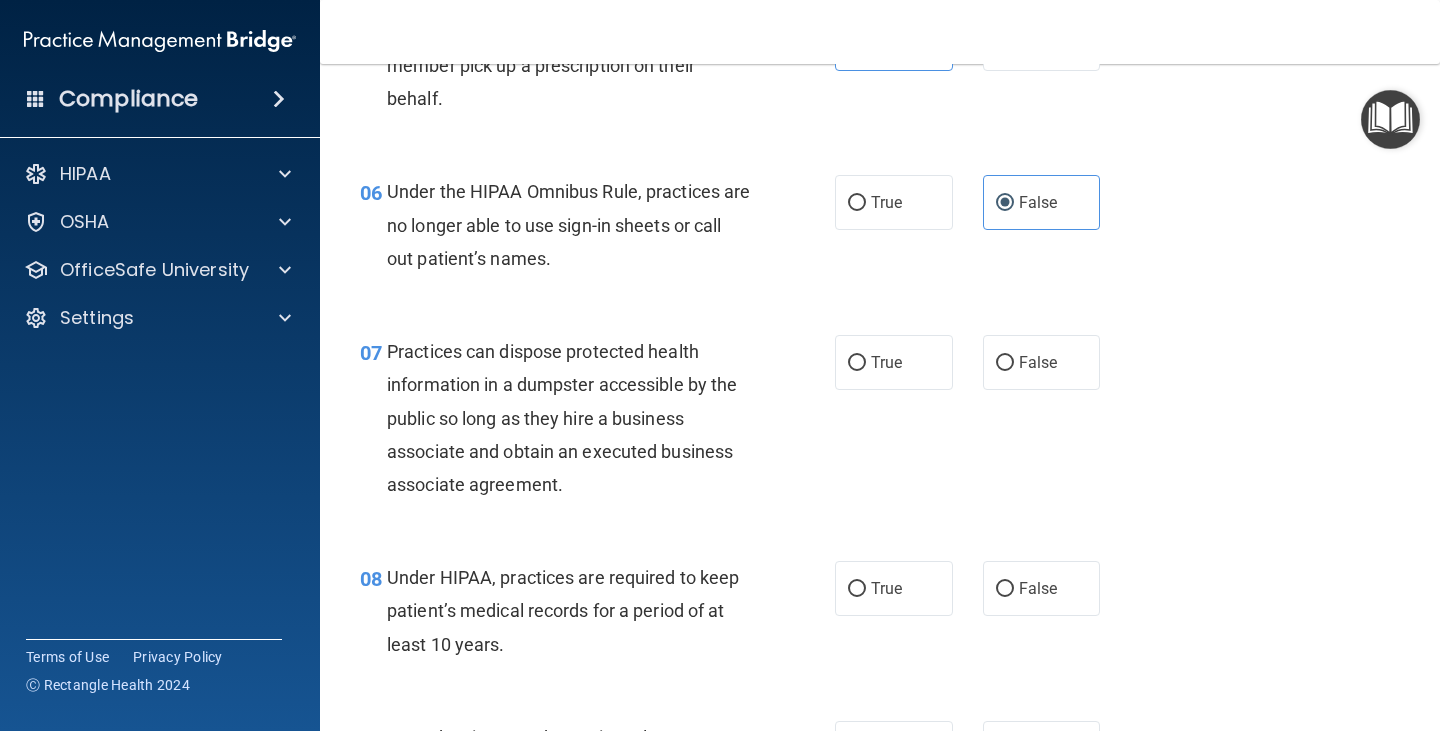 scroll, scrollTop: 1100, scrollLeft: 0, axis: vertical 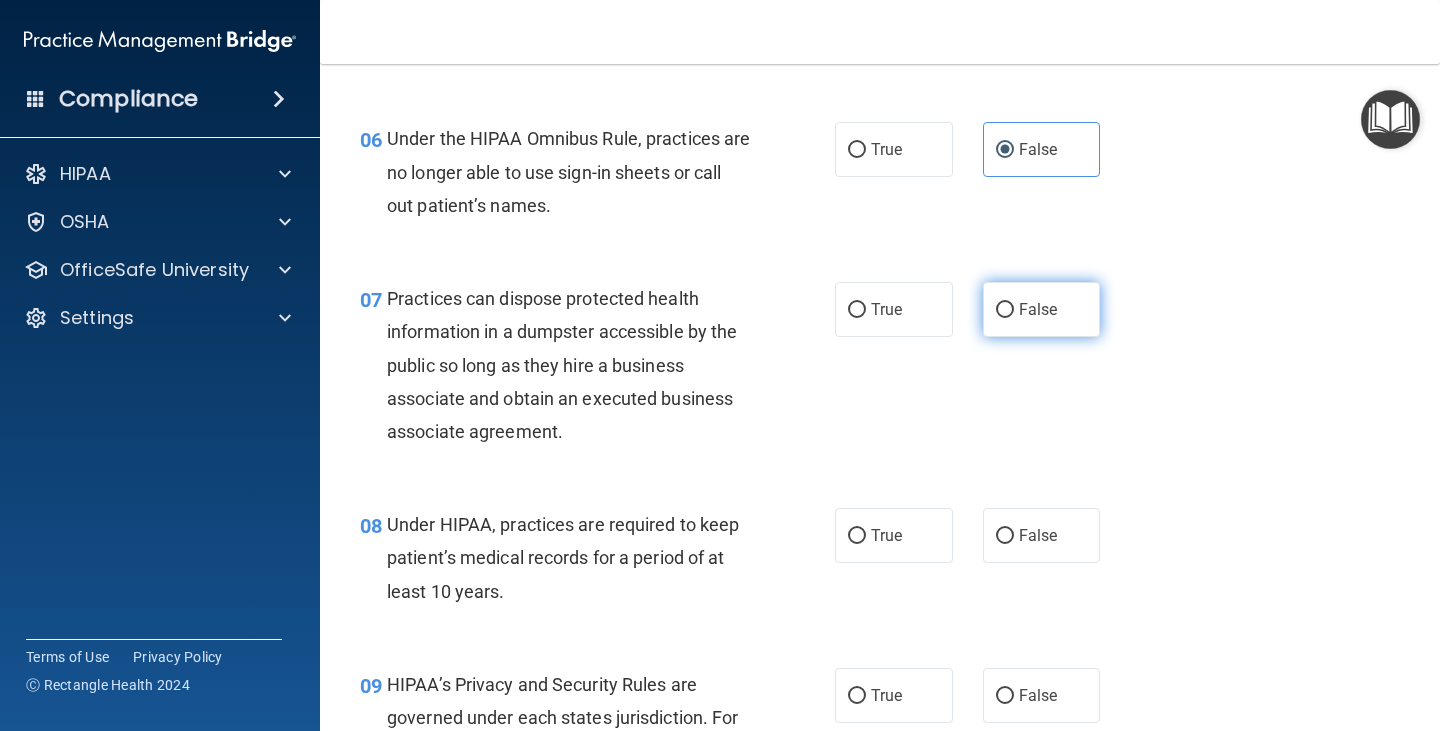 click on "False" at bounding box center [1042, 309] 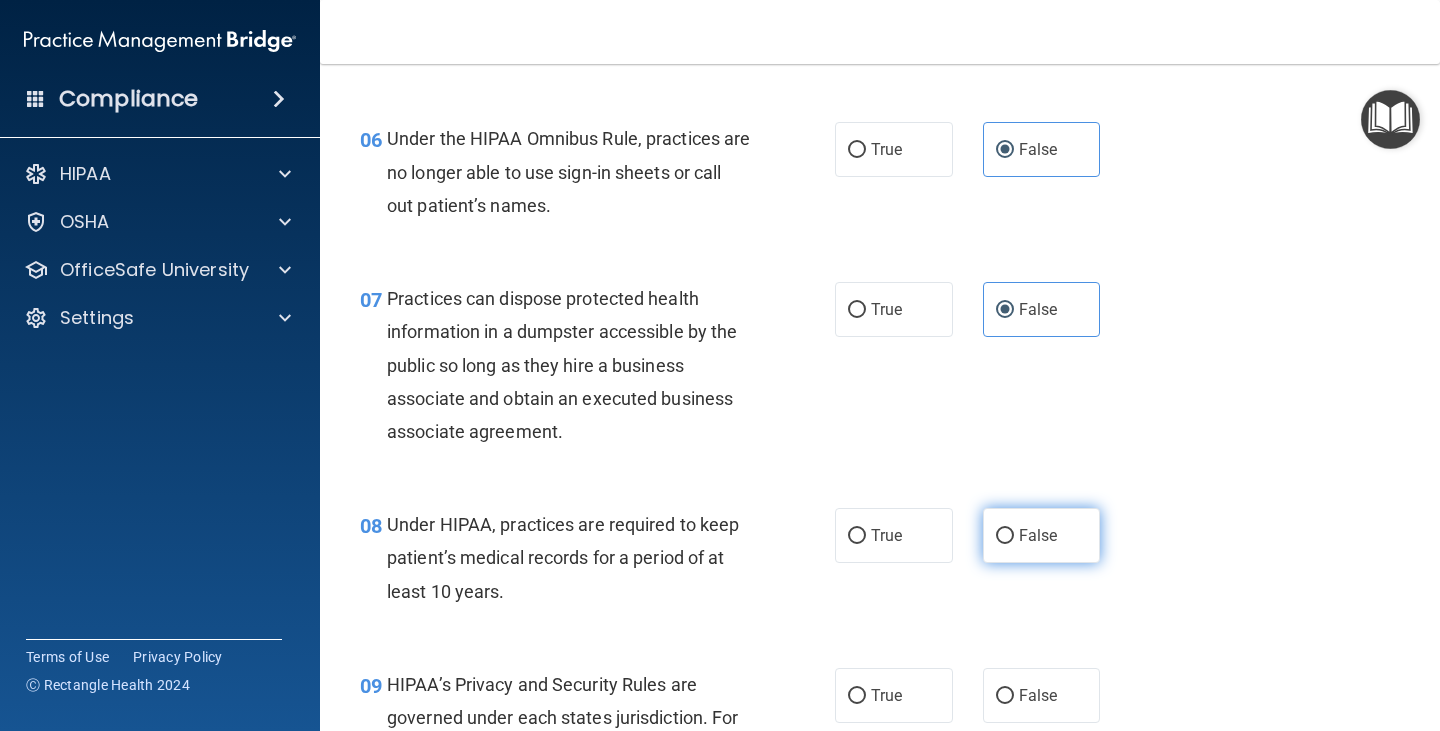 click on "False" at bounding box center [1038, 535] 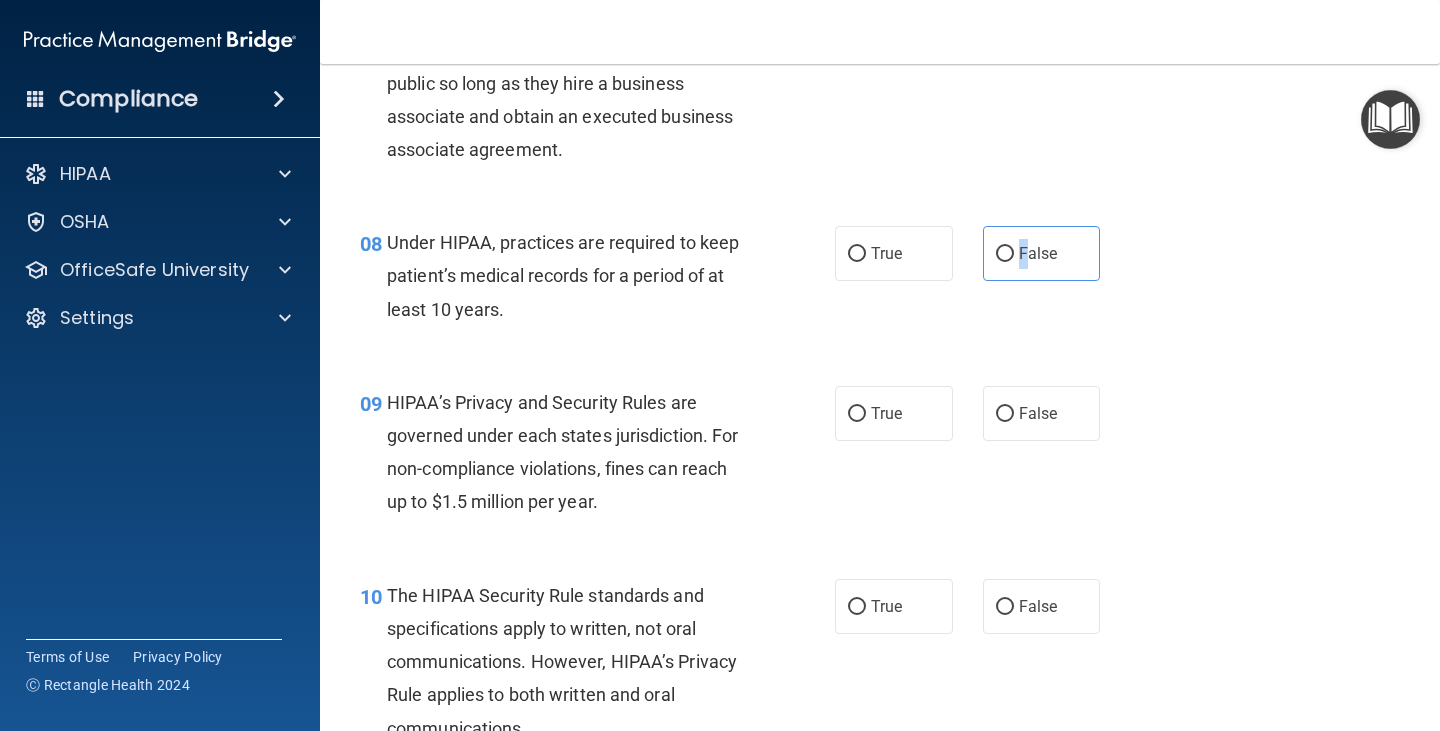 scroll, scrollTop: 1400, scrollLeft: 0, axis: vertical 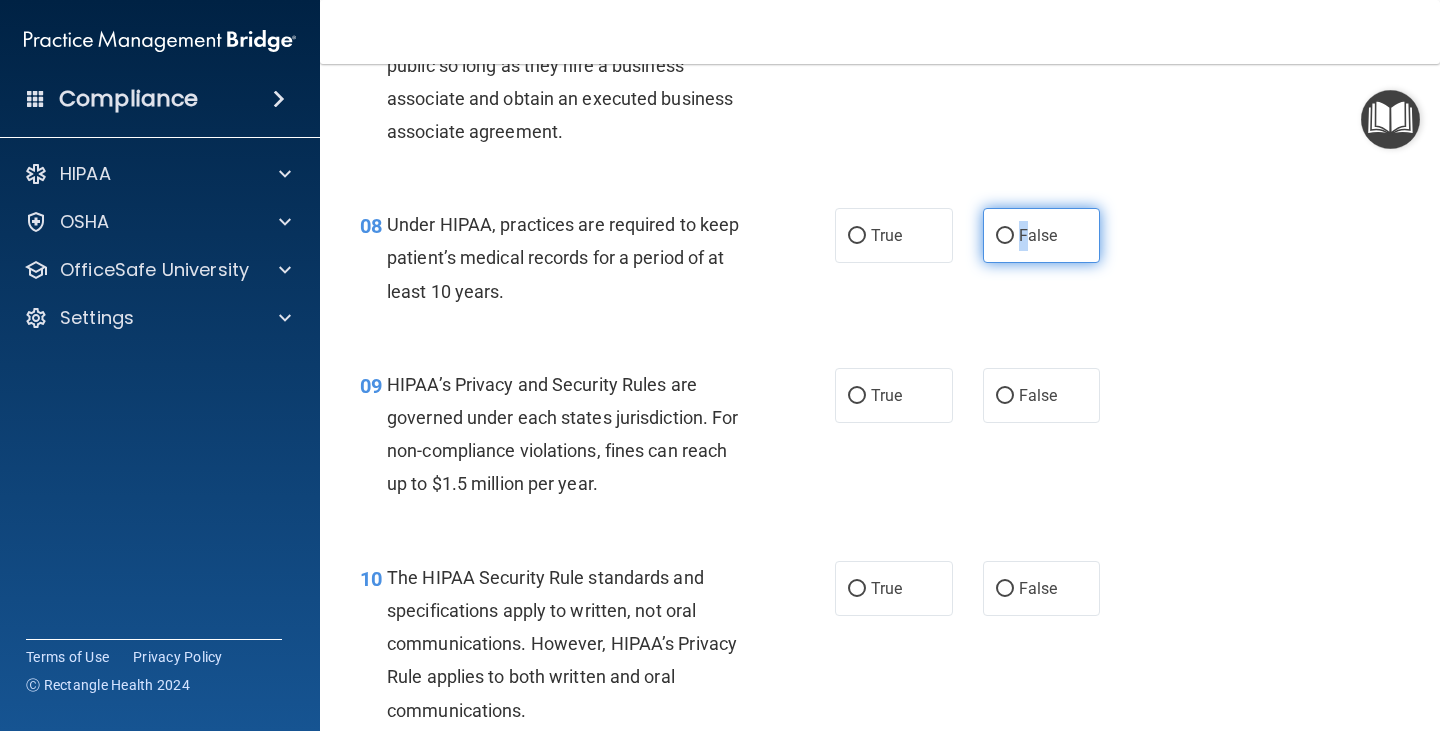 click on "False" at bounding box center (1005, 236) 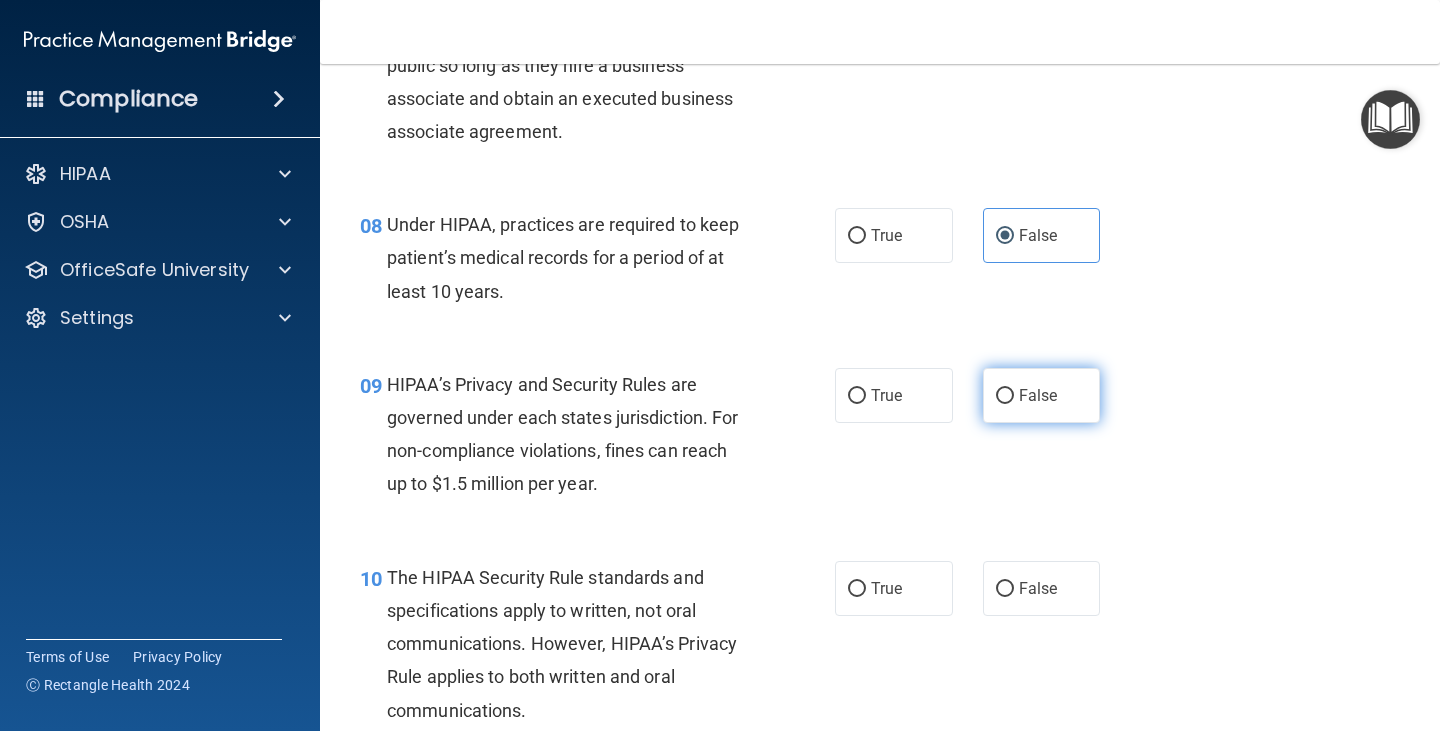 click on "False" at bounding box center (1042, 395) 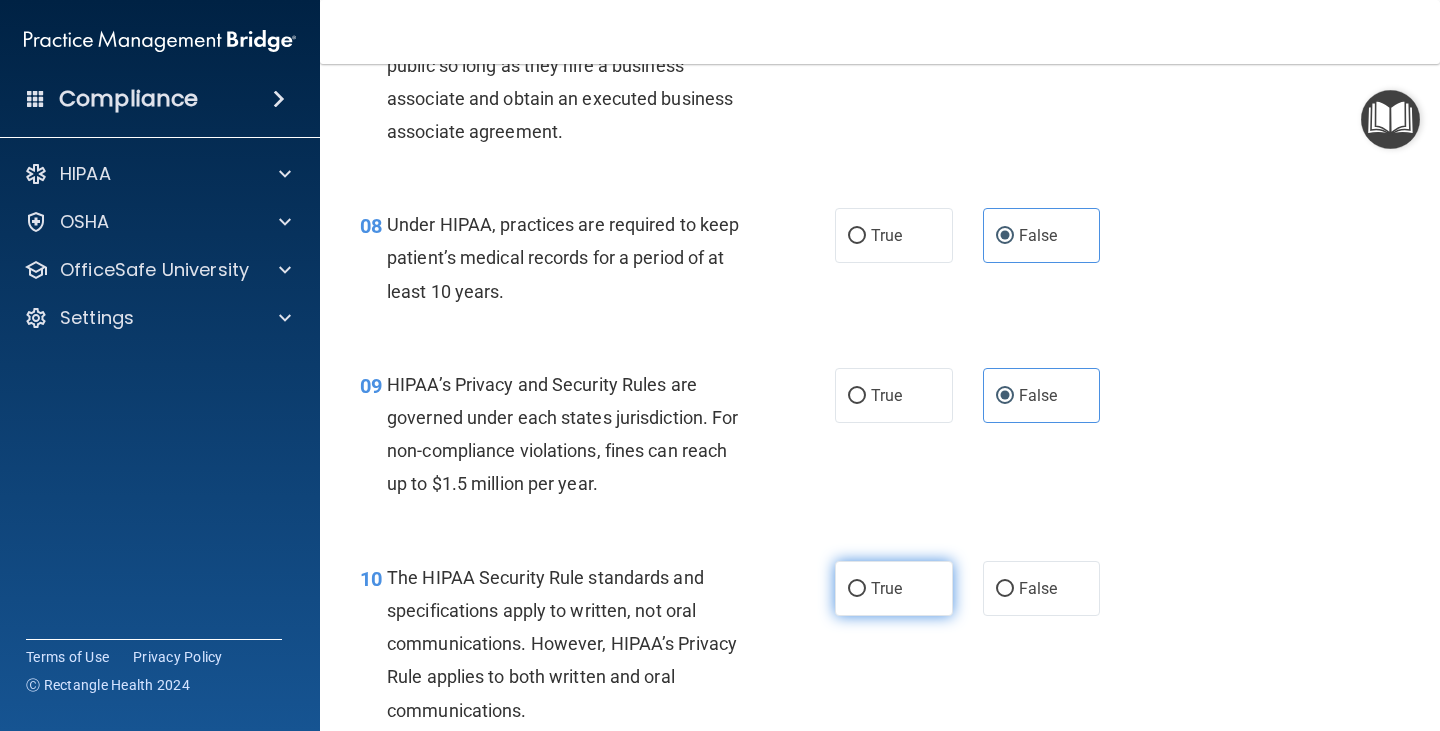 click on "True" at bounding box center [886, 588] 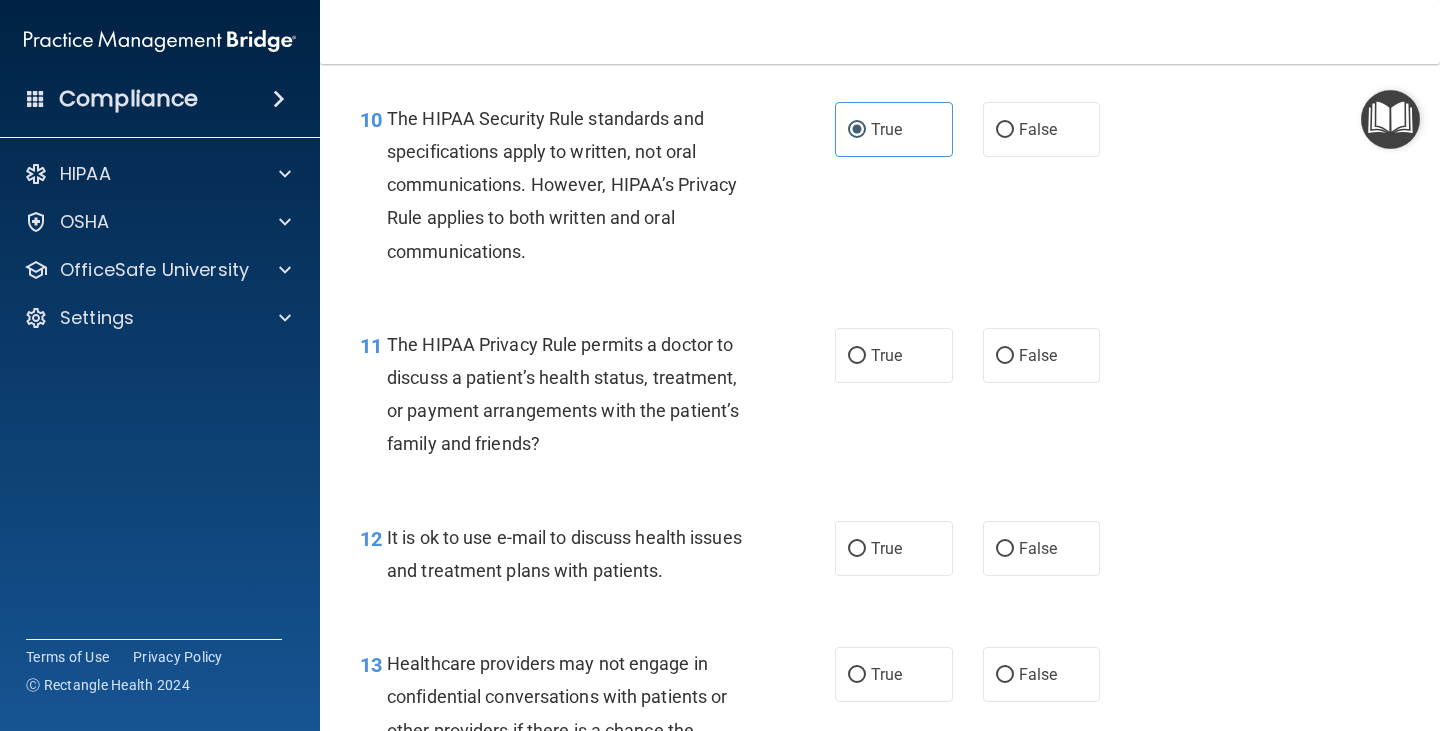 scroll, scrollTop: 1900, scrollLeft: 0, axis: vertical 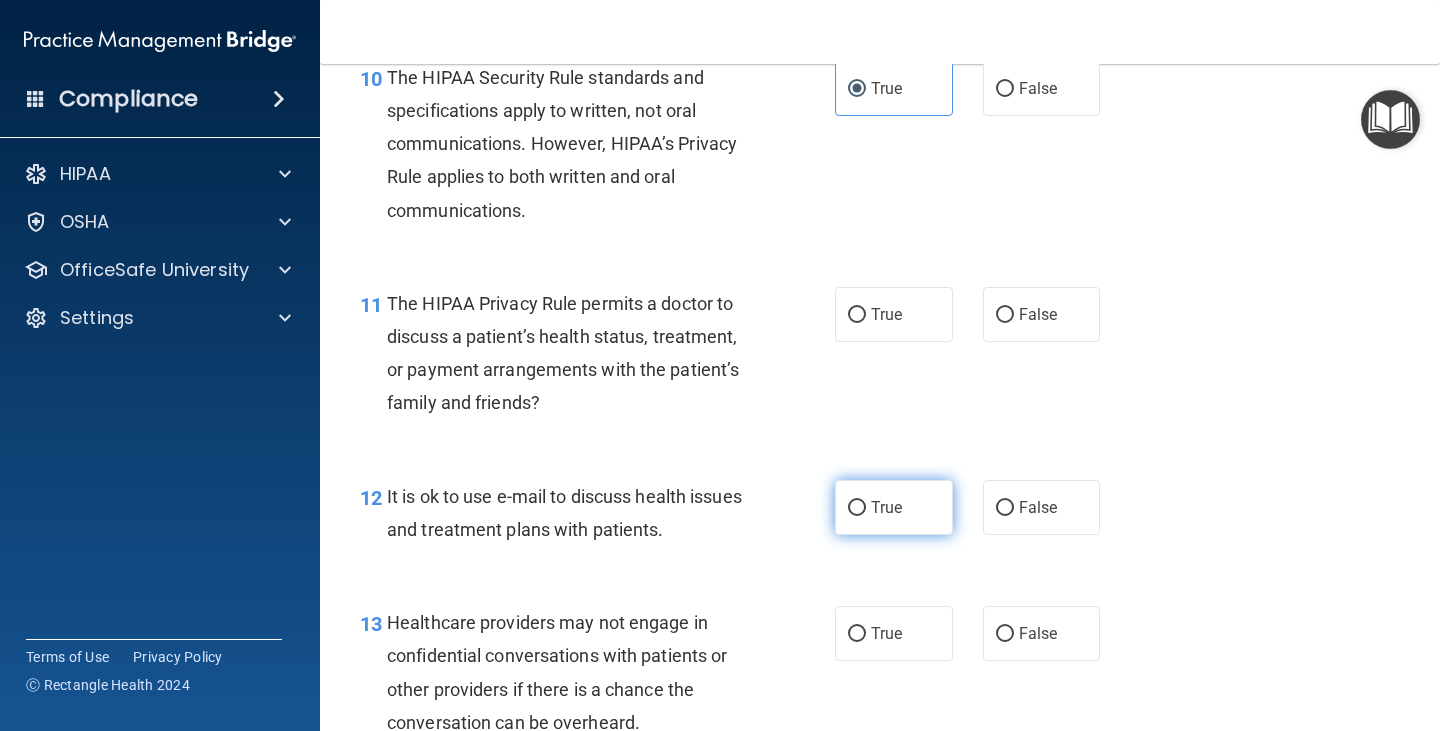 click on "True" at bounding box center [894, 507] 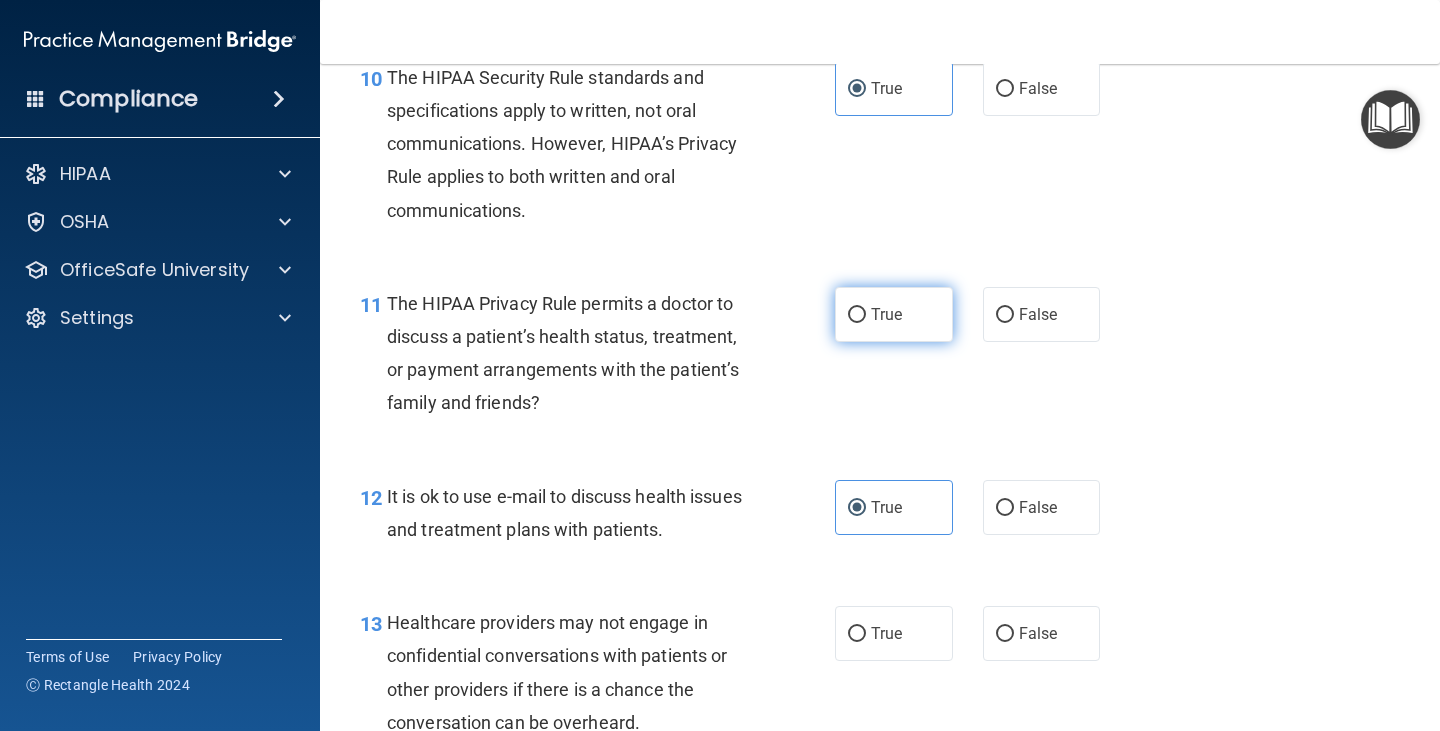 drag, startPoint x: 875, startPoint y: 356, endPoint x: 870, endPoint y: 328, distance: 28.442924 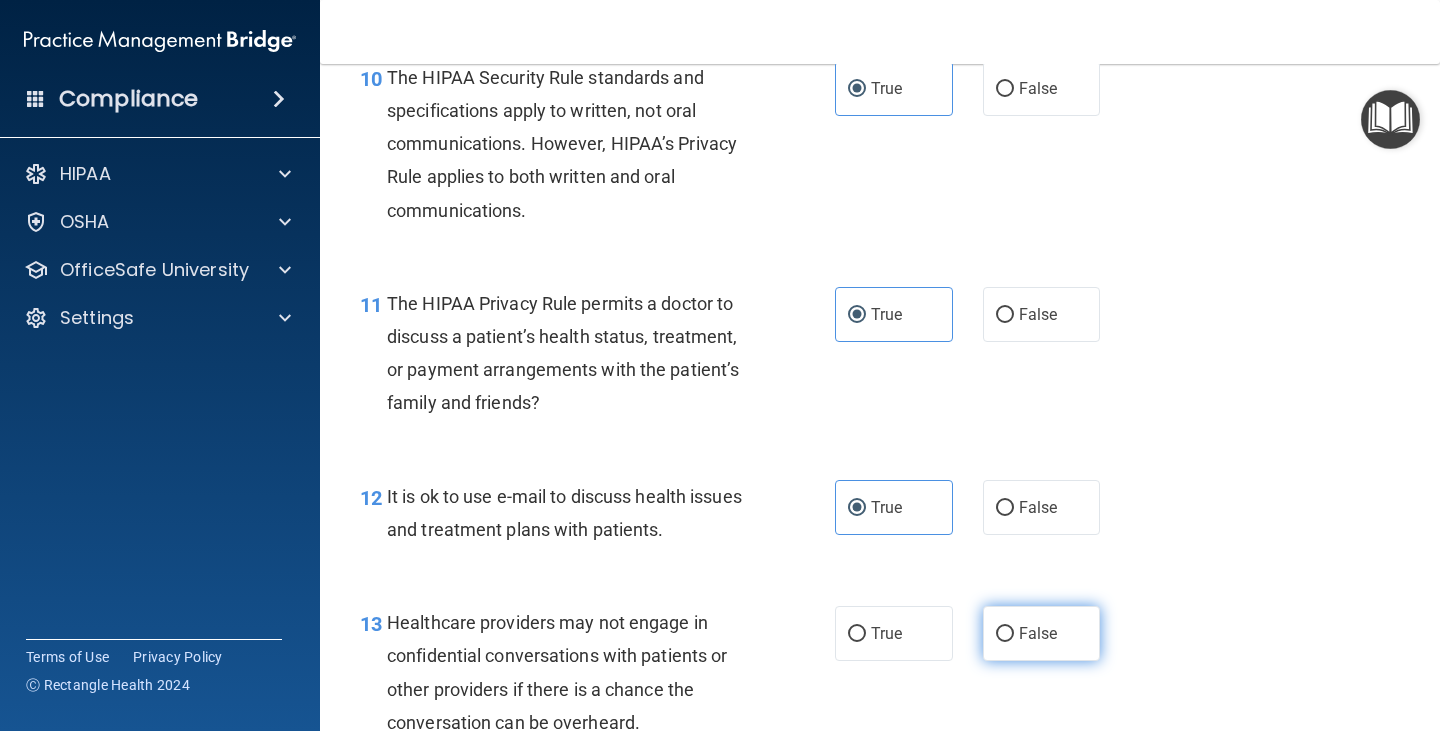 click on "False" at bounding box center (1038, 633) 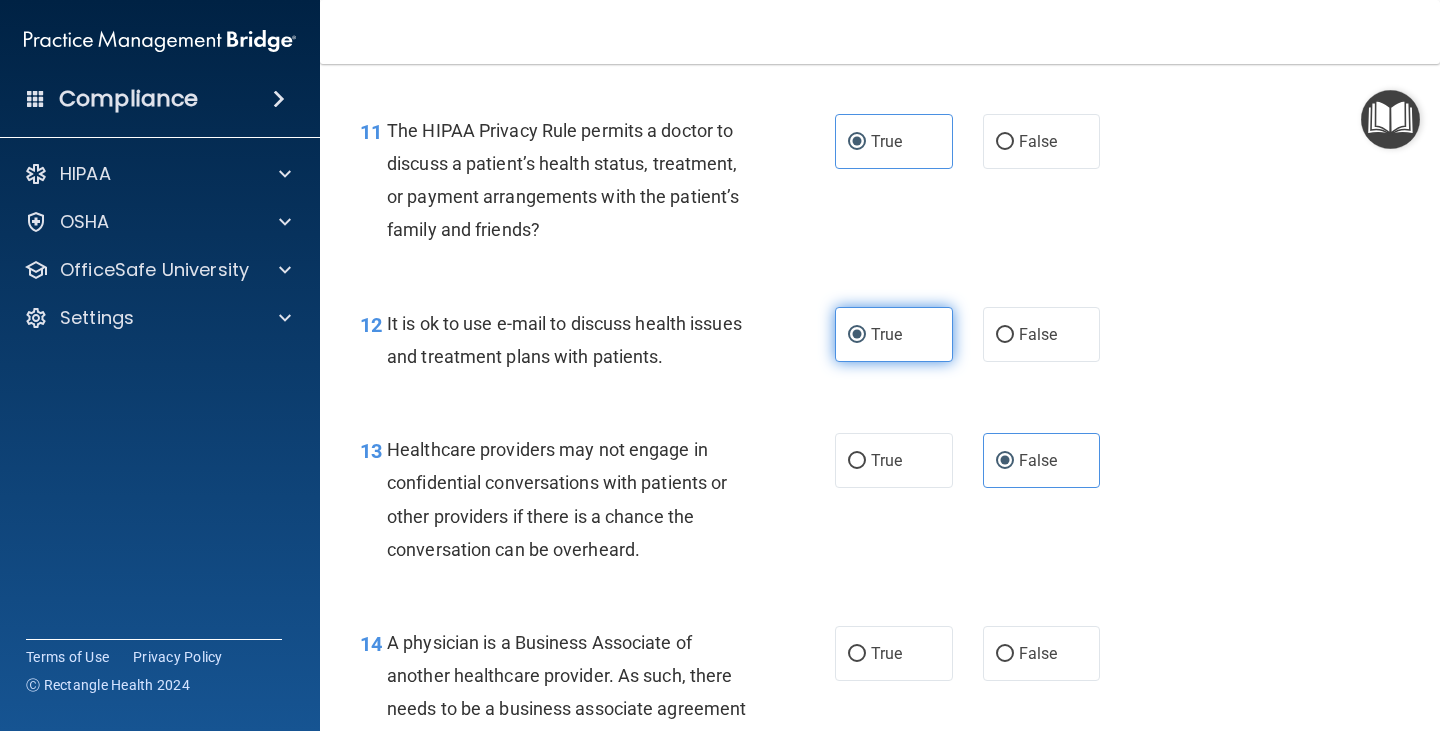 scroll, scrollTop: 2200, scrollLeft: 0, axis: vertical 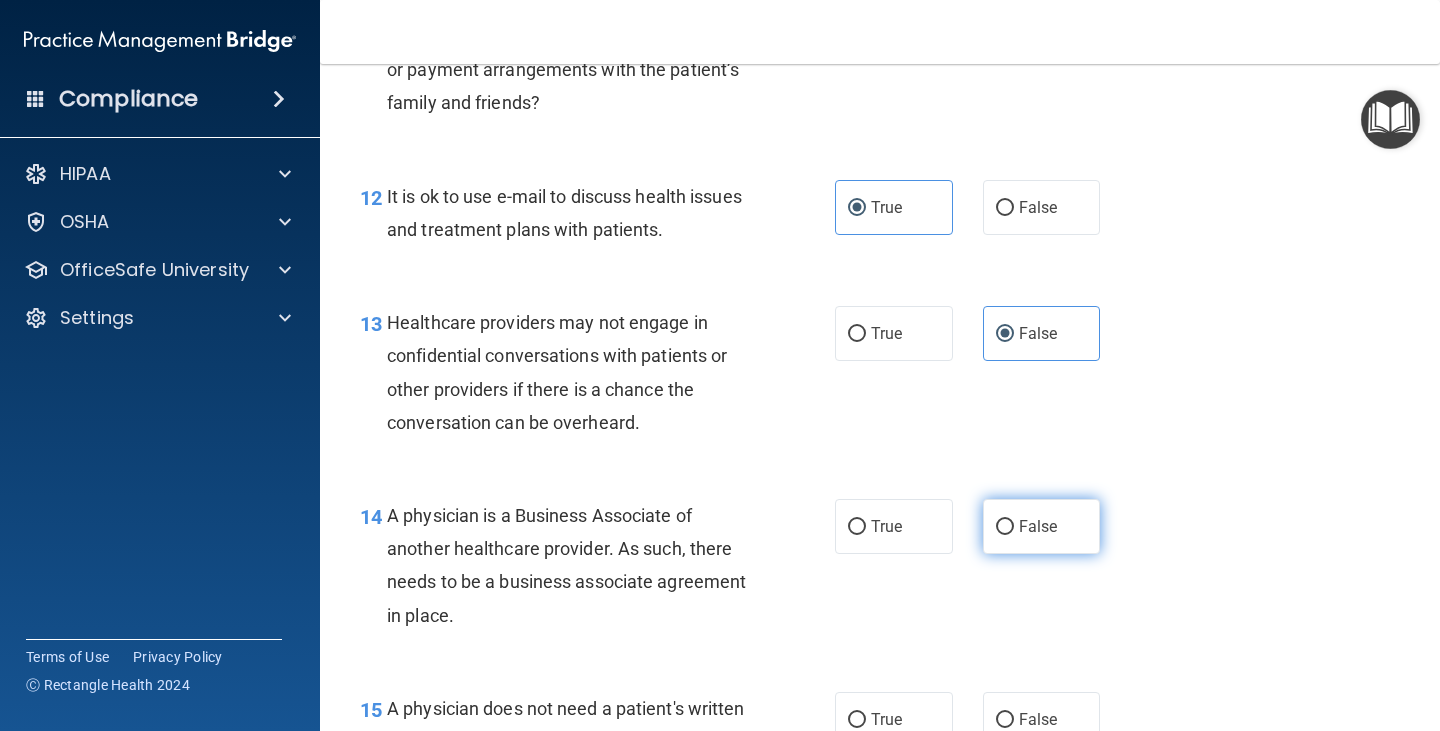 click on "False" at bounding box center (1005, 527) 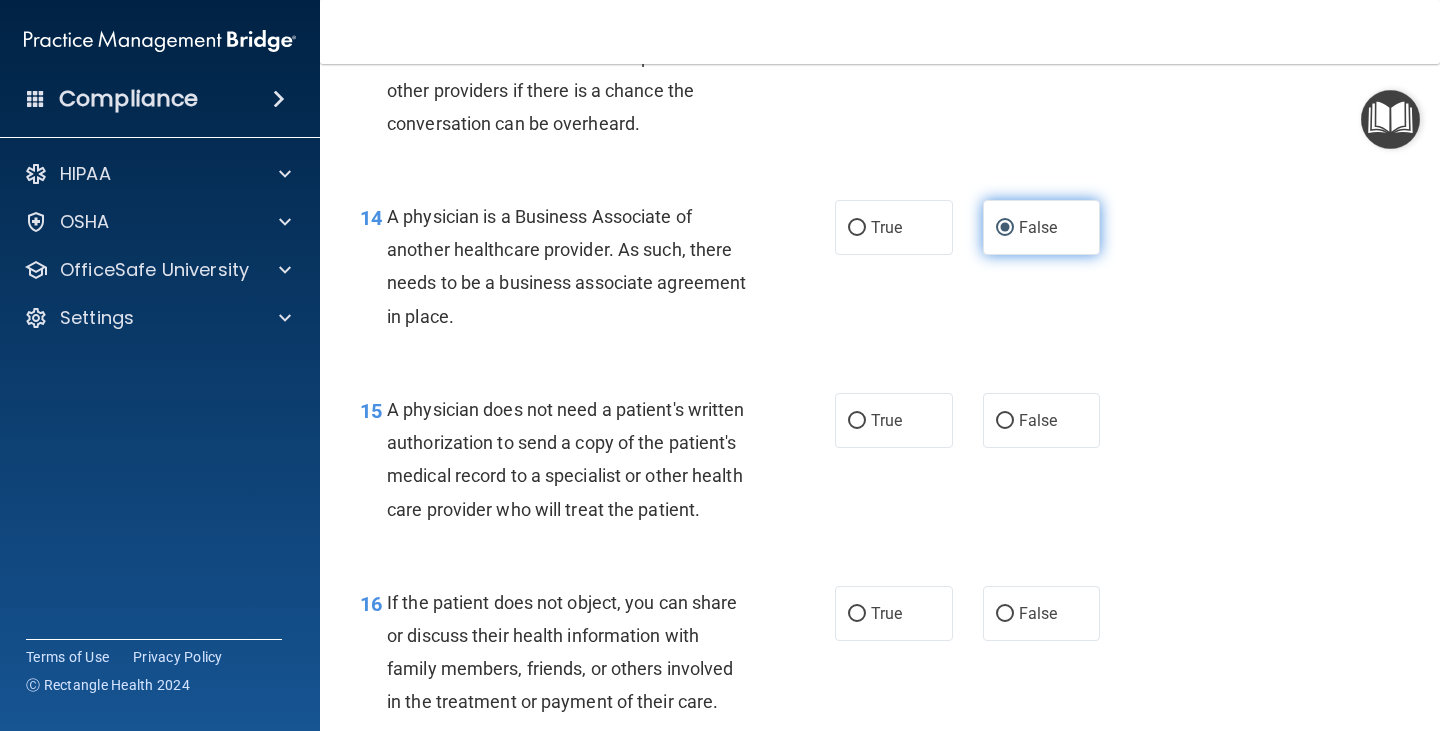 scroll, scrollTop: 2500, scrollLeft: 0, axis: vertical 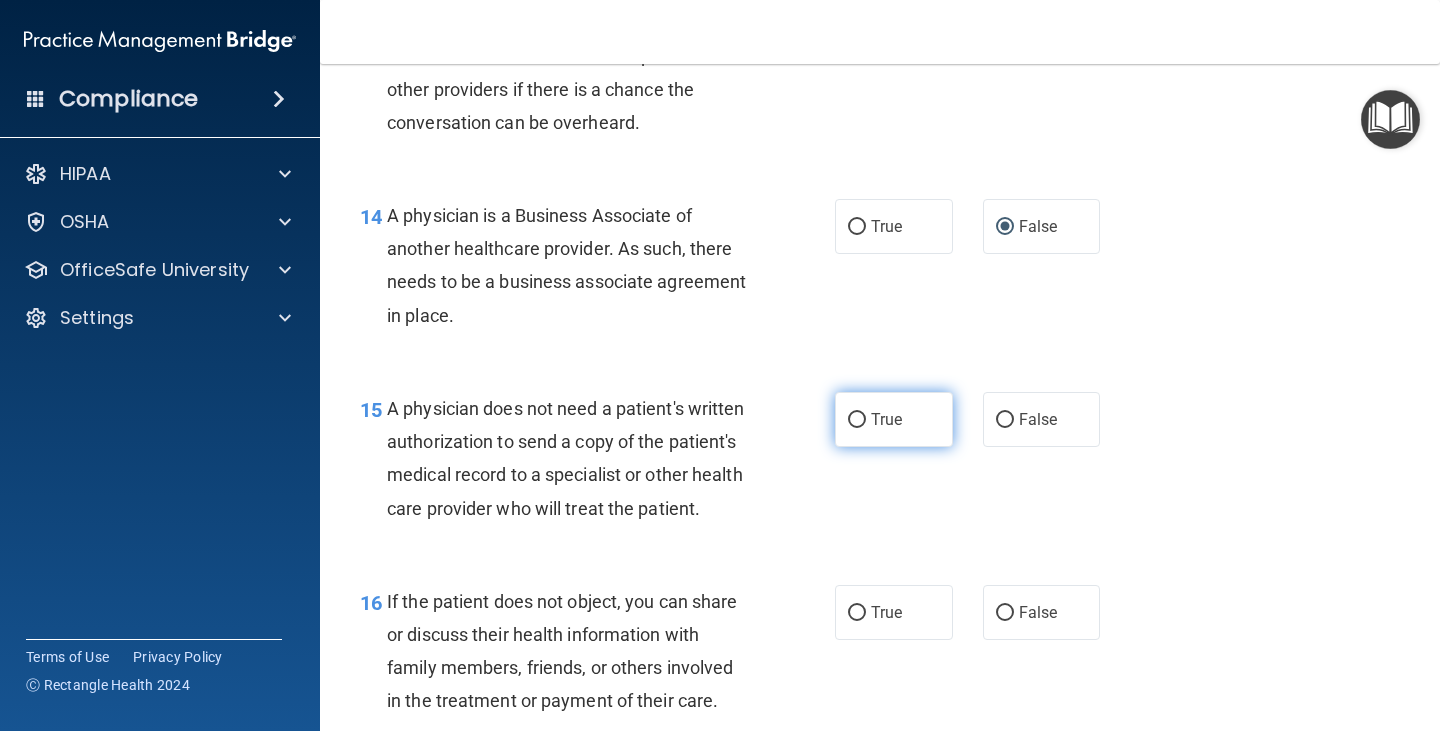 click on "True" at bounding box center [886, 419] 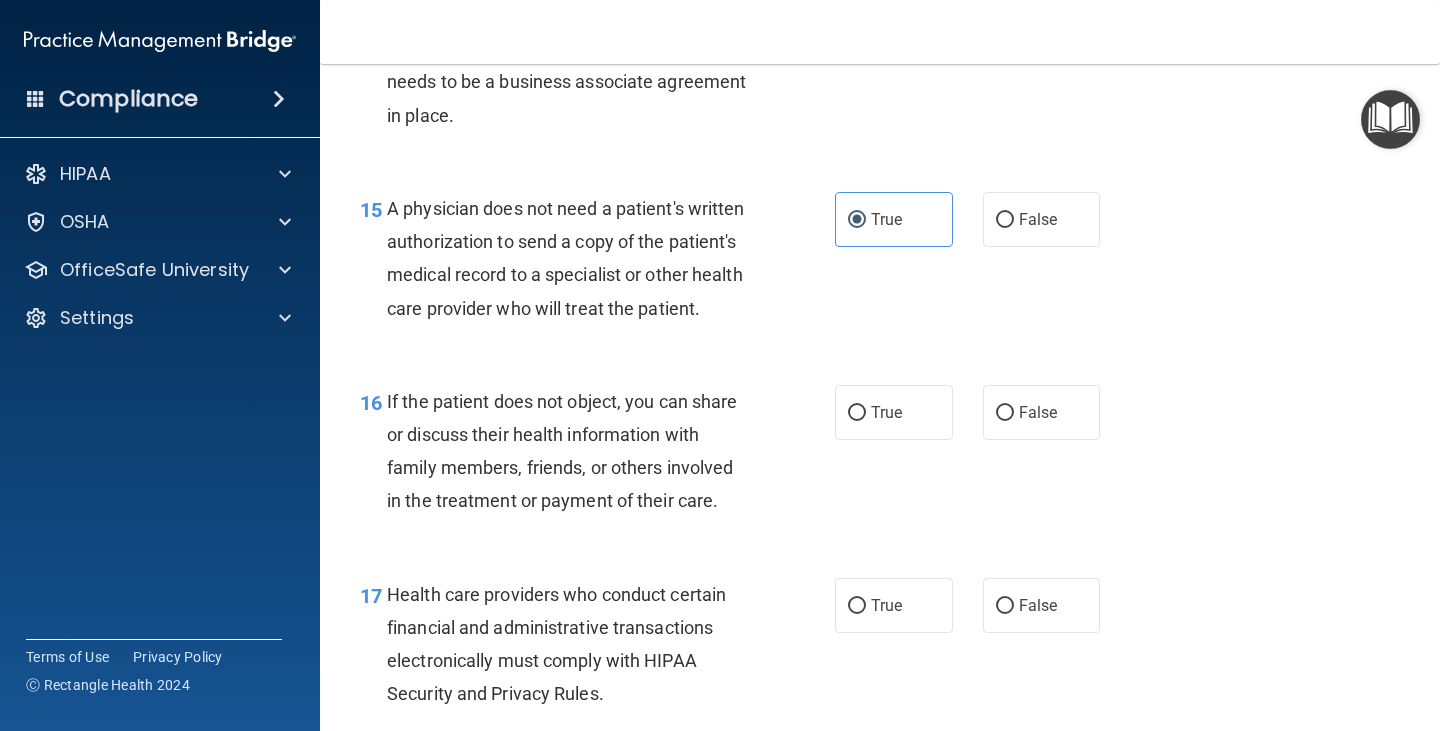 scroll, scrollTop: 2800, scrollLeft: 0, axis: vertical 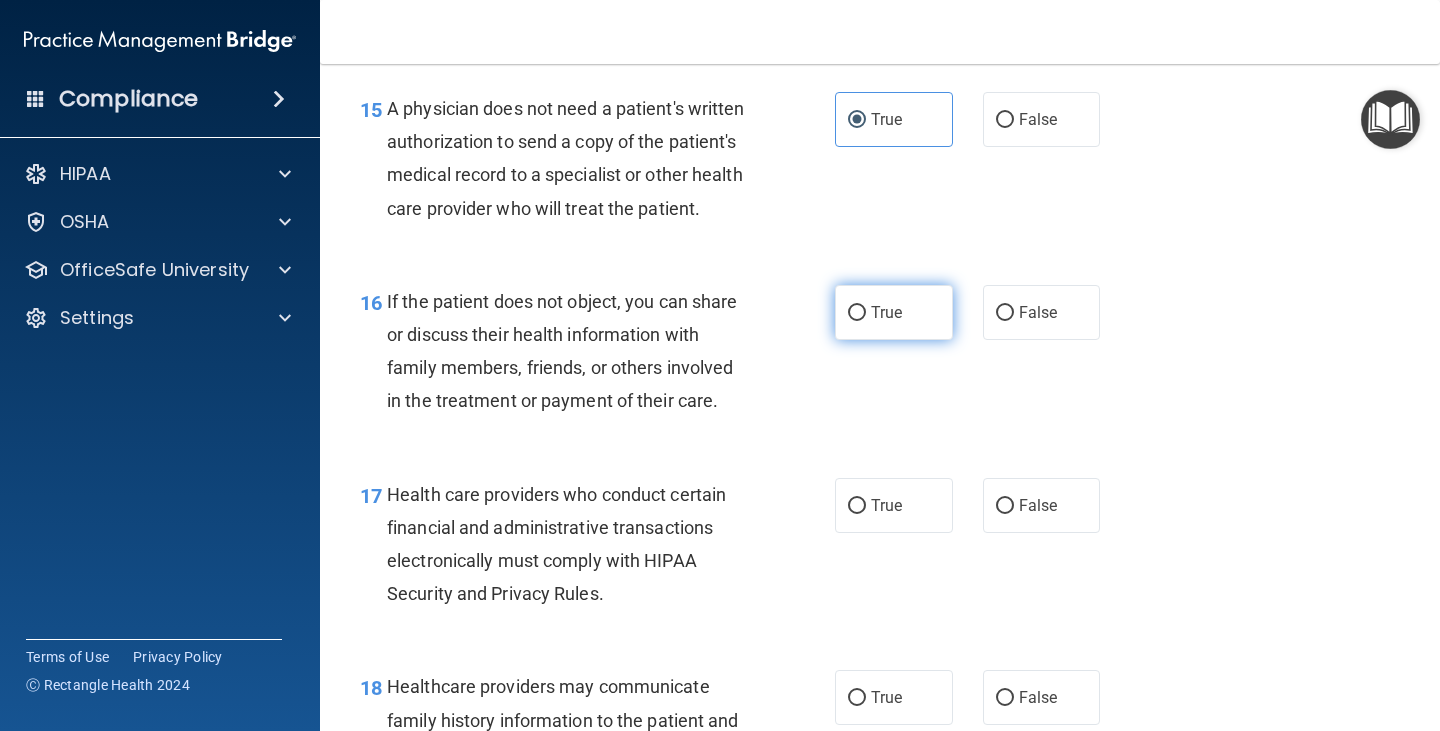 click on "True" at bounding box center [894, 312] 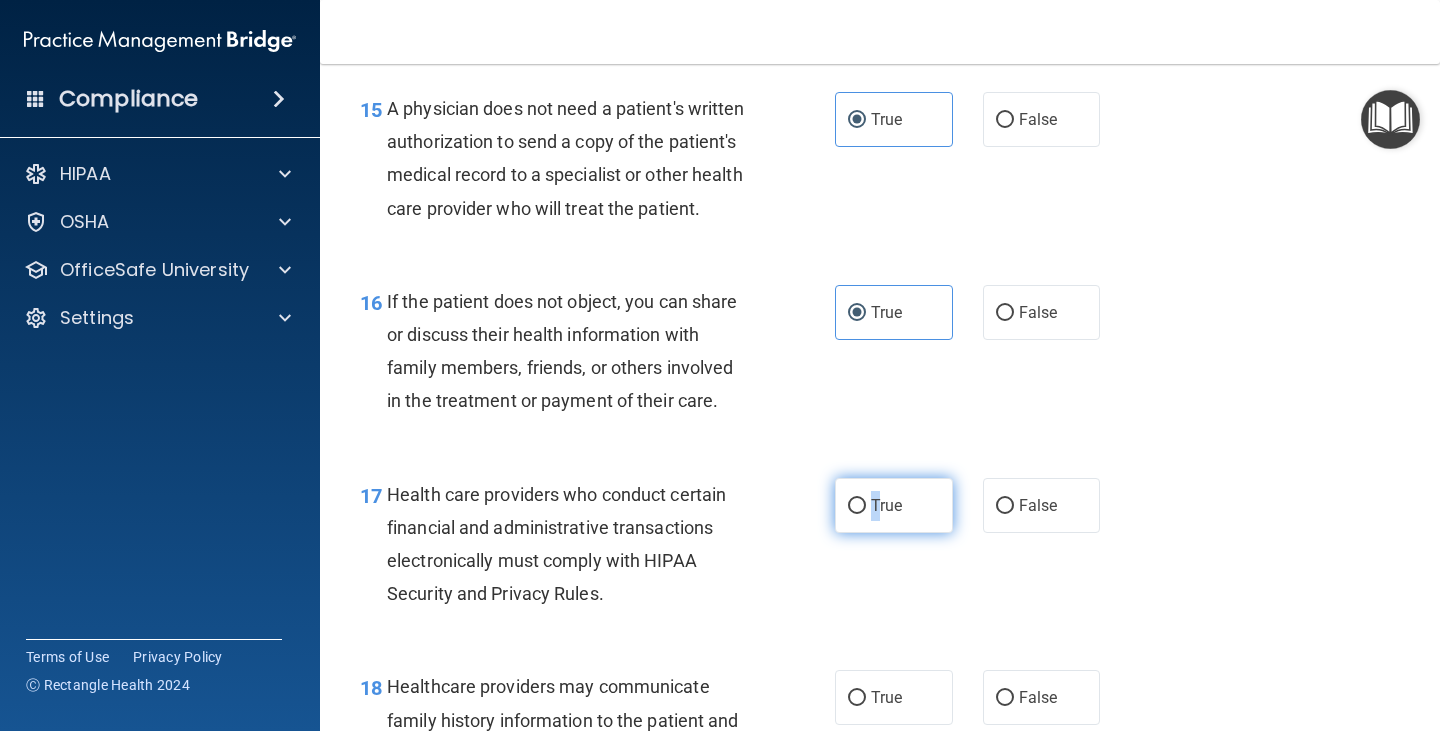 click on "True" at bounding box center (894, 505) 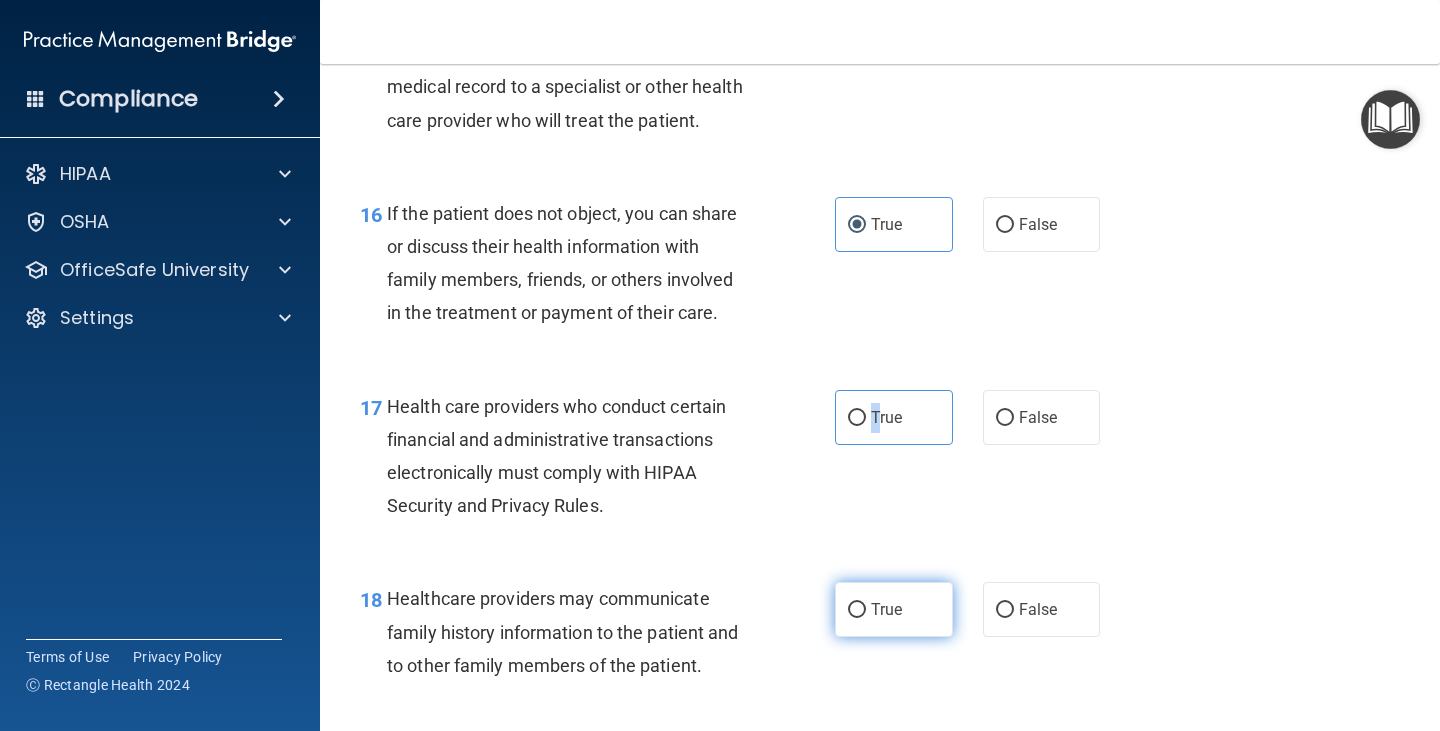 scroll, scrollTop: 3100, scrollLeft: 0, axis: vertical 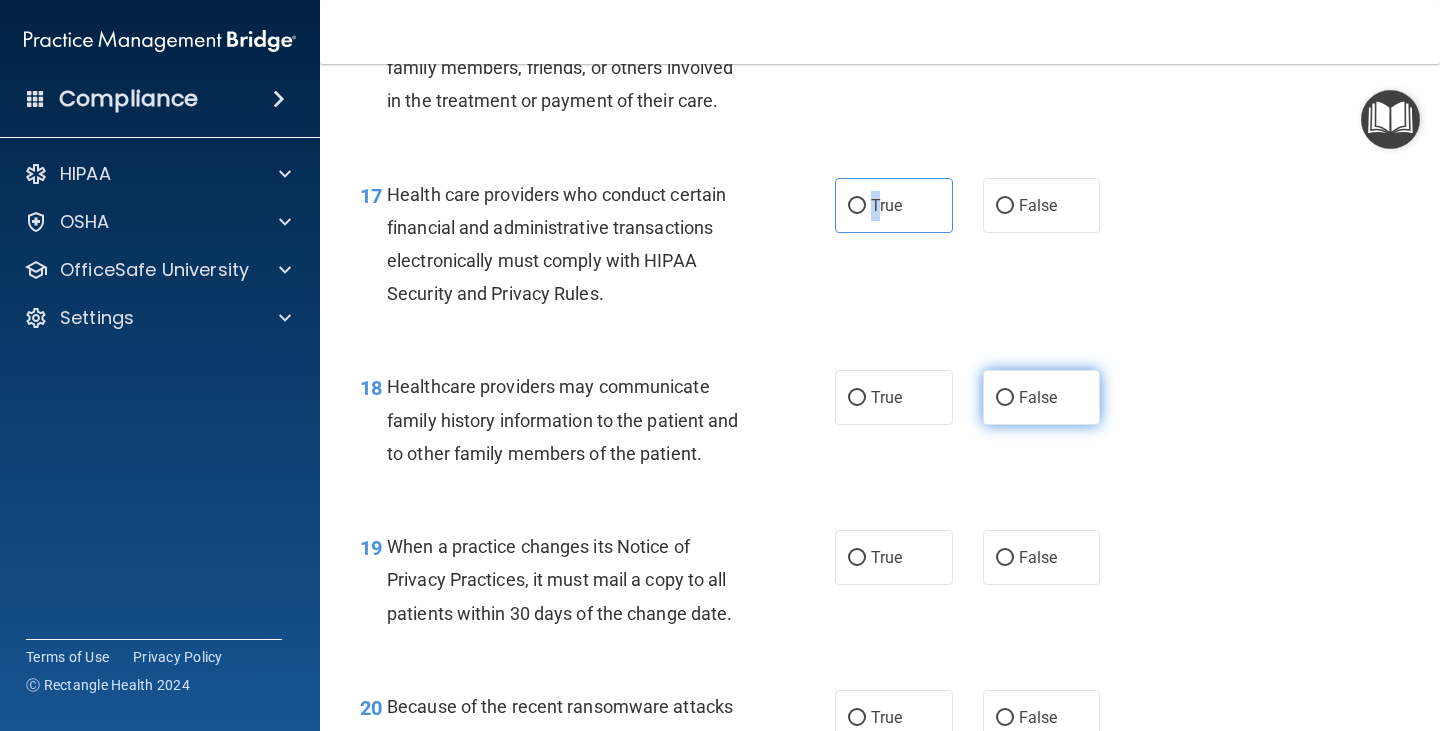 click on "False" at bounding box center (1005, 398) 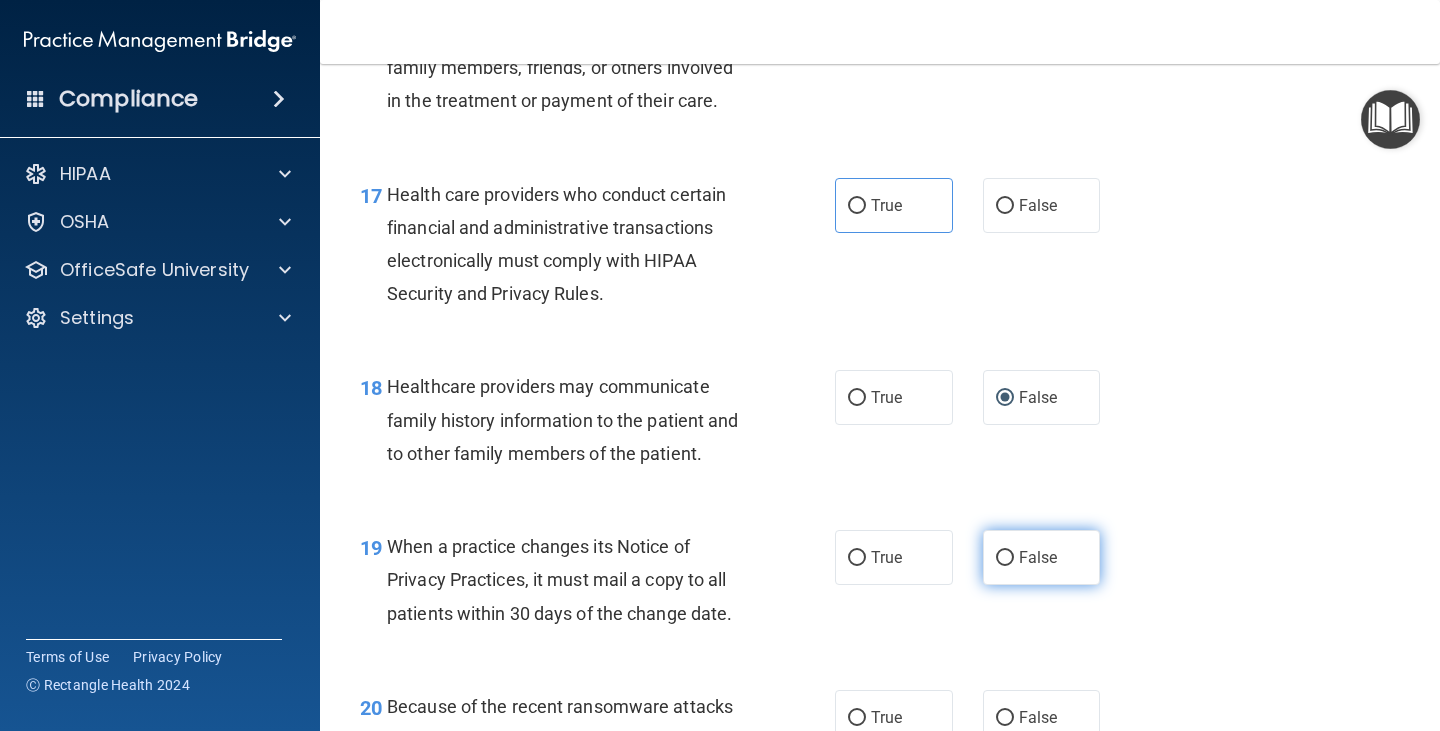 click on "False" at bounding box center [1042, 557] 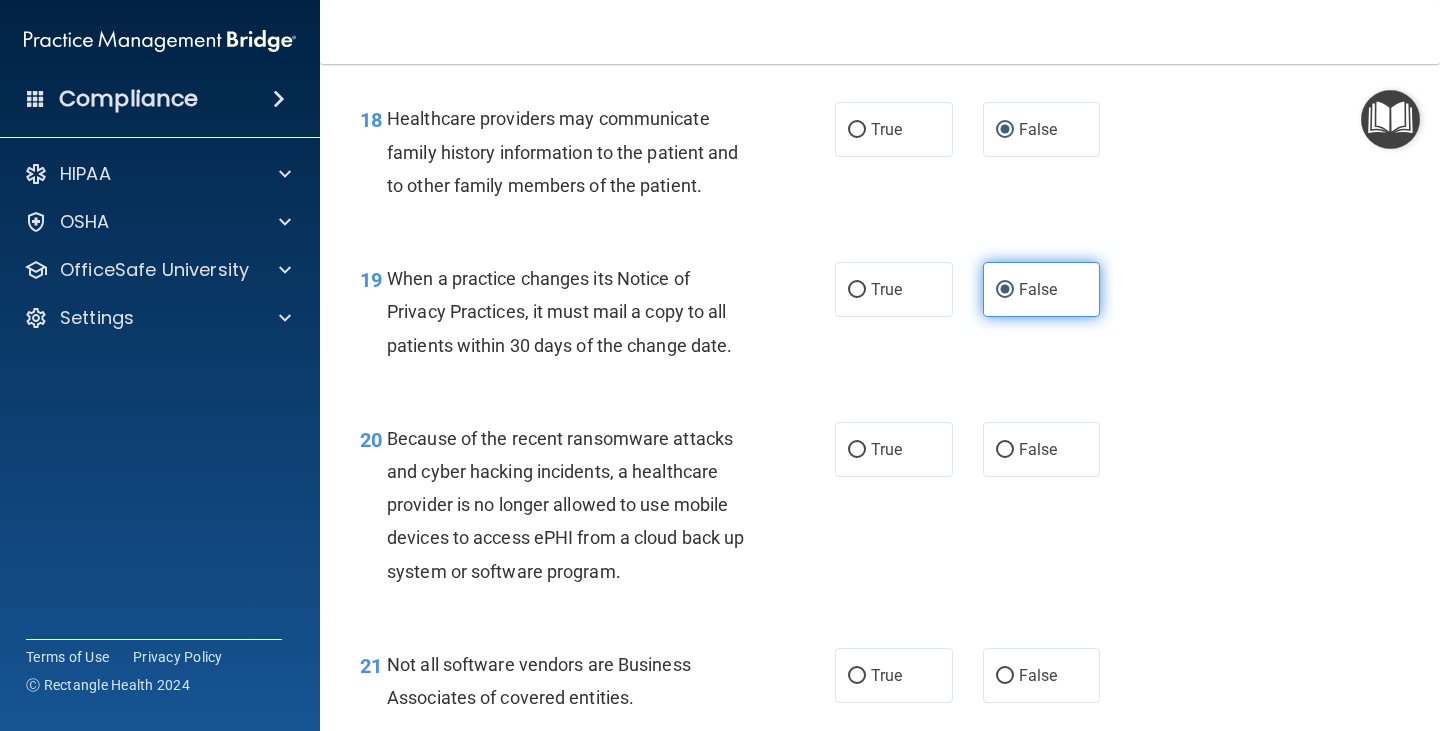 scroll, scrollTop: 3400, scrollLeft: 0, axis: vertical 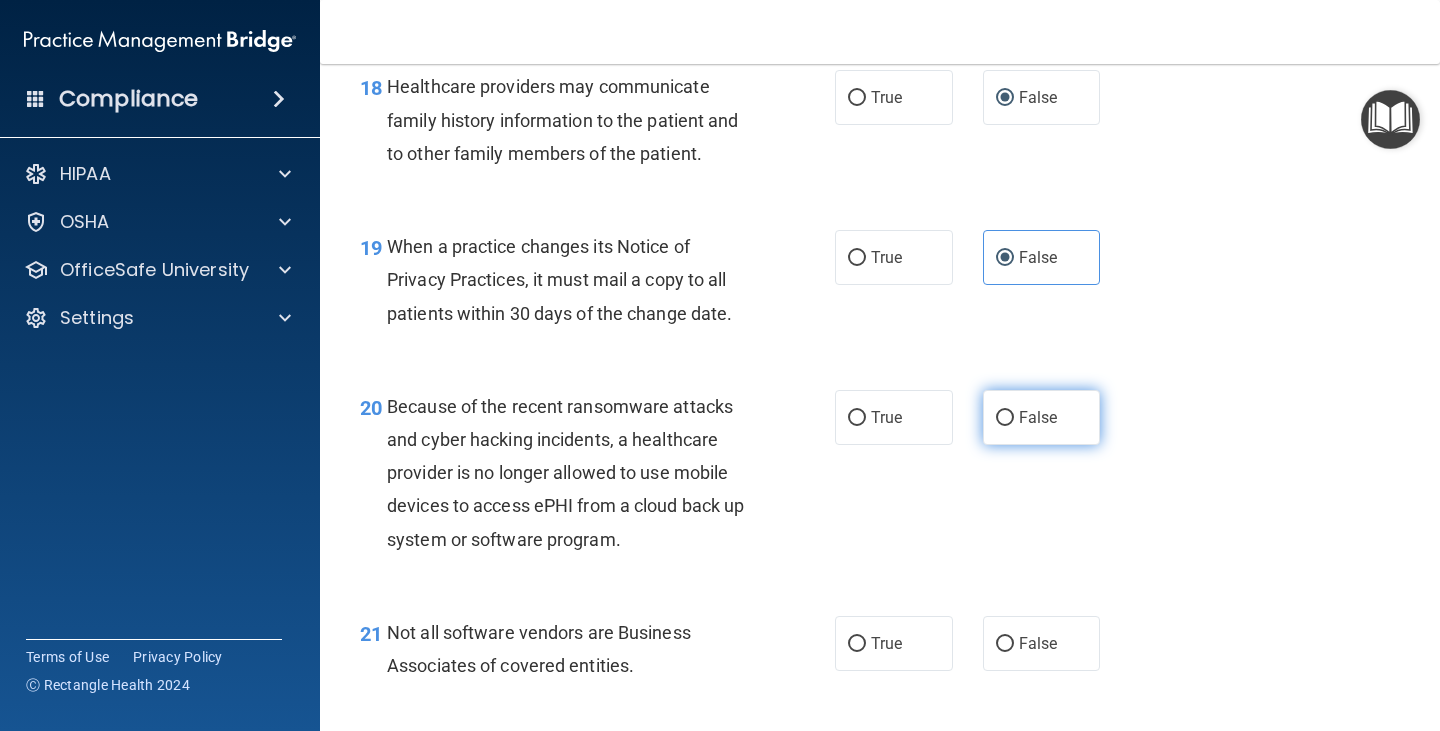 click on "False" at bounding box center (1042, 417) 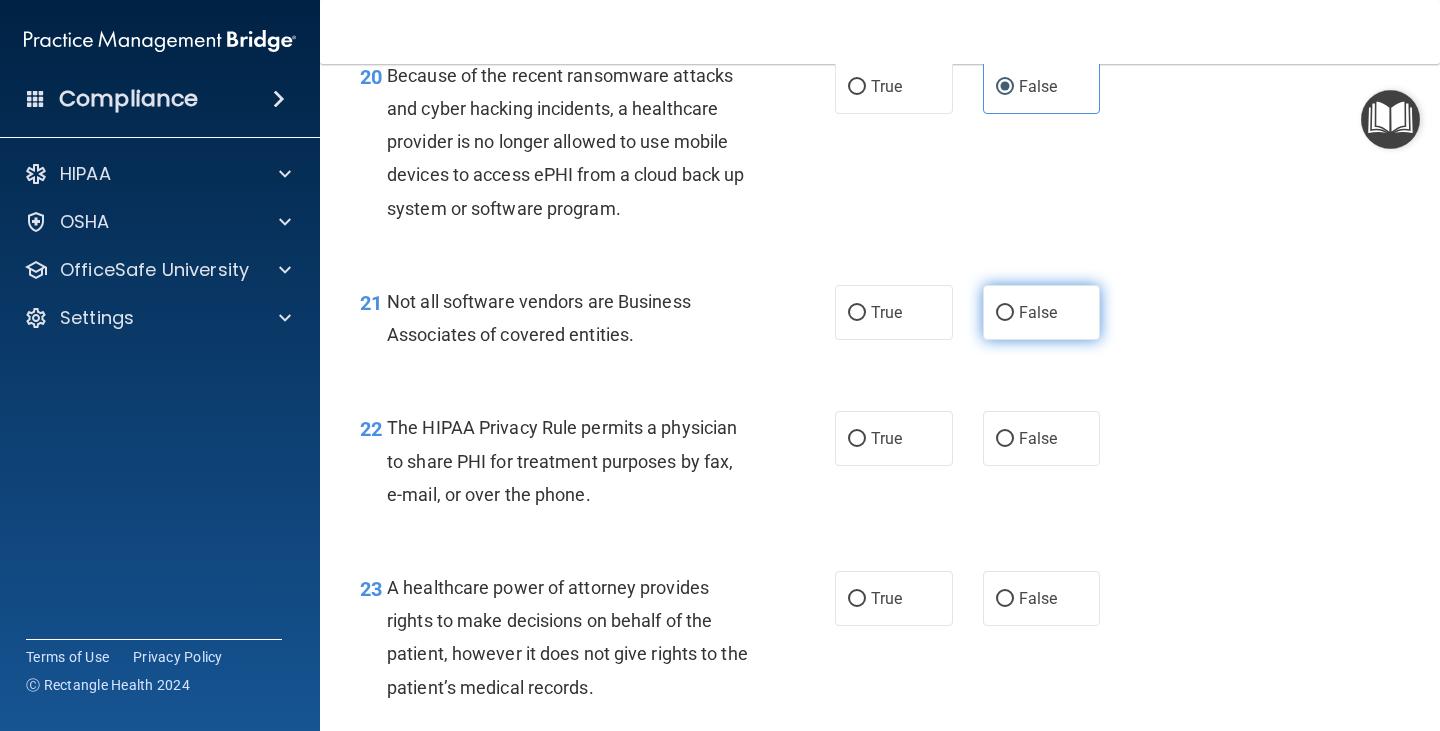 scroll, scrollTop: 3800, scrollLeft: 0, axis: vertical 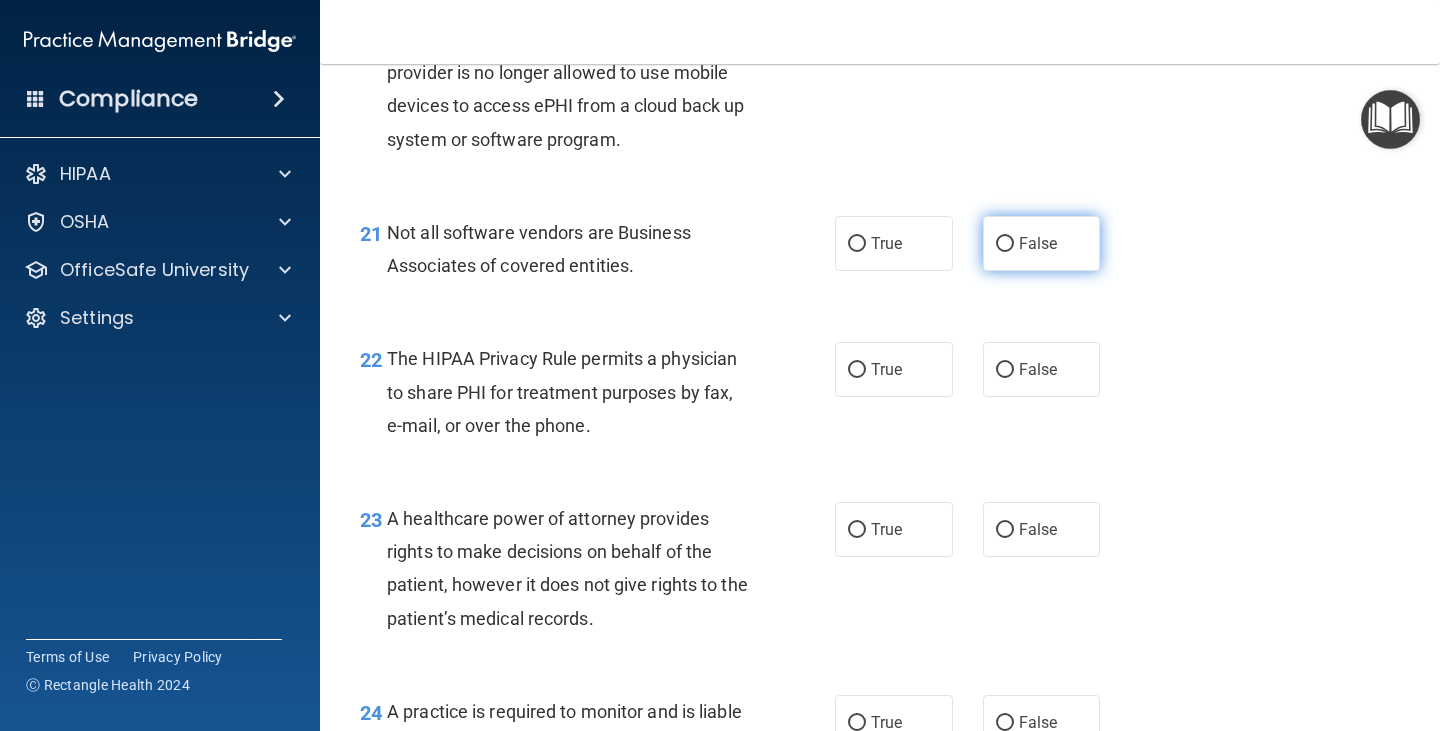 click on "False" at bounding box center [1042, 243] 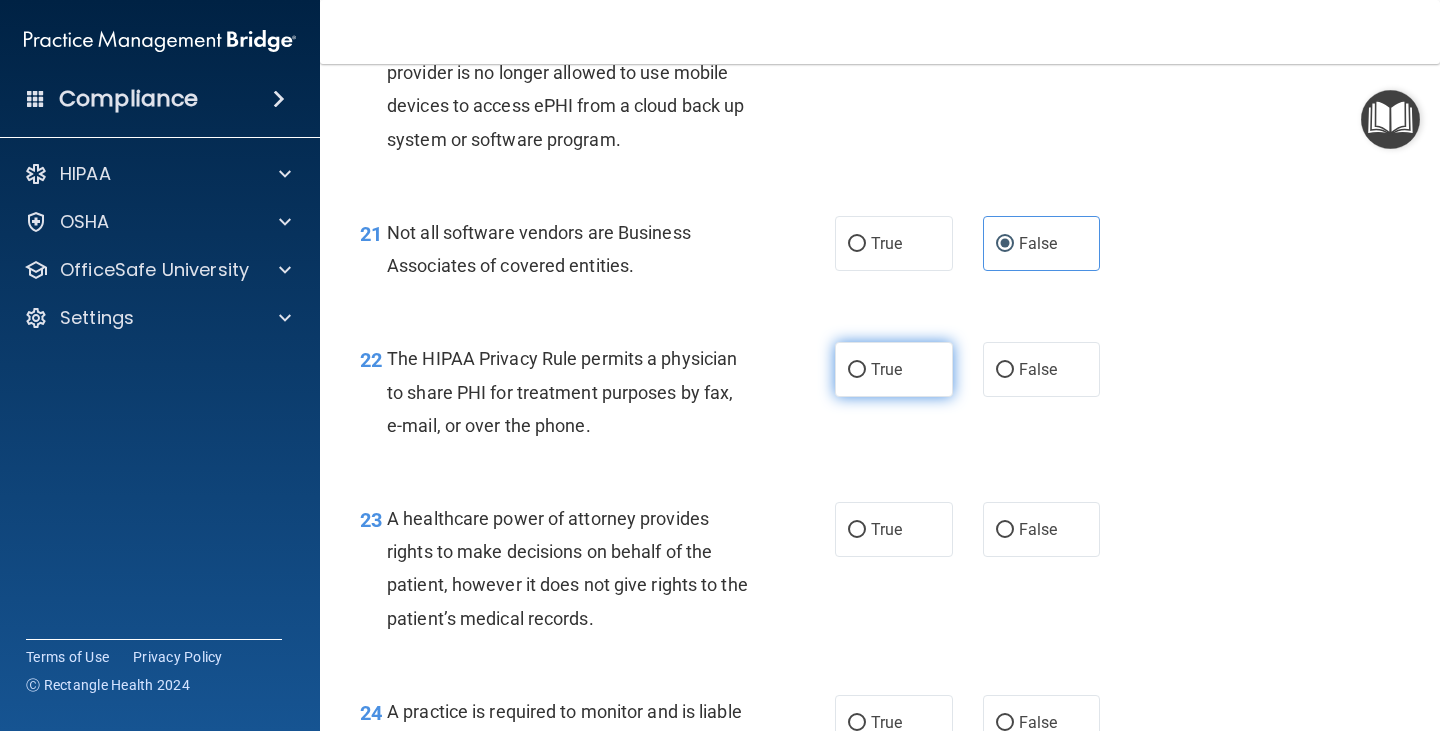 click on "True" at bounding box center [886, 369] 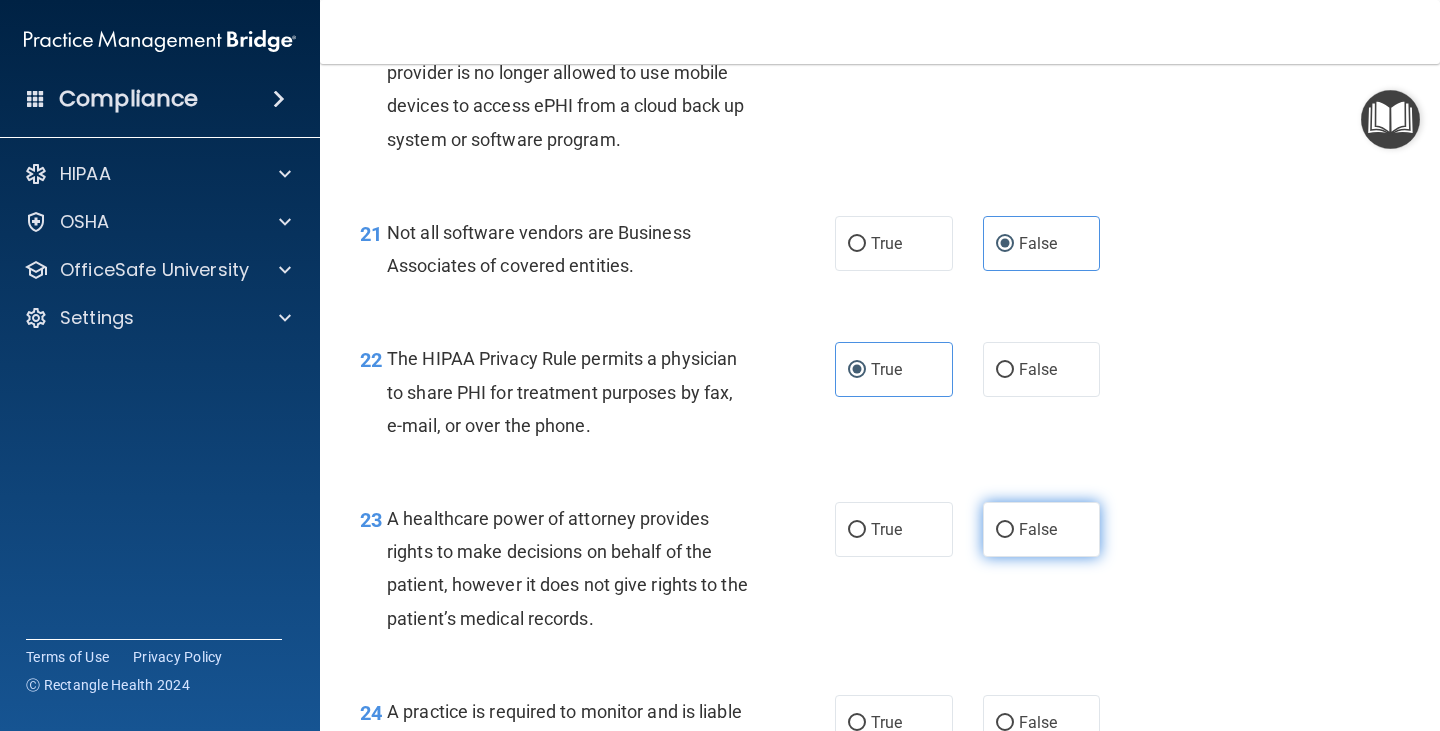 click on "False" at bounding box center [1038, 529] 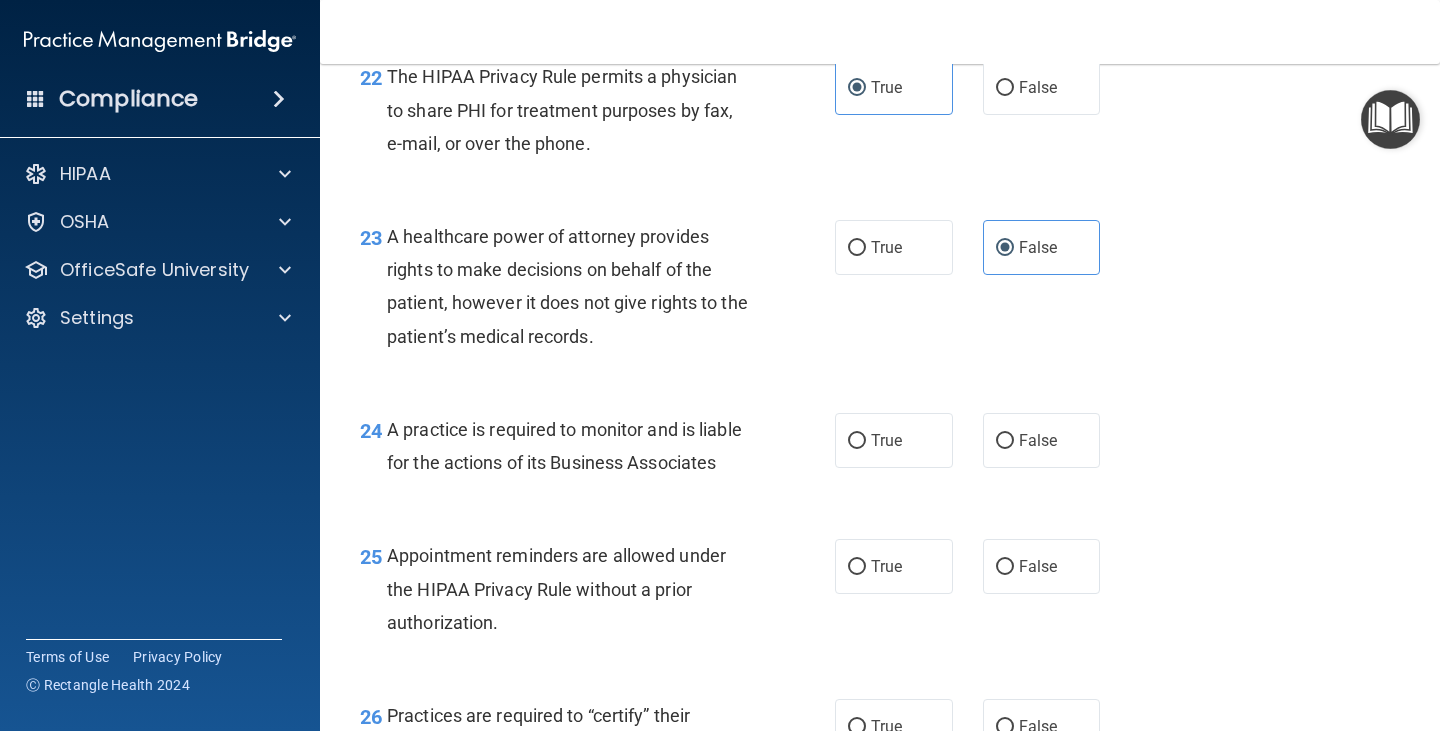 scroll, scrollTop: 4100, scrollLeft: 0, axis: vertical 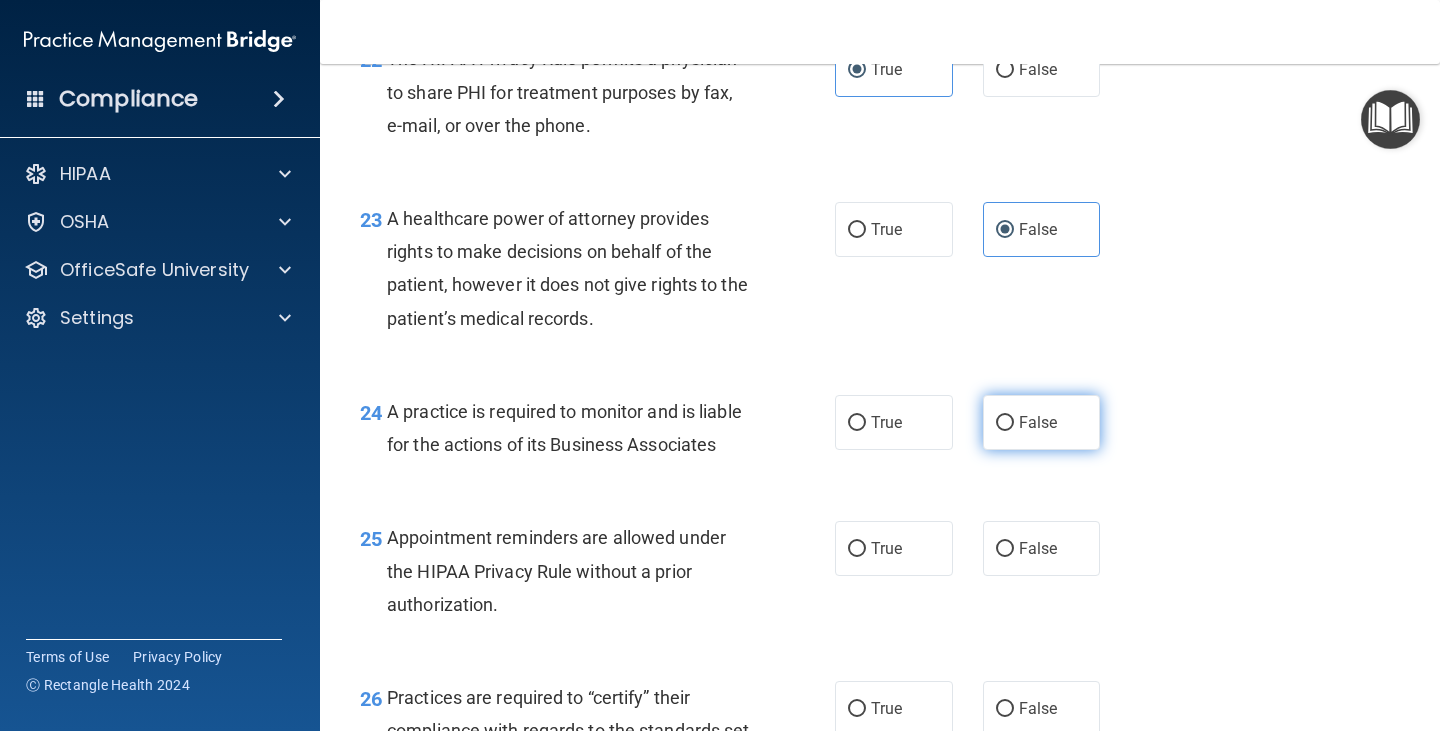 click on "False" at bounding box center [1005, 423] 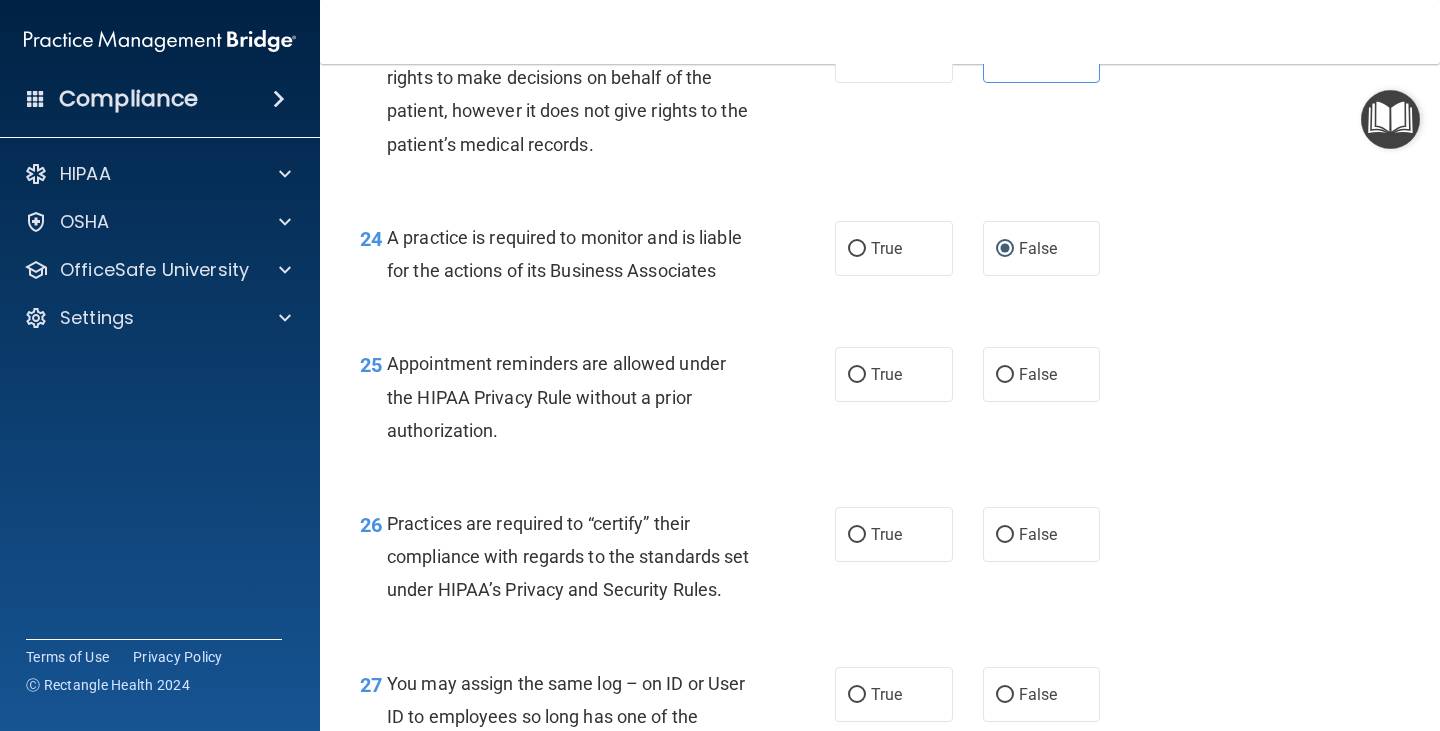 scroll, scrollTop: 4300, scrollLeft: 0, axis: vertical 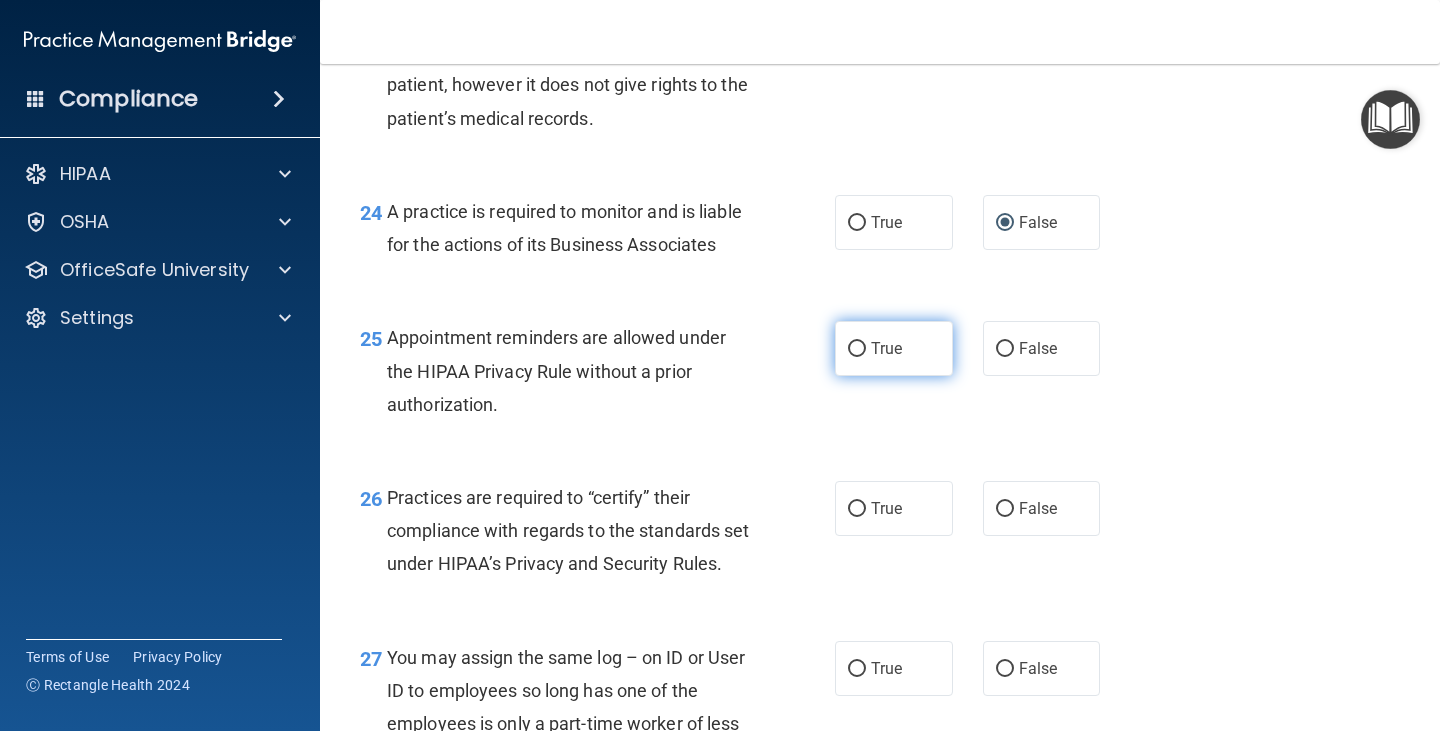 click on "True" at bounding box center [894, 348] 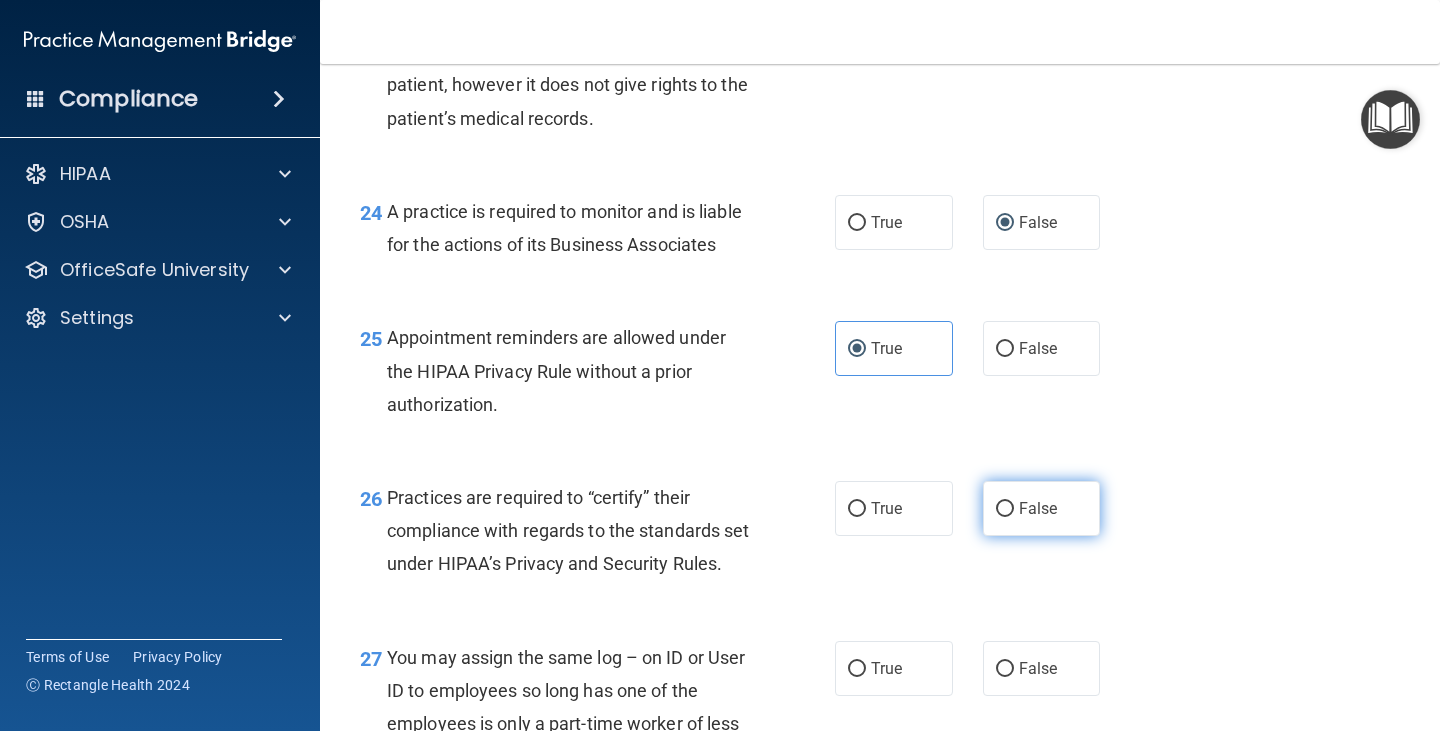 click on "False" at bounding box center (1042, 508) 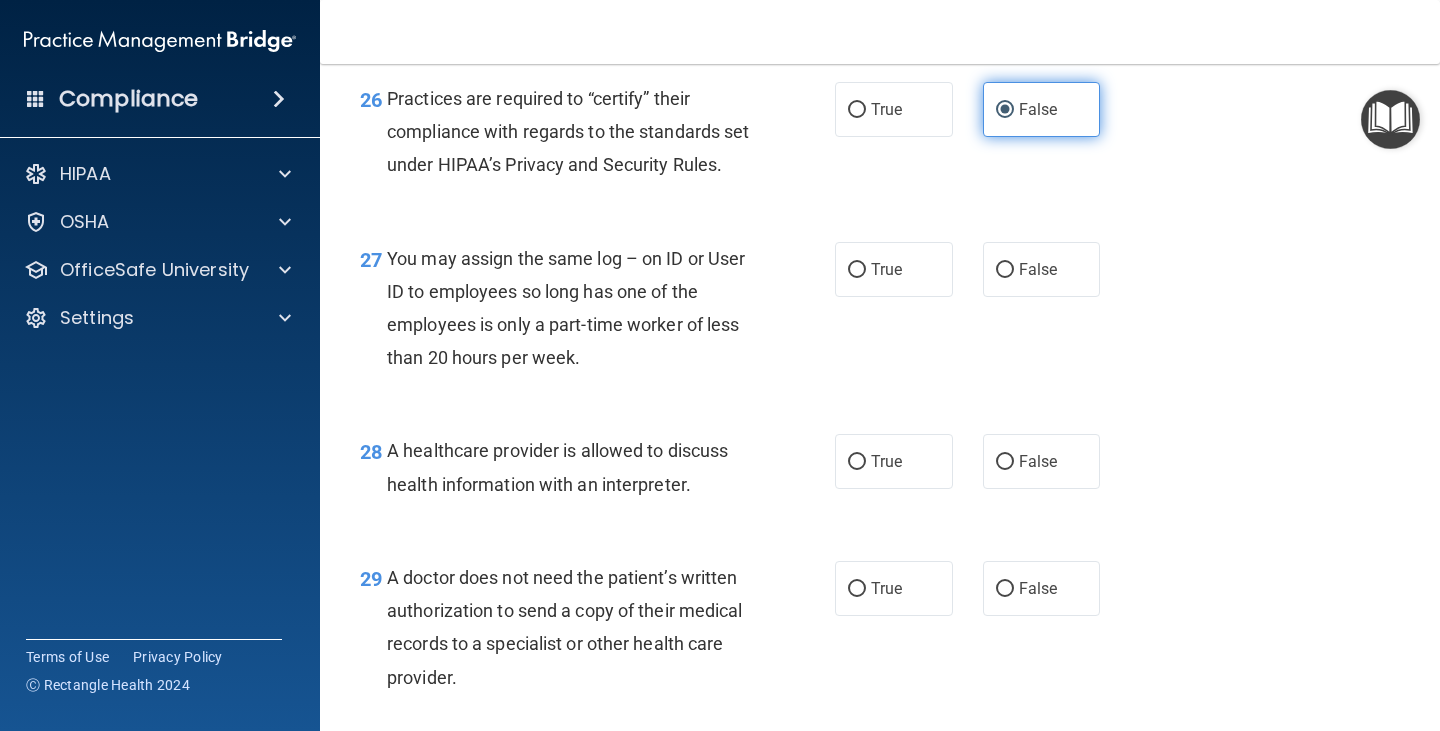 scroll, scrollTop: 4700, scrollLeft: 0, axis: vertical 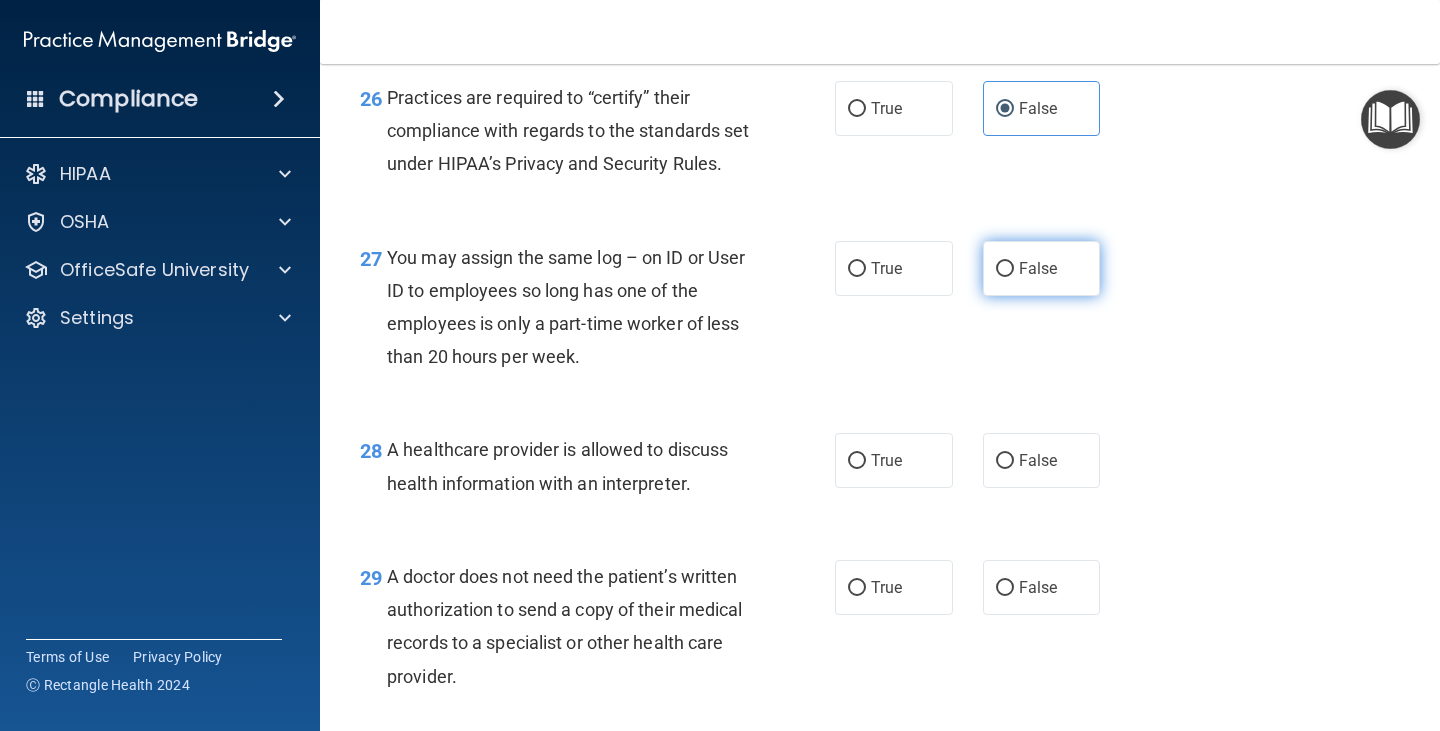 click on "False" at bounding box center [1042, 268] 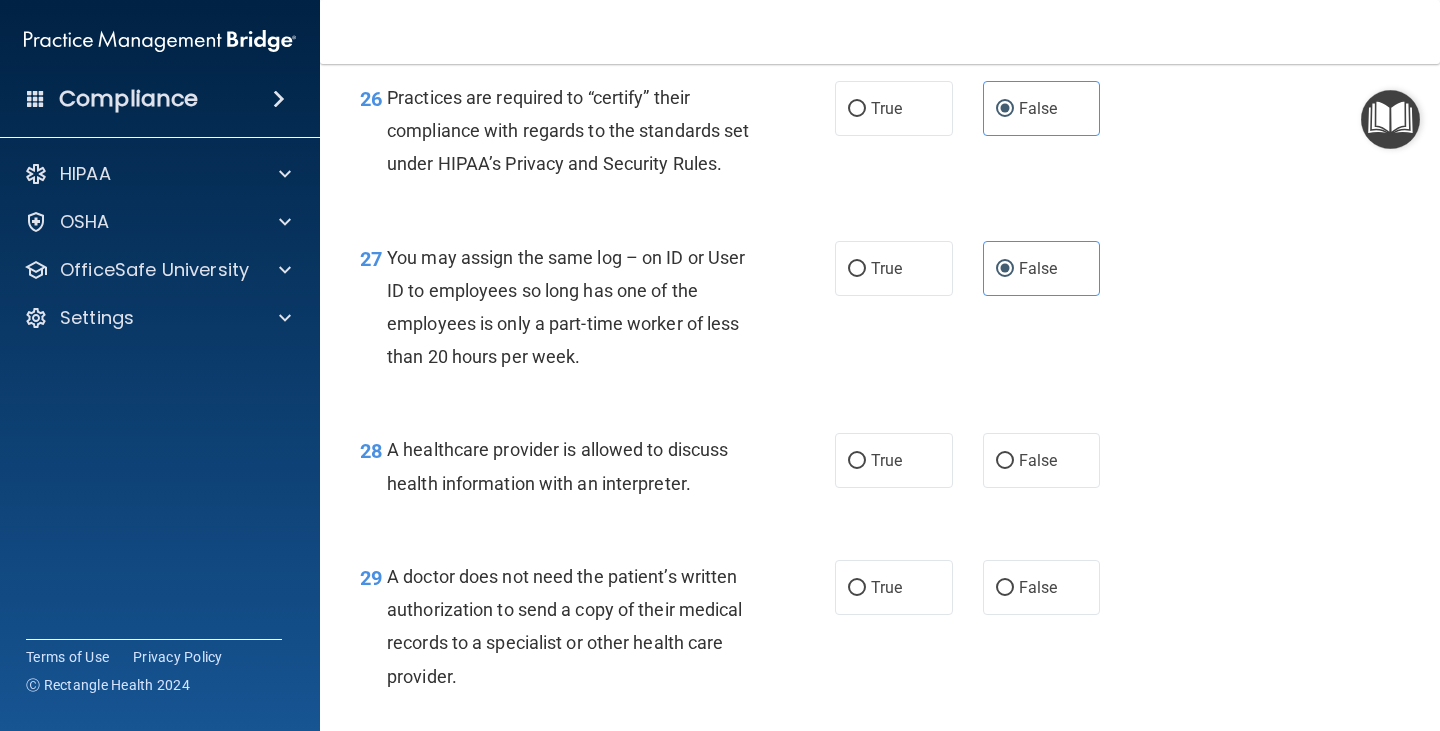 click on "28       A healthcare provider is allowed to discuss health information with an interpreter." at bounding box center [597, 471] 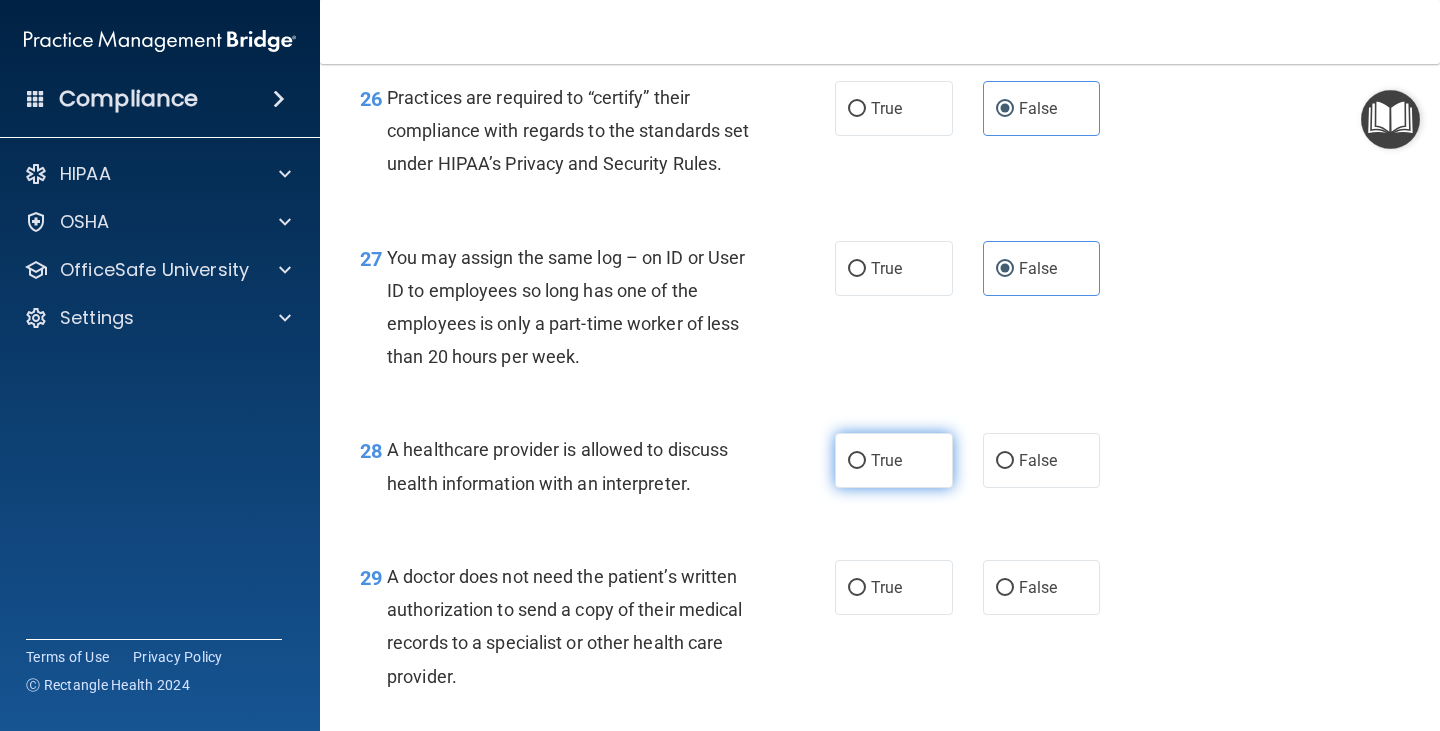click on "True" at bounding box center (857, 461) 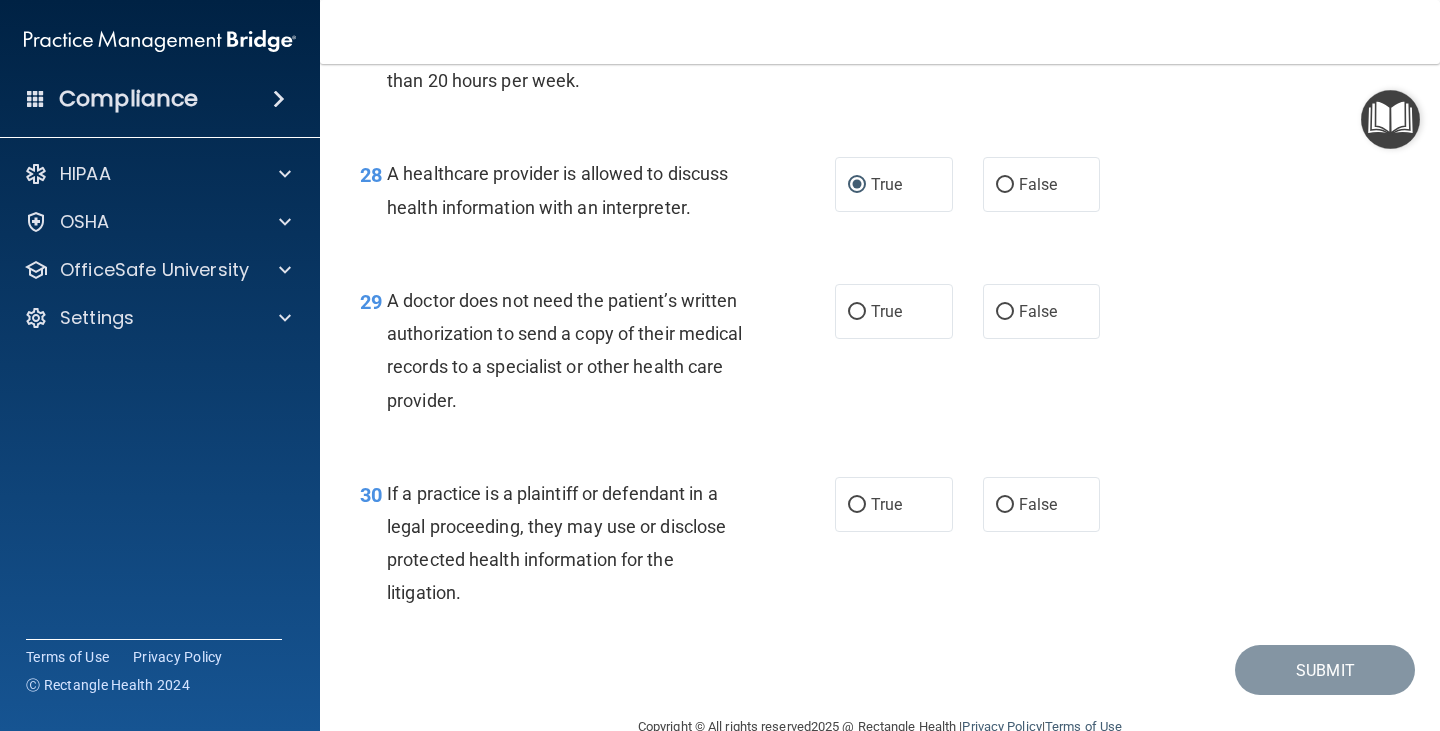 scroll, scrollTop: 5000, scrollLeft: 0, axis: vertical 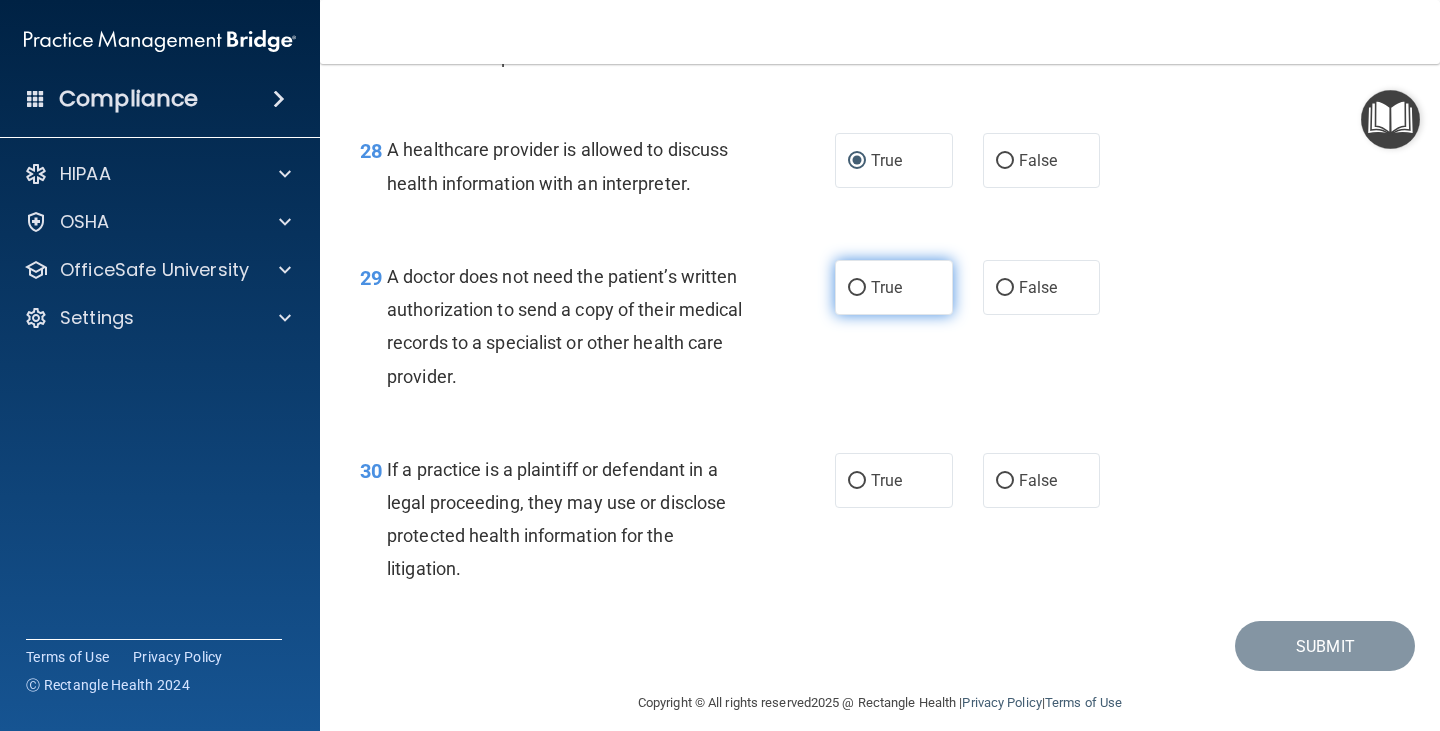 click on "True" at bounding box center (886, 287) 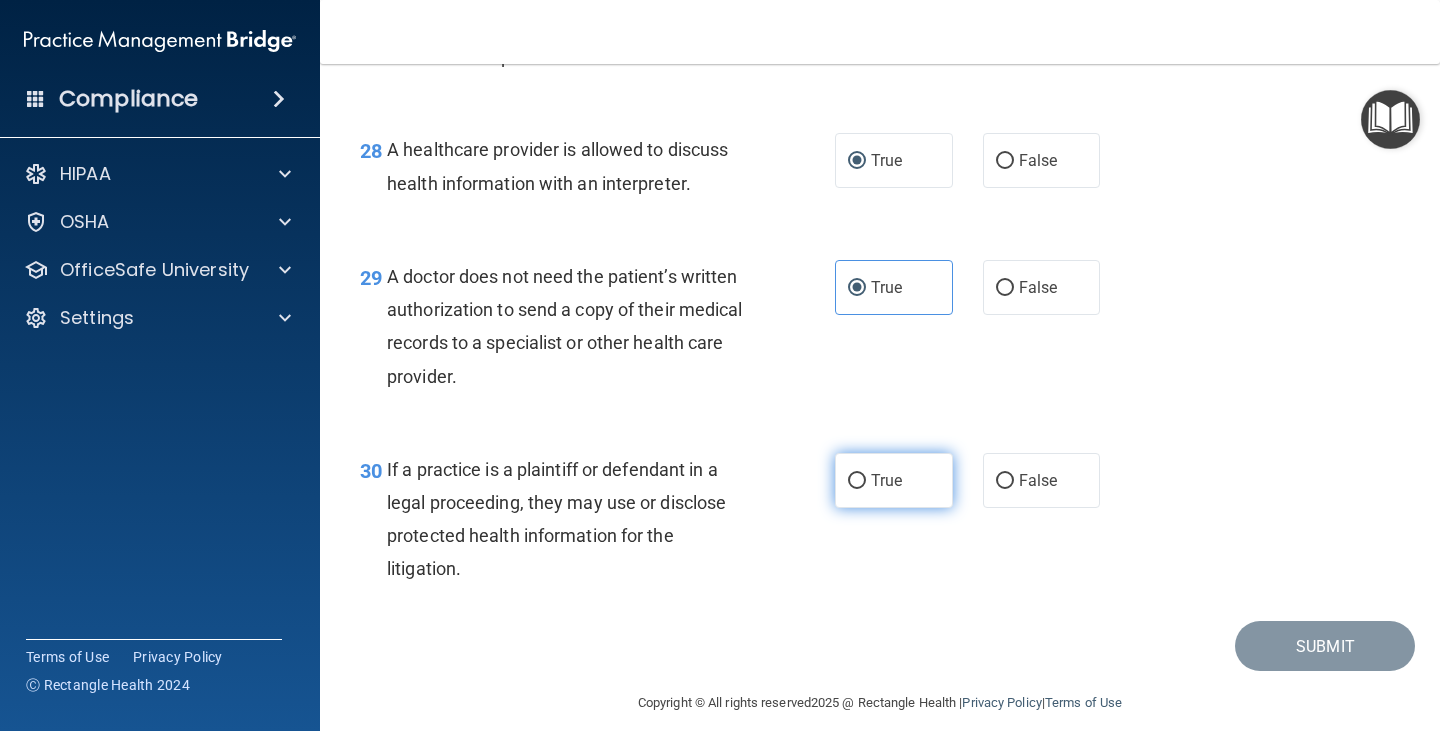 click on "True" at bounding box center (894, 480) 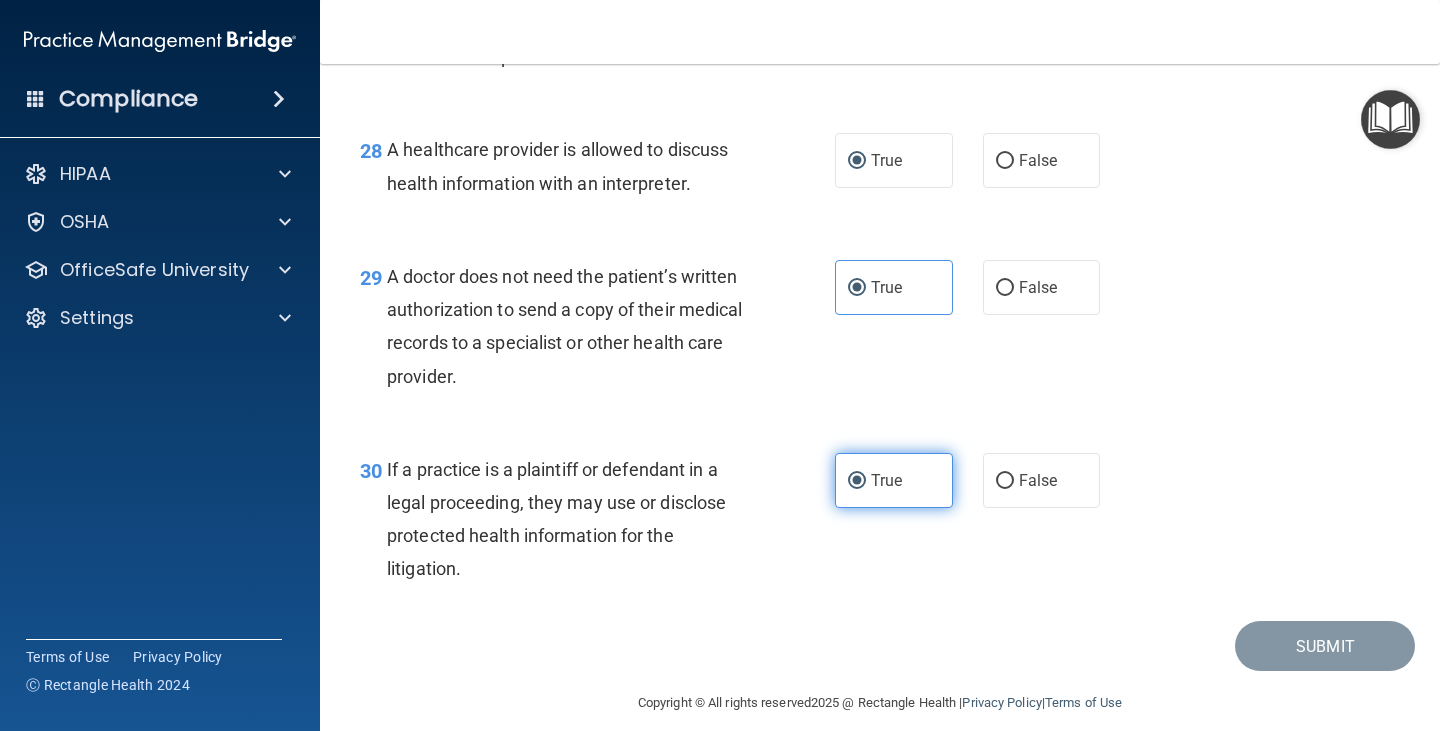click on "True" at bounding box center [857, 481] 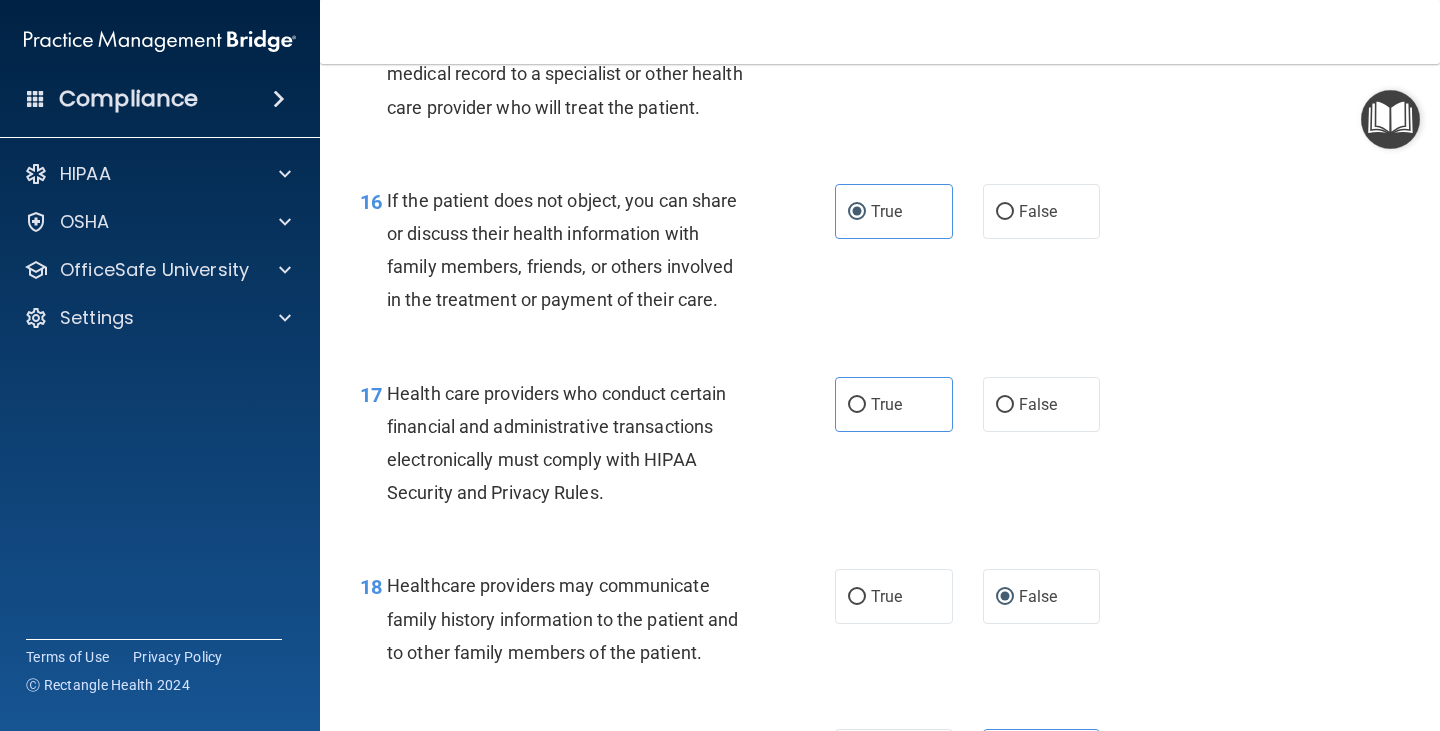 scroll, scrollTop: 2920, scrollLeft: 0, axis: vertical 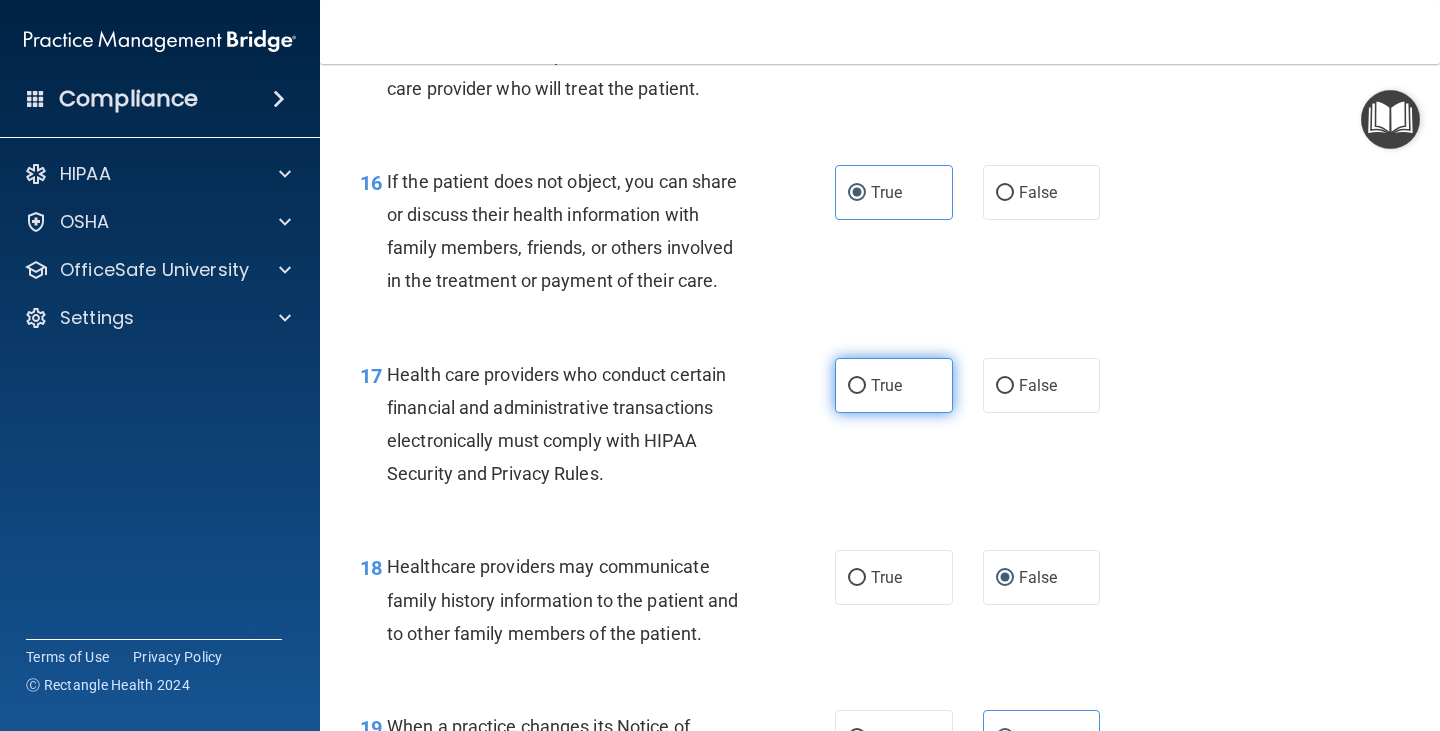 click on "True" at bounding box center [894, 385] 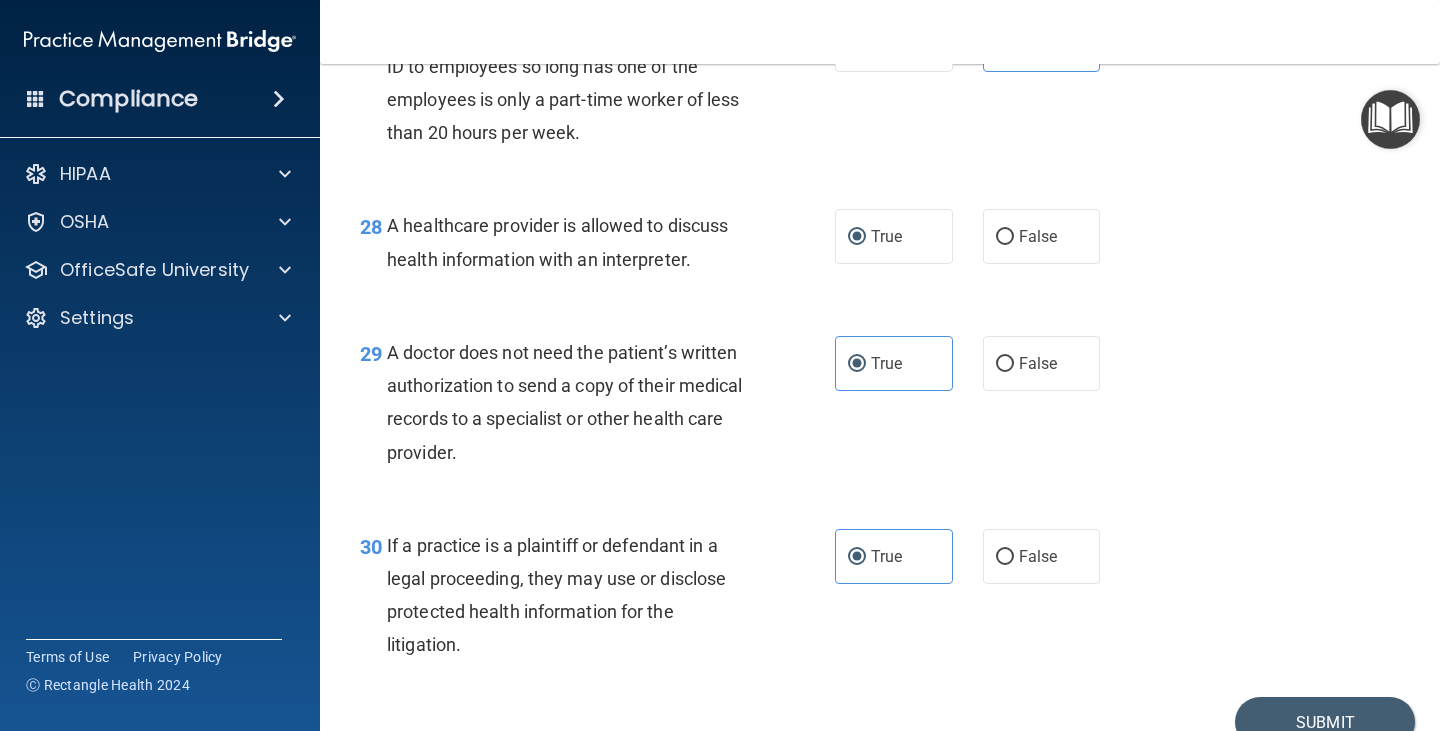 scroll, scrollTop: 5120, scrollLeft: 0, axis: vertical 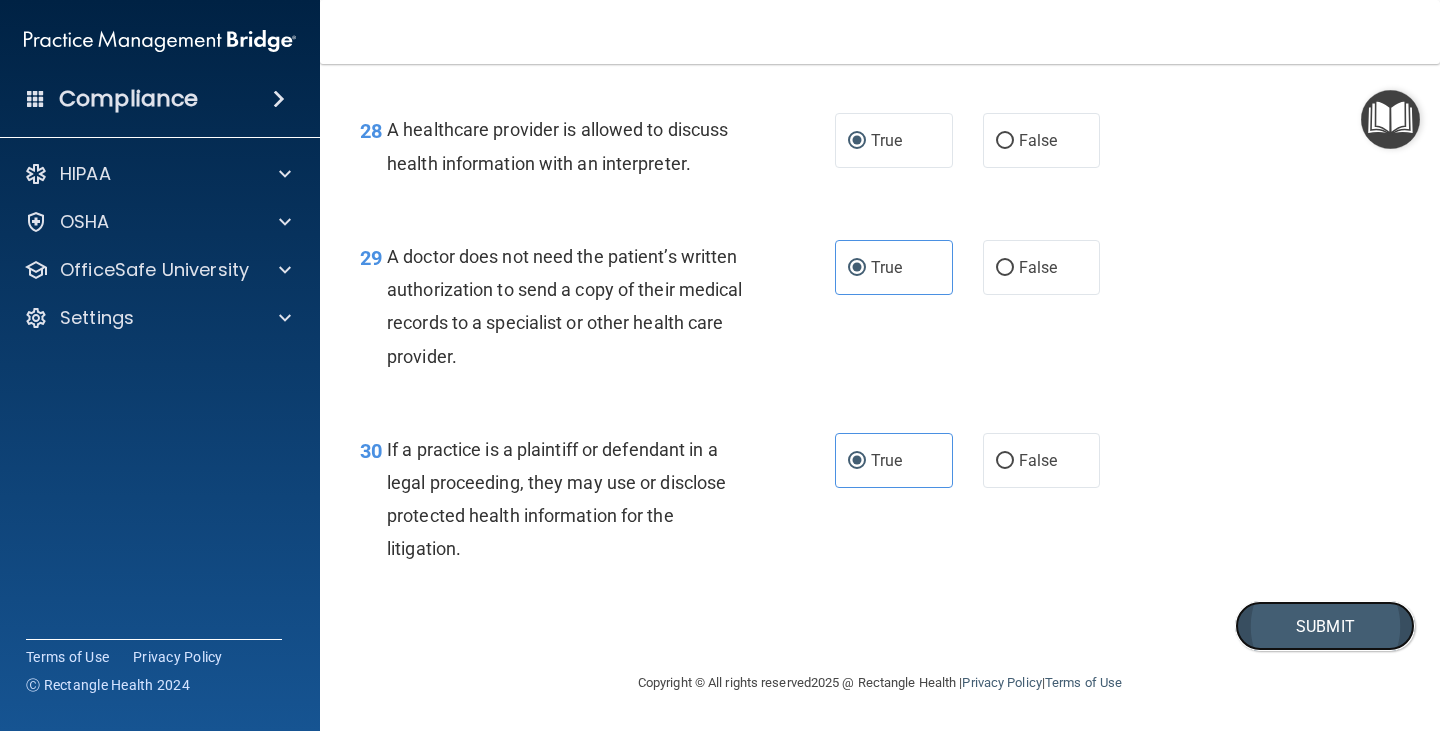 click on "Submit" at bounding box center [1325, 626] 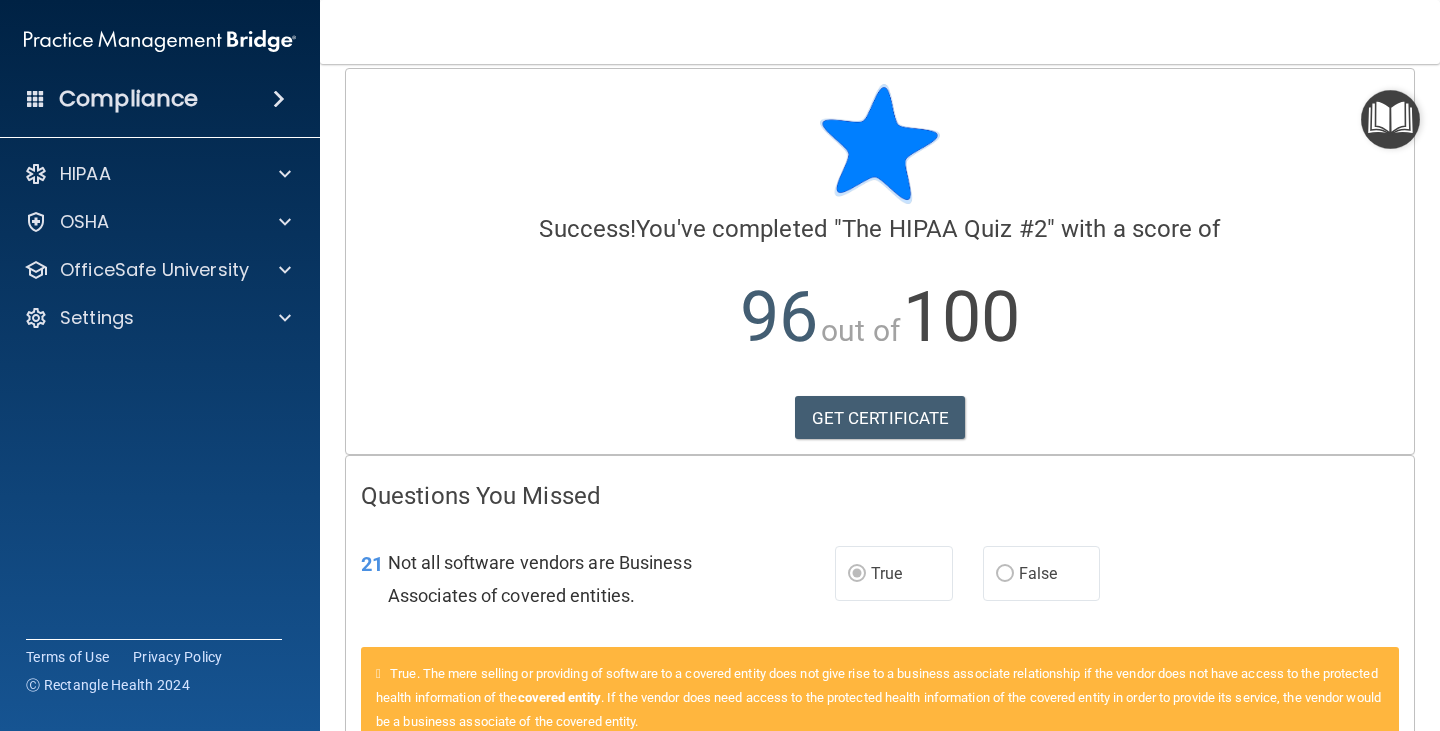scroll, scrollTop: 0, scrollLeft: 0, axis: both 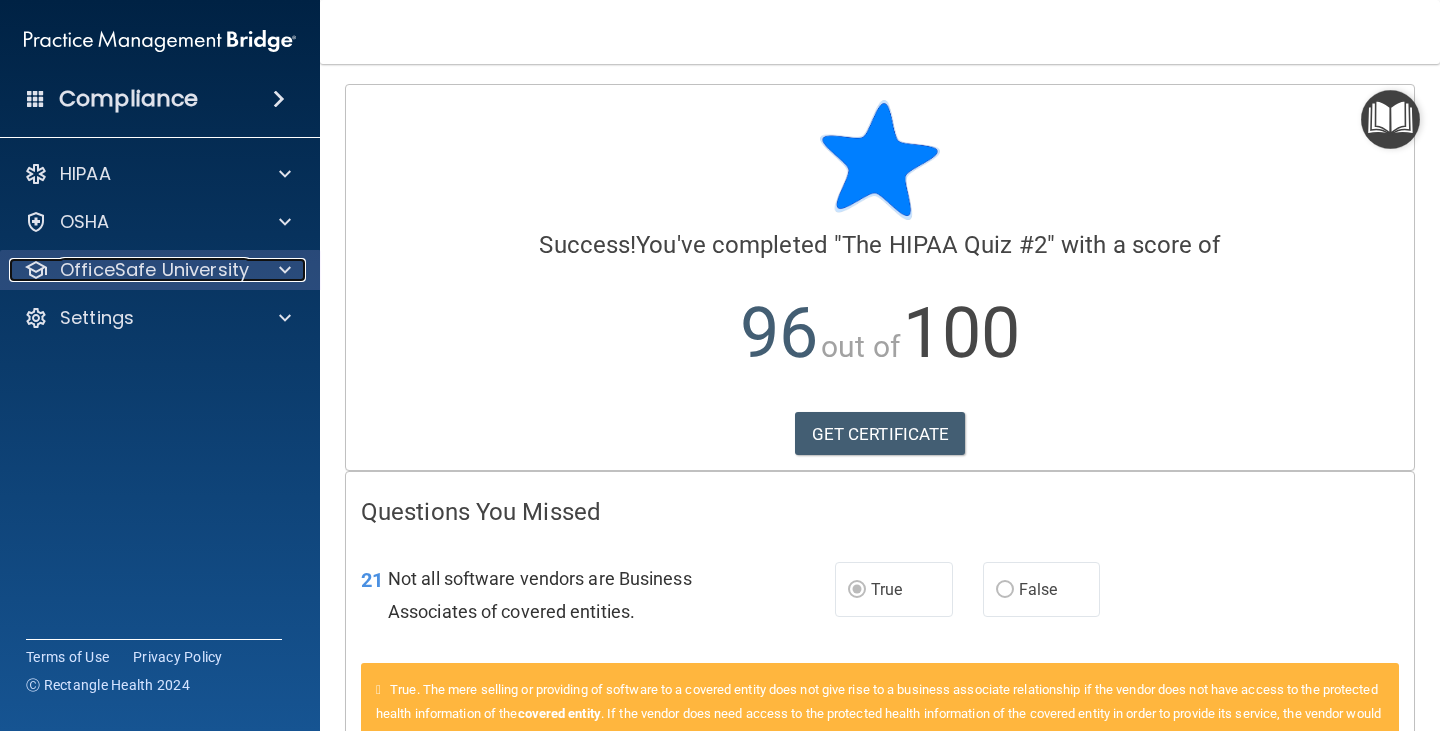 click on "OfficeSafe University" at bounding box center (154, 270) 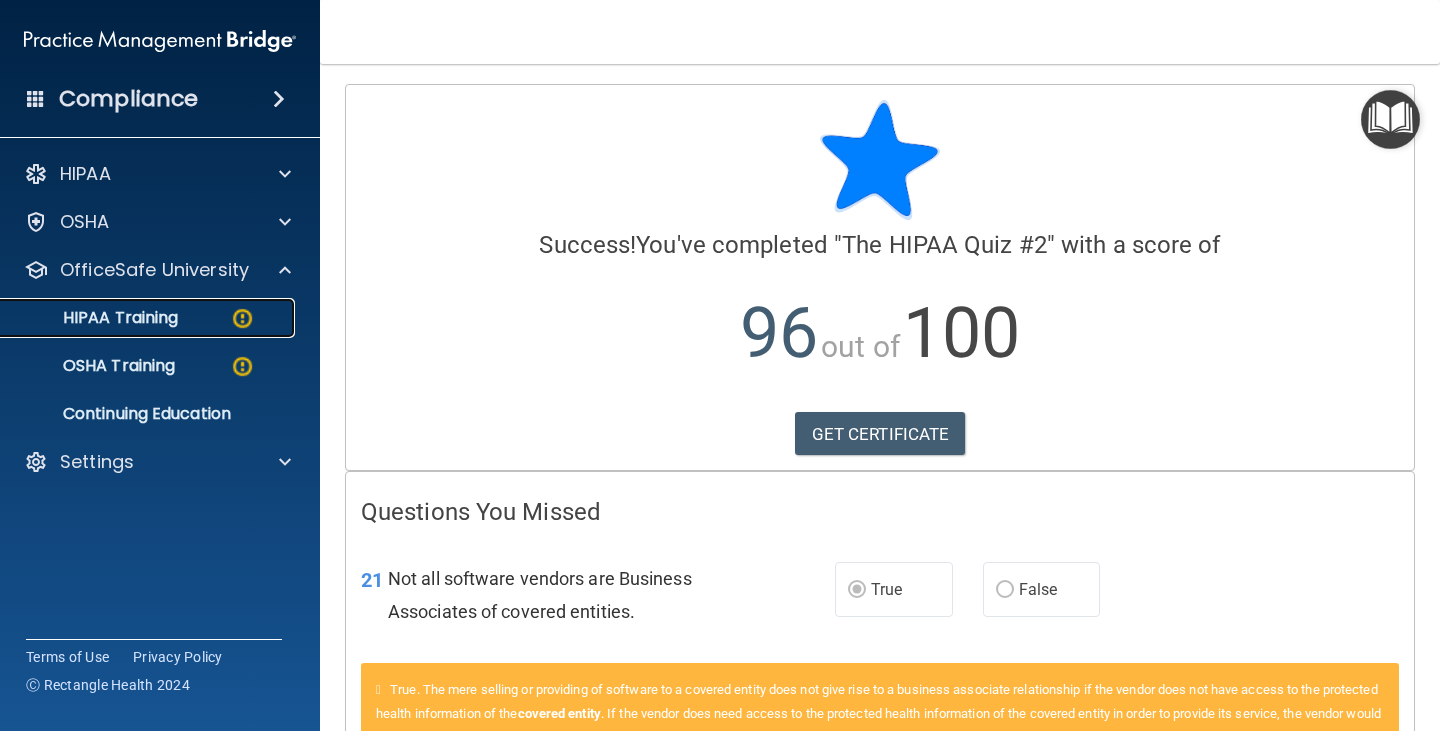 click on "HIPAA Training" at bounding box center [95, 318] 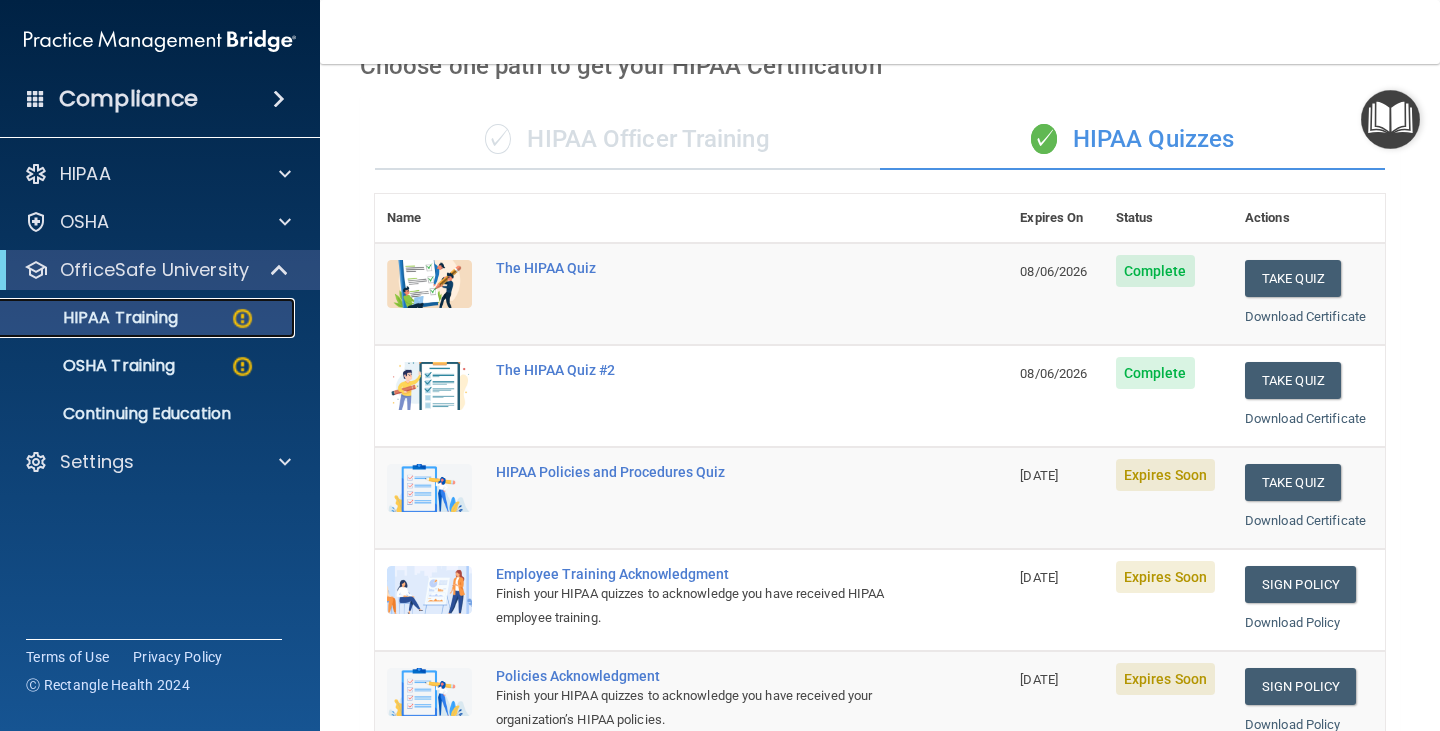 scroll, scrollTop: 100, scrollLeft: 0, axis: vertical 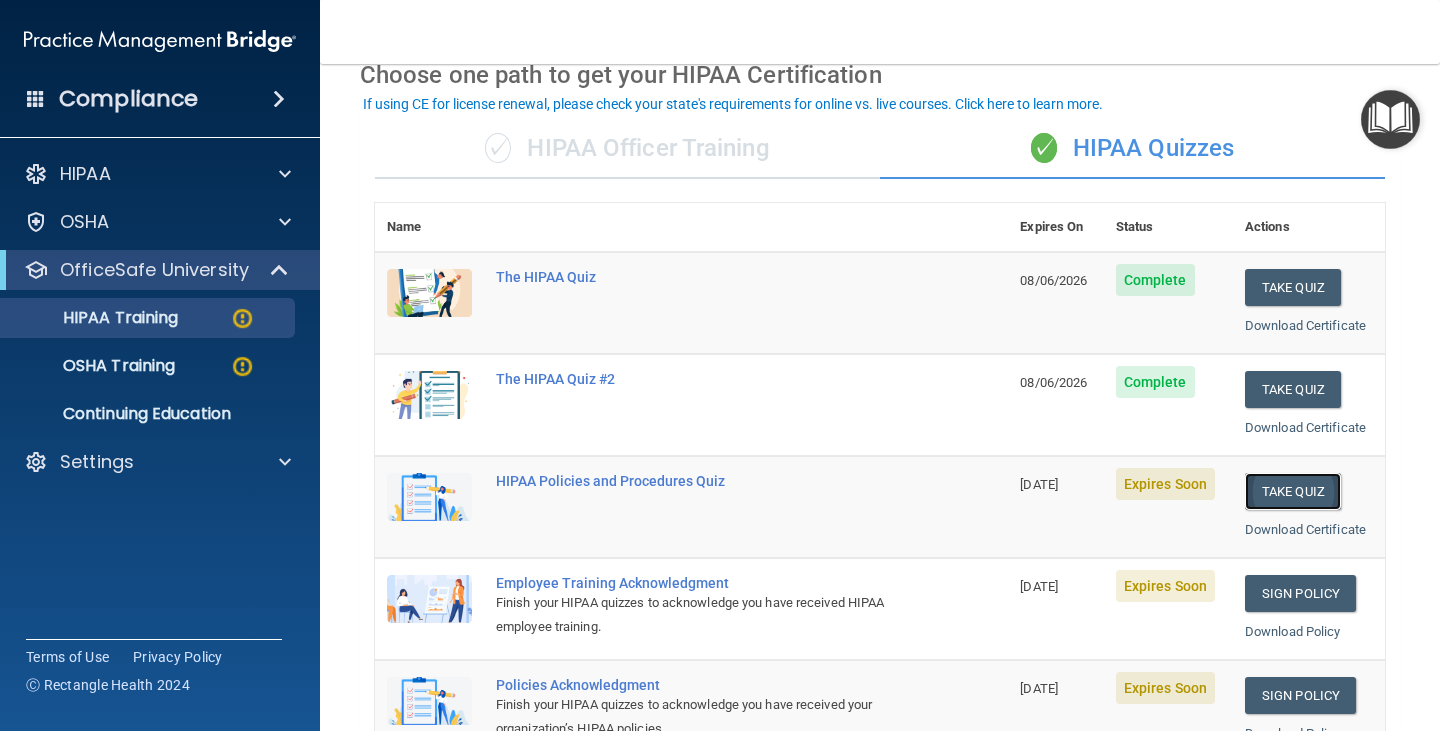 click on "Take Quiz" at bounding box center [1293, 491] 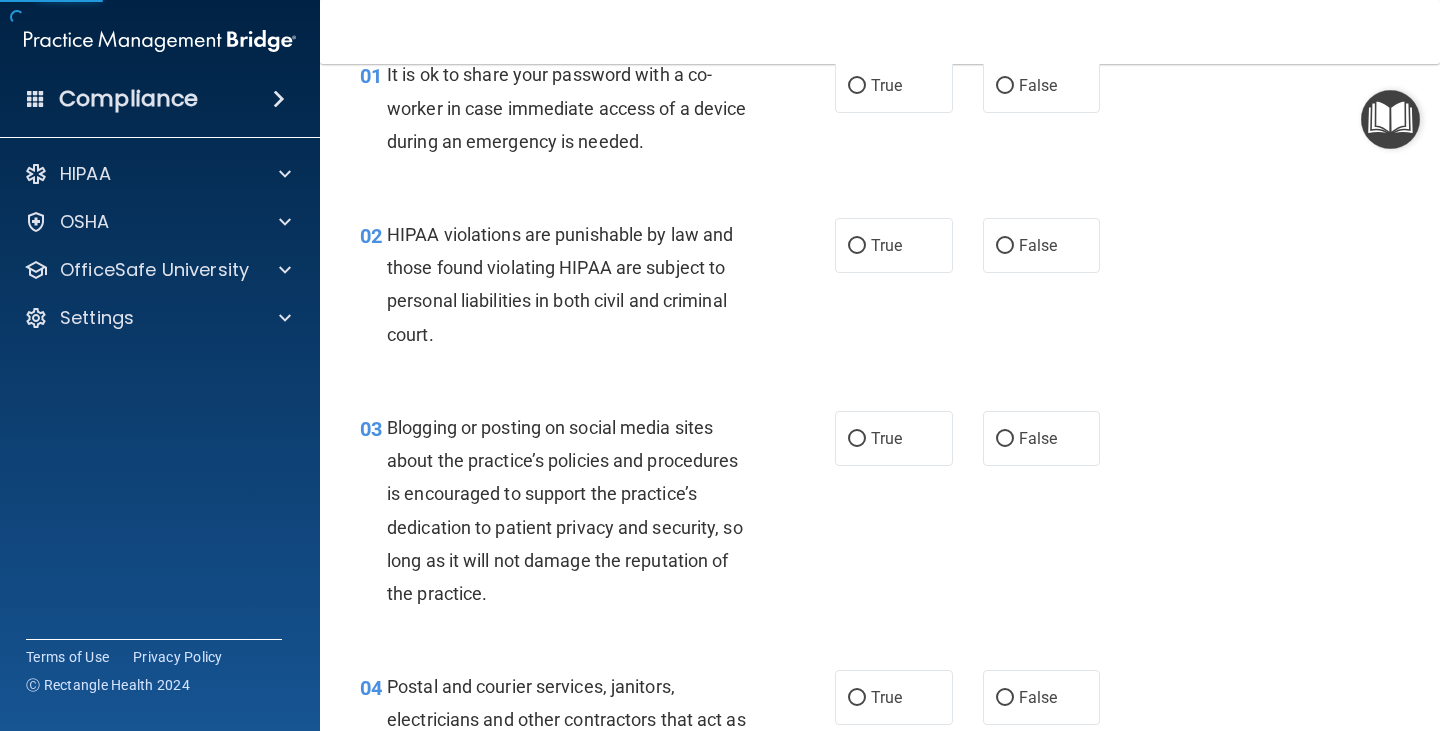 scroll, scrollTop: 0, scrollLeft: 0, axis: both 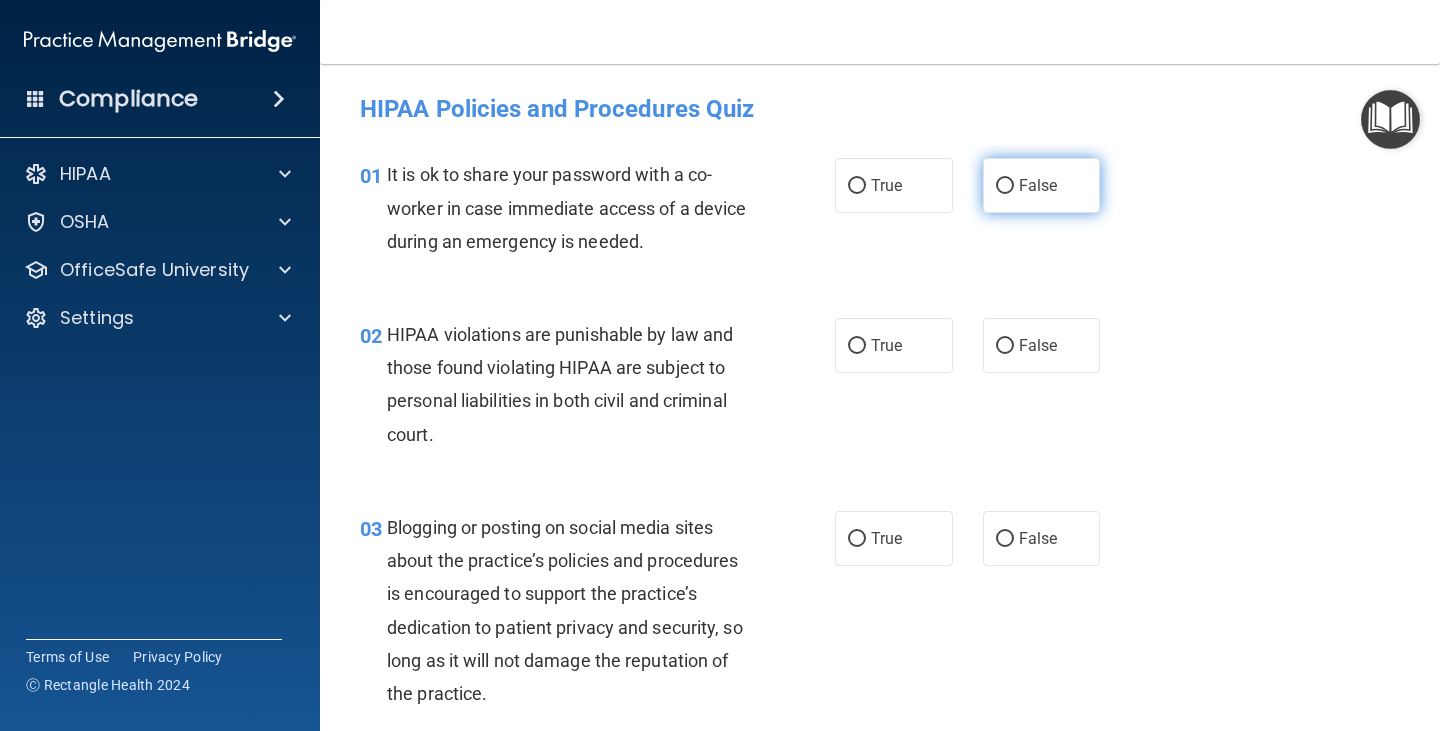 click on "False" at bounding box center [1005, 186] 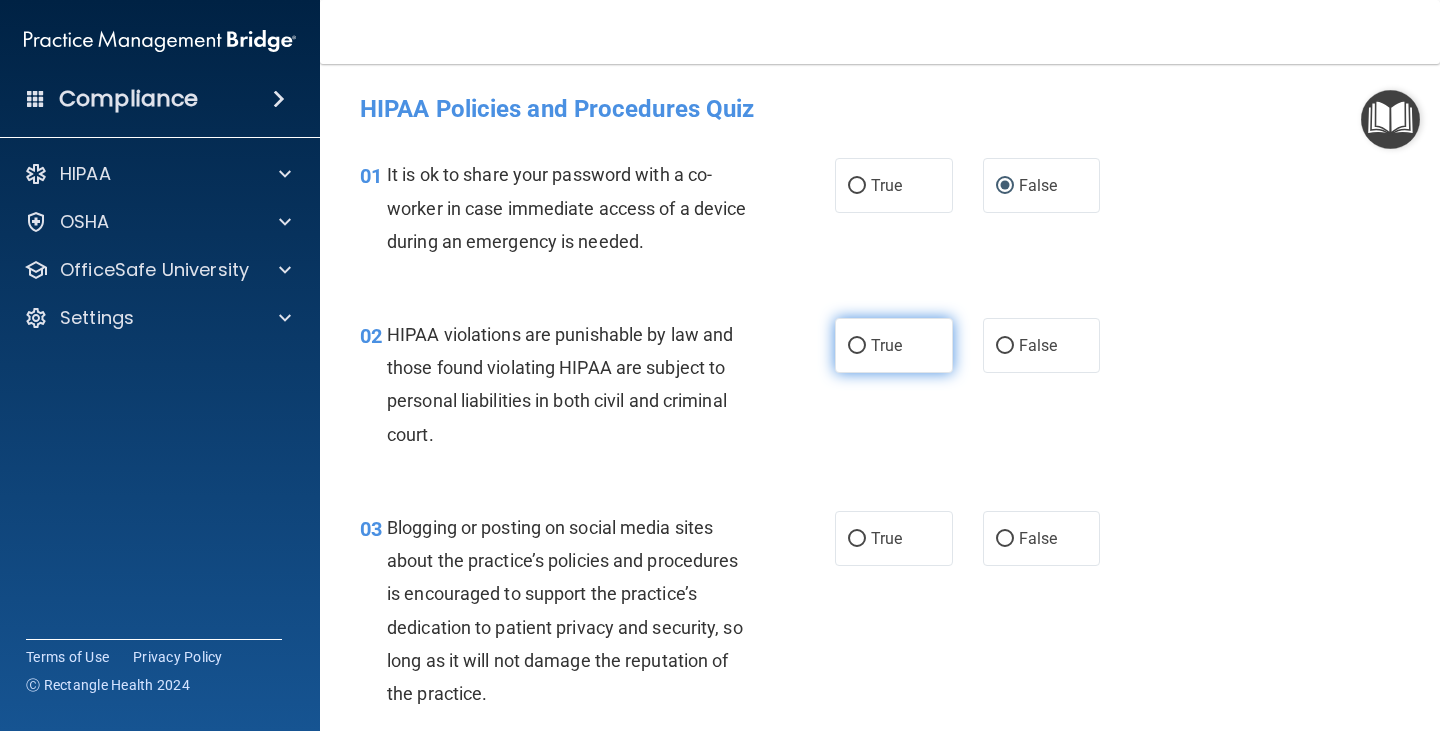 click on "True" at bounding box center (894, 345) 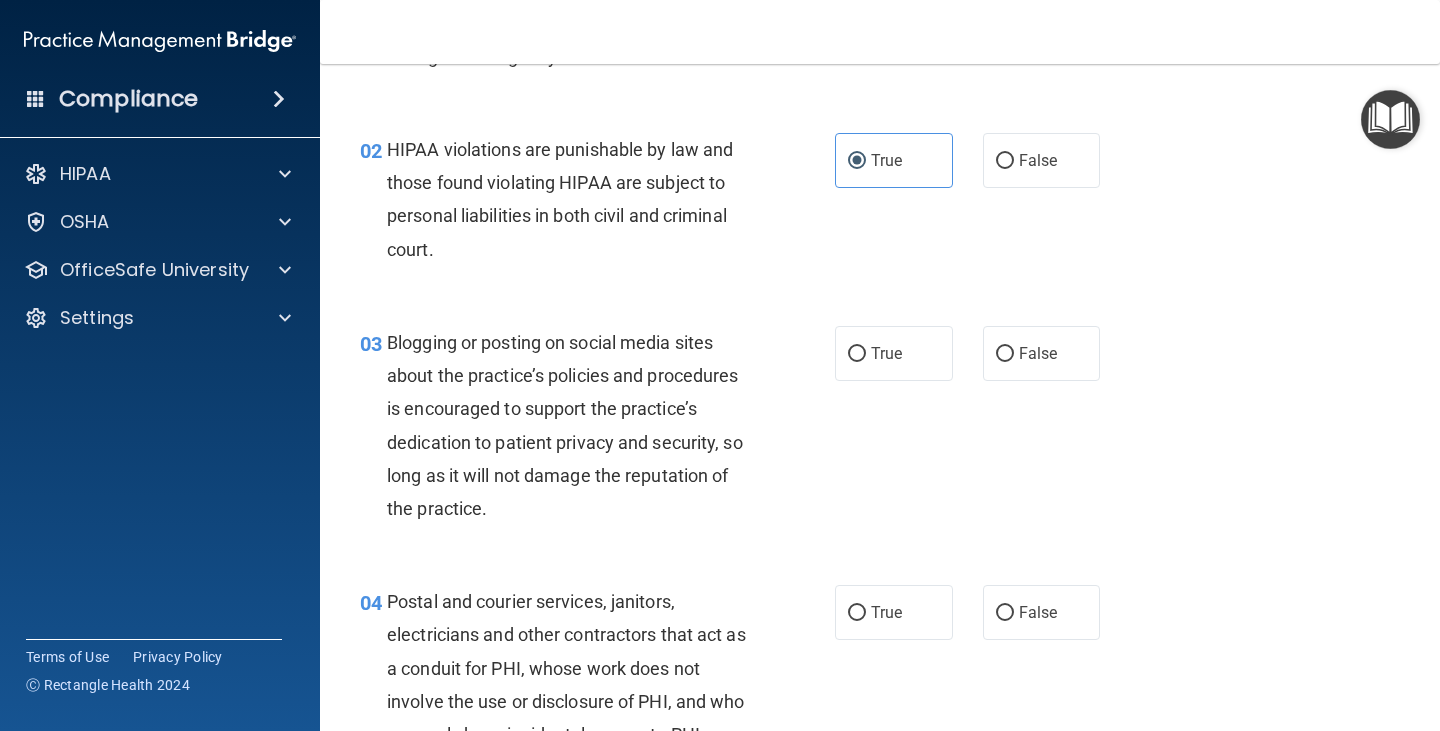 scroll, scrollTop: 200, scrollLeft: 0, axis: vertical 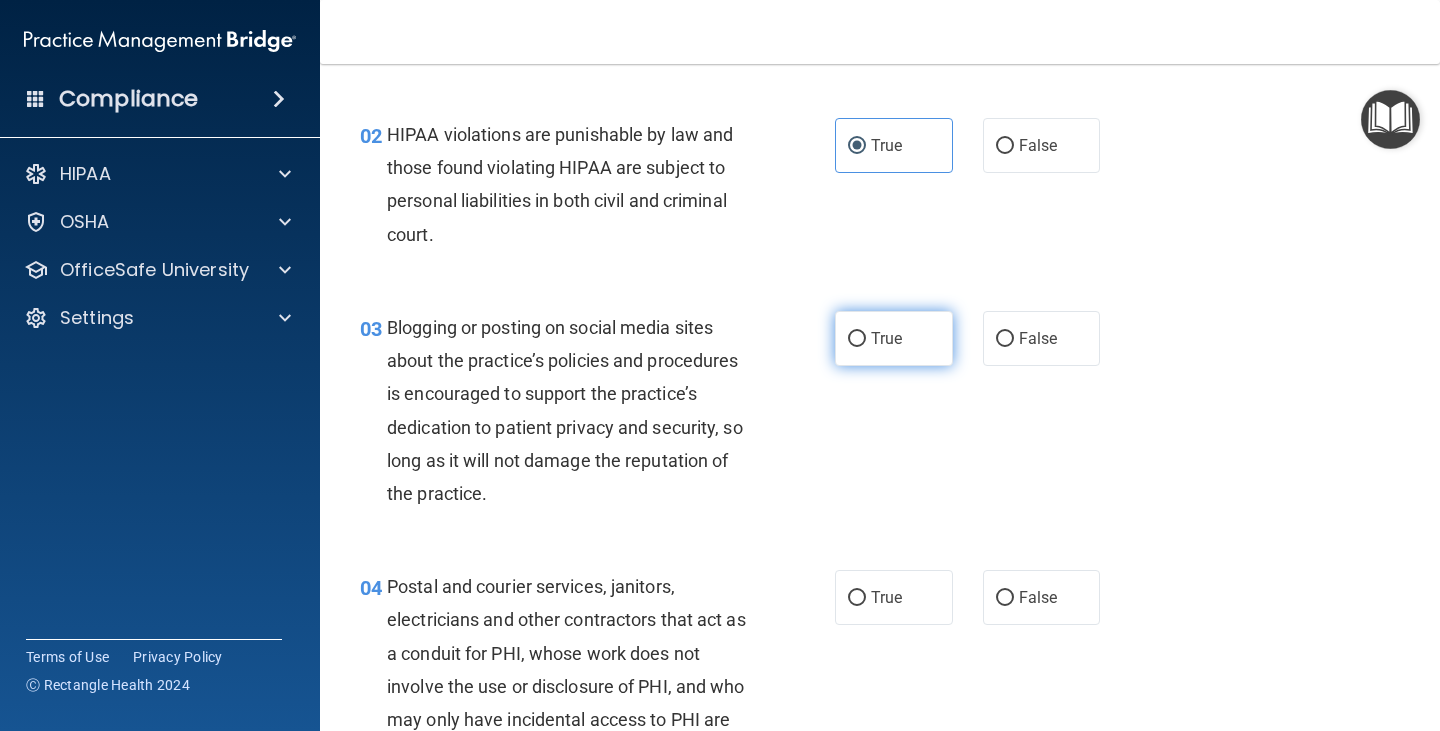 click on "True" at bounding box center [857, 339] 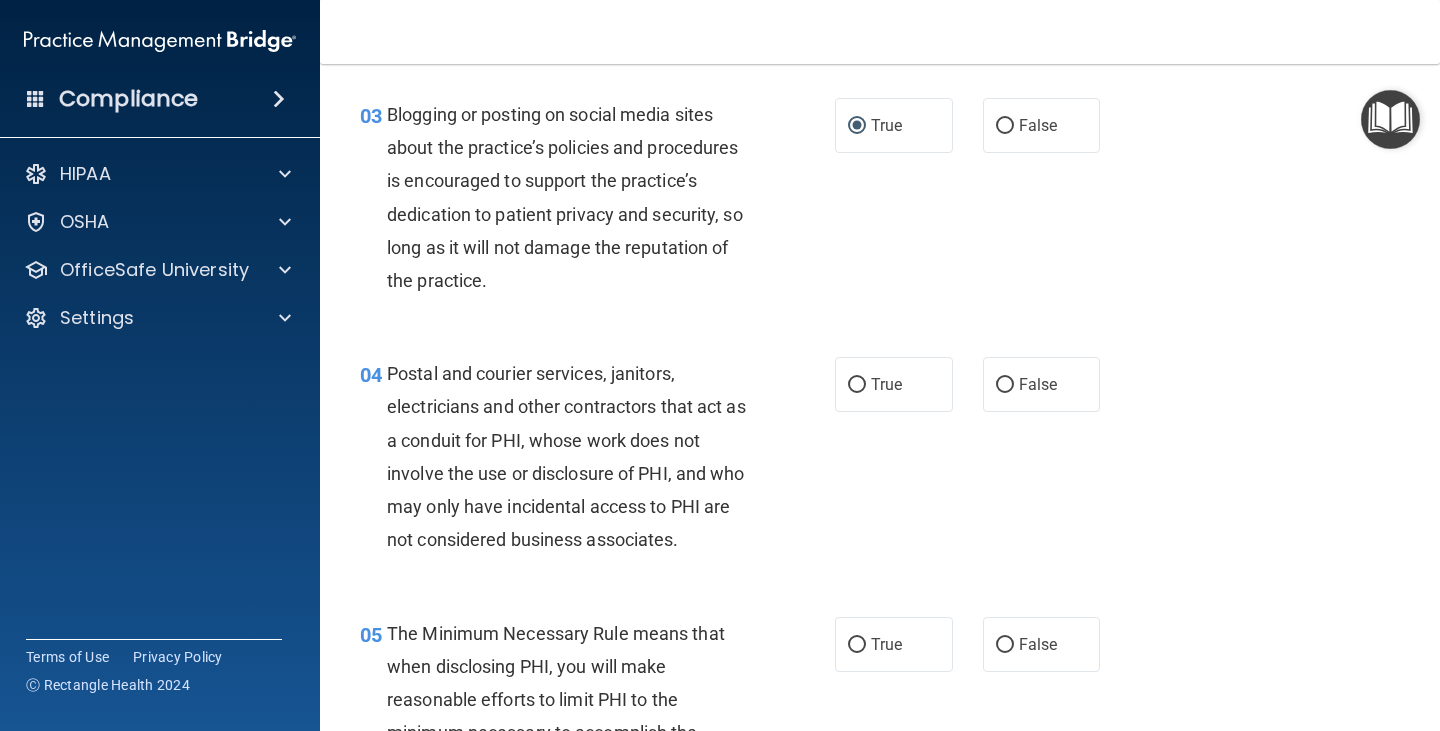scroll, scrollTop: 500, scrollLeft: 0, axis: vertical 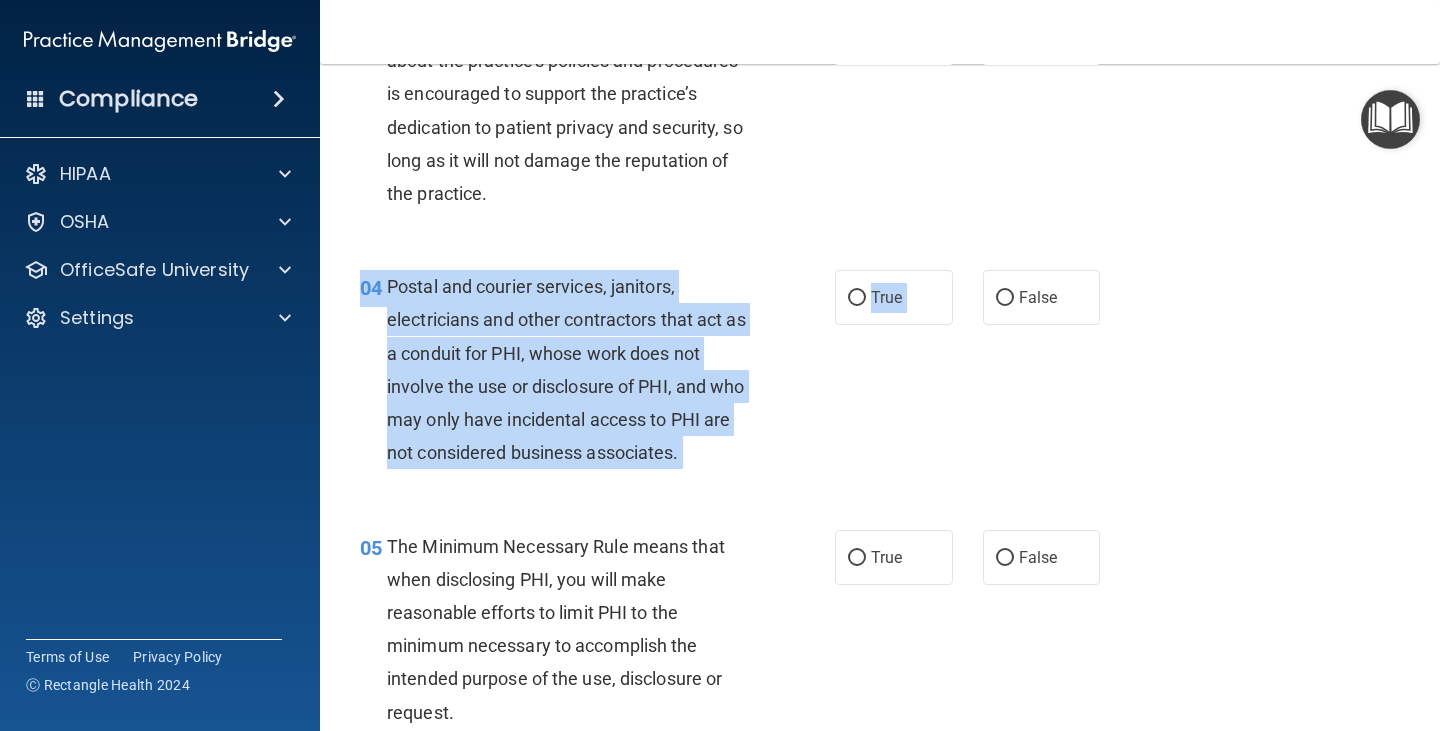 drag, startPoint x: 1013, startPoint y: 317, endPoint x: 929, endPoint y: 334, distance: 85.70297 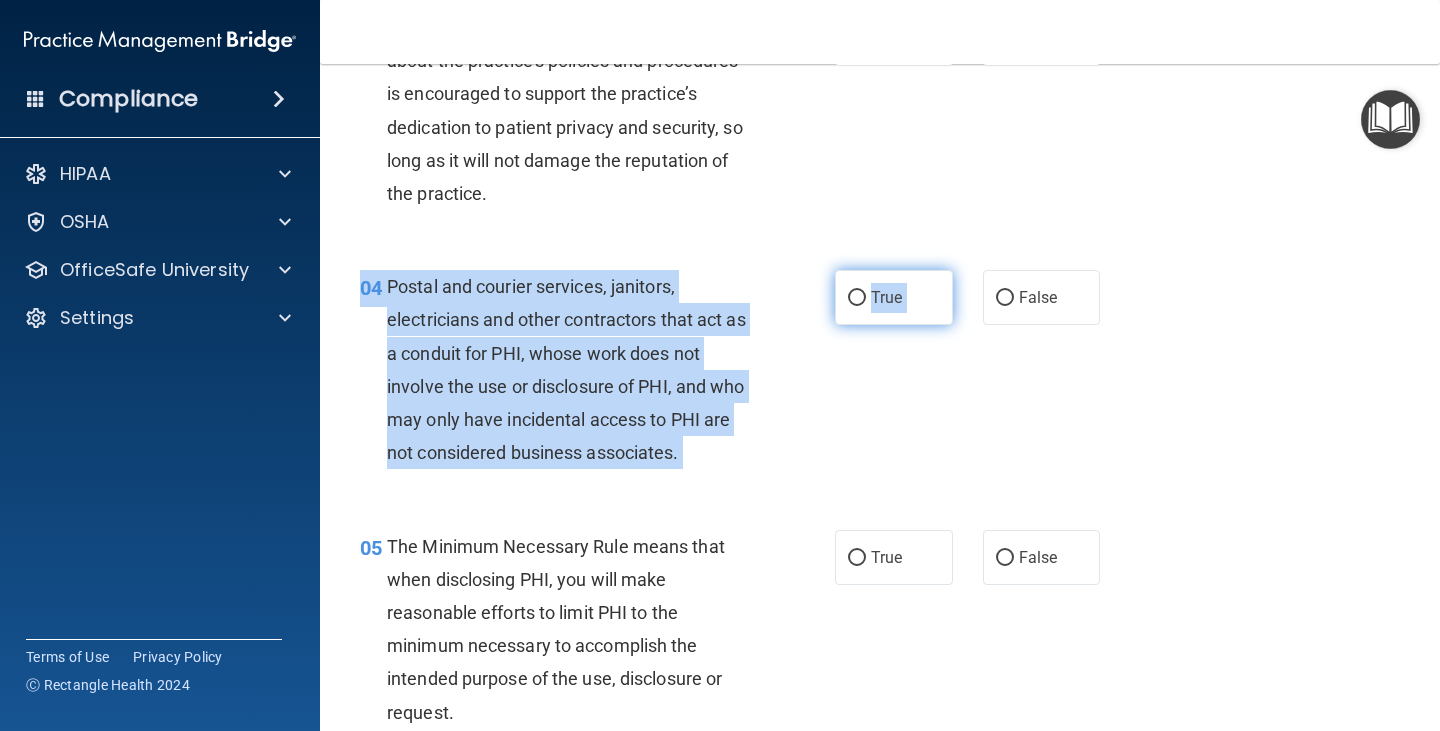 click on "True" at bounding box center [894, 297] 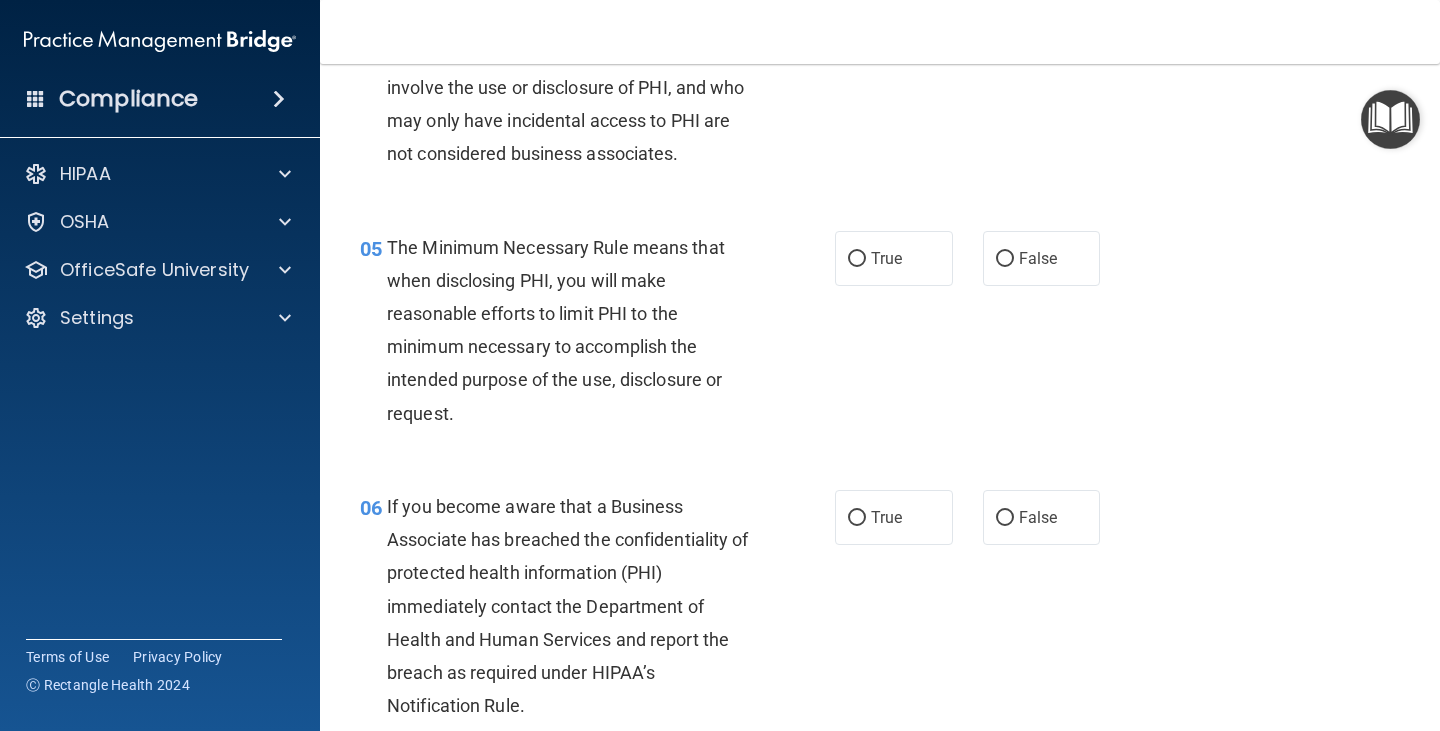 scroll, scrollTop: 800, scrollLeft: 0, axis: vertical 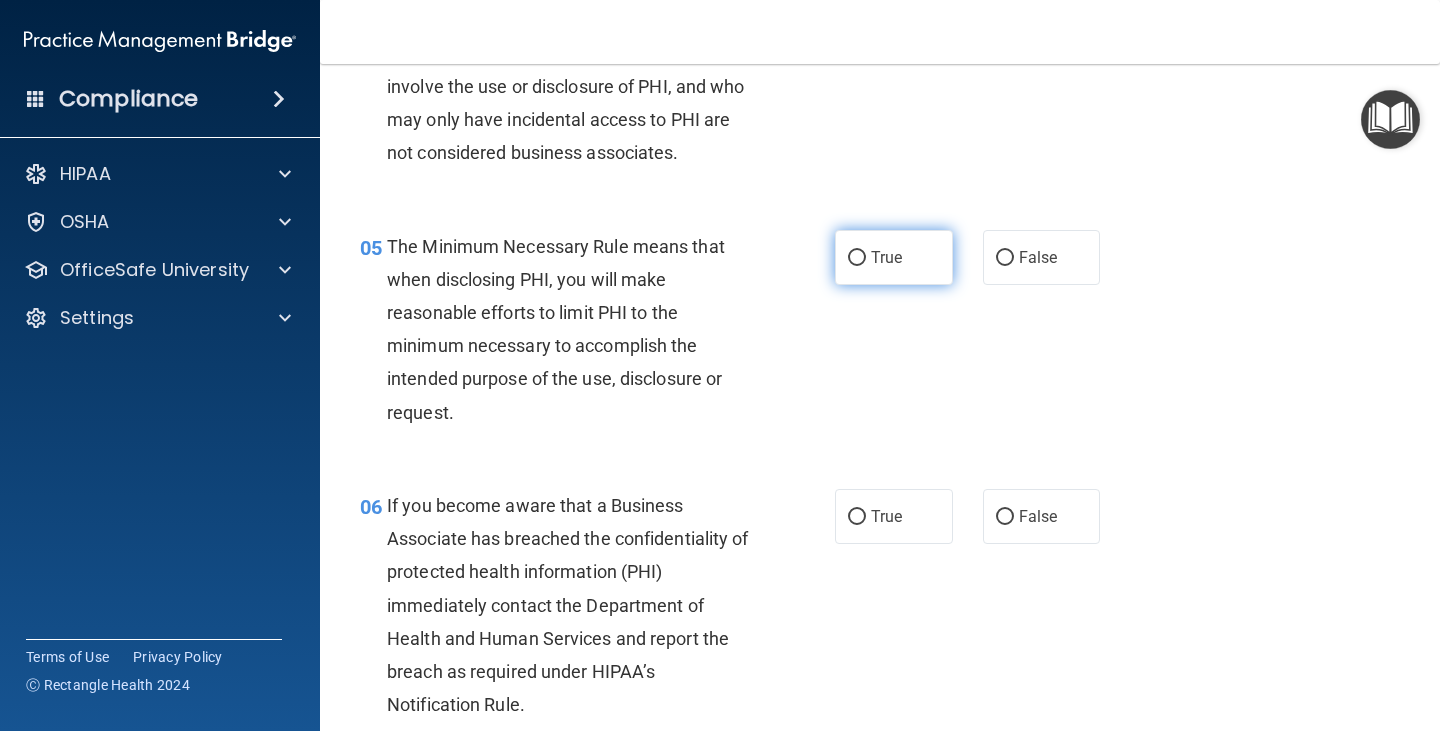 click on "True" at bounding box center [857, 258] 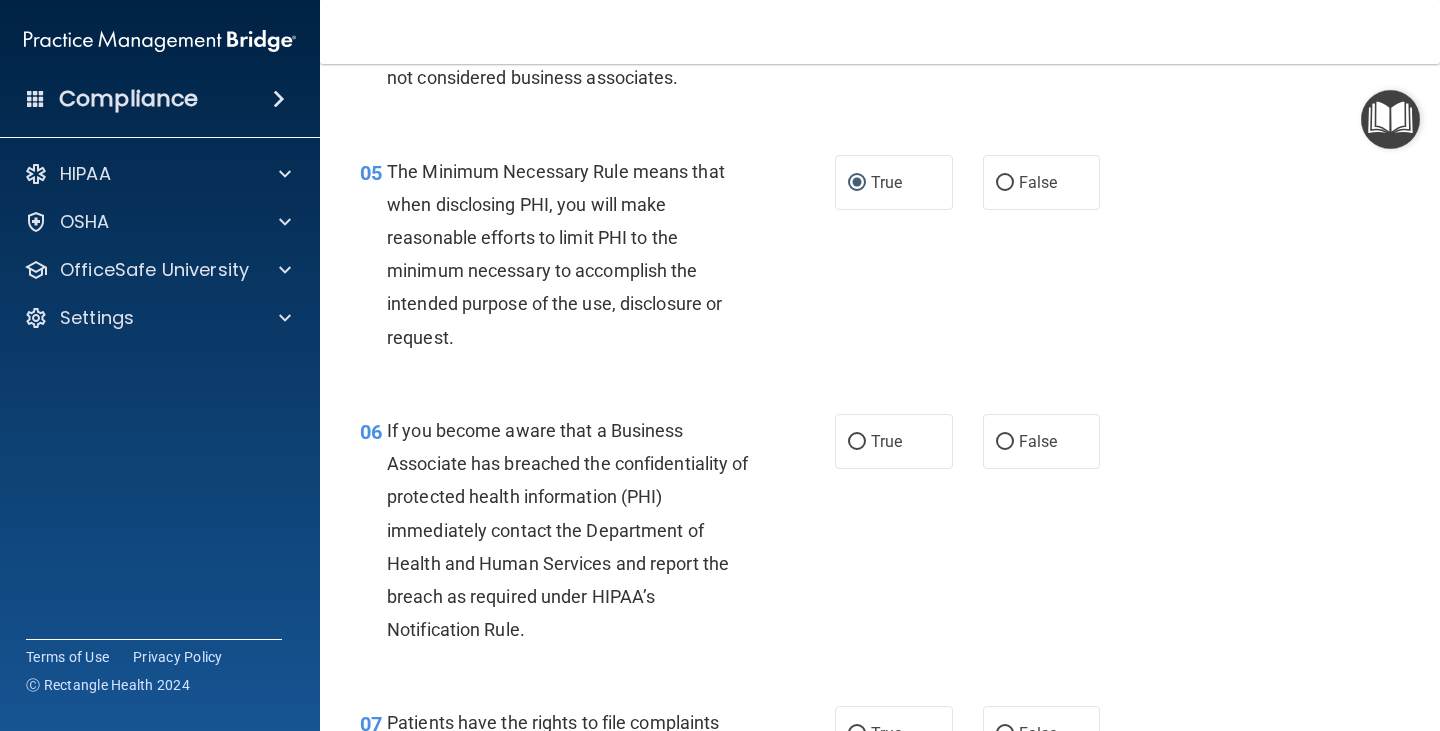 scroll, scrollTop: 1100, scrollLeft: 0, axis: vertical 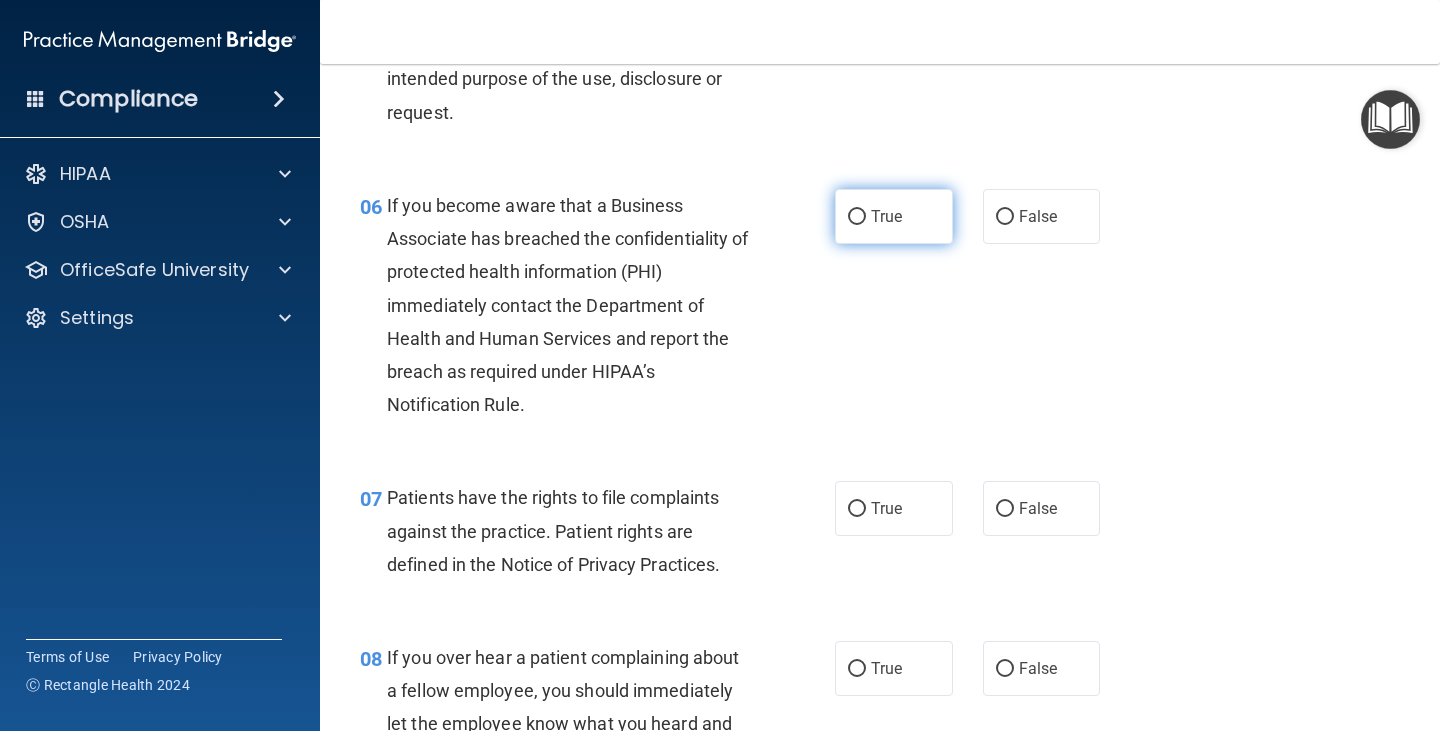 click on "True" at bounding box center [894, 216] 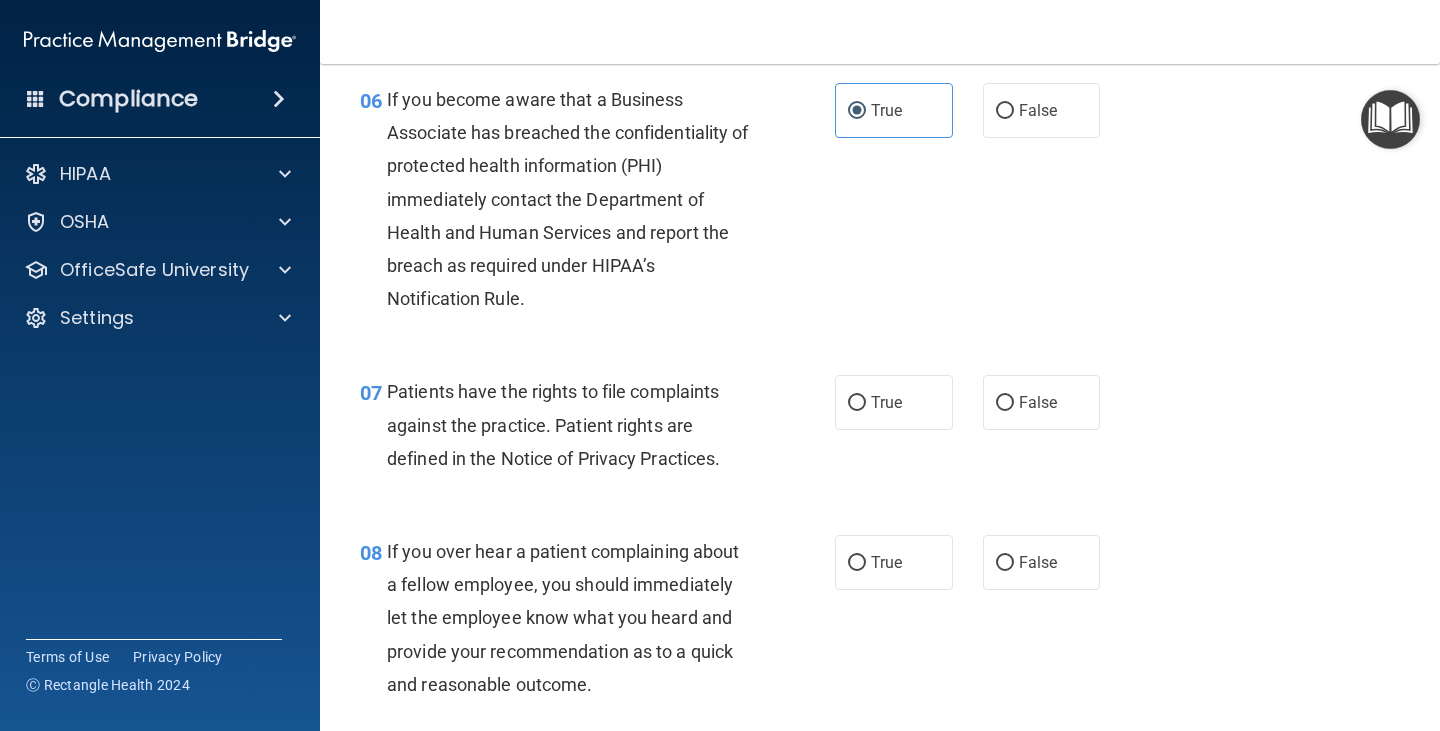 scroll, scrollTop: 1300, scrollLeft: 0, axis: vertical 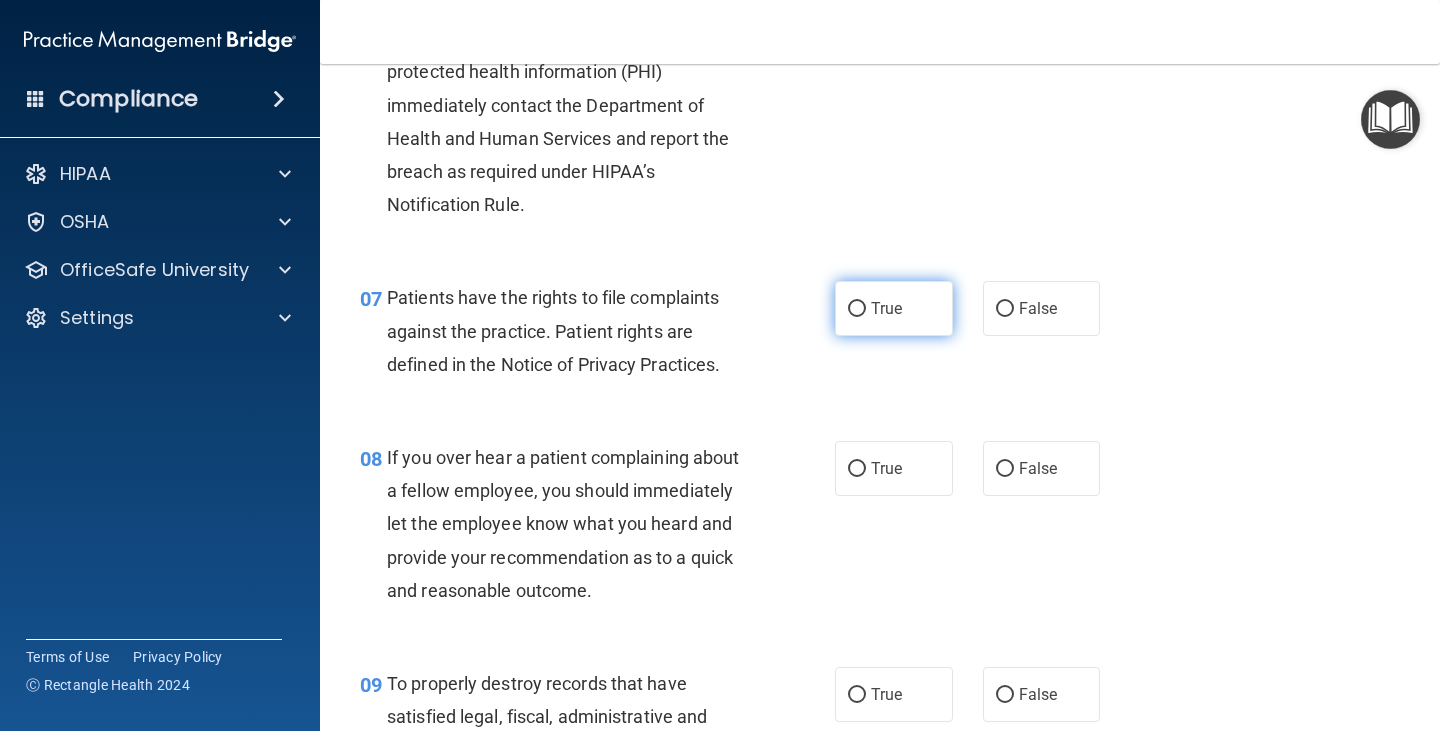 click on "True" at bounding box center (894, 308) 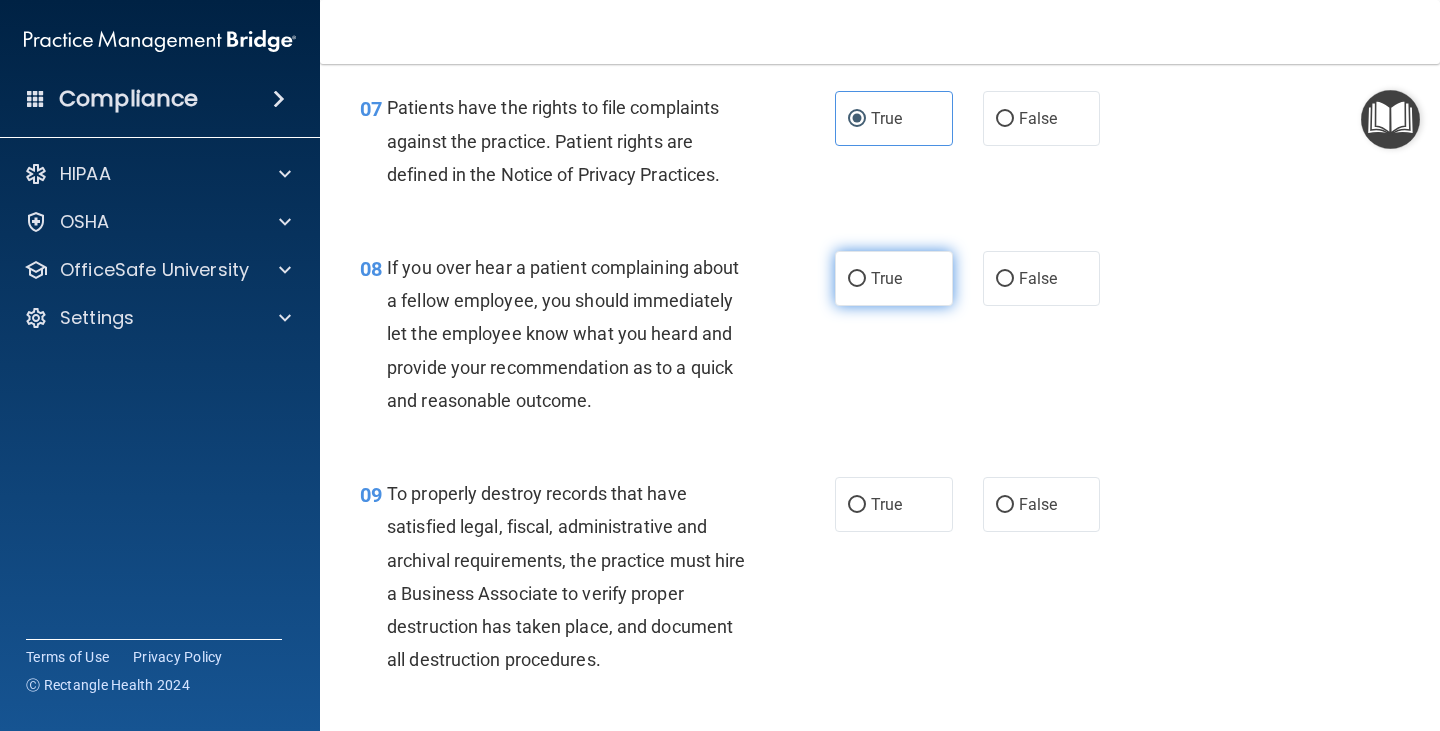 scroll, scrollTop: 1500, scrollLeft: 0, axis: vertical 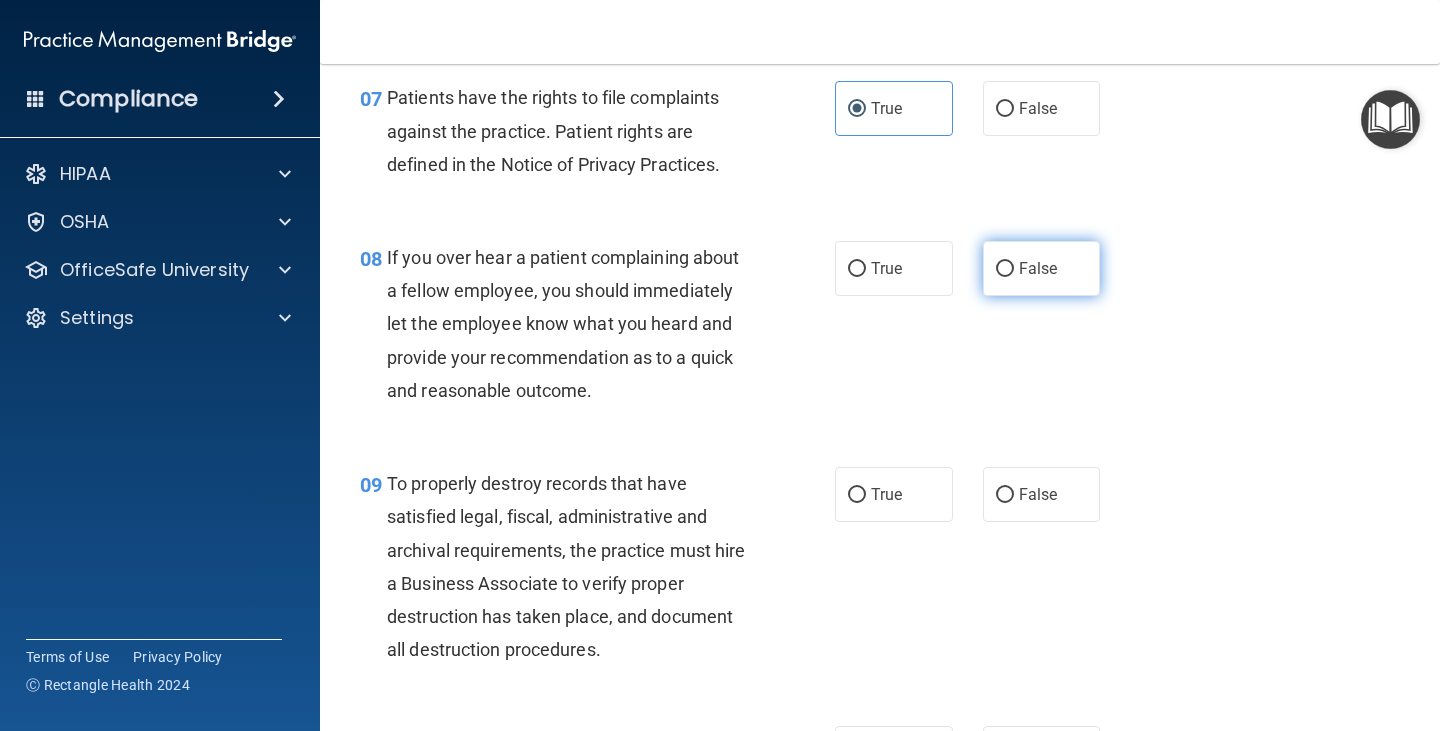 click on "False" at bounding box center [1005, 269] 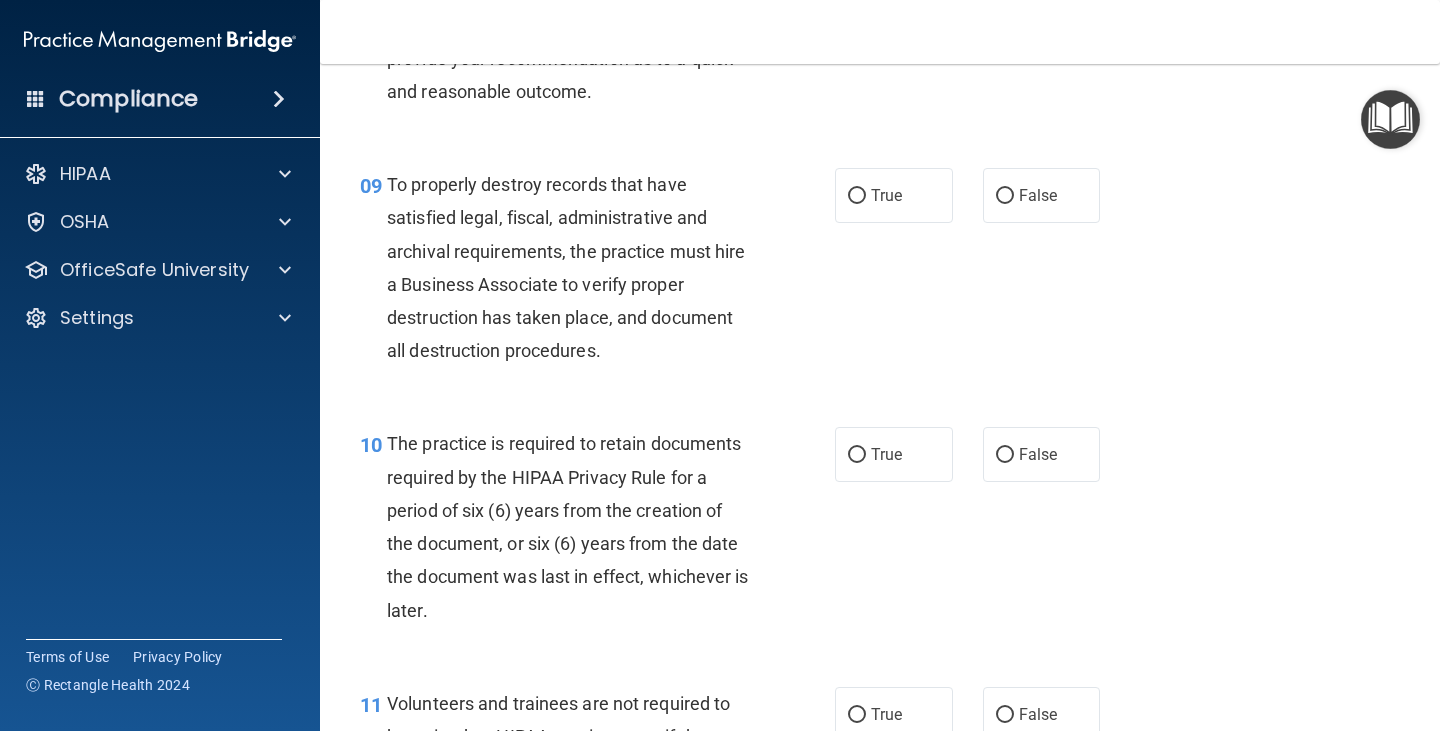 scroll, scrollTop: 1800, scrollLeft: 0, axis: vertical 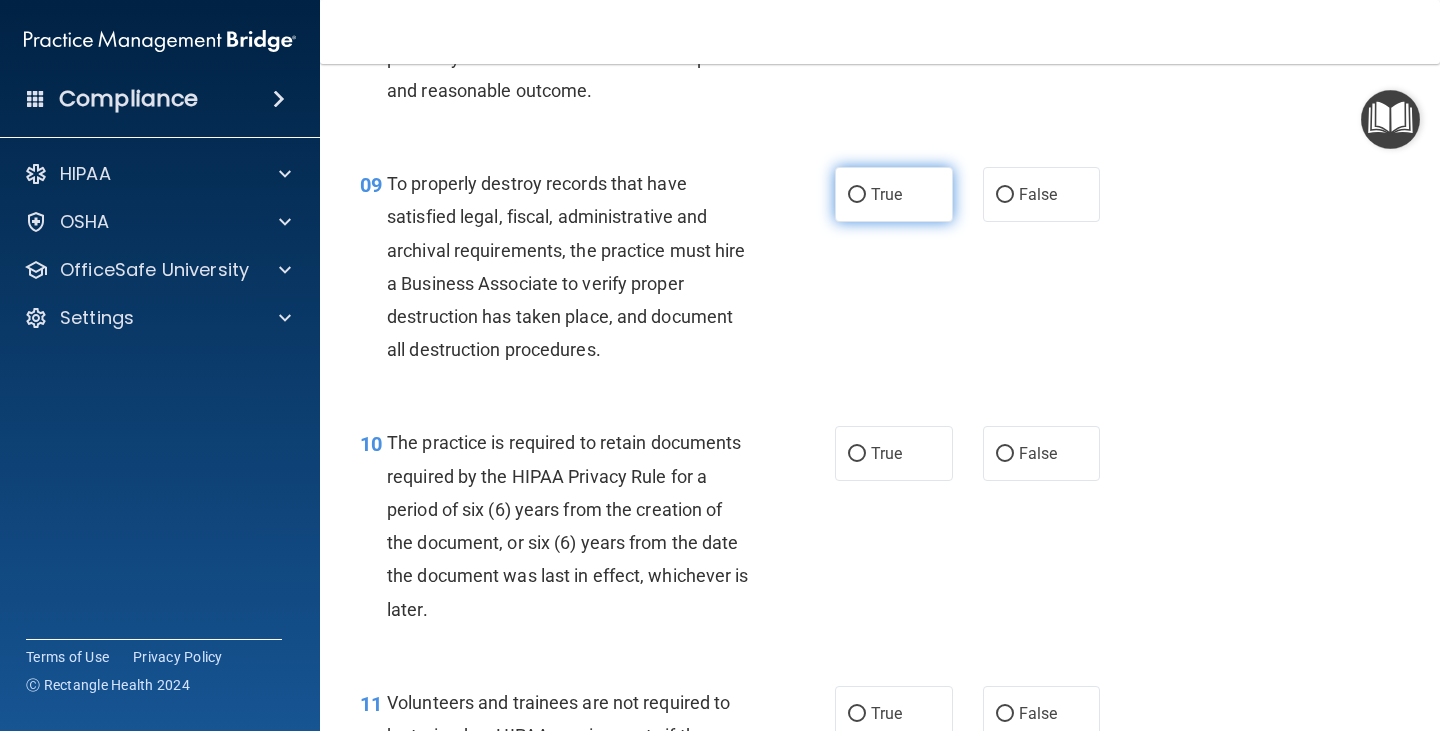 click on "True" at bounding box center [886, 194] 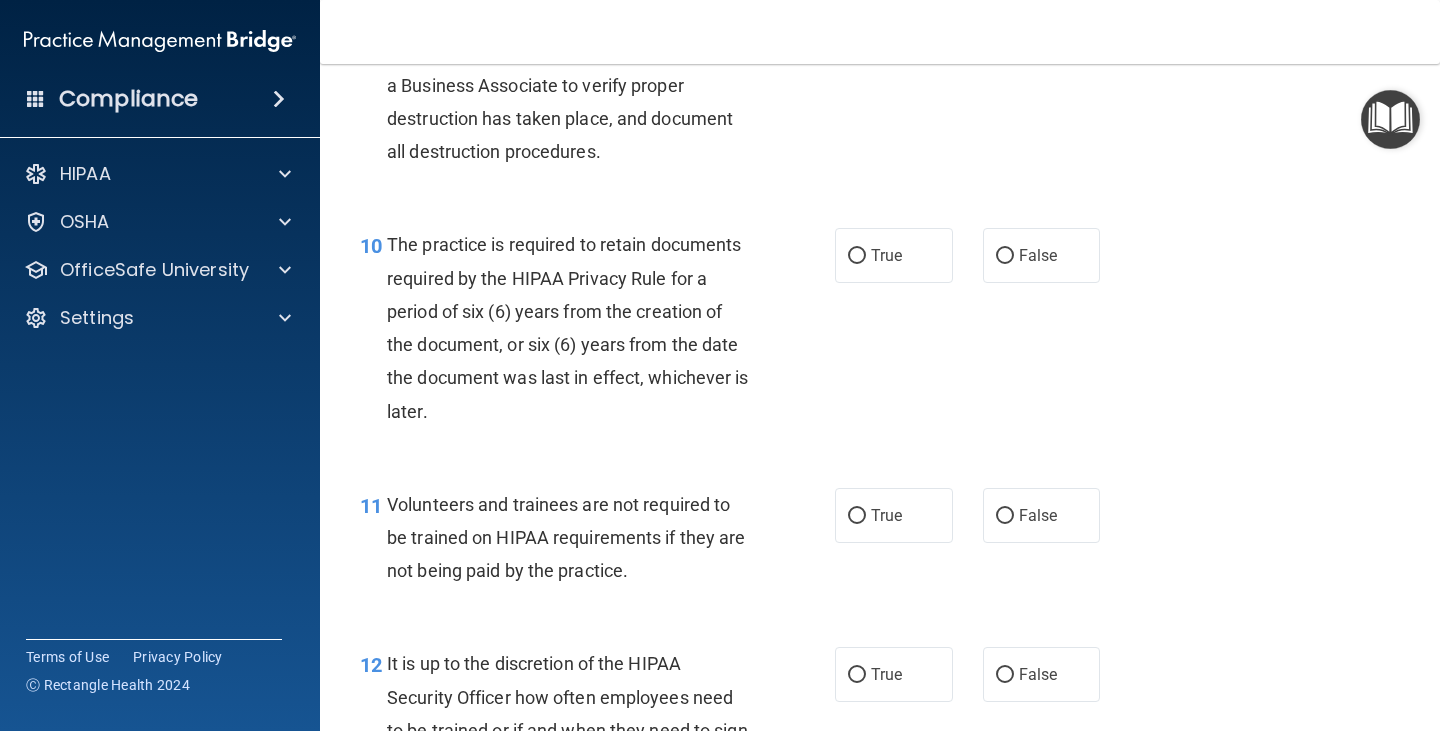 scroll, scrollTop: 2000, scrollLeft: 0, axis: vertical 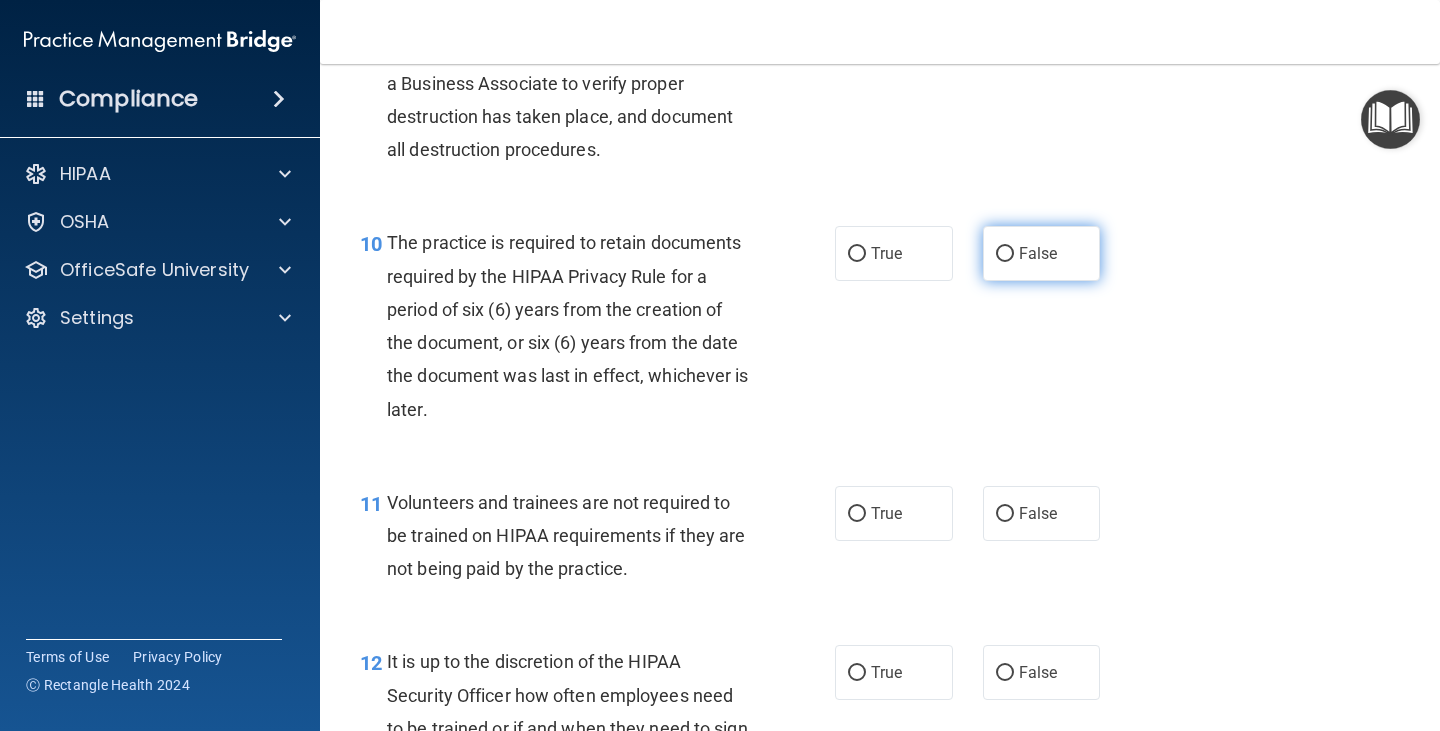 click on "False" at bounding box center (1005, 254) 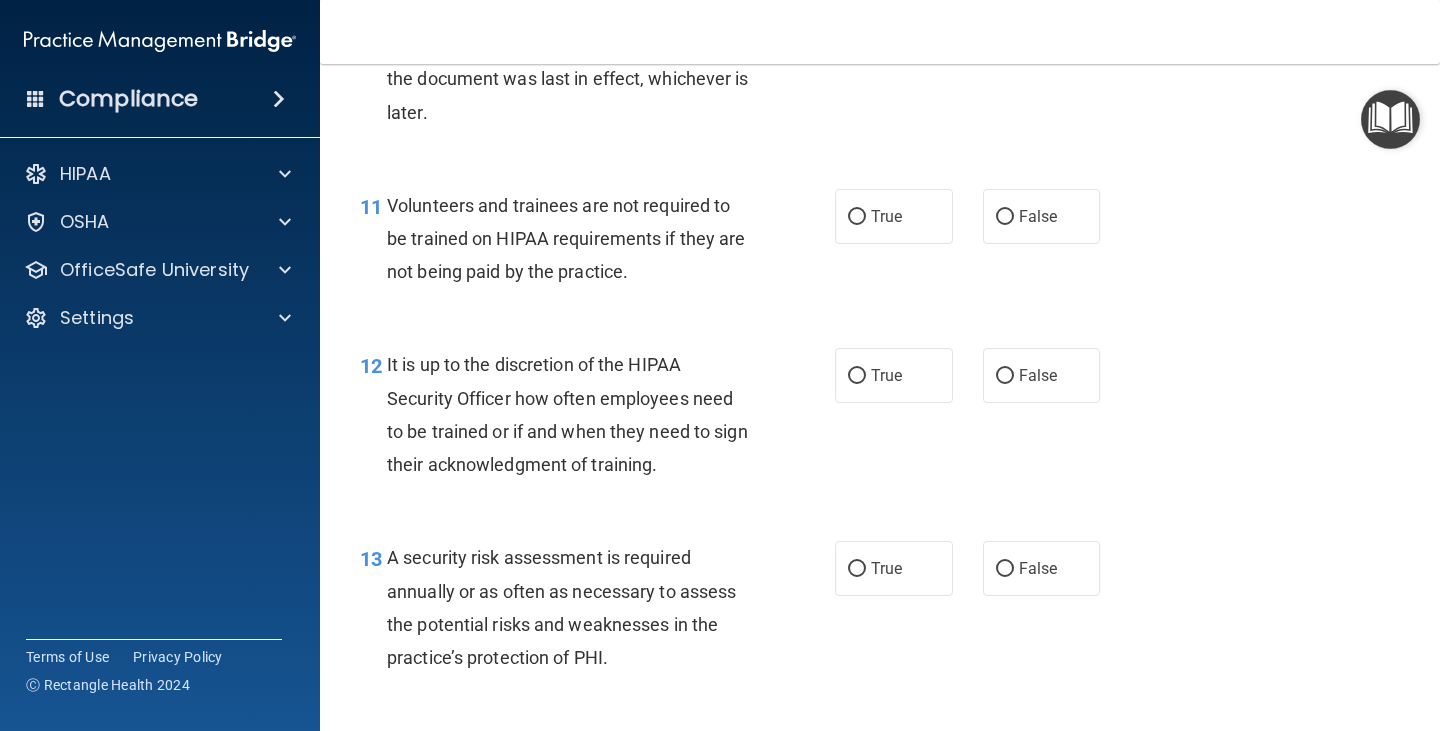 scroll, scrollTop: 2300, scrollLeft: 0, axis: vertical 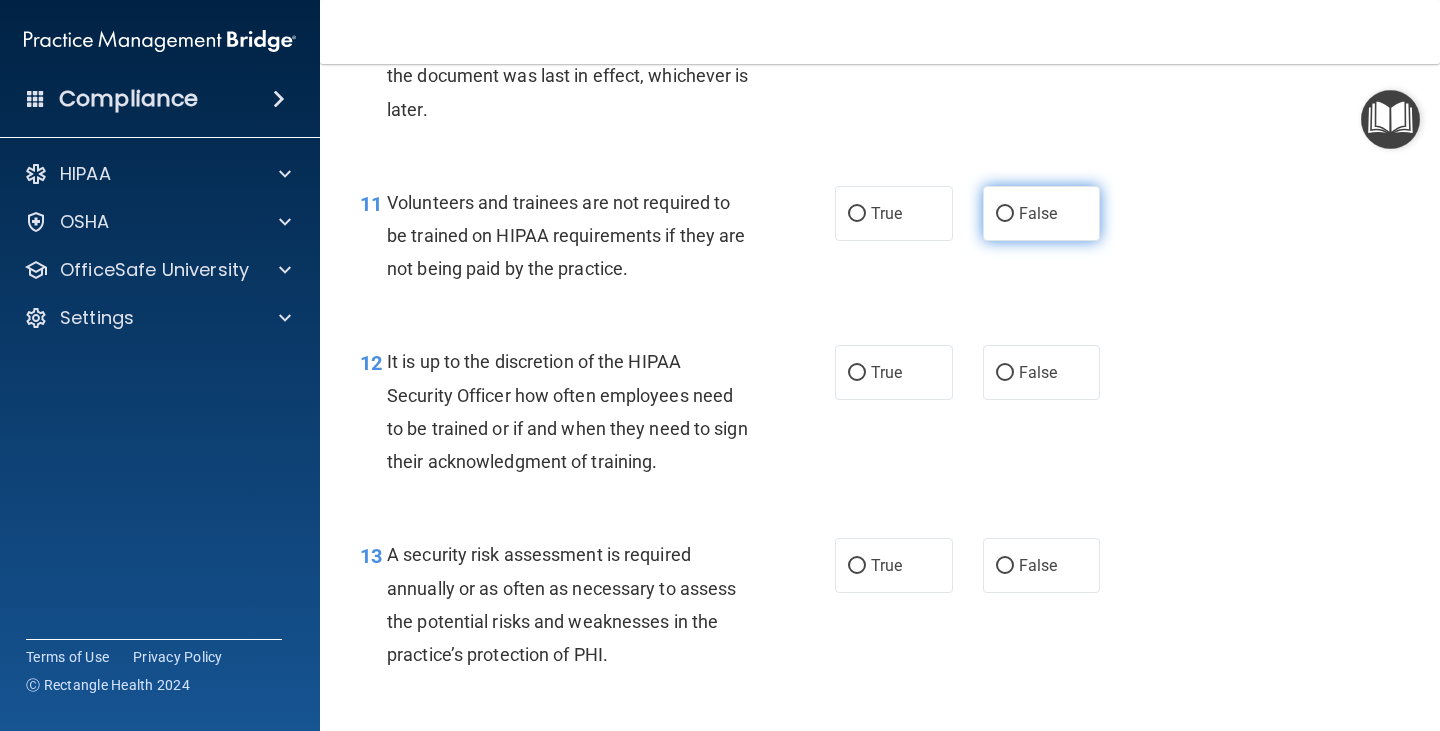 click on "False" at bounding box center (1038, 213) 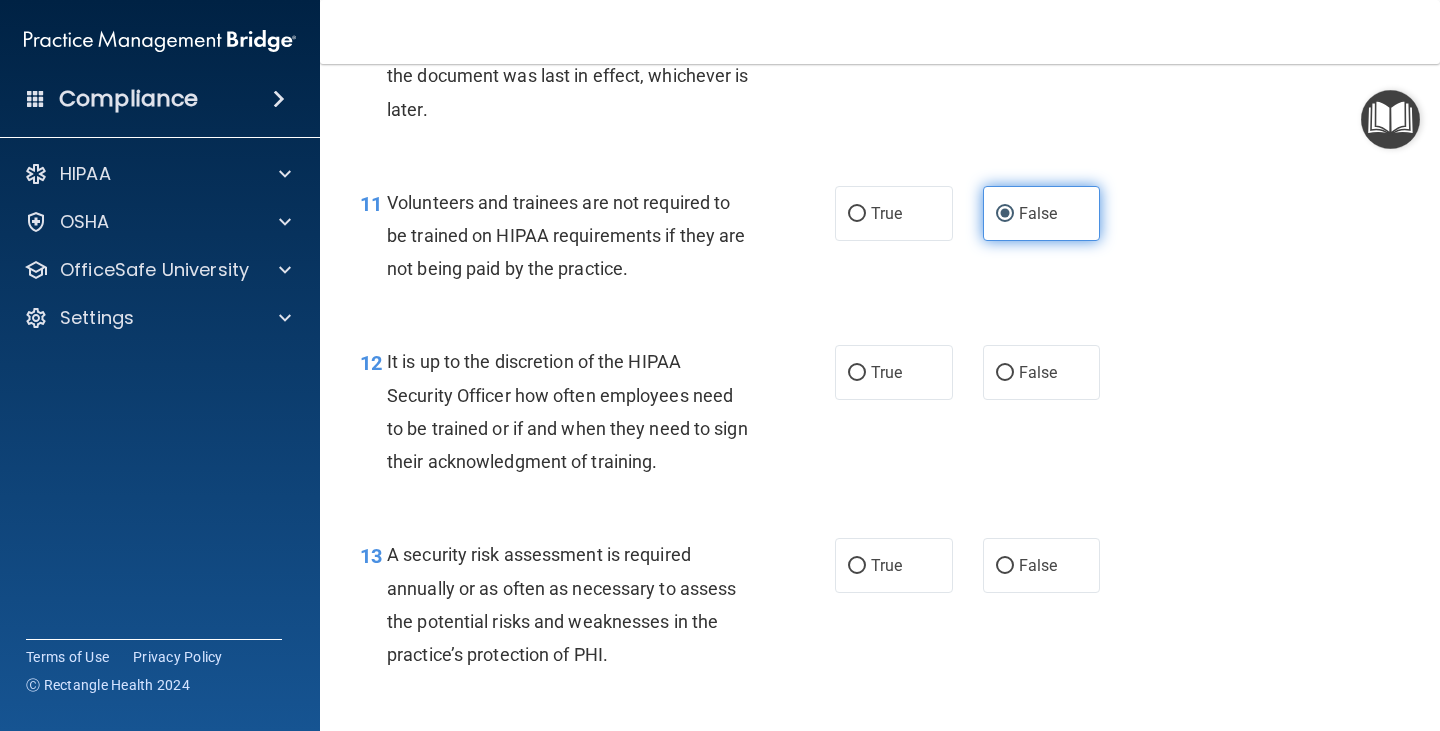scroll, scrollTop: 2400, scrollLeft: 0, axis: vertical 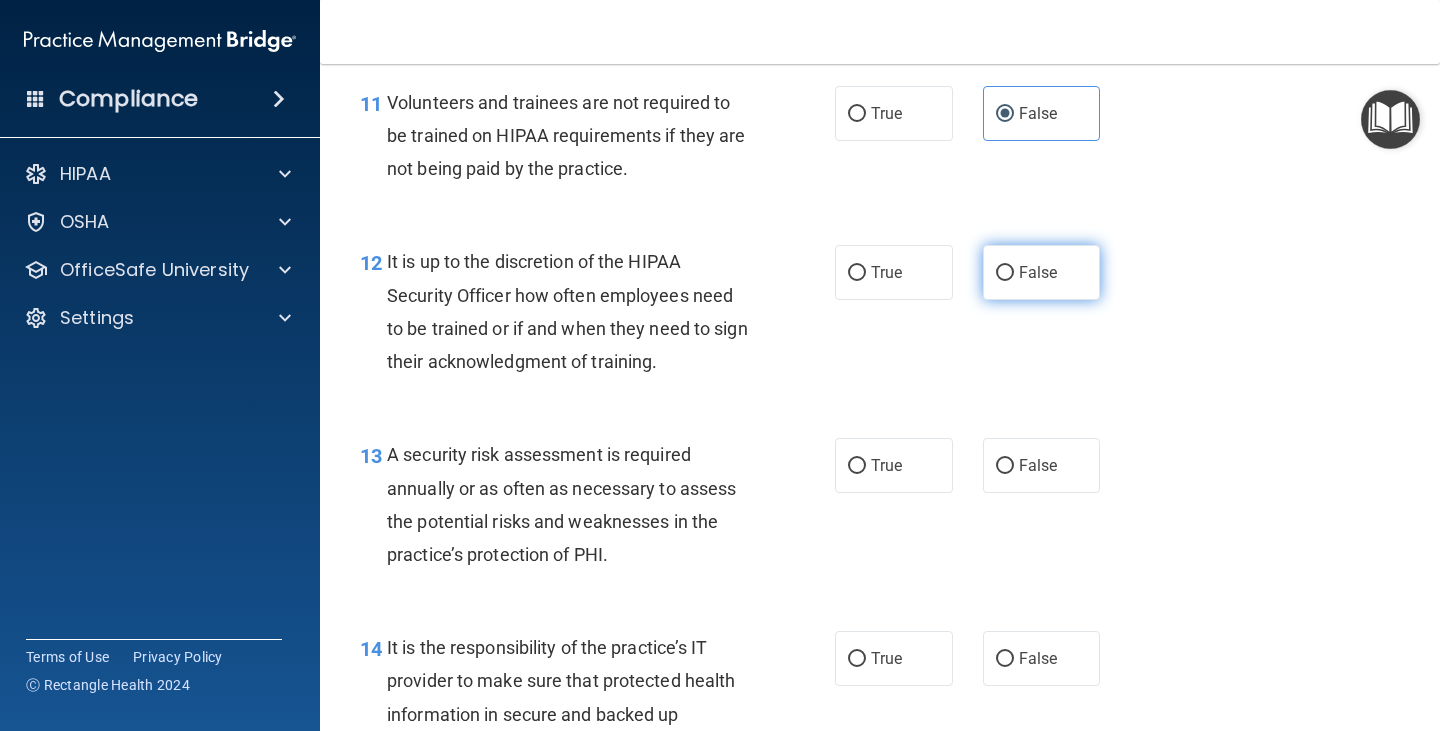 click on "False" at bounding box center (1042, 272) 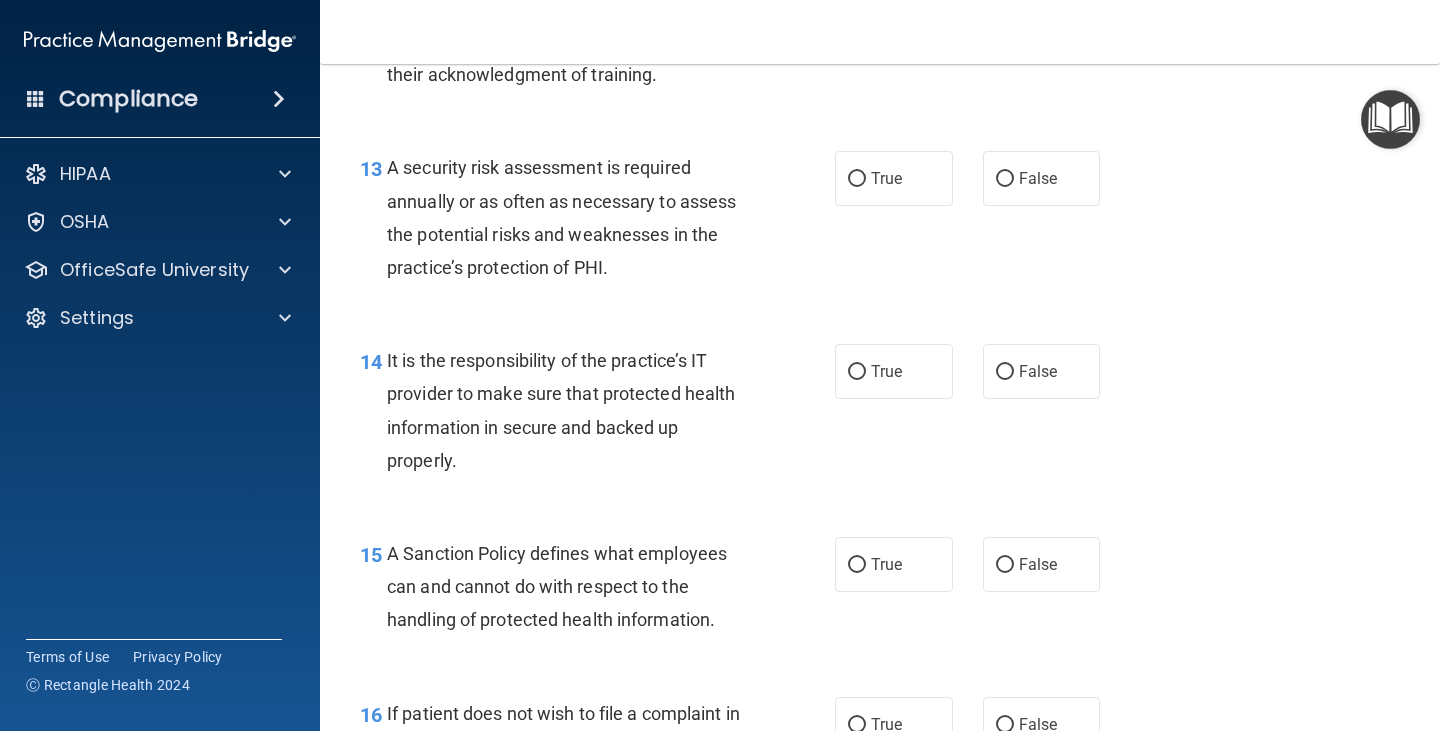 scroll, scrollTop: 2700, scrollLeft: 0, axis: vertical 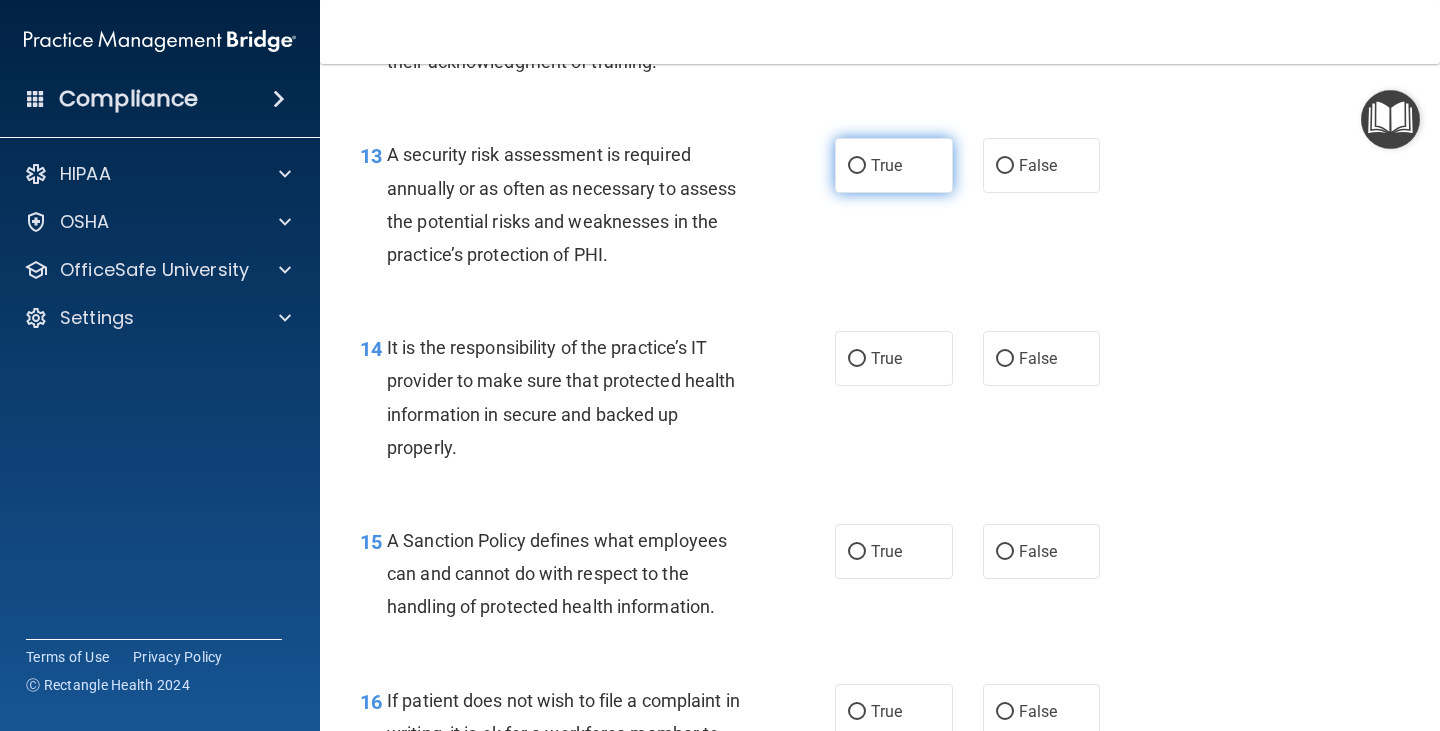 click on "True" at bounding box center (894, 165) 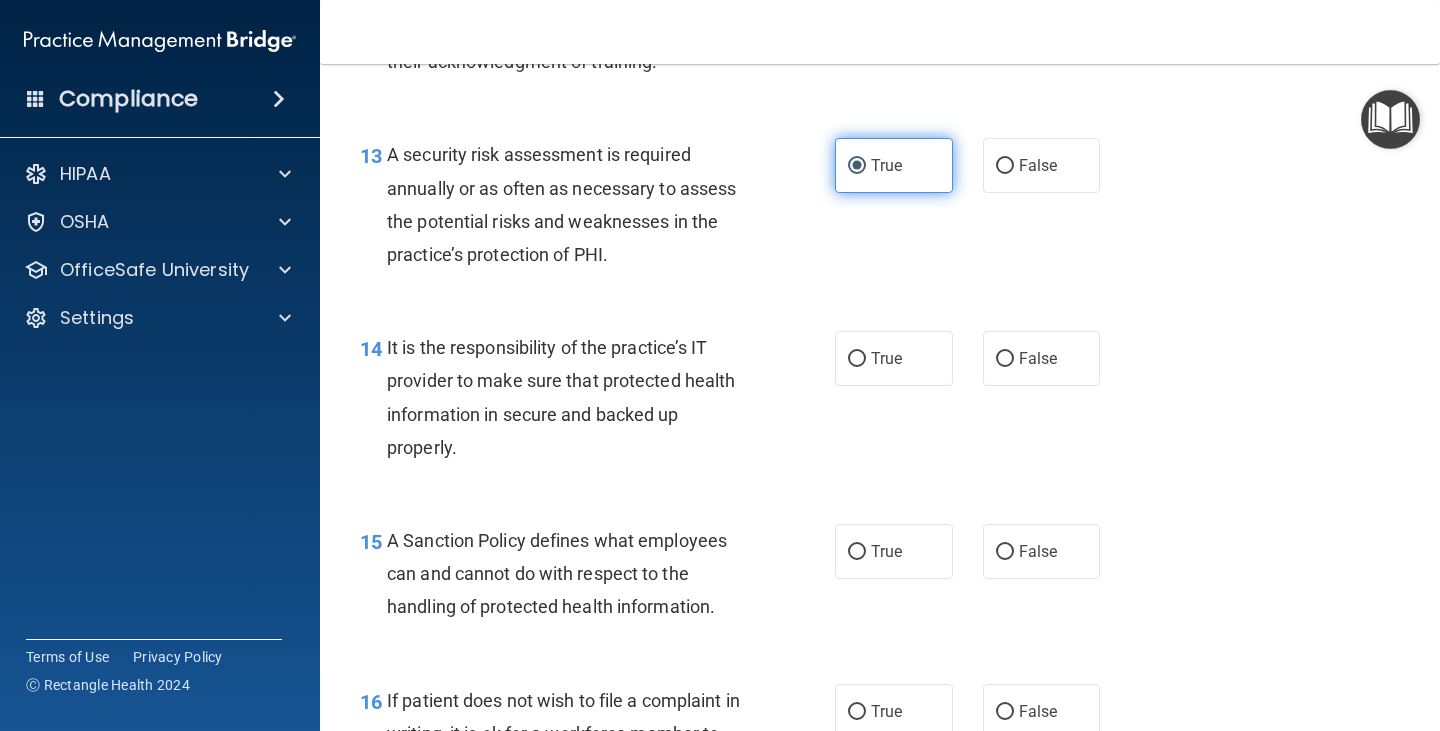 scroll, scrollTop: 2800, scrollLeft: 0, axis: vertical 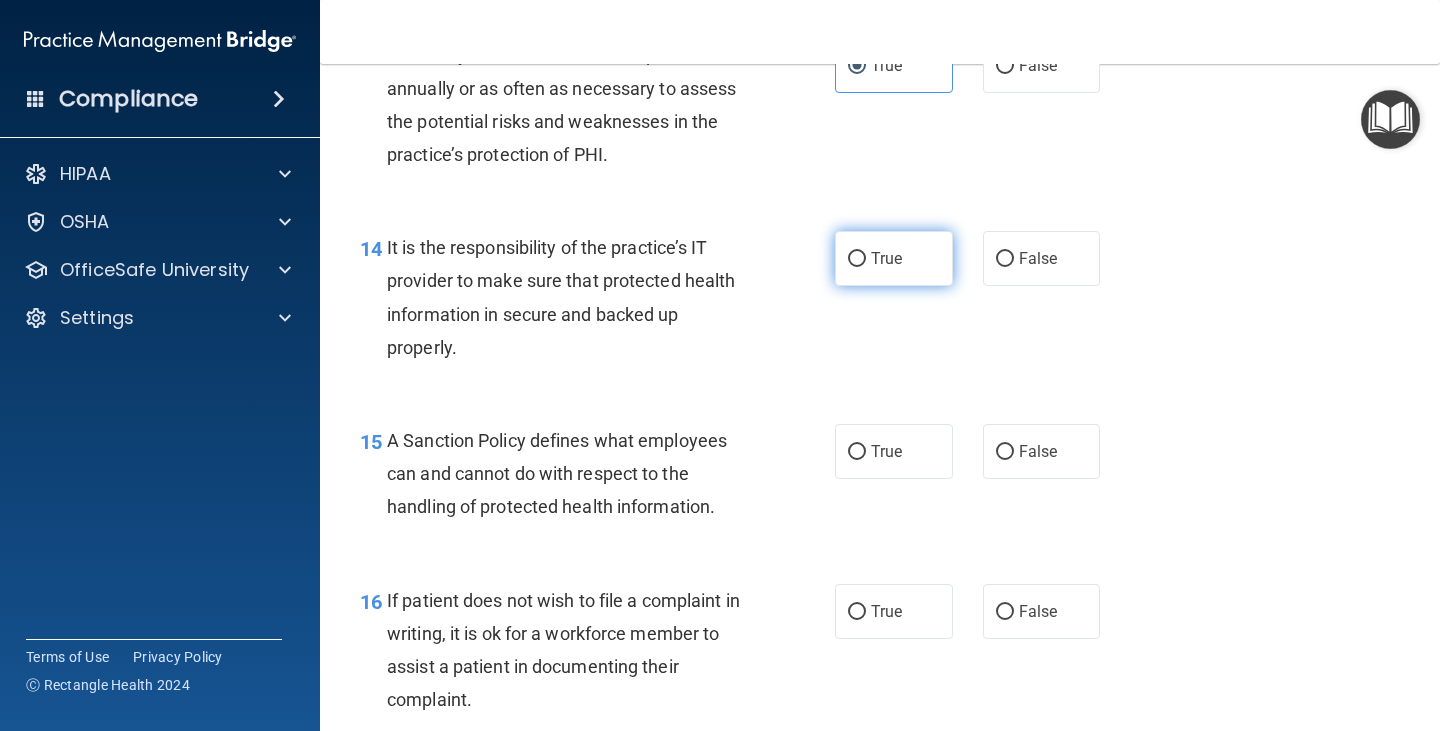 click on "True" at bounding box center (894, 258) 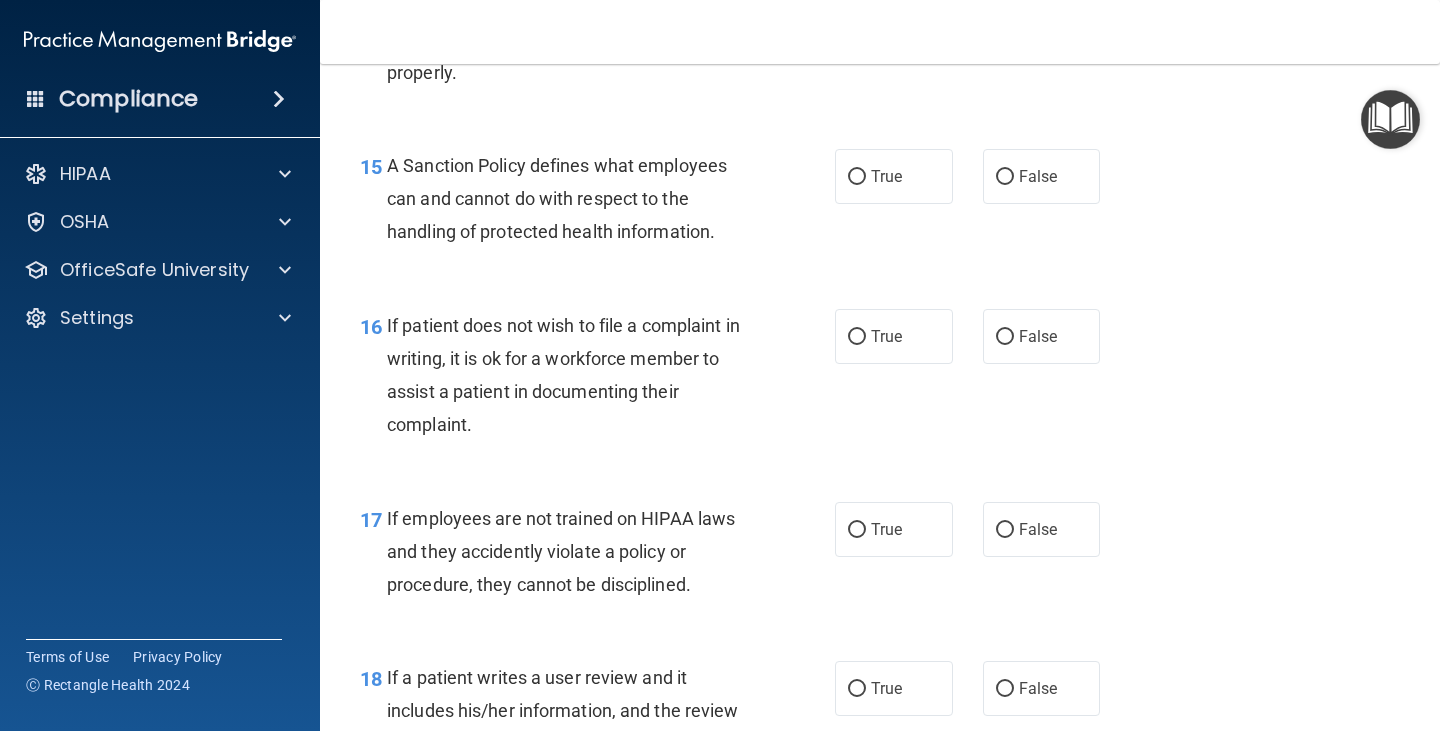 scroll, scrollTop: 3100, scrollLeft: 0, axis: vertical 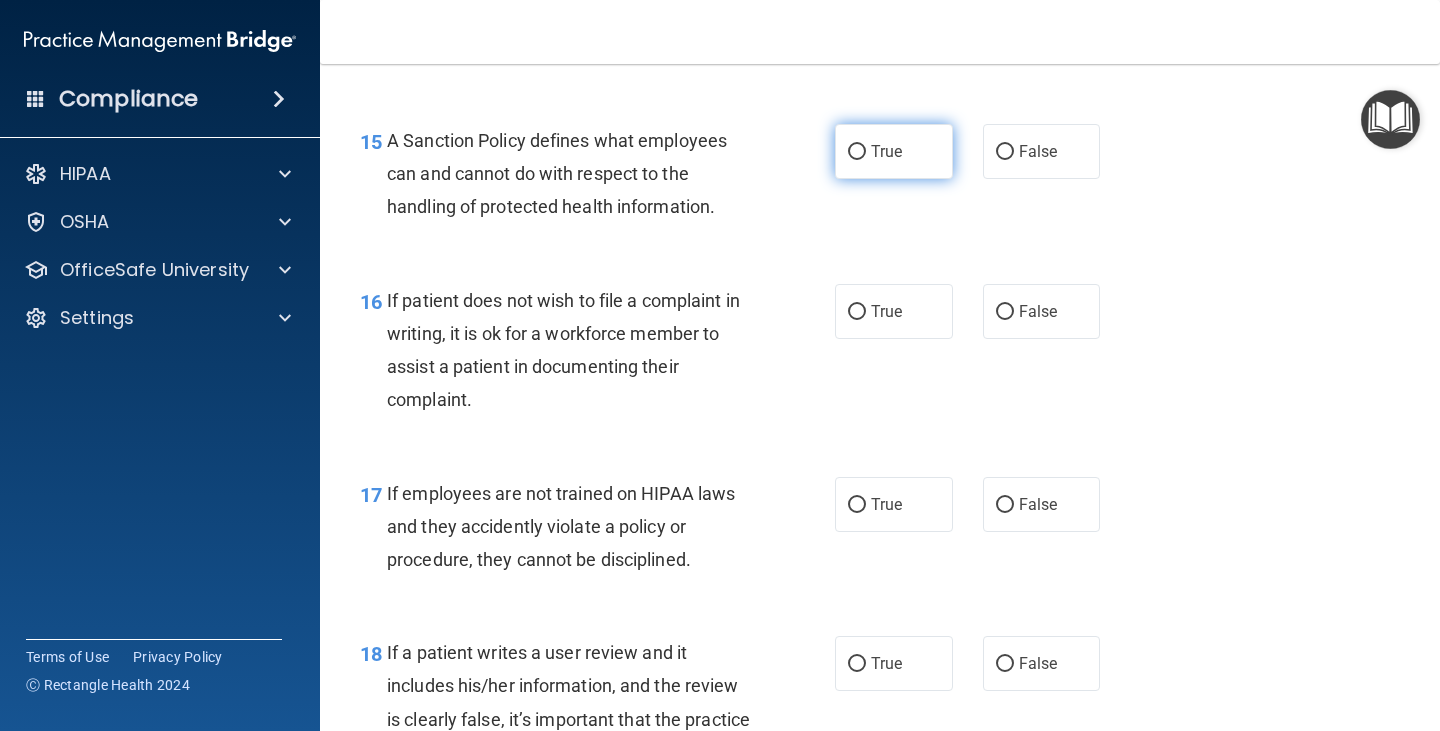 click on "True" at bounding box center [894, 151] 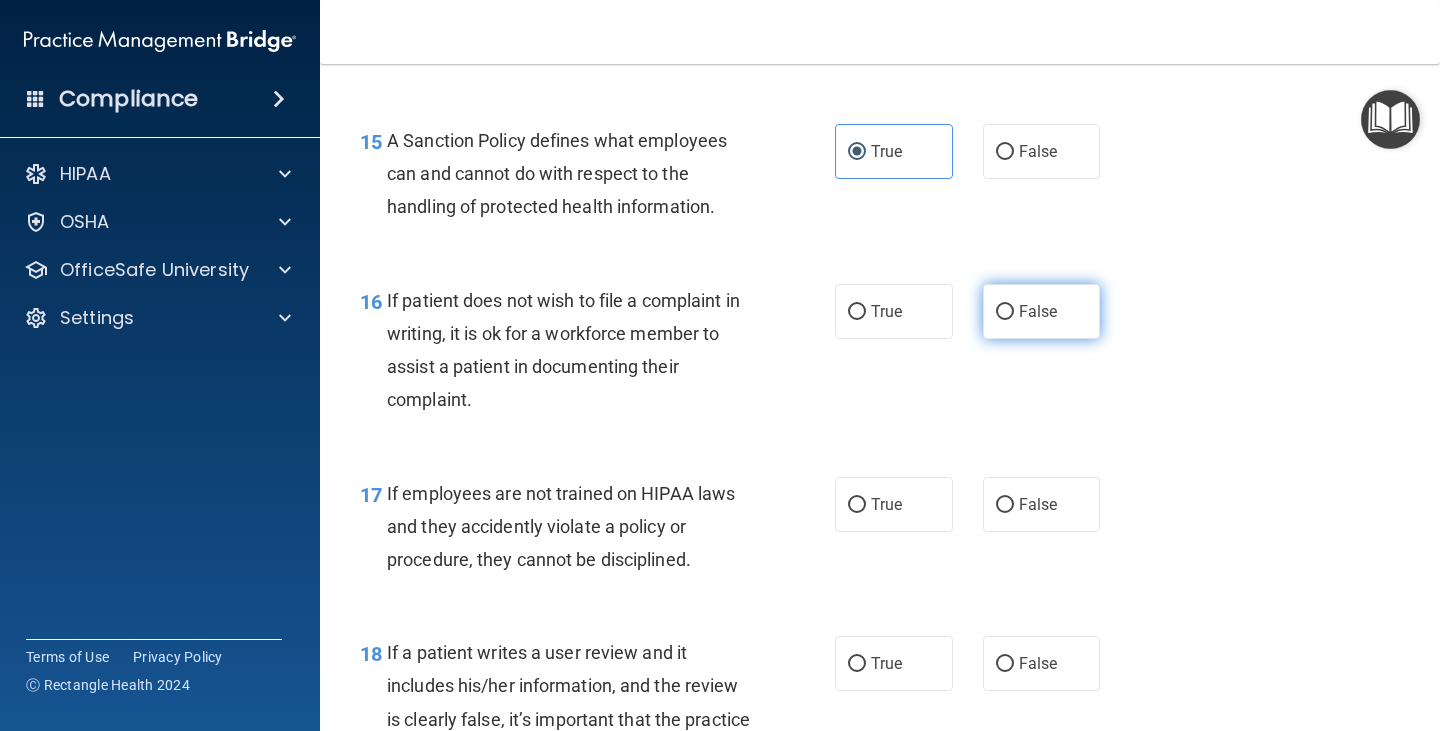 click on "False" at bounding box center (1042, 311) 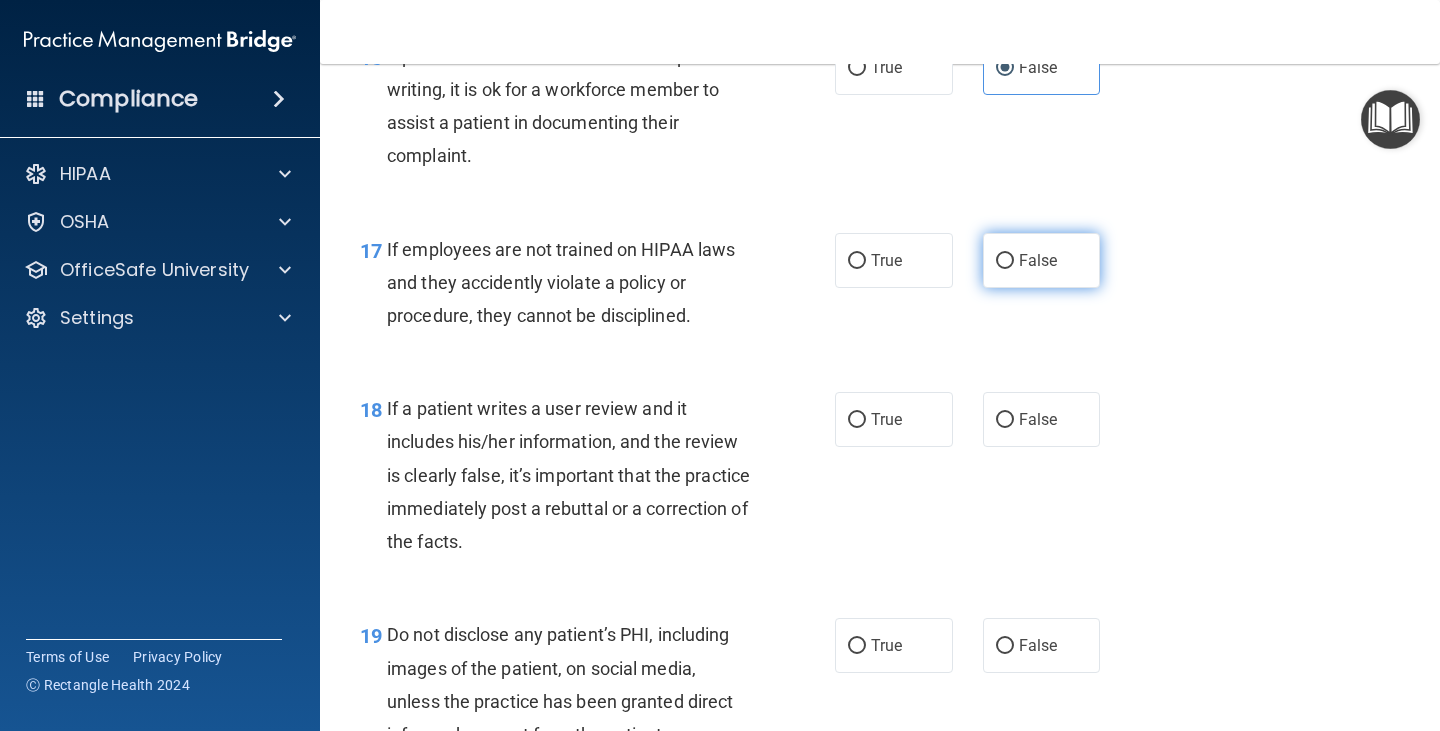 scroll, scrollTop: 3400, scrollLeft: 0, axis: vertical 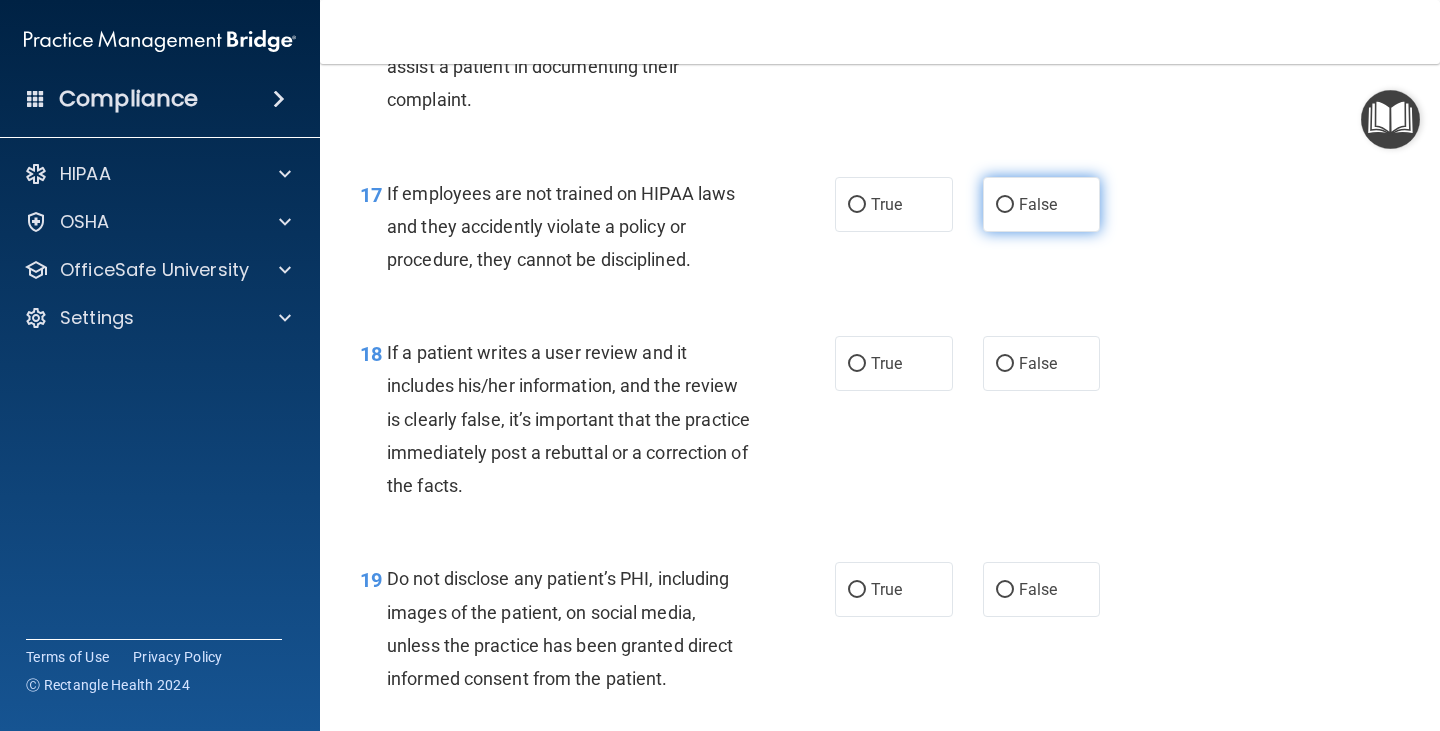 click on "False" at bounding box center [1005, 205] 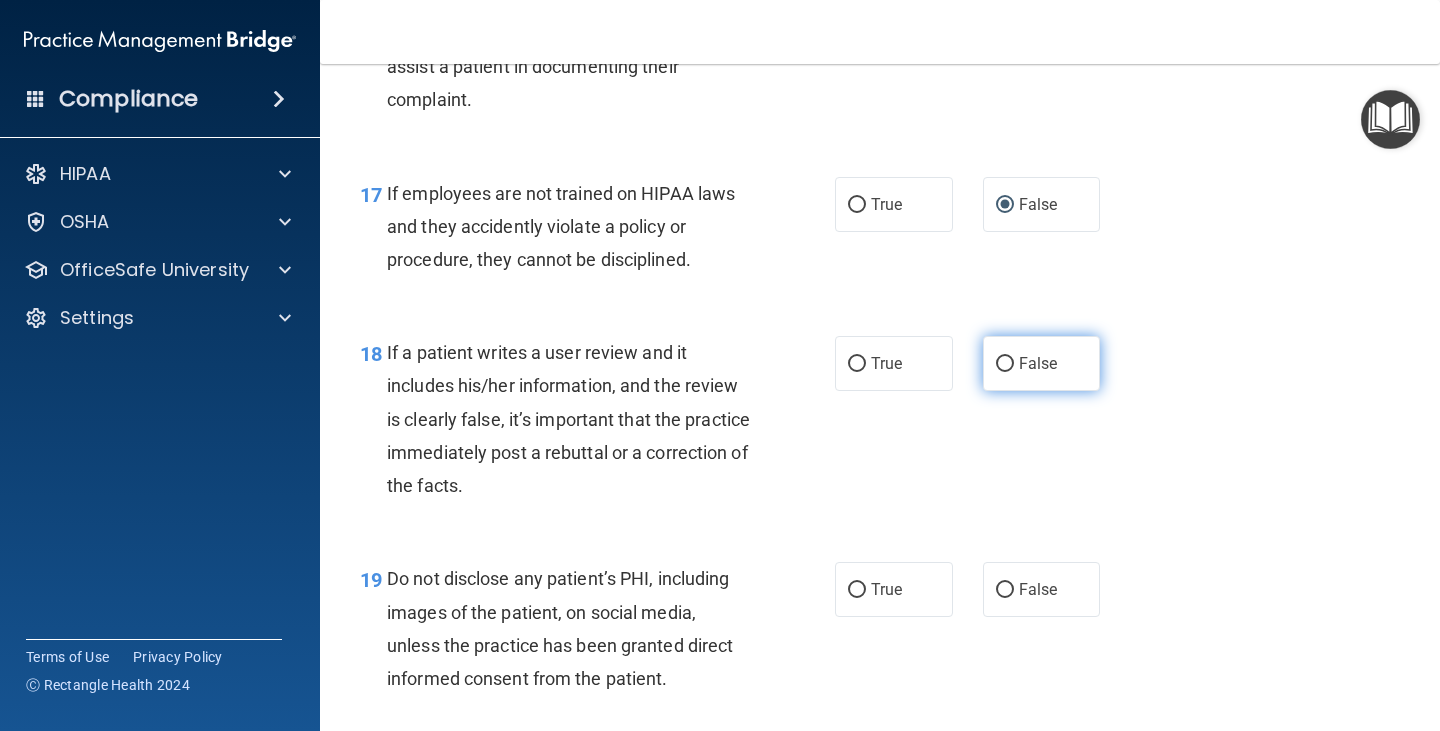 click on "False" at bounding box center (1038, 363) 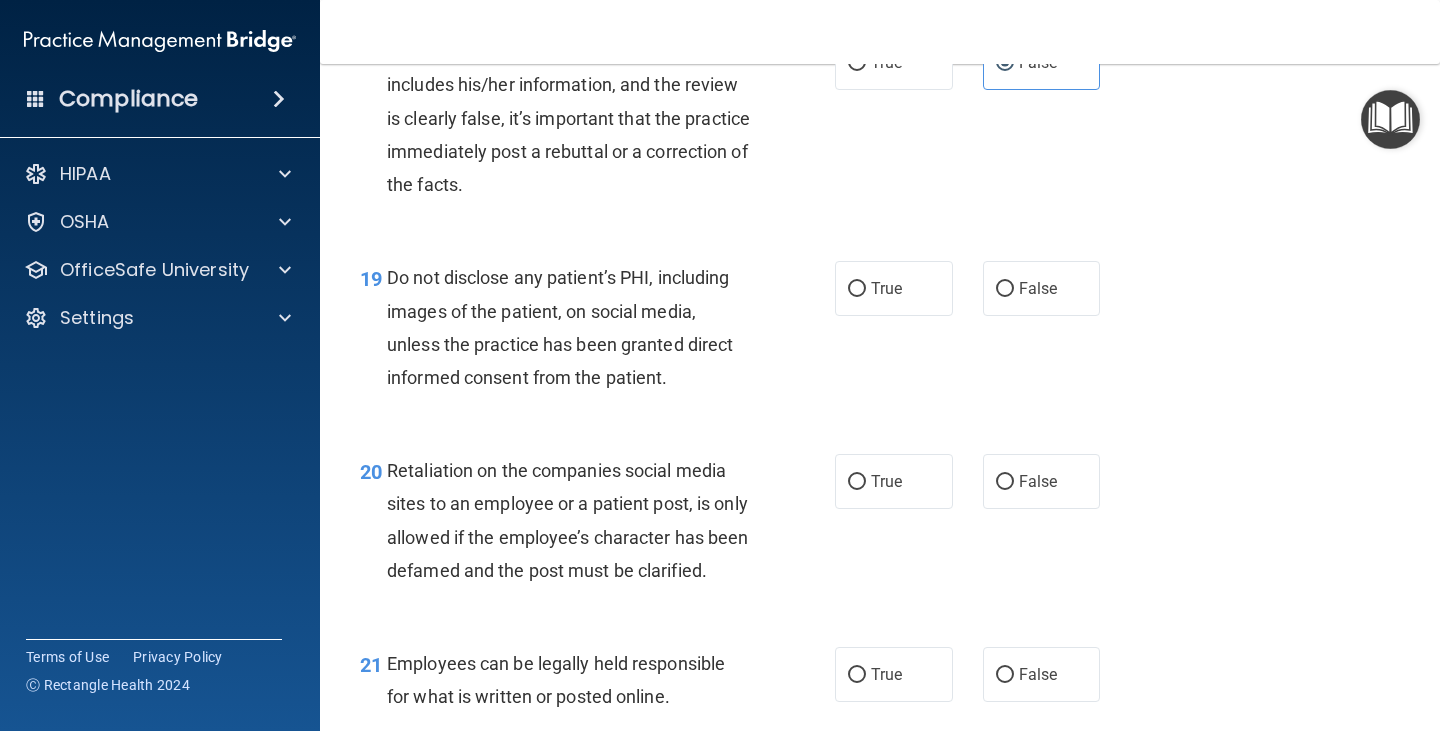 scroll, scrollTop: 3800, scrollLeft: 0, axis: vertical 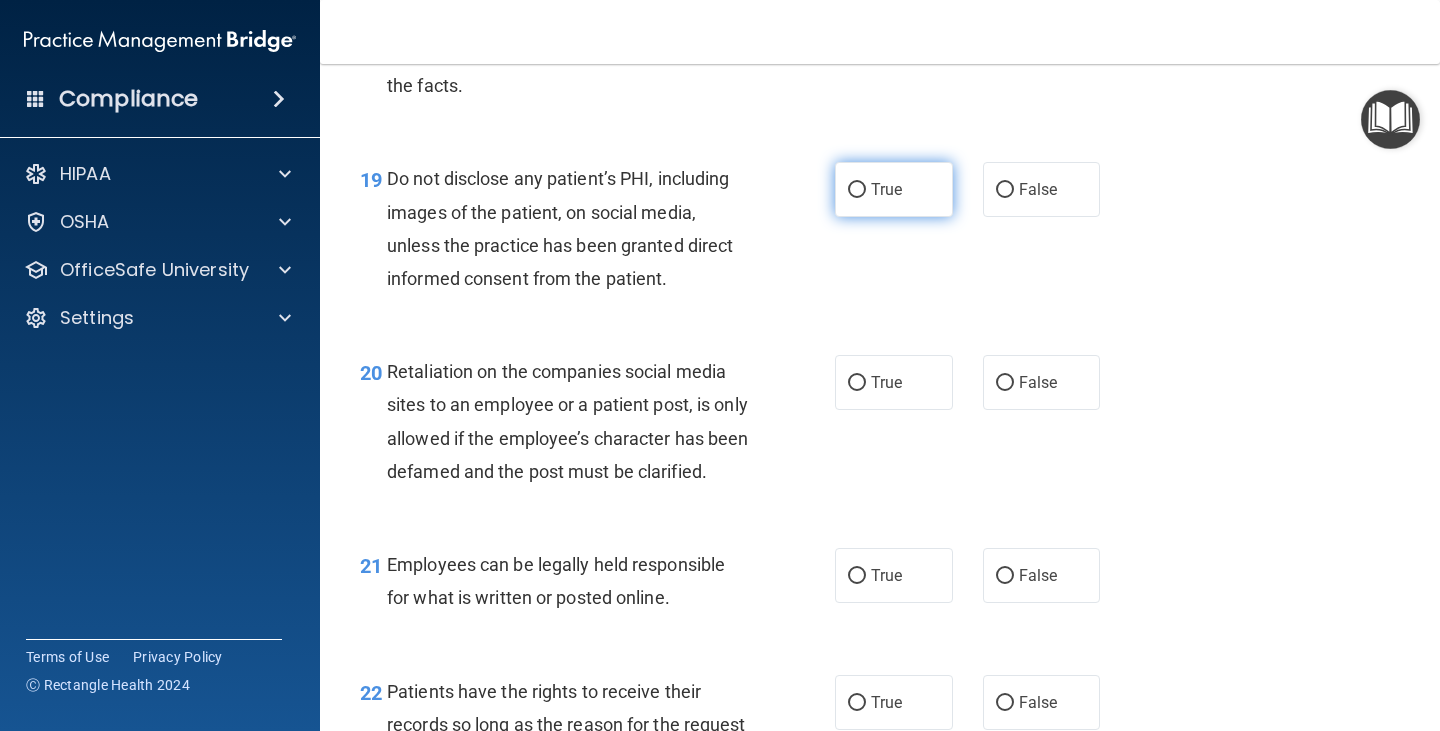 click on "True" at bounding box center (886, 189) 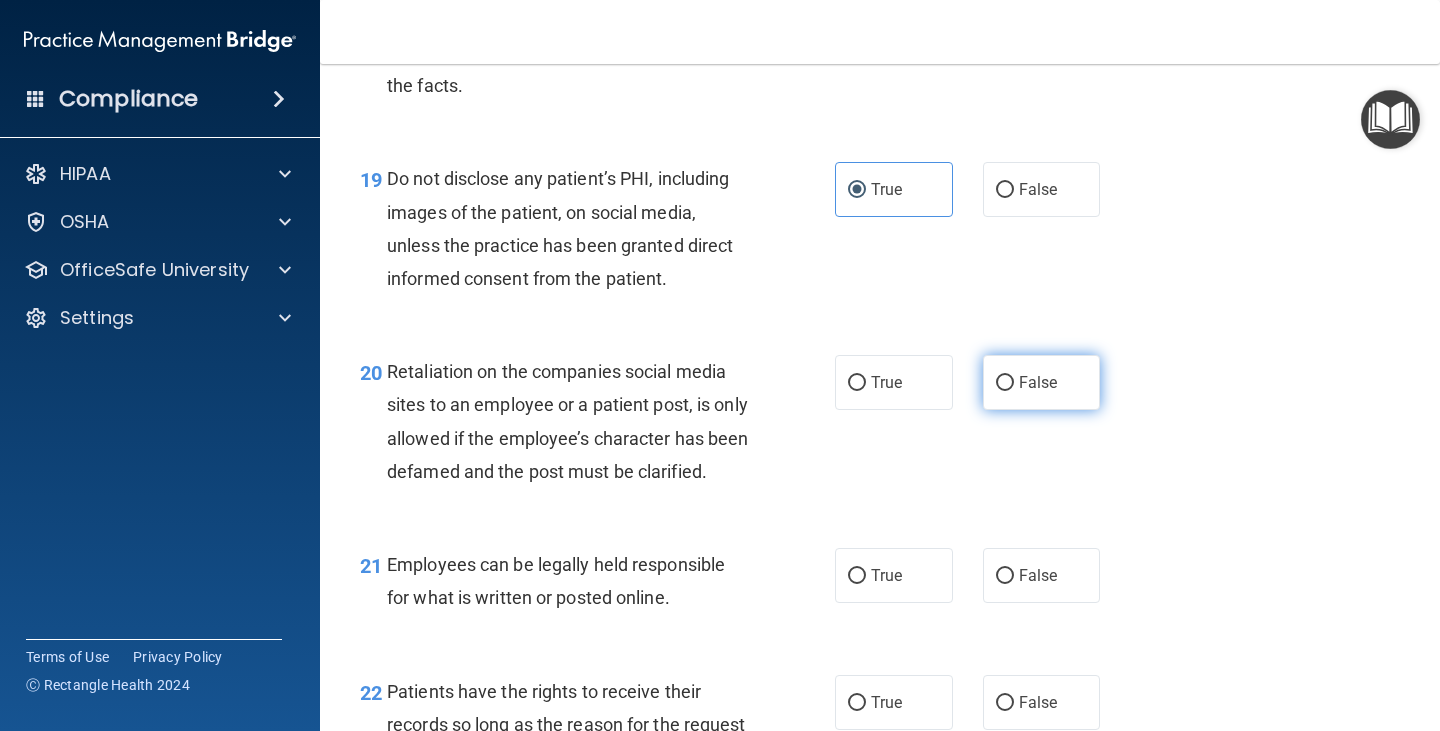 click on "False" at bounding box center [1042, 382] 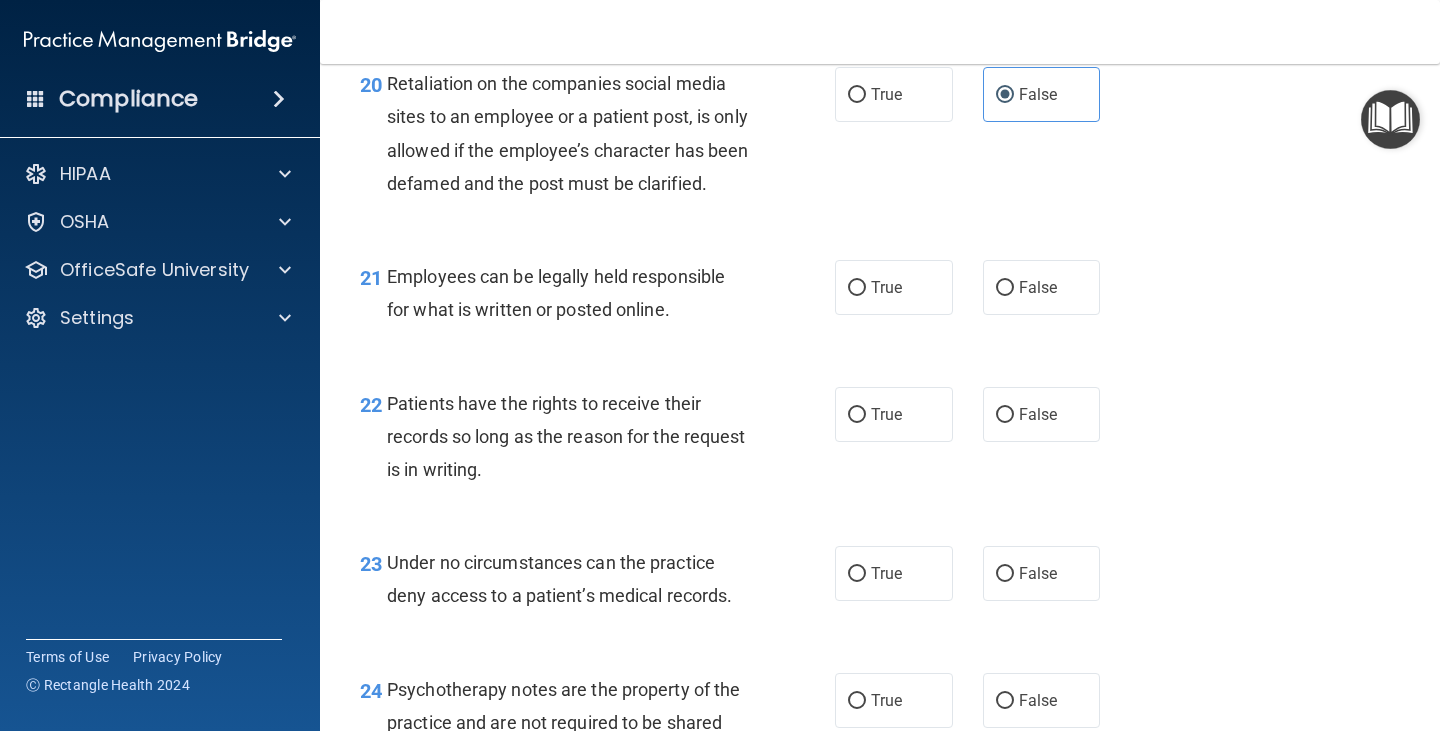 scroll, scrollTop: 4100, scrollLeft: 0, axis: vertical 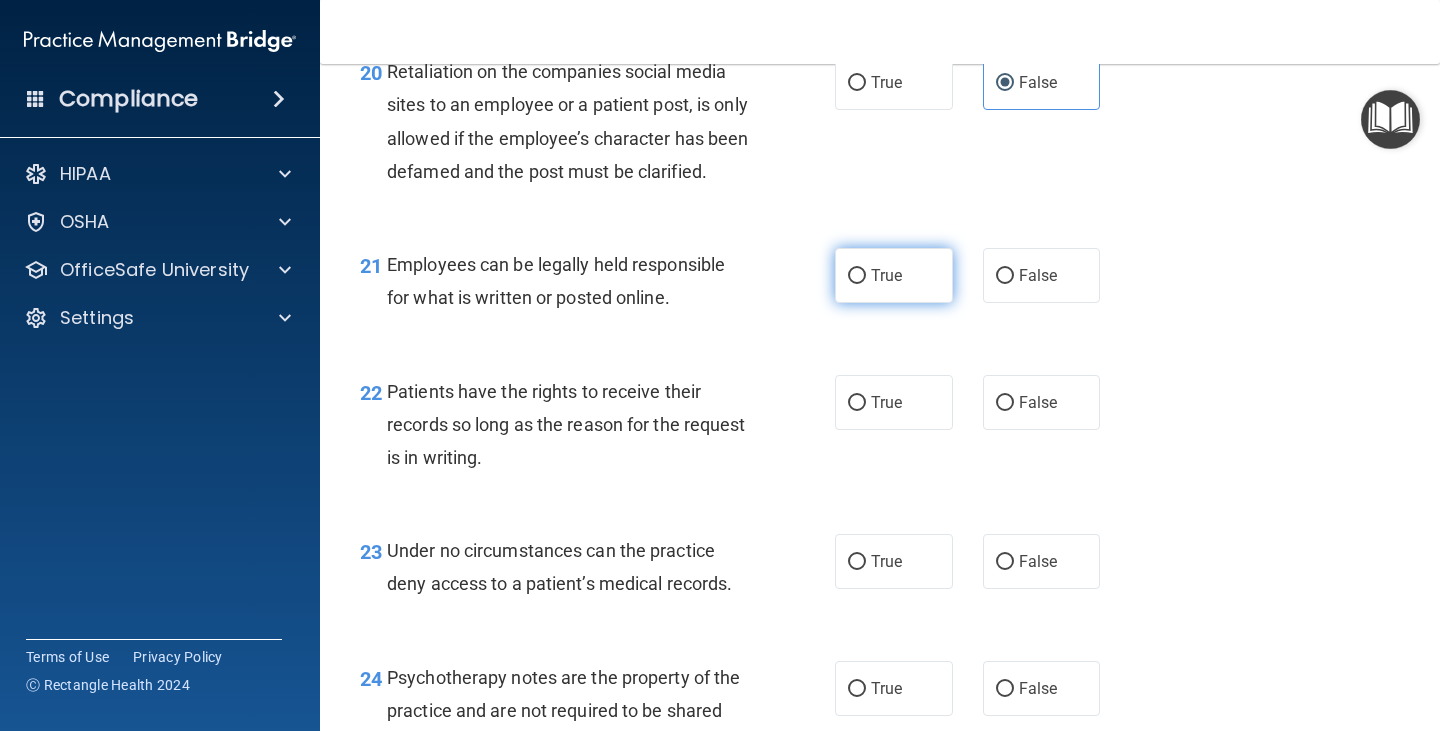 click on "True" at bounding box center (894, 275) 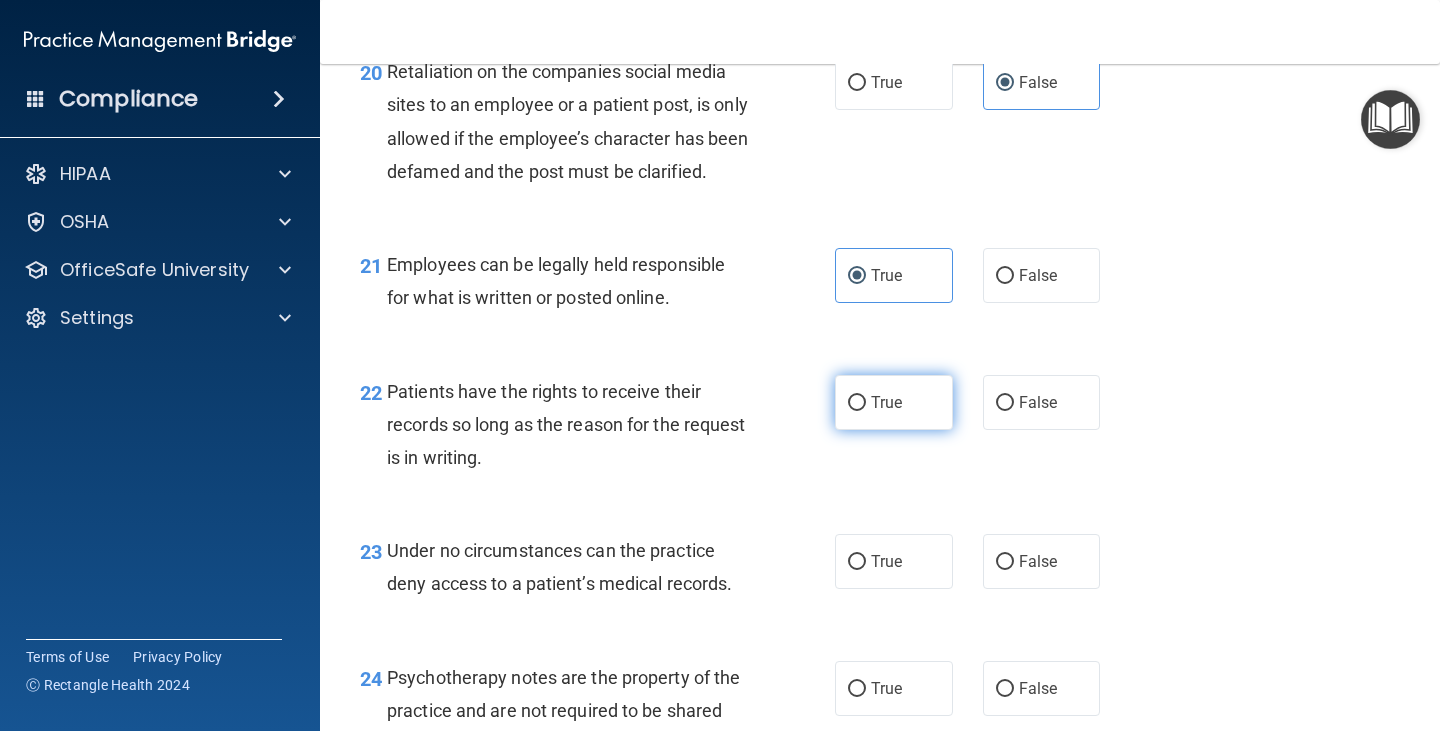 click on "True" at bounding box center (894, 402) 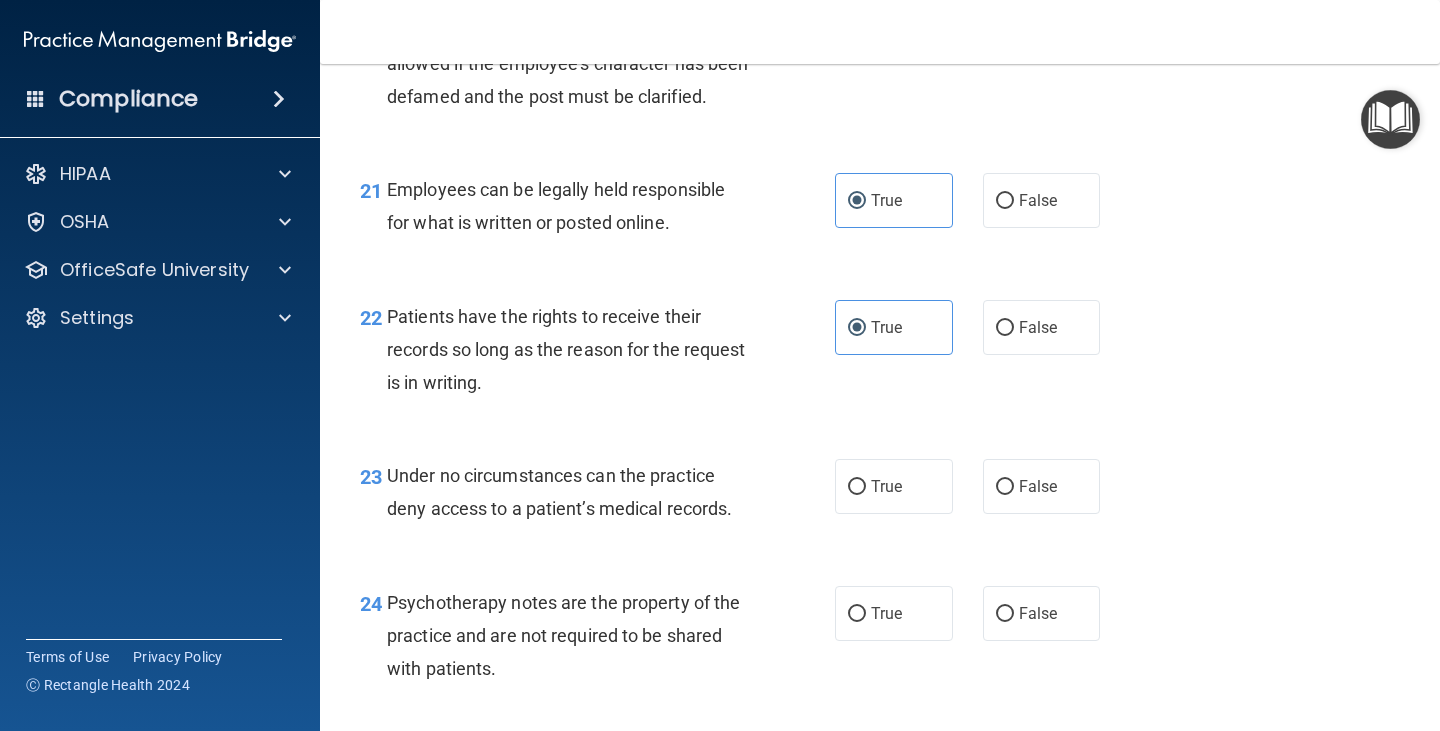 scroll, scrollTop: 4300, scrollLeft: 0, axis: vertical 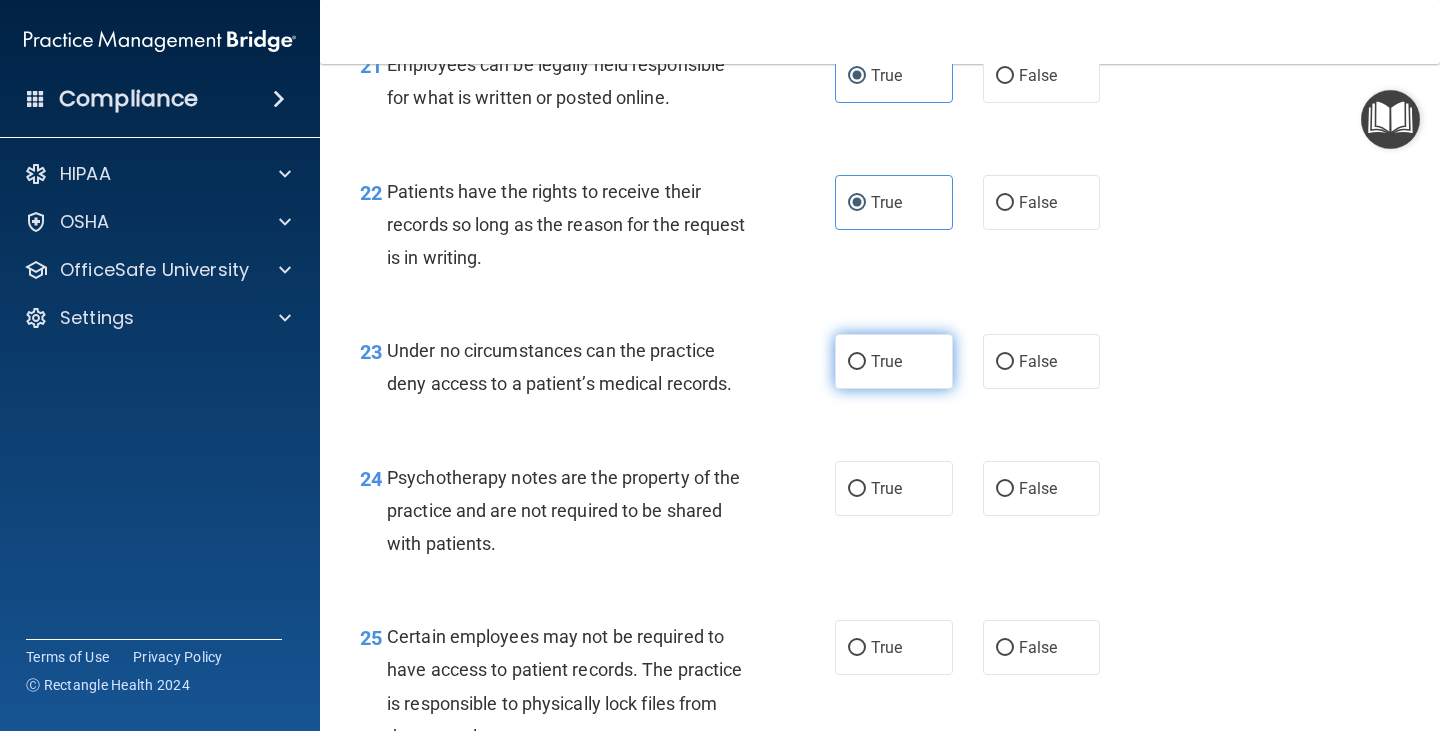 click on "True" at bounding box center [886, 361] 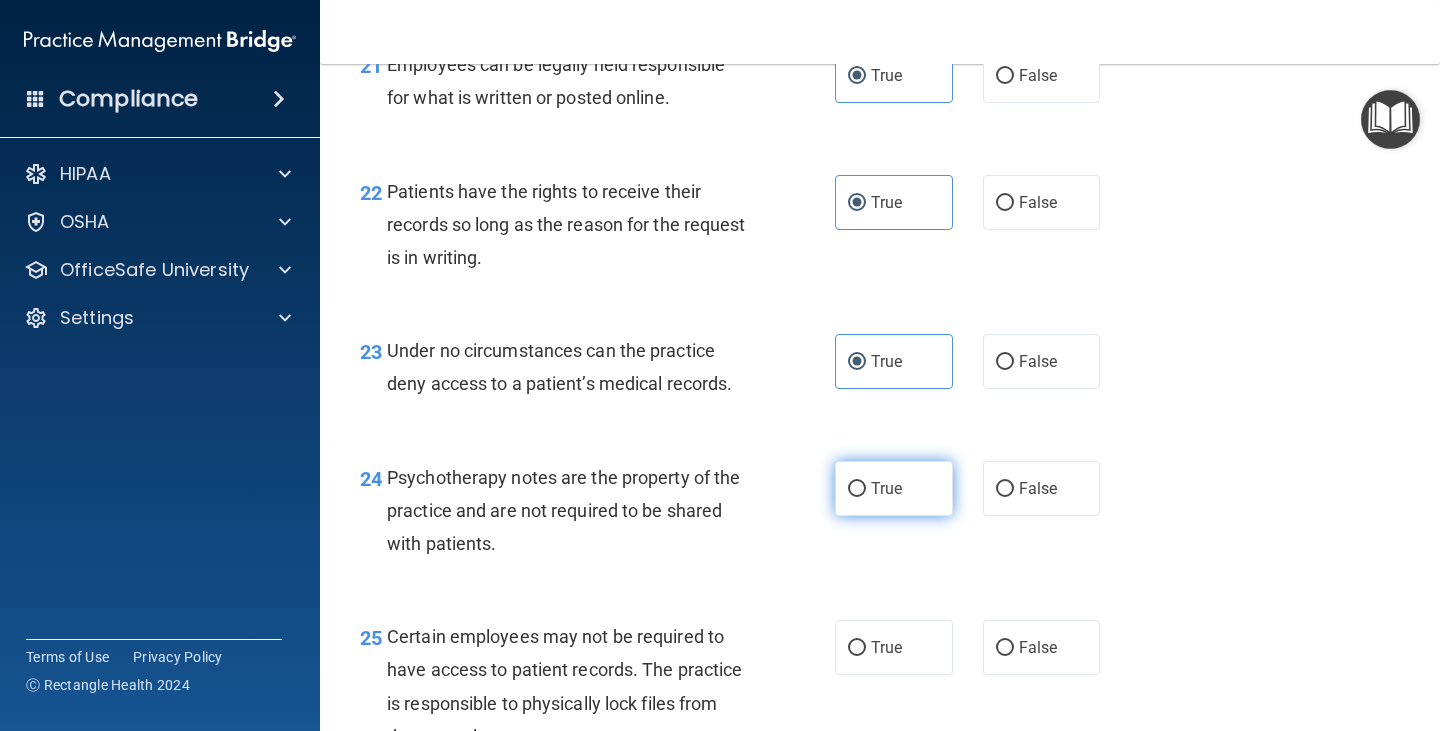 click on "True" at bounding box center (894, 488) 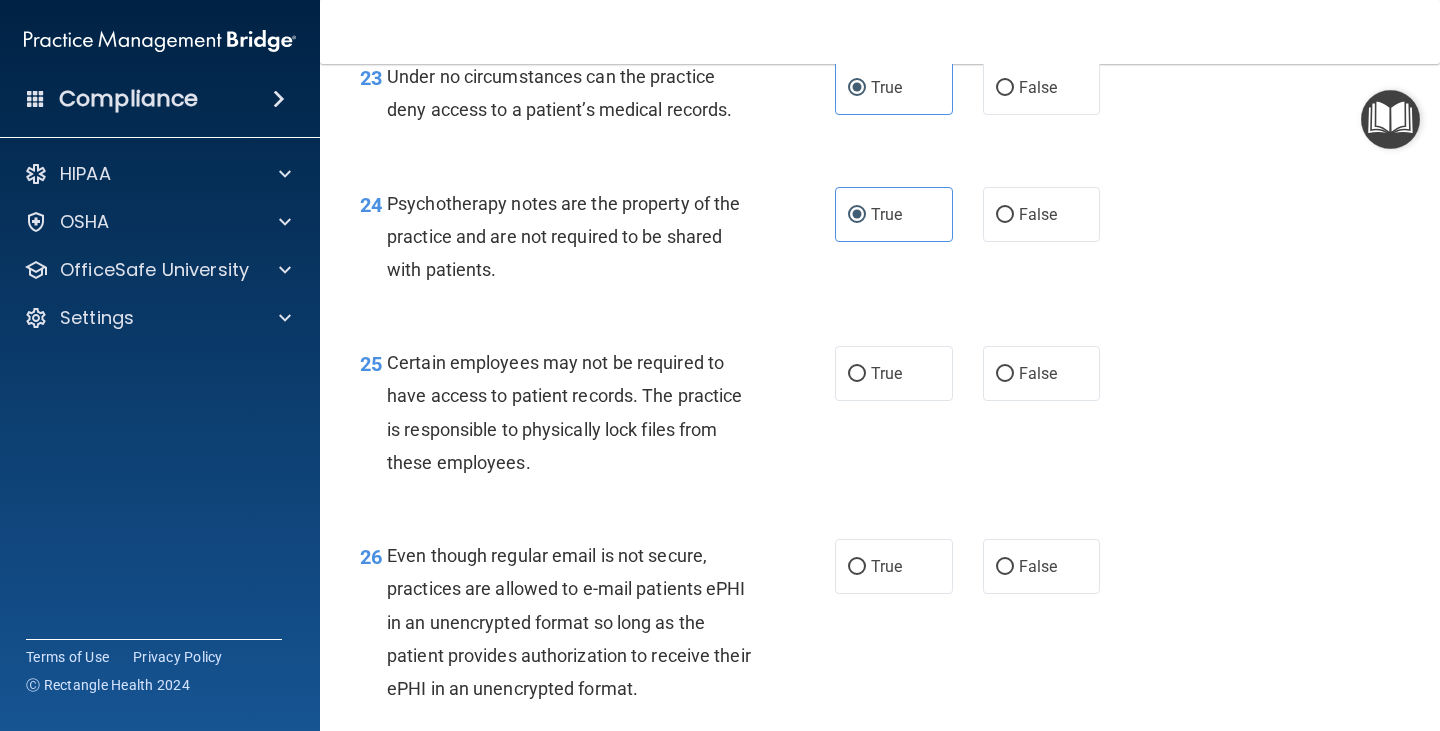 scroll, scrollTop: 4600, scrollLeft: 0, axis: vertical 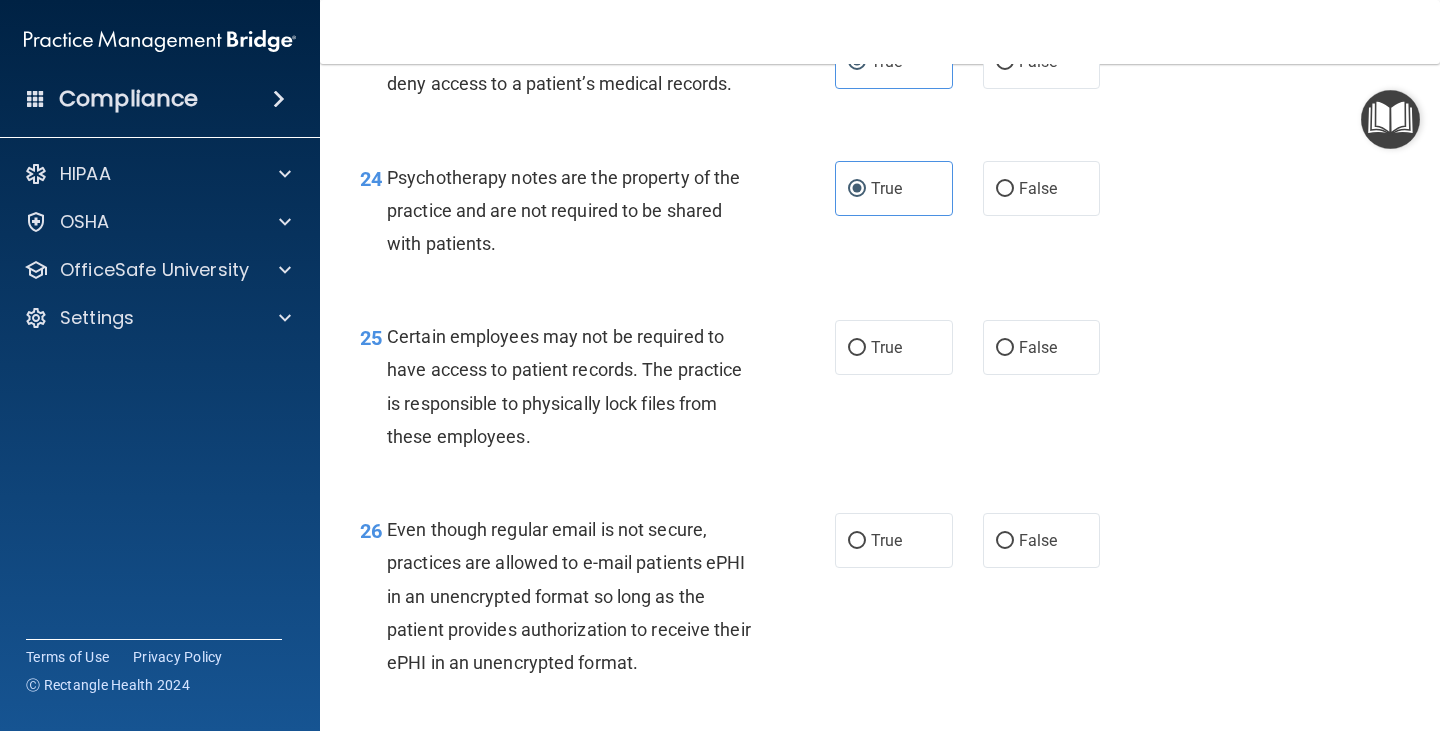 click on "25       Certain employees may not be required to have access to patient records.  The practice is responsible to physically lock files from these employees." at bounding box center [597, 391] 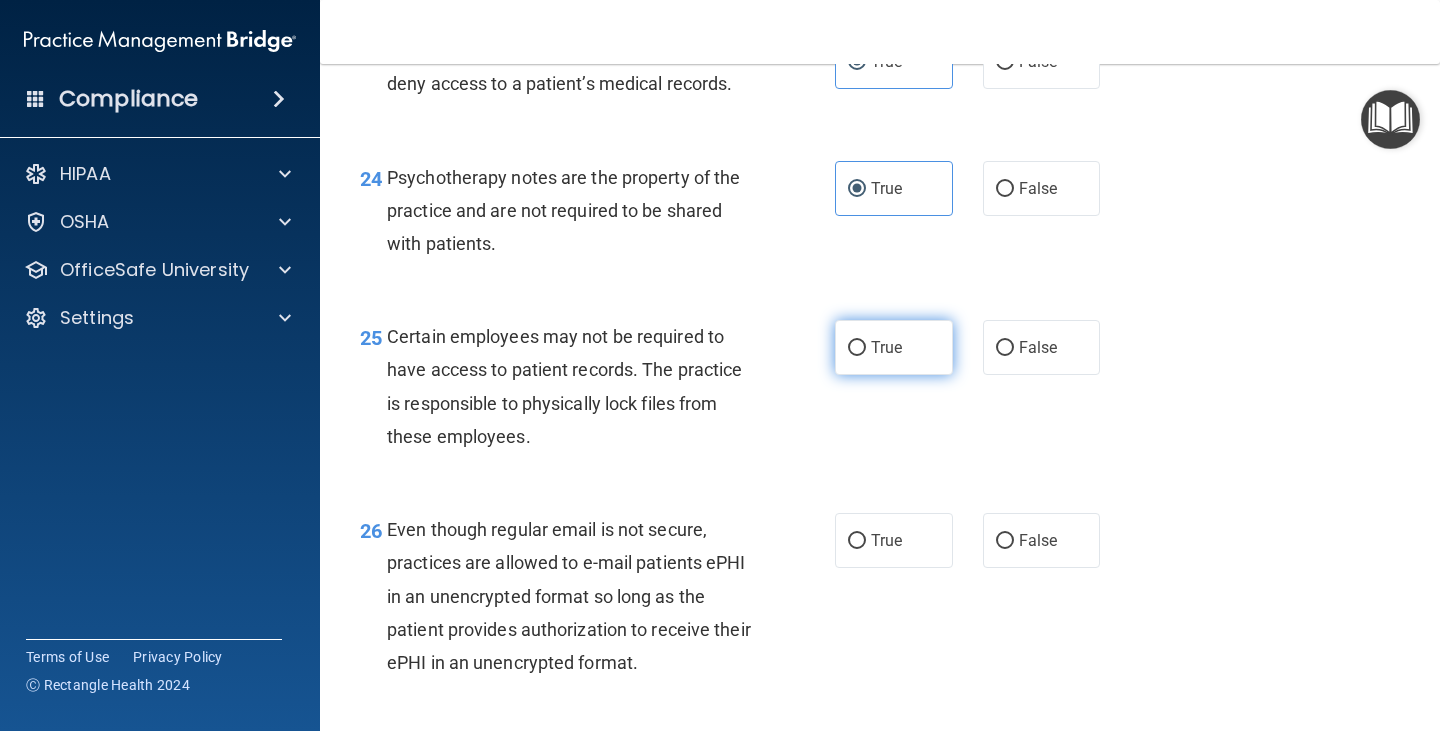 click on "True" at bounding box center (894, 347) 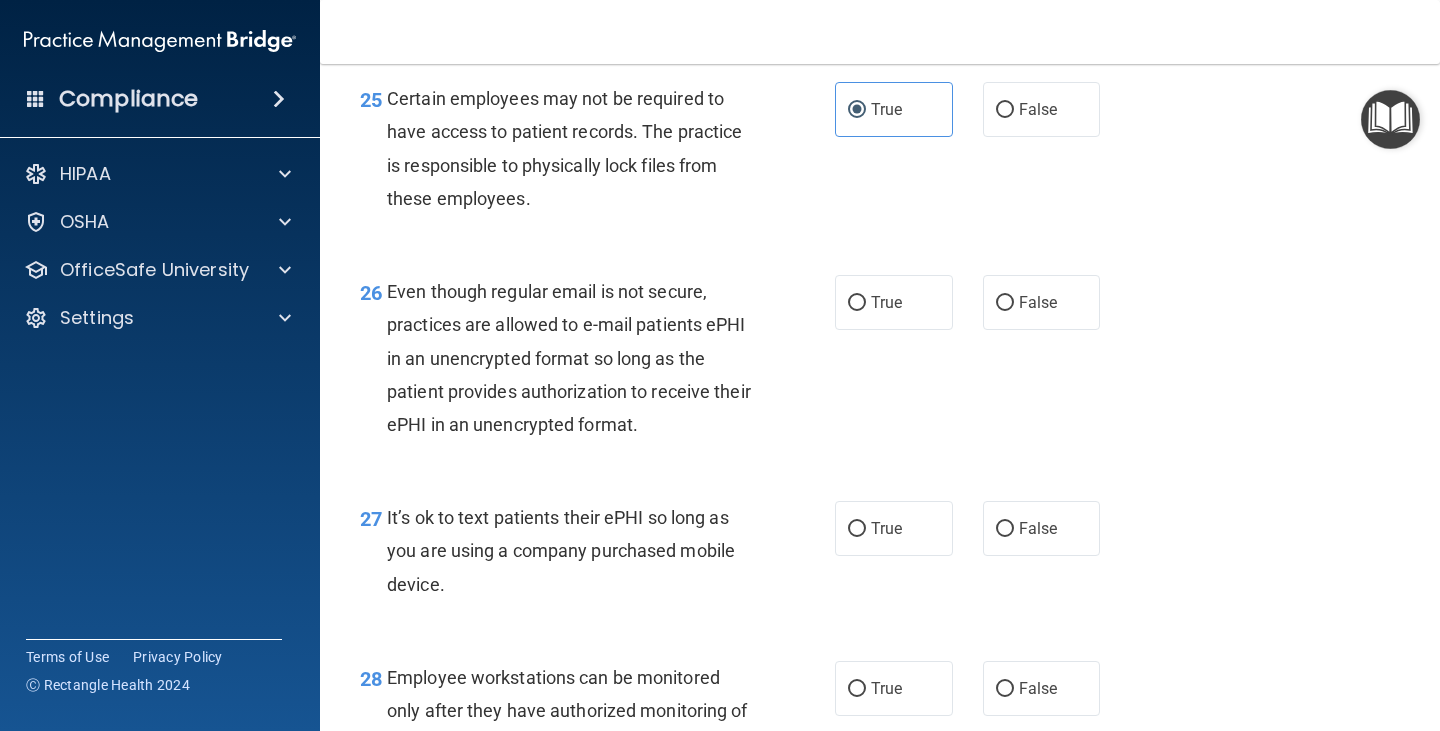 scroll, scrollTop: 4900, scrollLeft: 0, axis: vertical 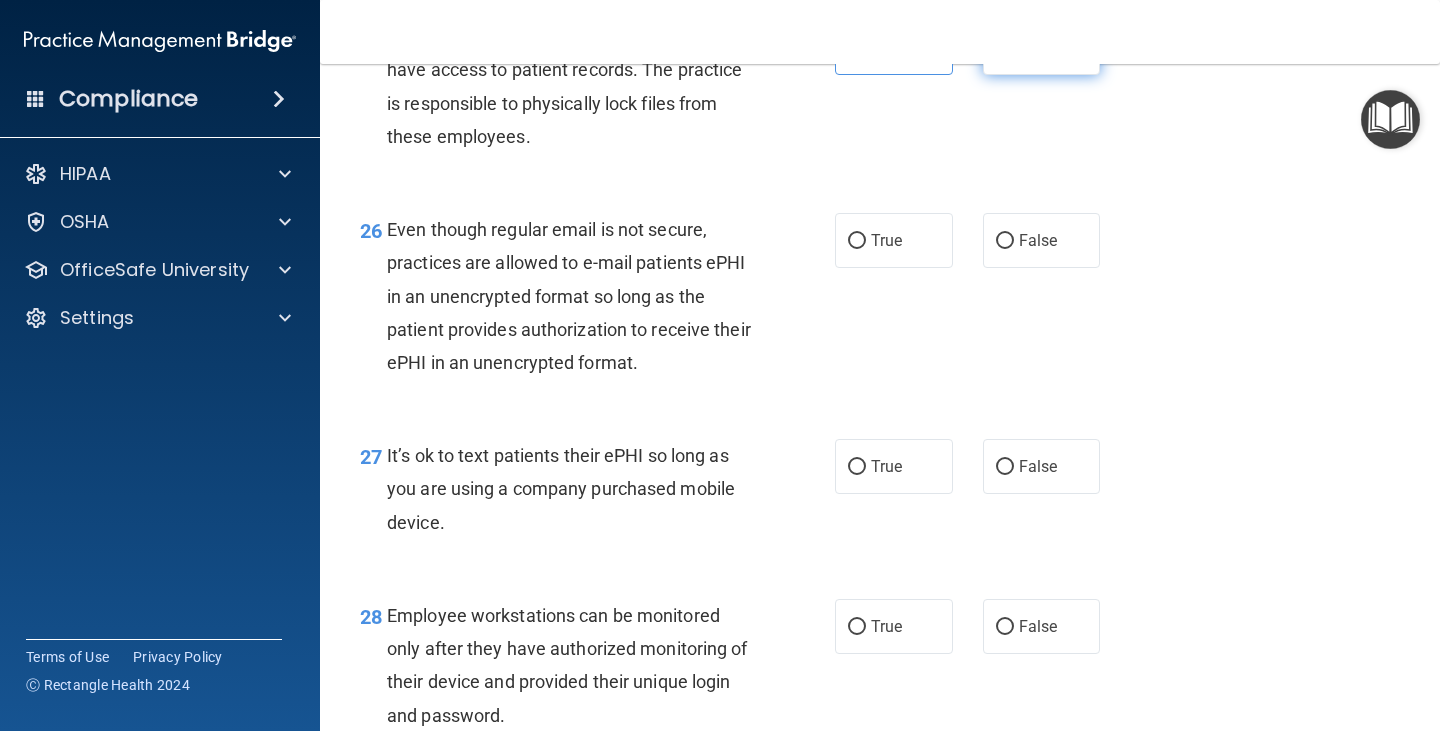click on "False" at bounding box center (1005, 48) 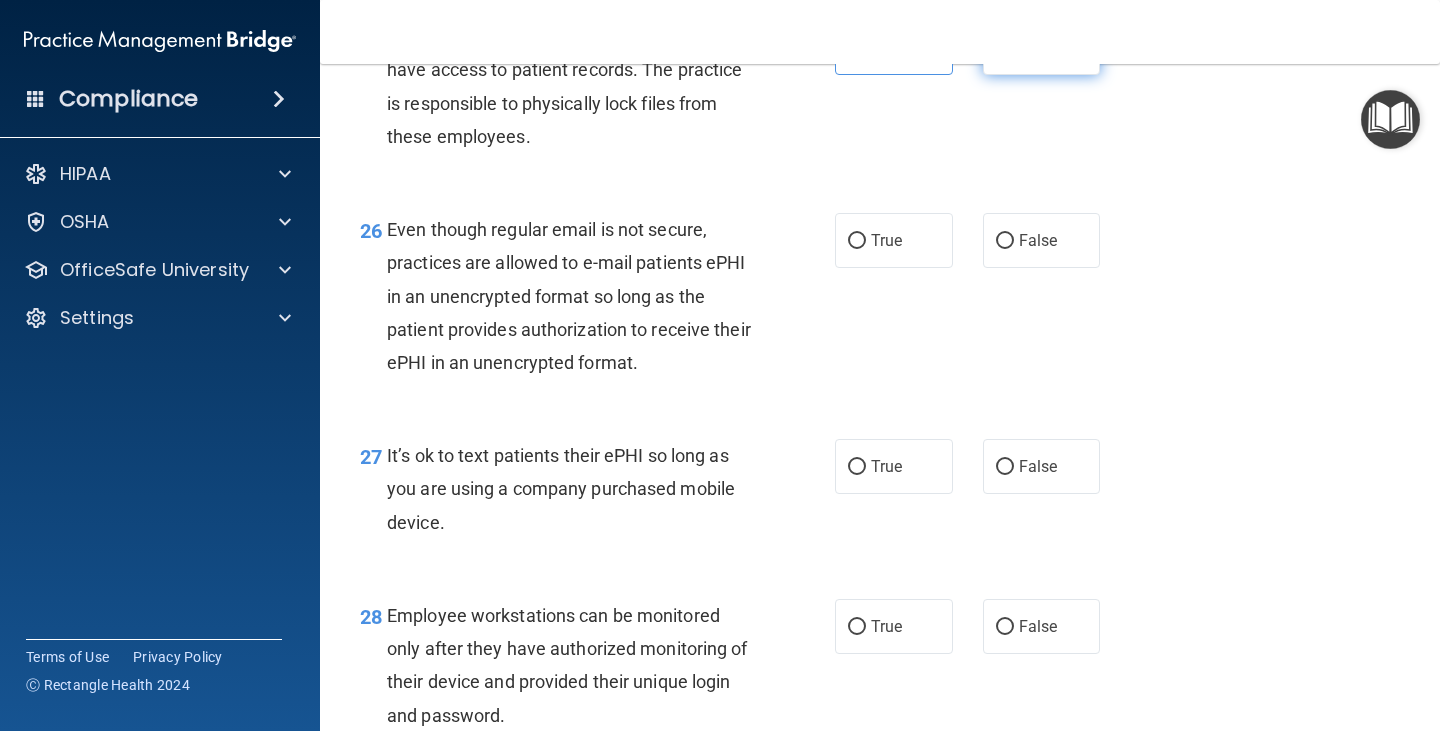 radio on "false" 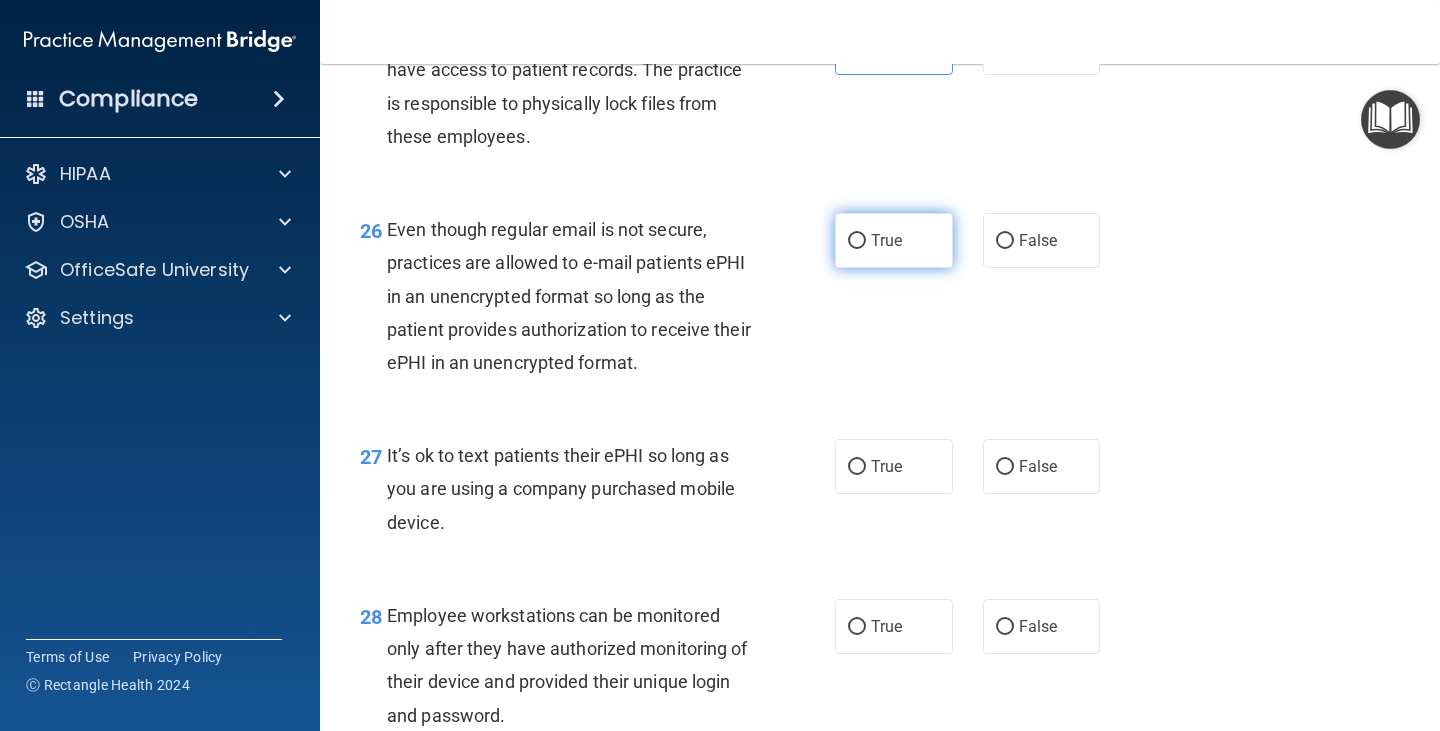 click on "True" at bounding box center [894, 240] 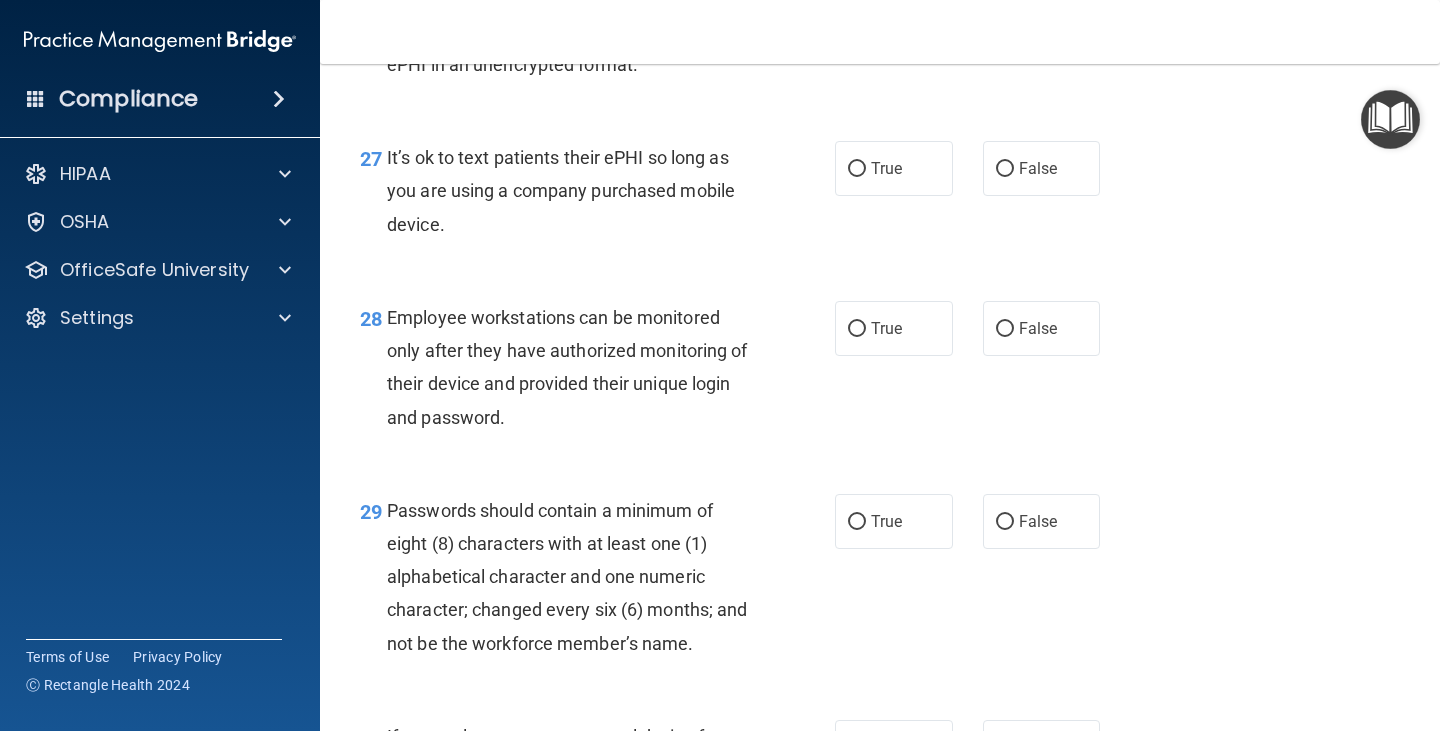 scroll, scrollTop: 5200, scrollLeft: 0, axis: vertical 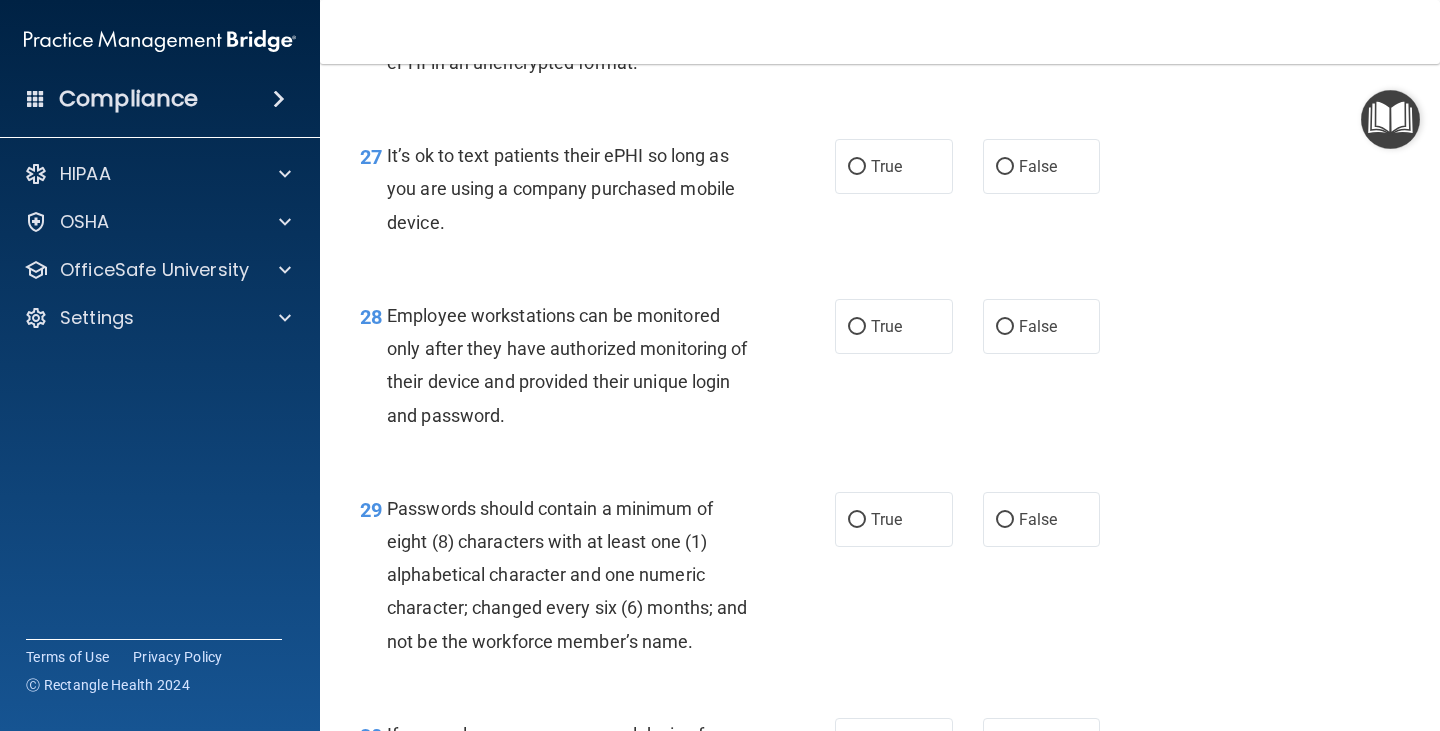 click on "True           False" at bounding box center [976, 166] 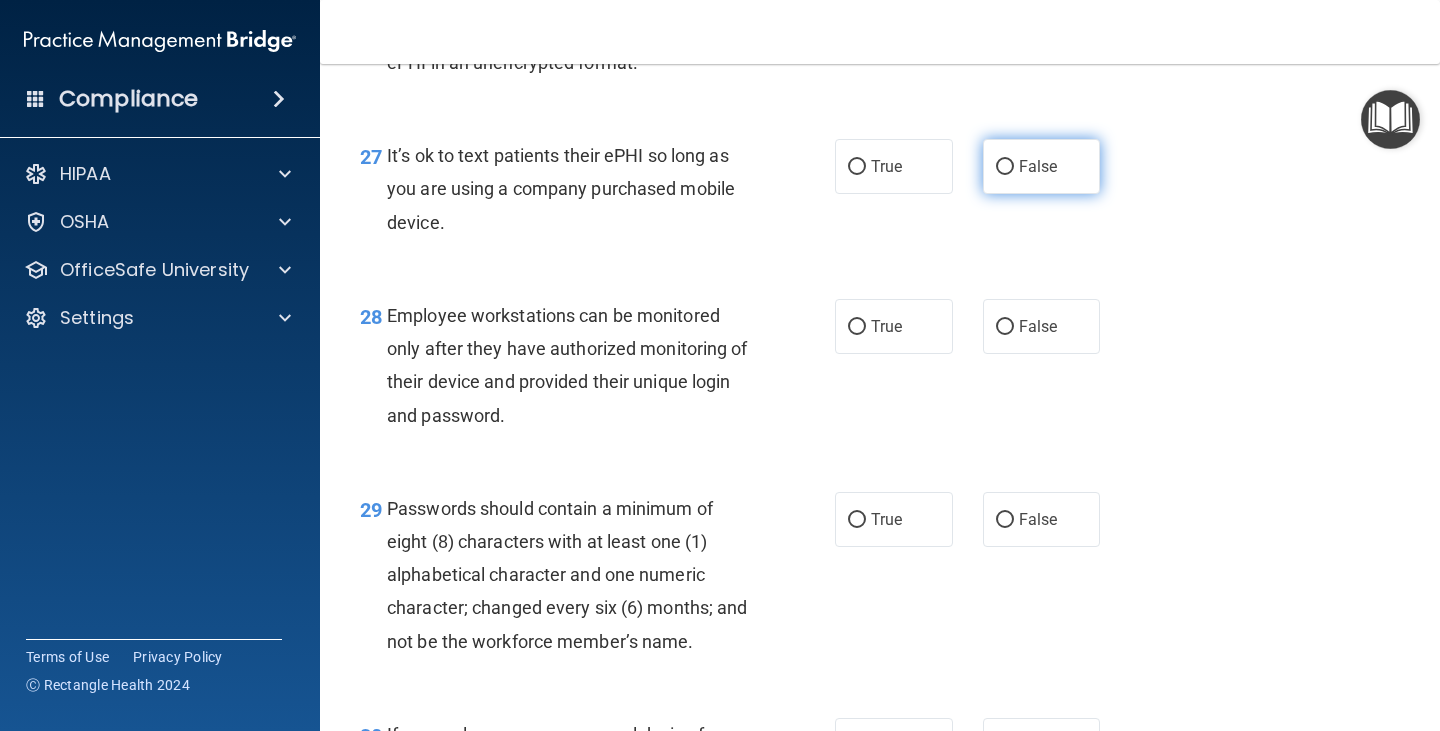 click on "False" at bounding box center (1042, 166) 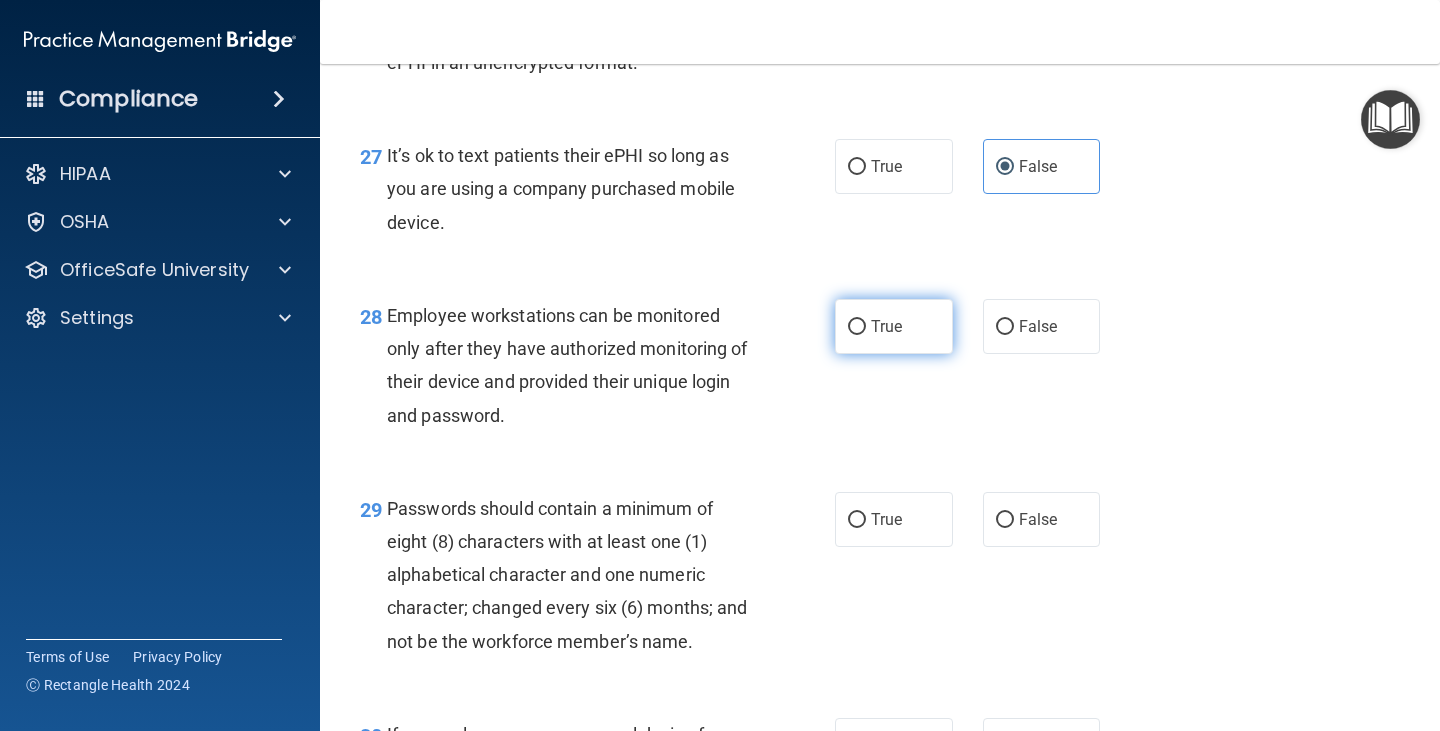 click on "True" at bounding box center [886, 326] 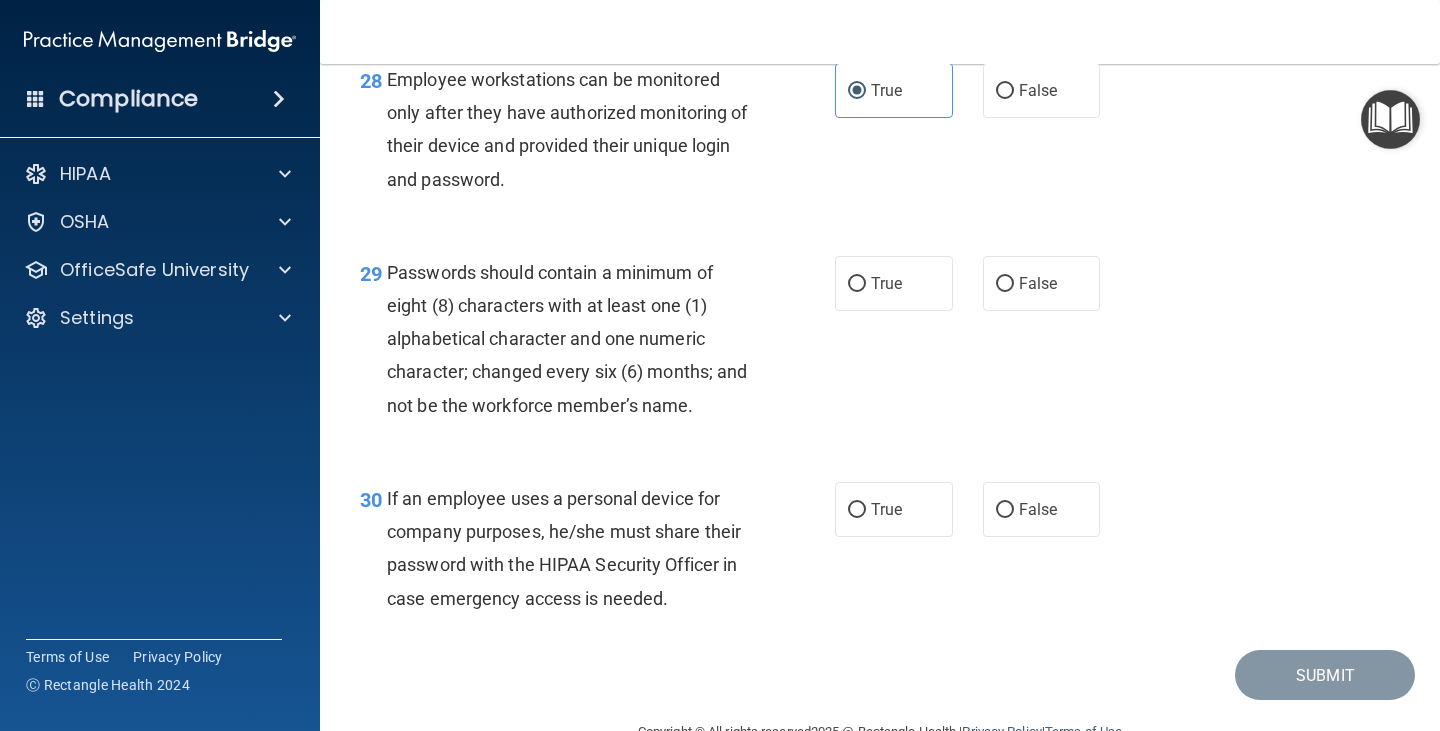 scroll, scrollTop: 5500, scrollLeft: 0, axis: vertical 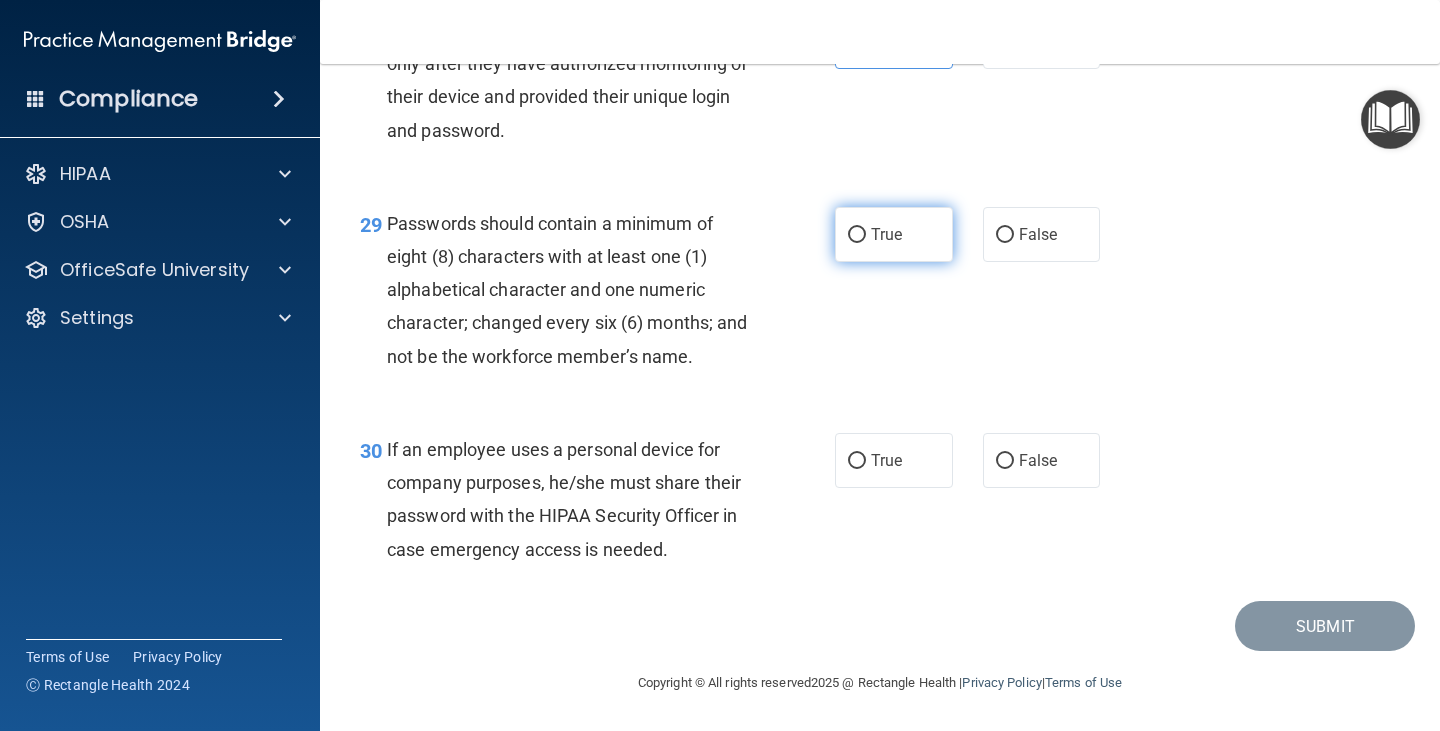 click on "True" at bounding box center (894, 234) 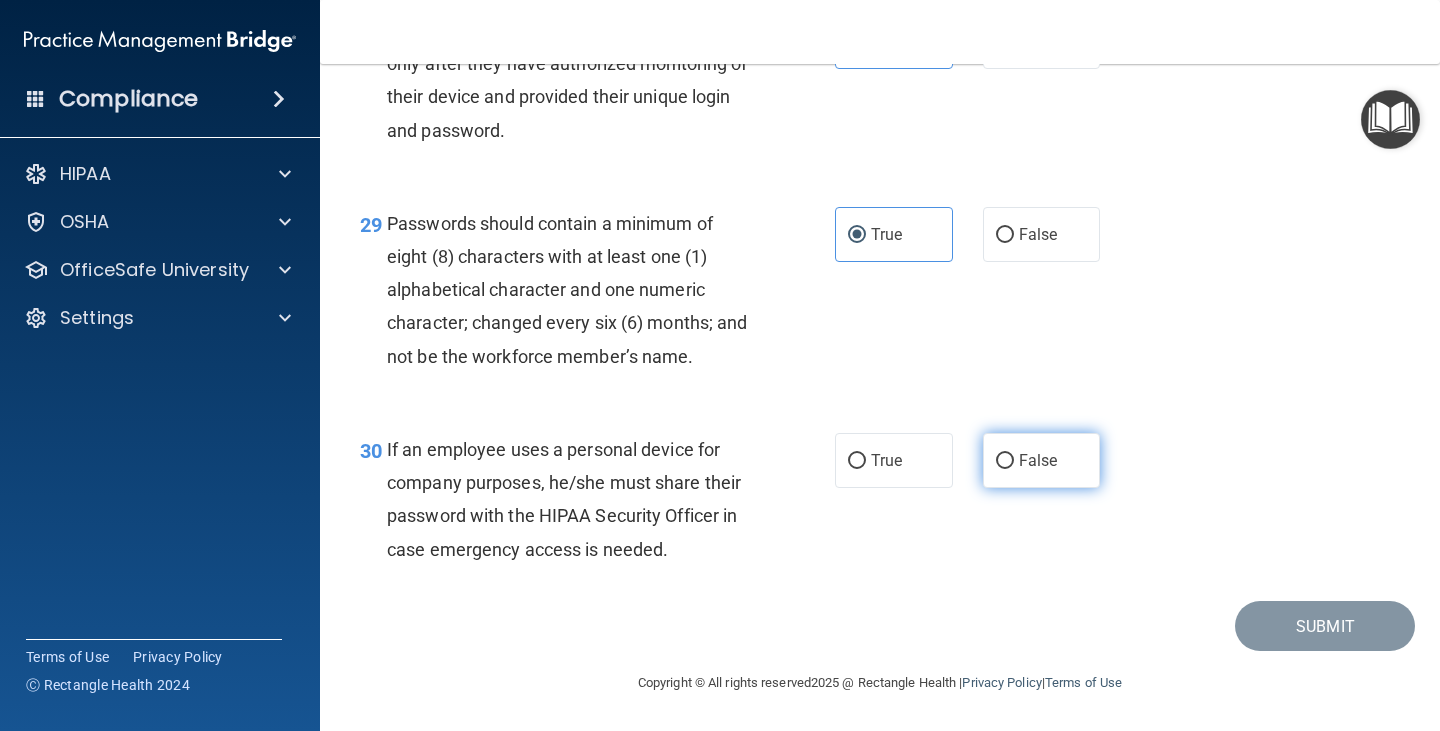 click on "False" at bounding box center [1042, 460] 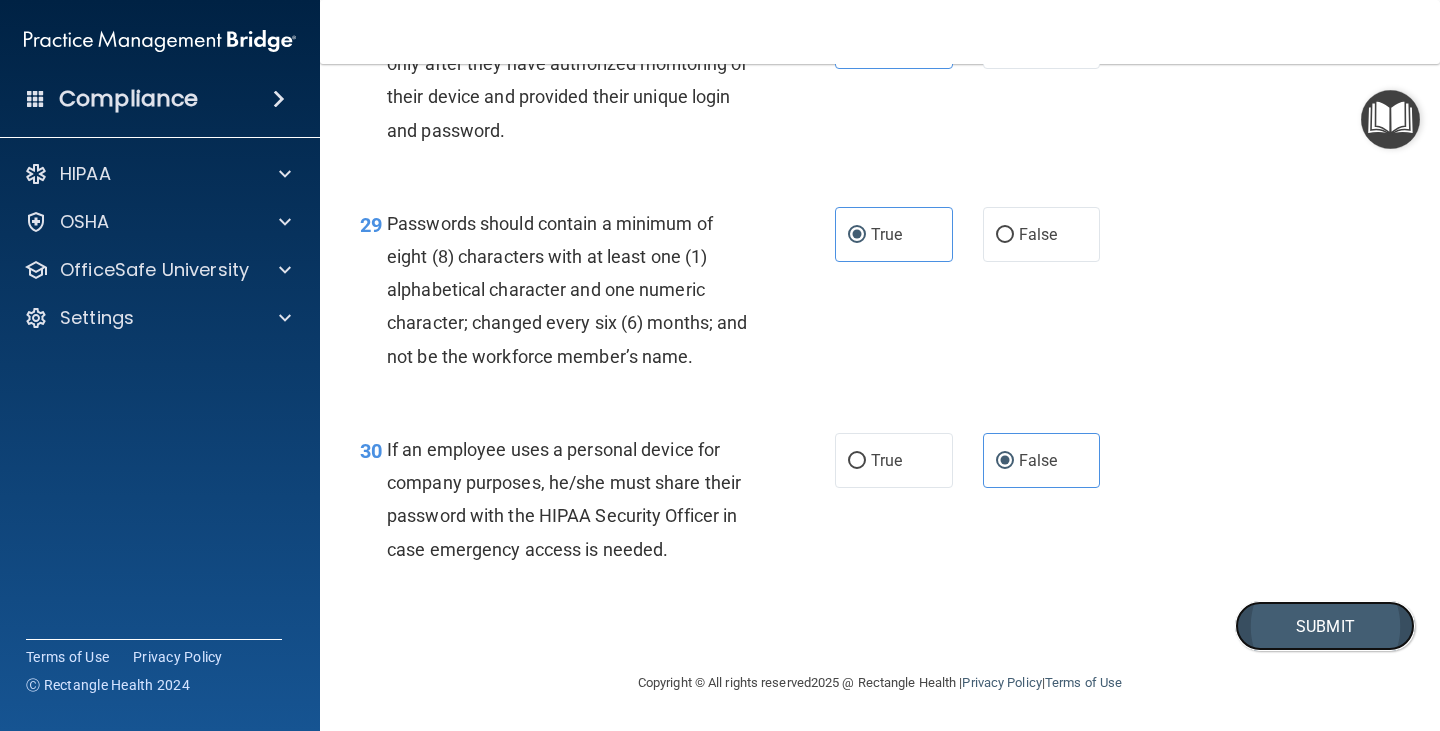 click on "Submit" at bounding box center (1325, 626) 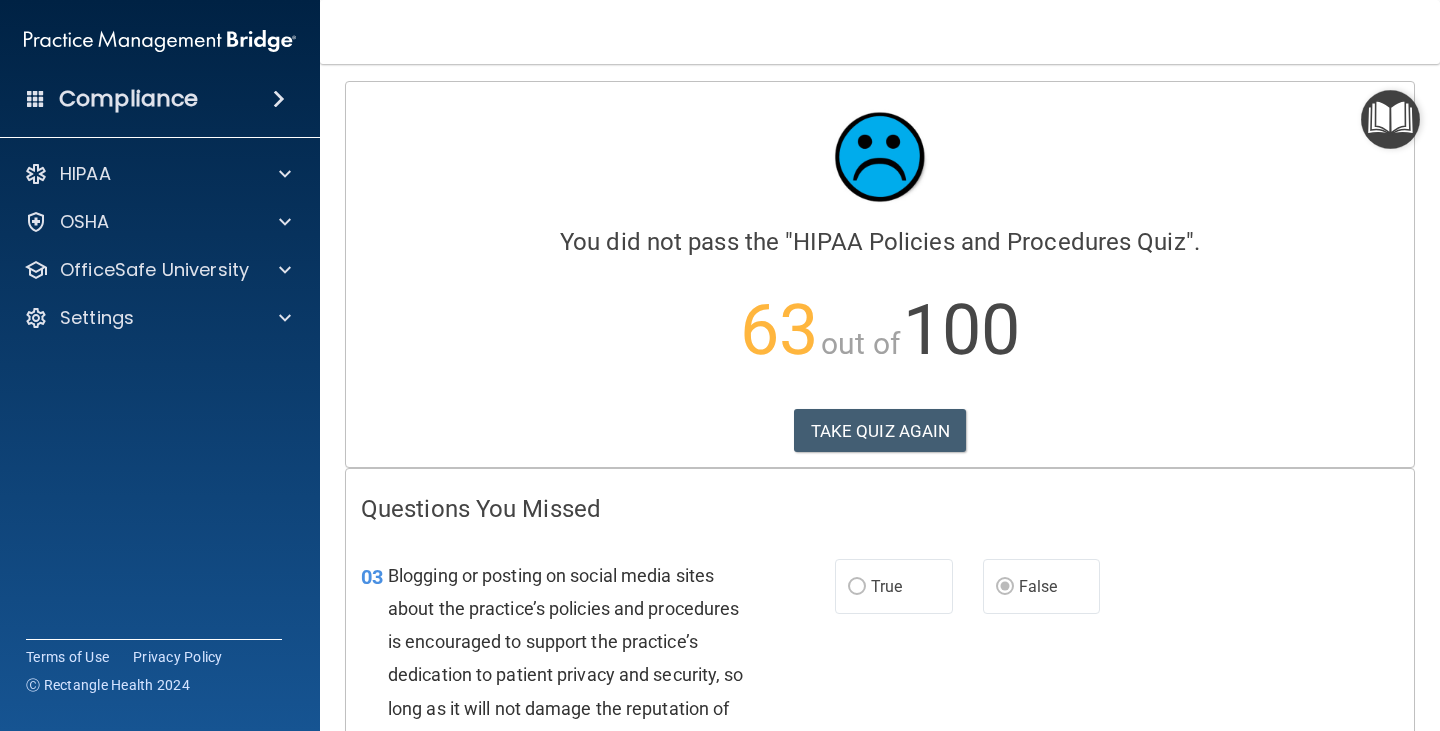 scroll, scrollTop: 0, scrollLeft: 0, axis: both 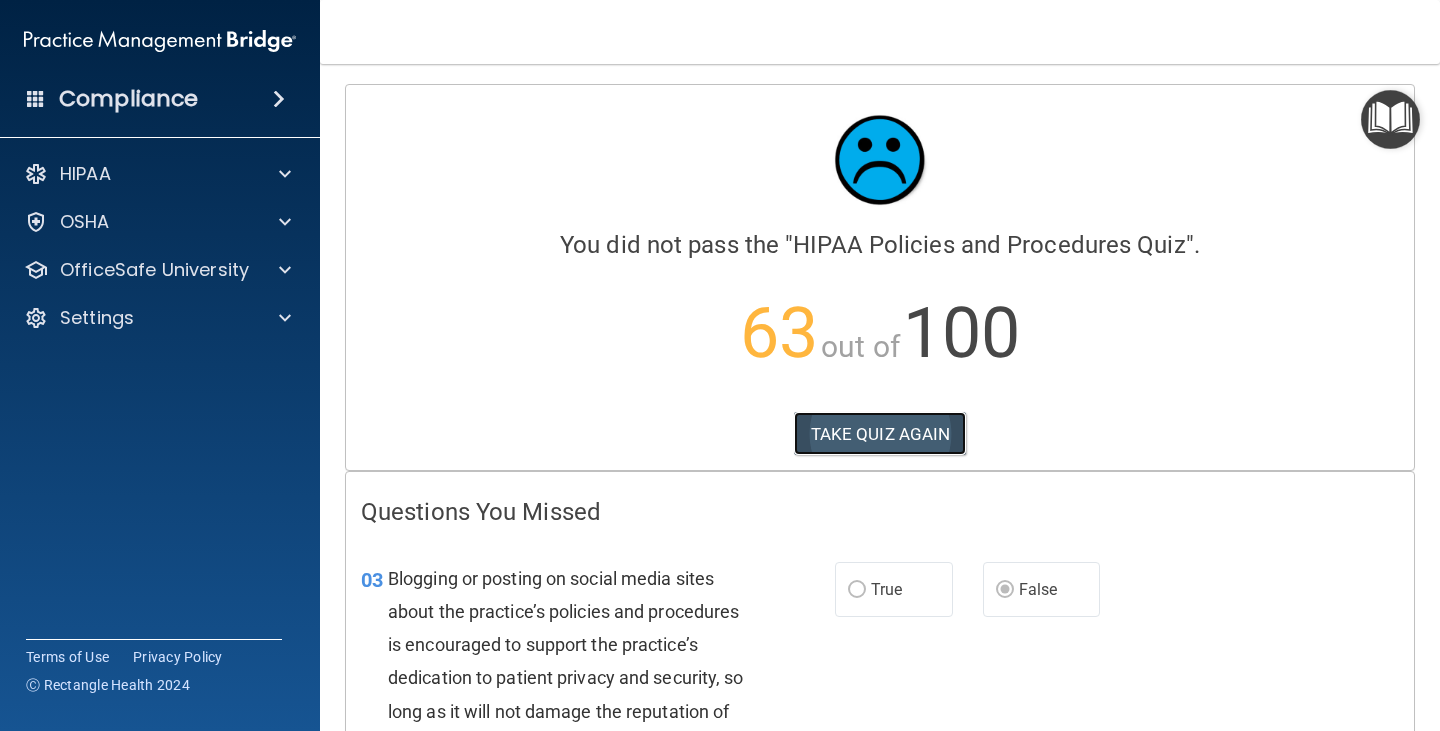 click on "TAKE QUIZ AGAIN" at bounding box center [880, 434] 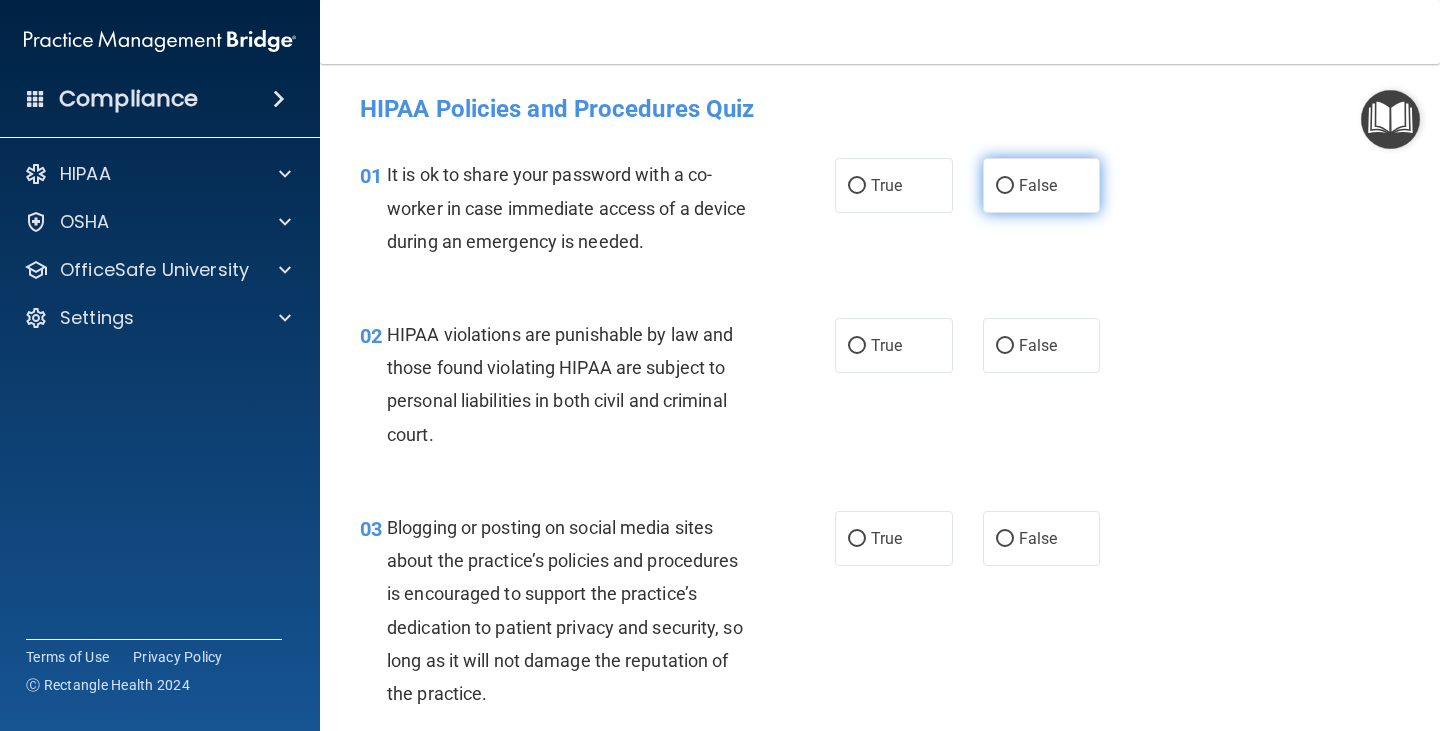 click on "False" at bounding box center (1038, 185) 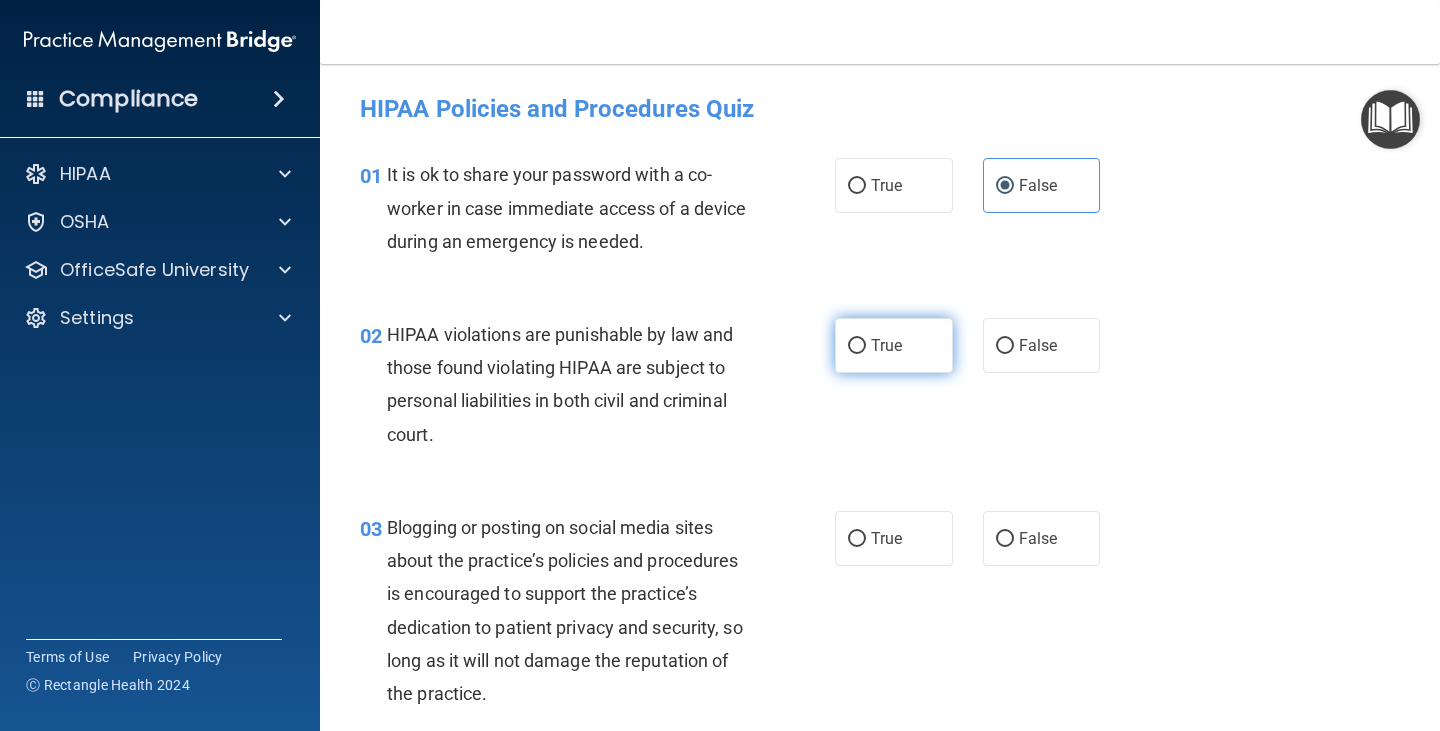 click on "True" at bounding box center [894, 345] 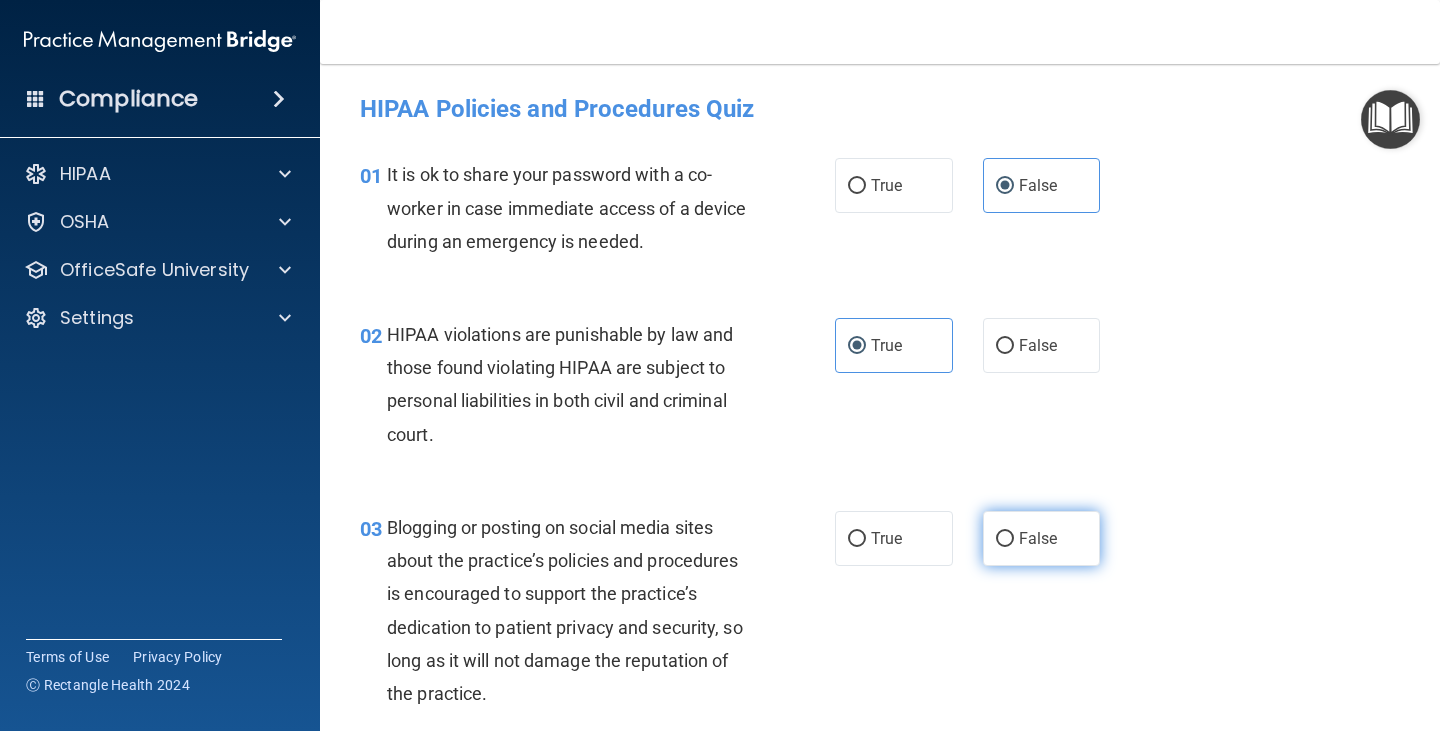 click on "False" at bounding box center (1042, 538) 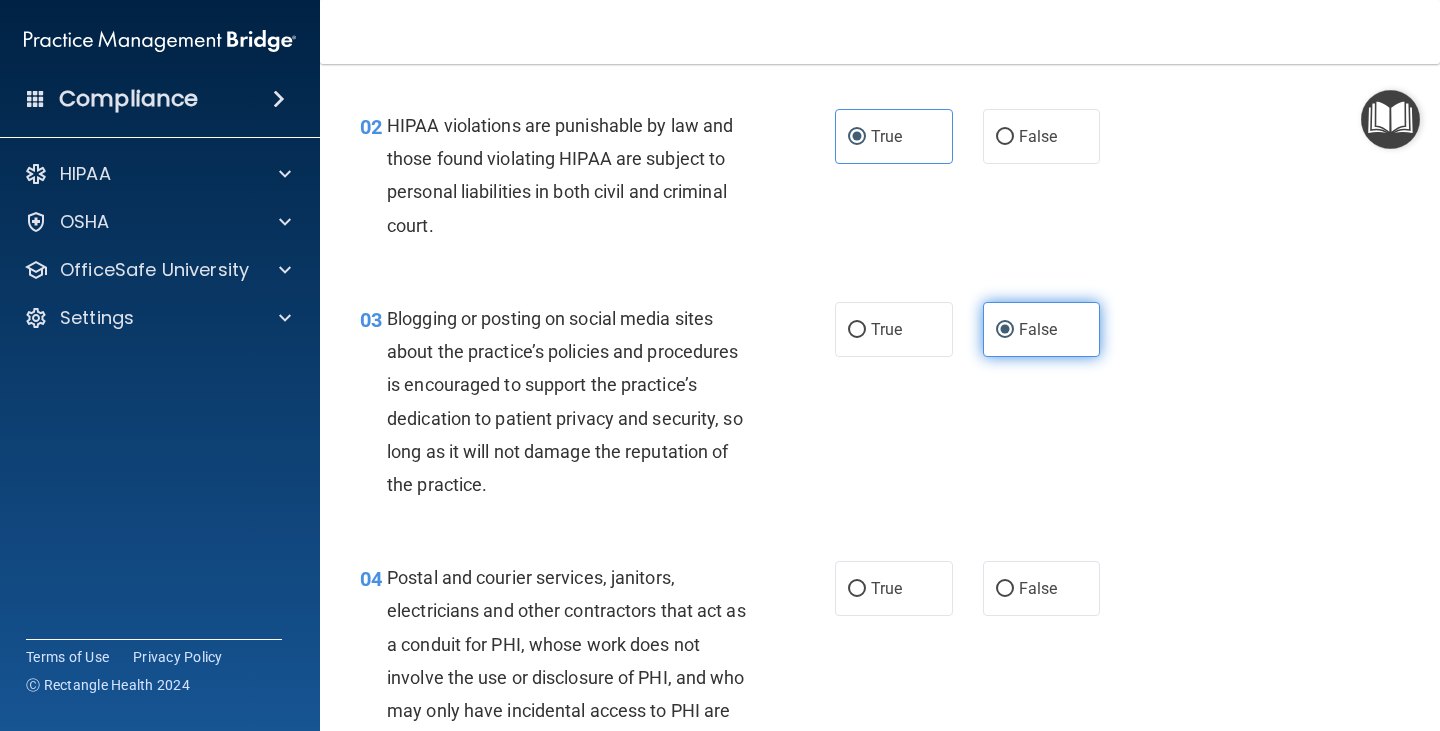 scroll, scrollTop: 300, scrollLeft: 0, axis: vertical 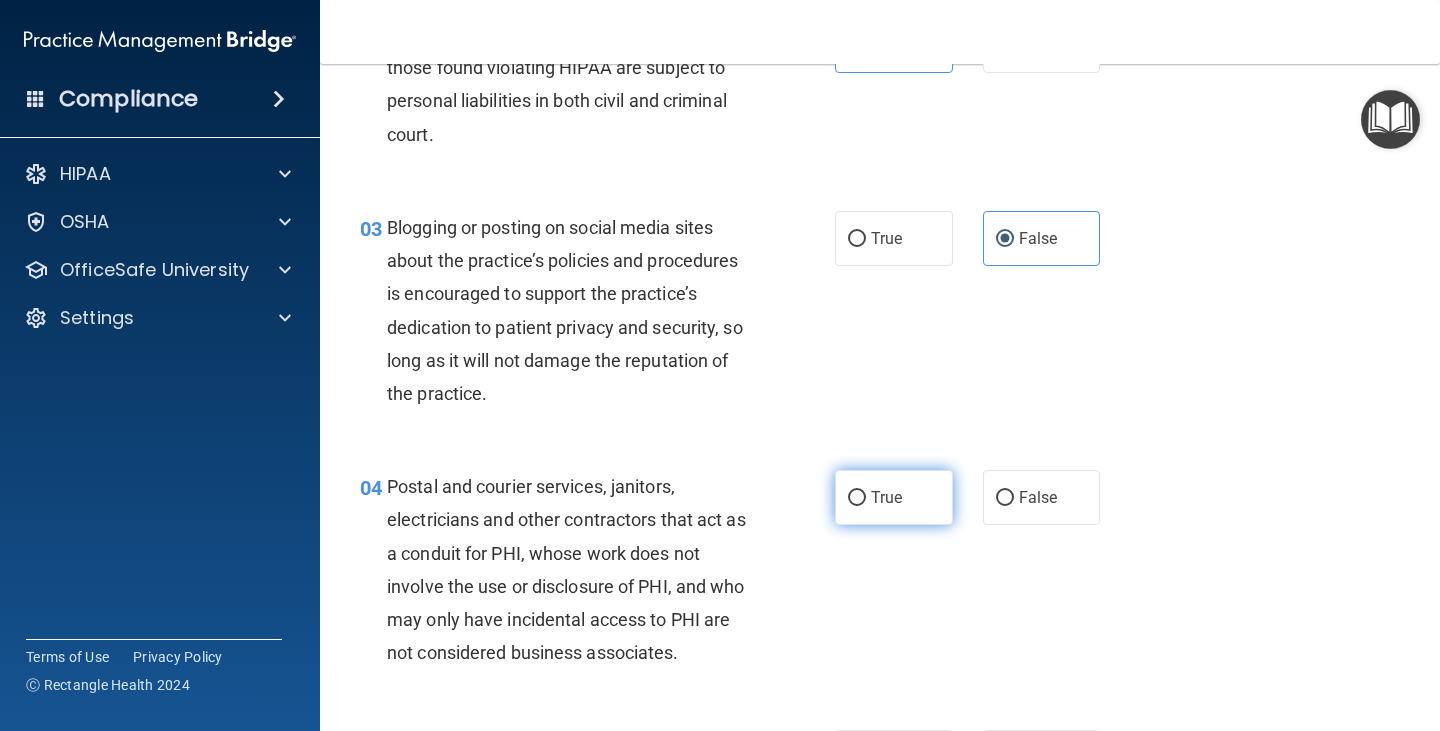 click on "True" at bounding box center (886, 497) 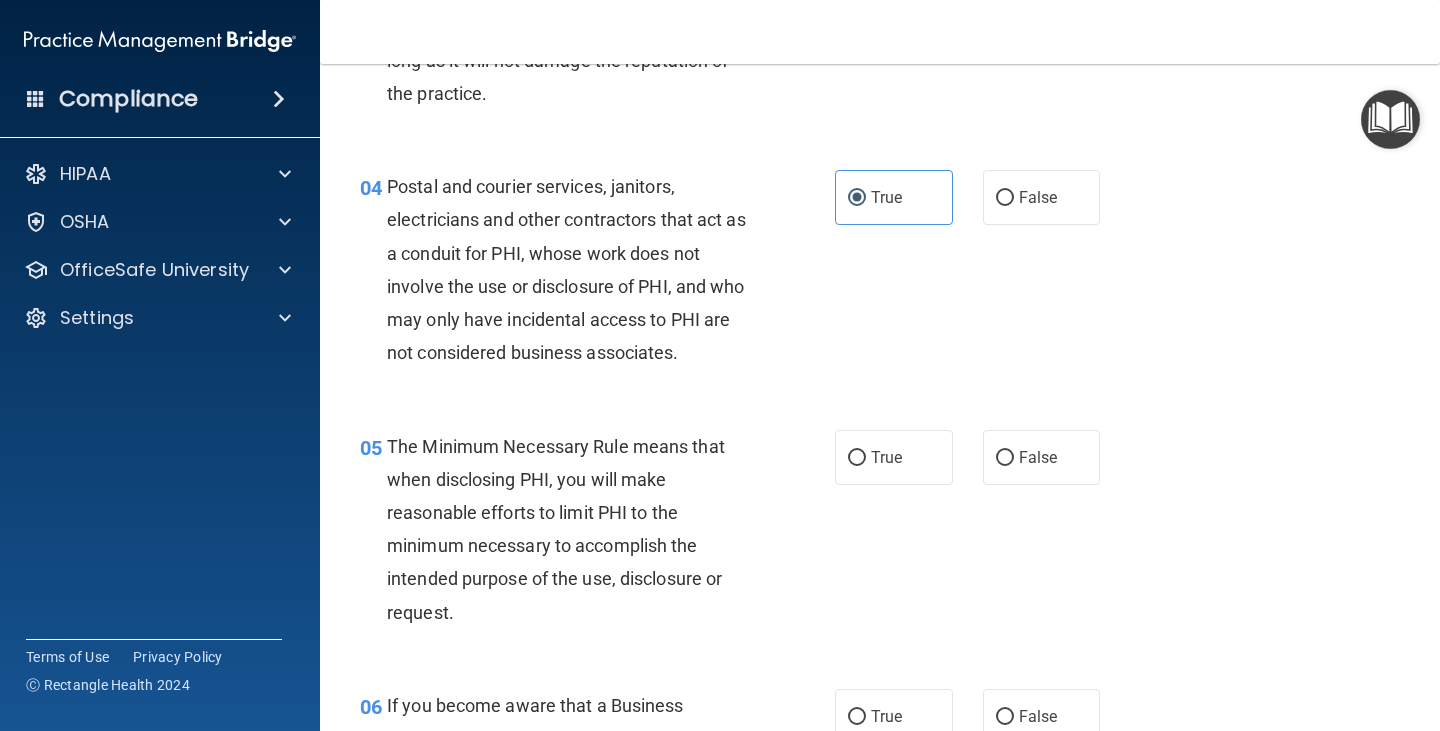 scroll, scrollTop: 700, scrollLeft: 0, axis: vertical 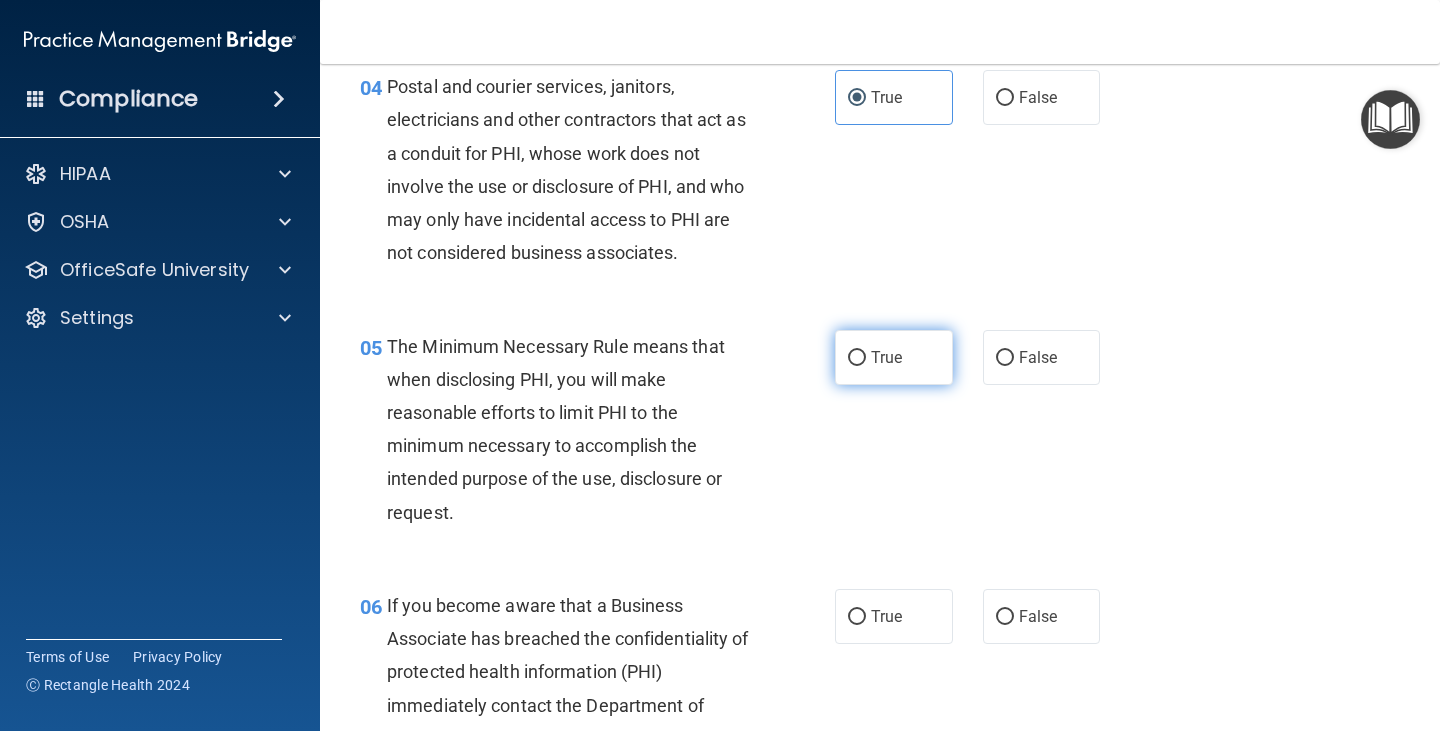 click on "True" at bounding box center [886, 357] 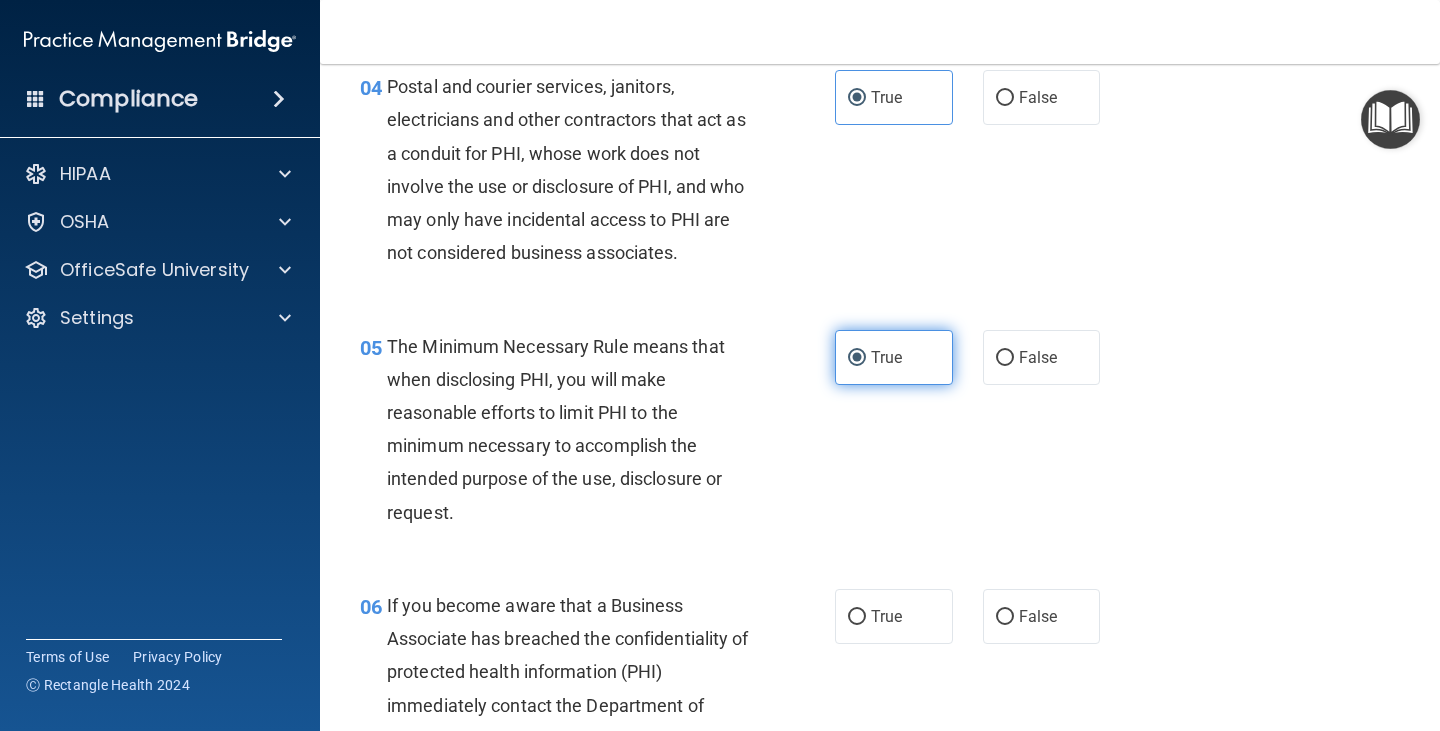 scroll, scrollTop: 800, scrollLeft: 0, axis: vertical 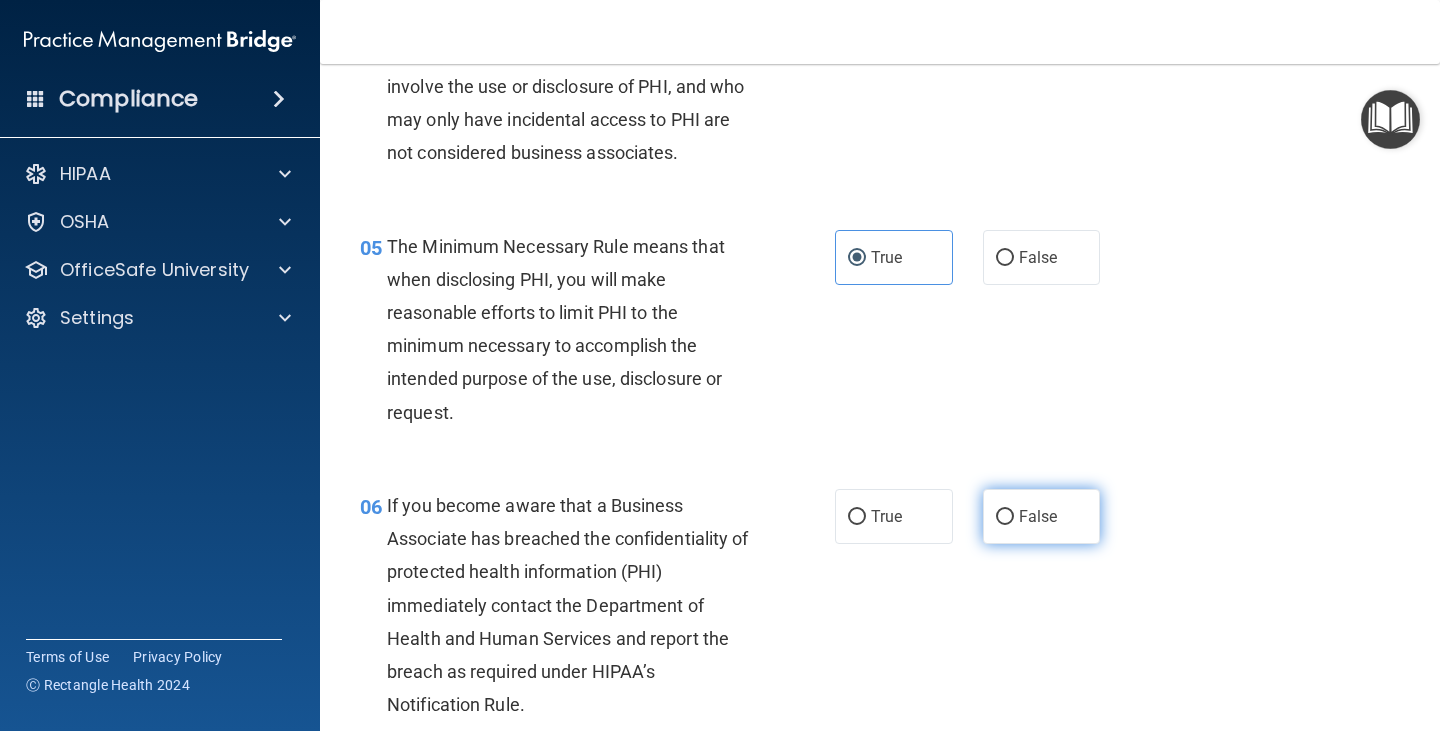 click on "False" at bounding box center (1005, 517) 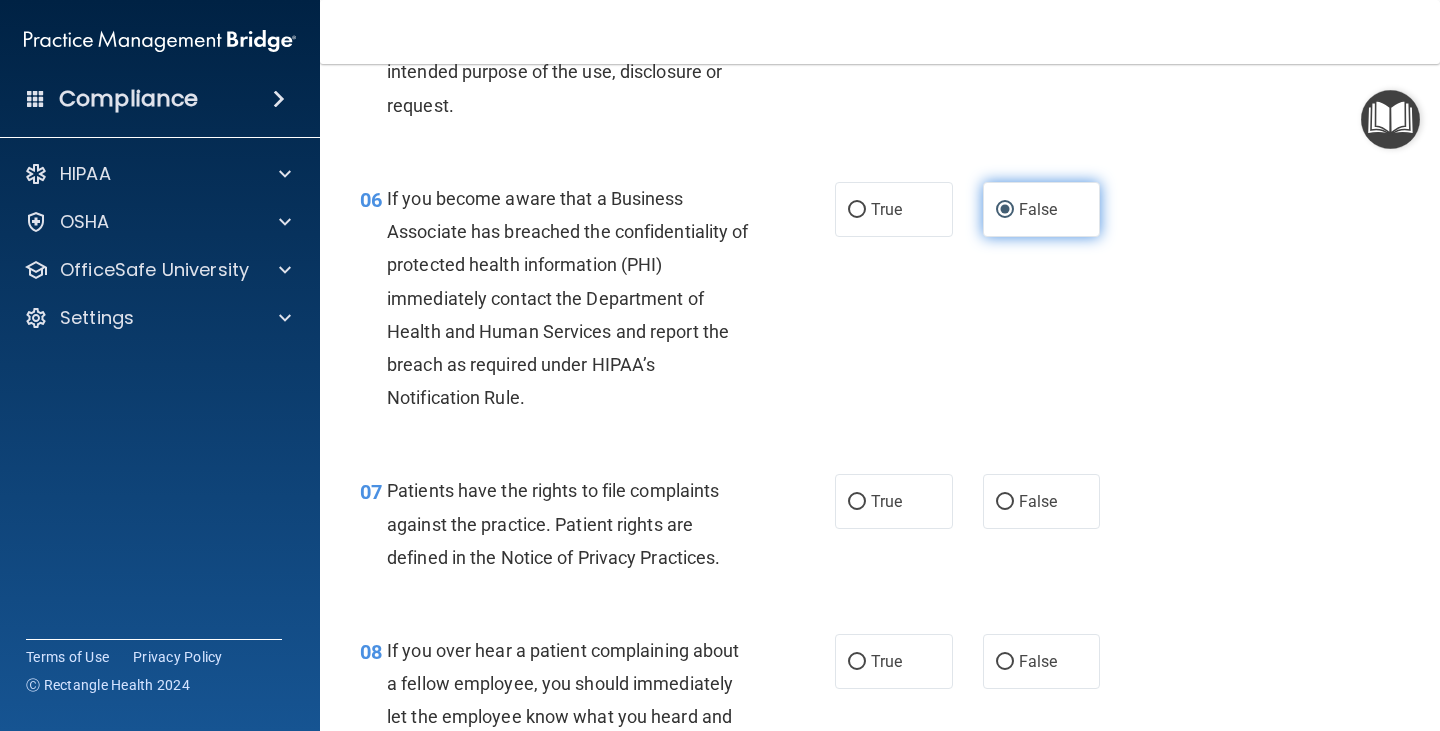 scroll, scrollTop: 1200, scrollLeft: 0, axis: vertical 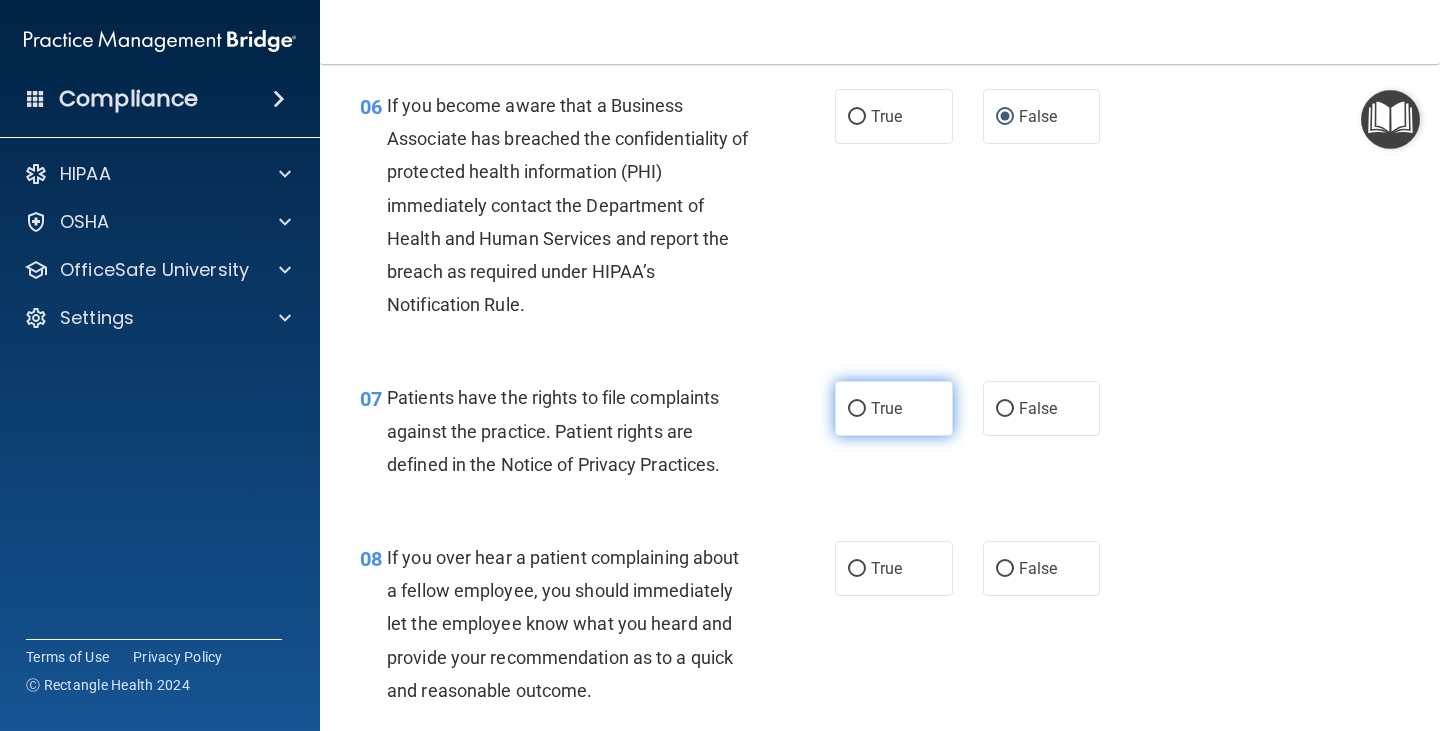 click on "True" at bounding box center [894, 408] 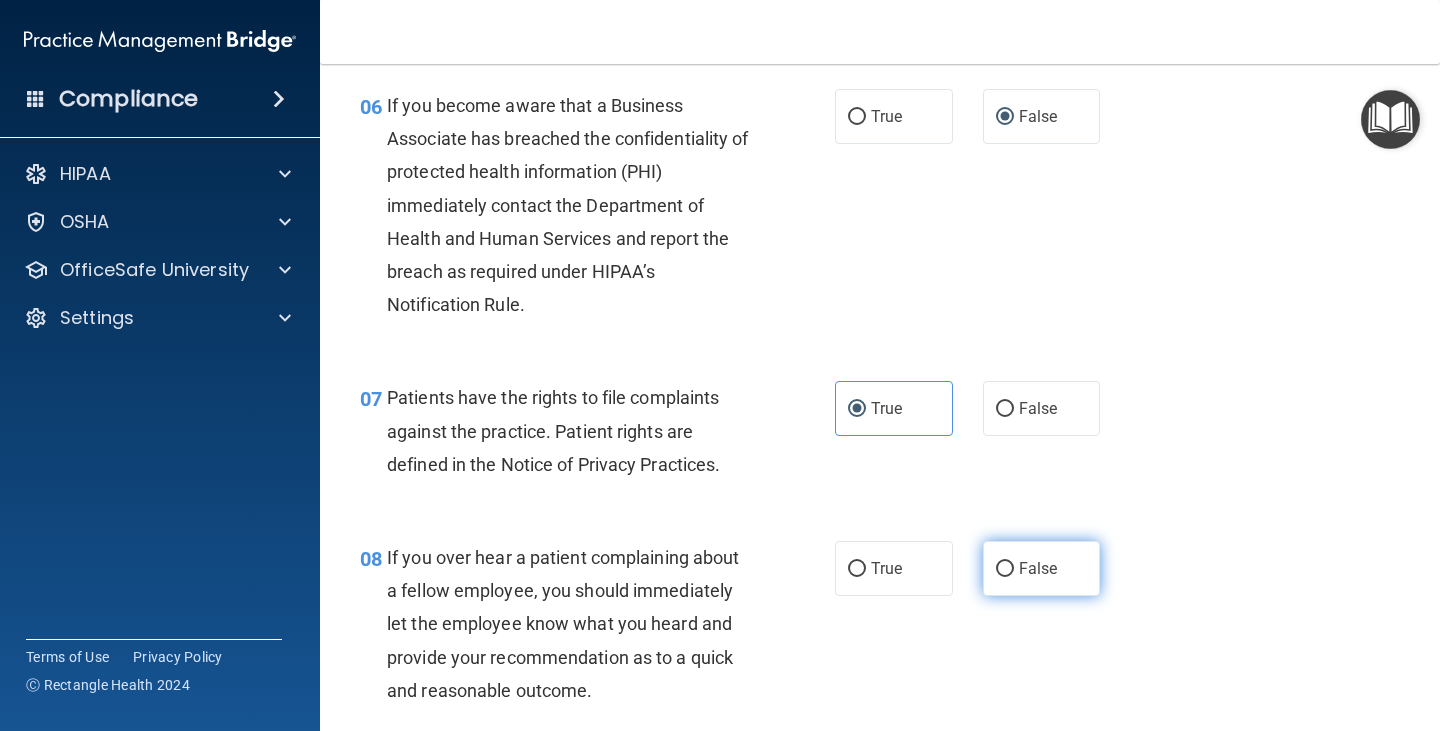 click on "False" at bounding box center [1042, 568] 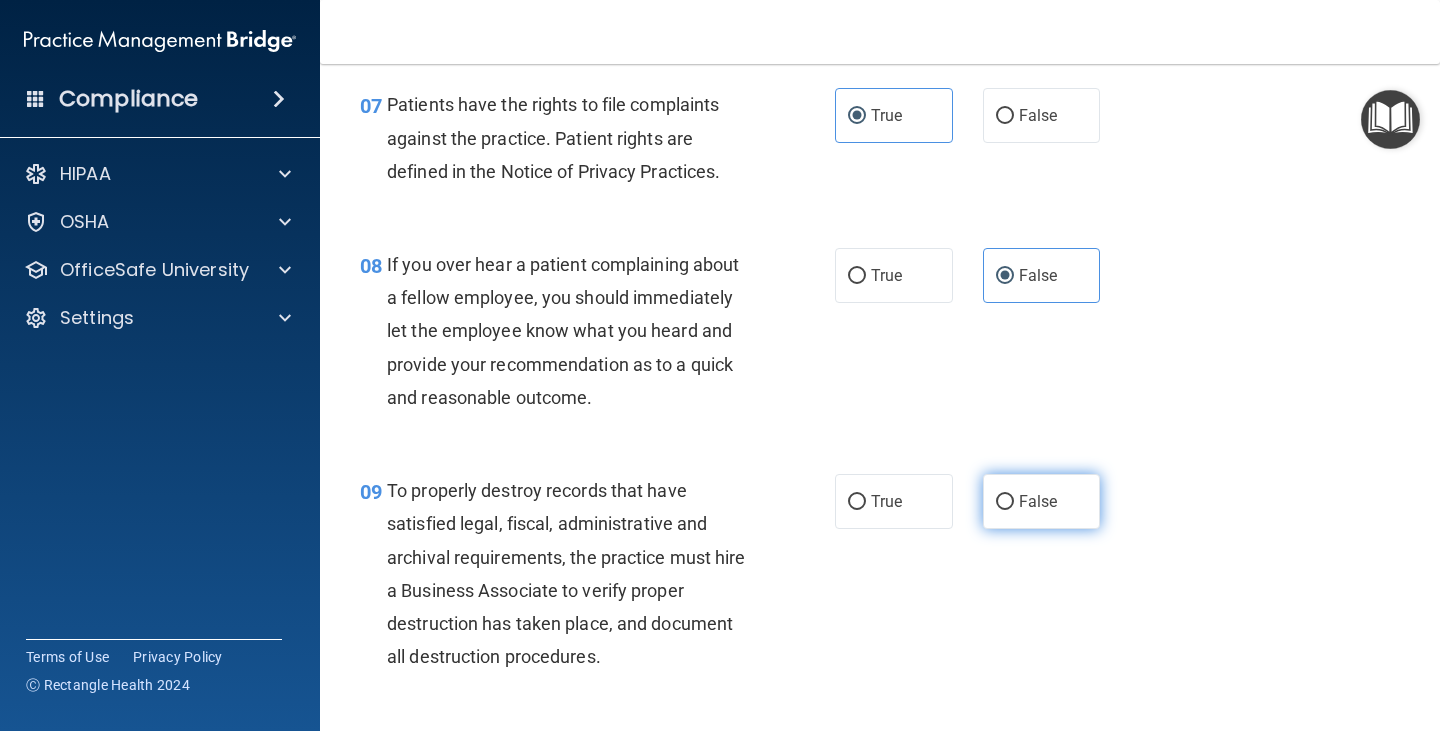 scroll, scrollTop: 1600, scrollLeft: 0, axis: vertical 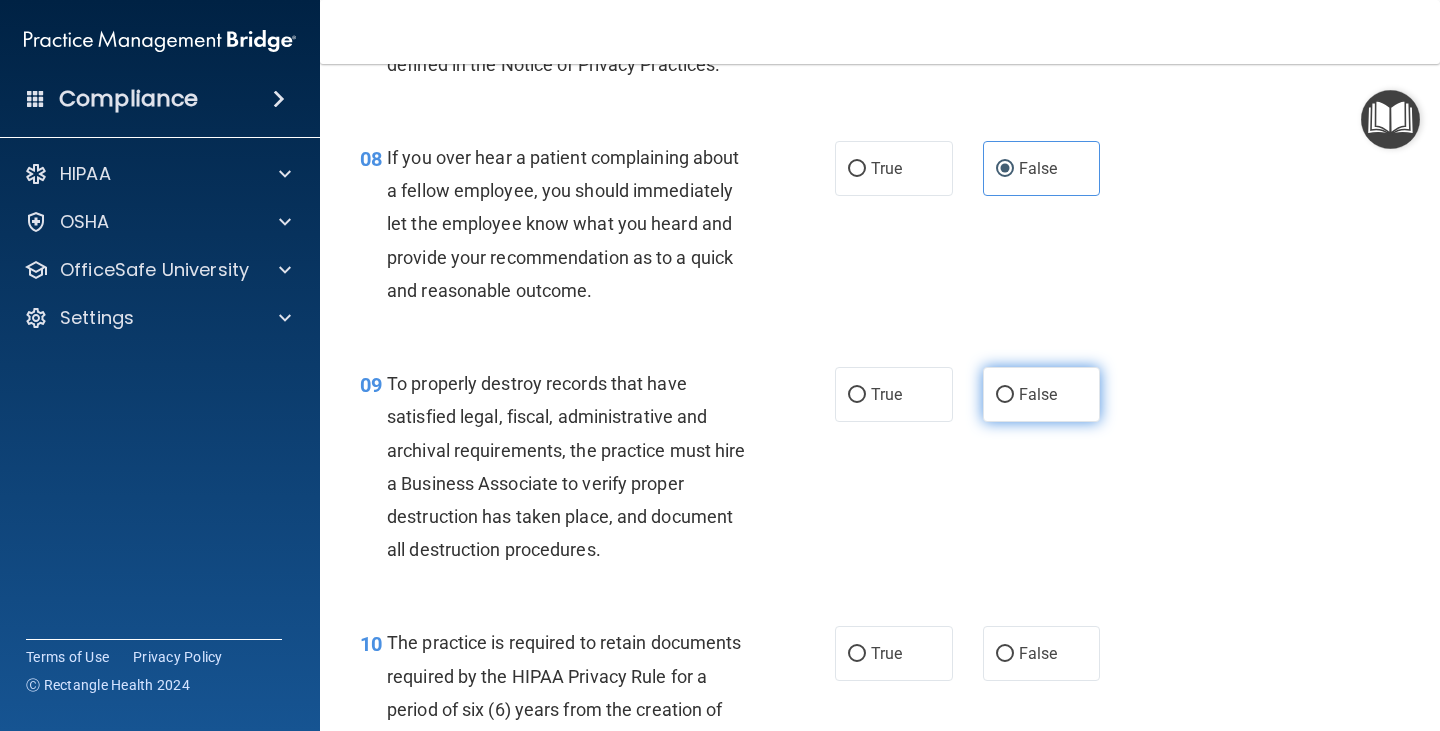 click on "False" at bounding box center [1038, 394] 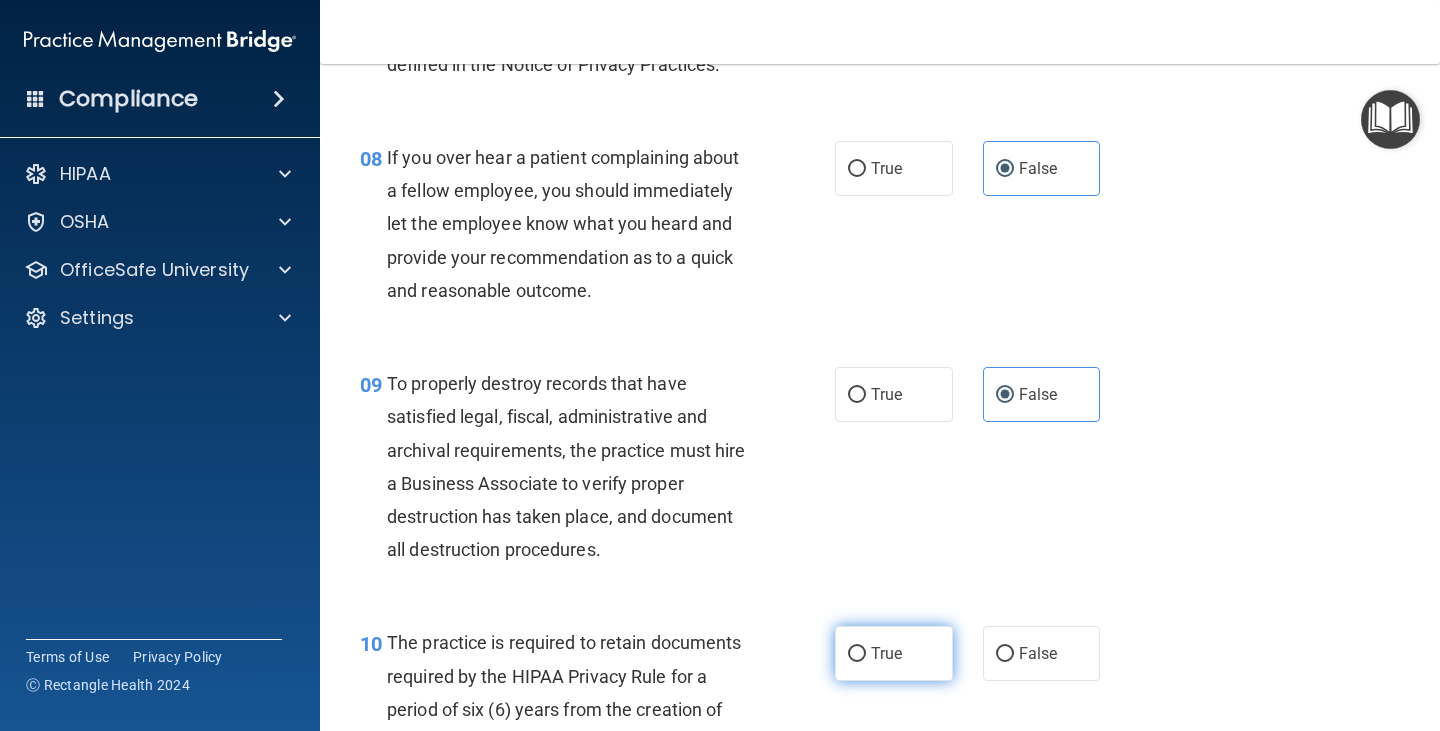 click on "True" at bounding box center (886, 653) 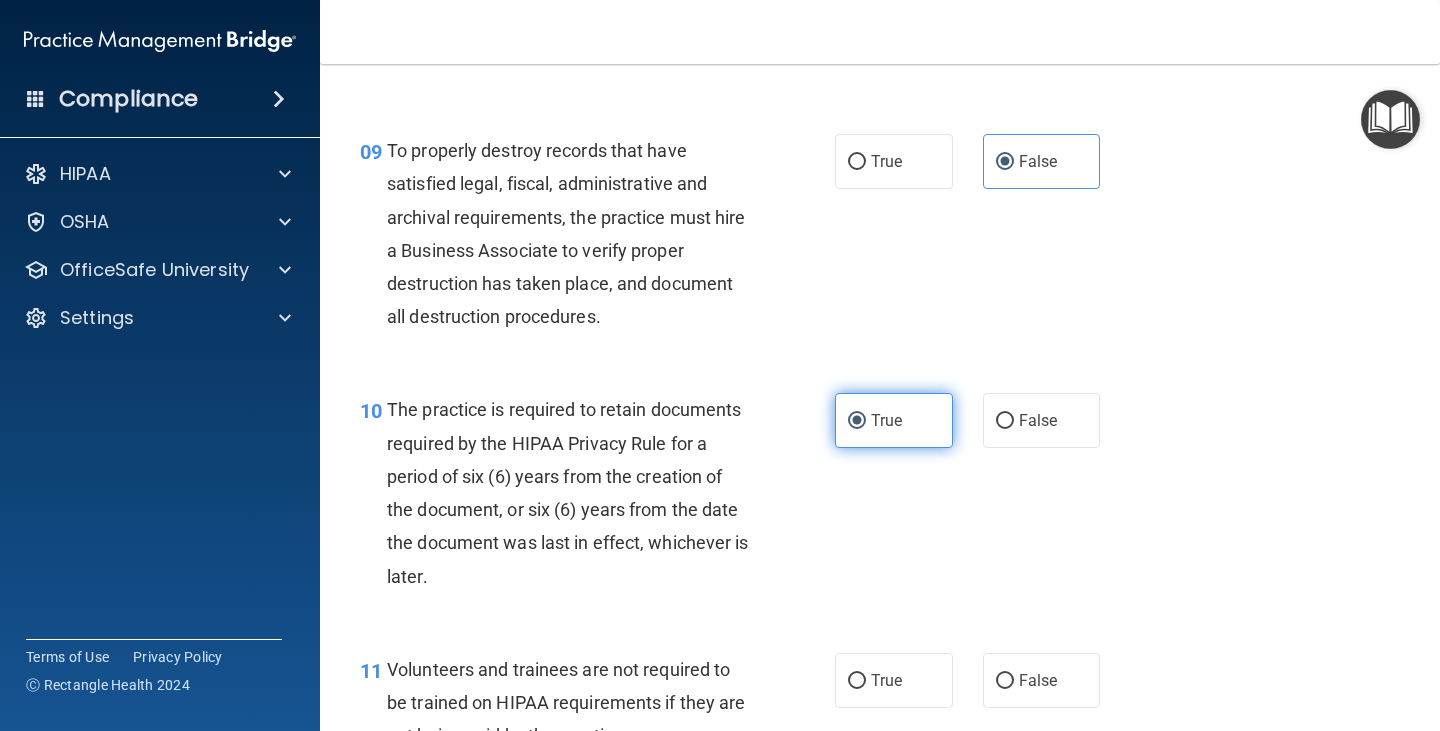 scroll, scrollTop: 2000, scrollLeft: 0, axis: vertical 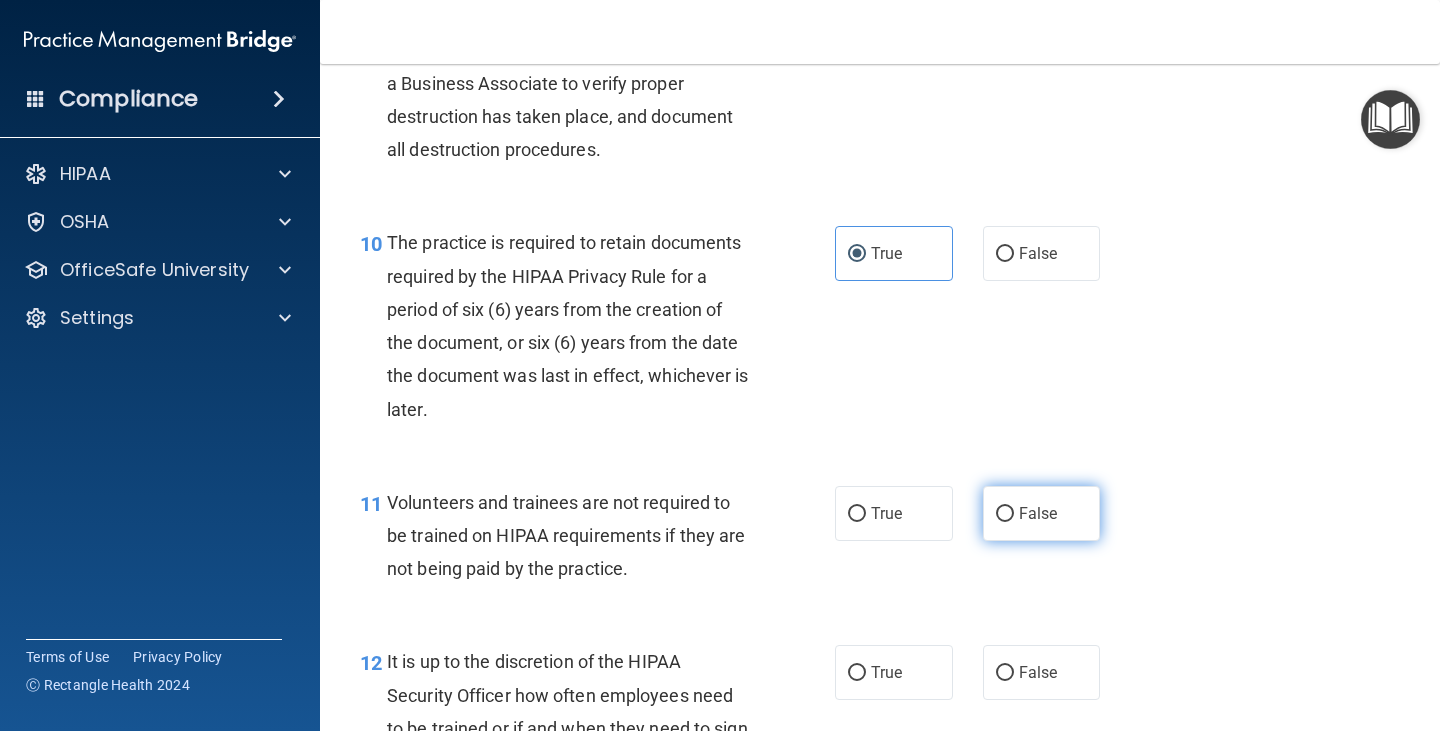 click on "False" at bounding box center [1038, 513] 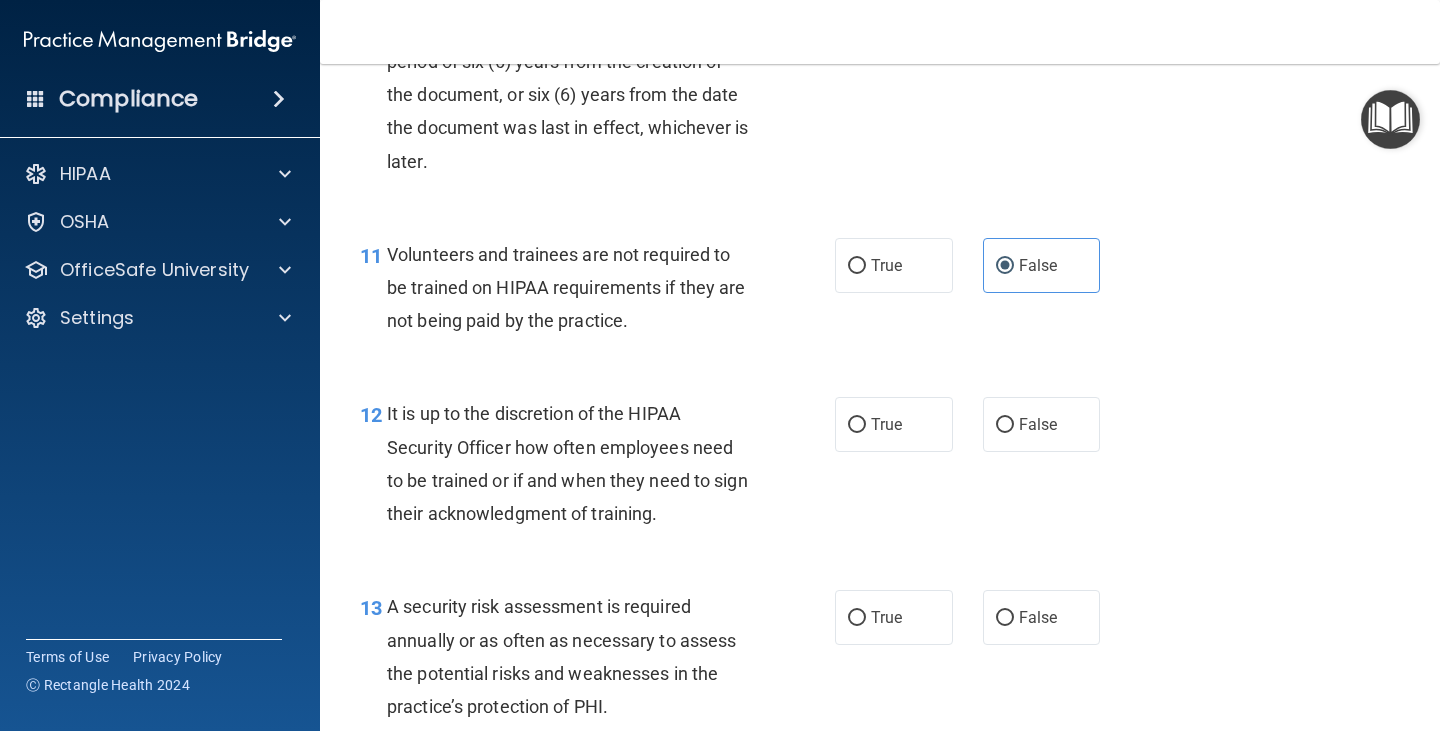 scroll, scrollTop: 2300, scrollLeft: 0, axis: vertical 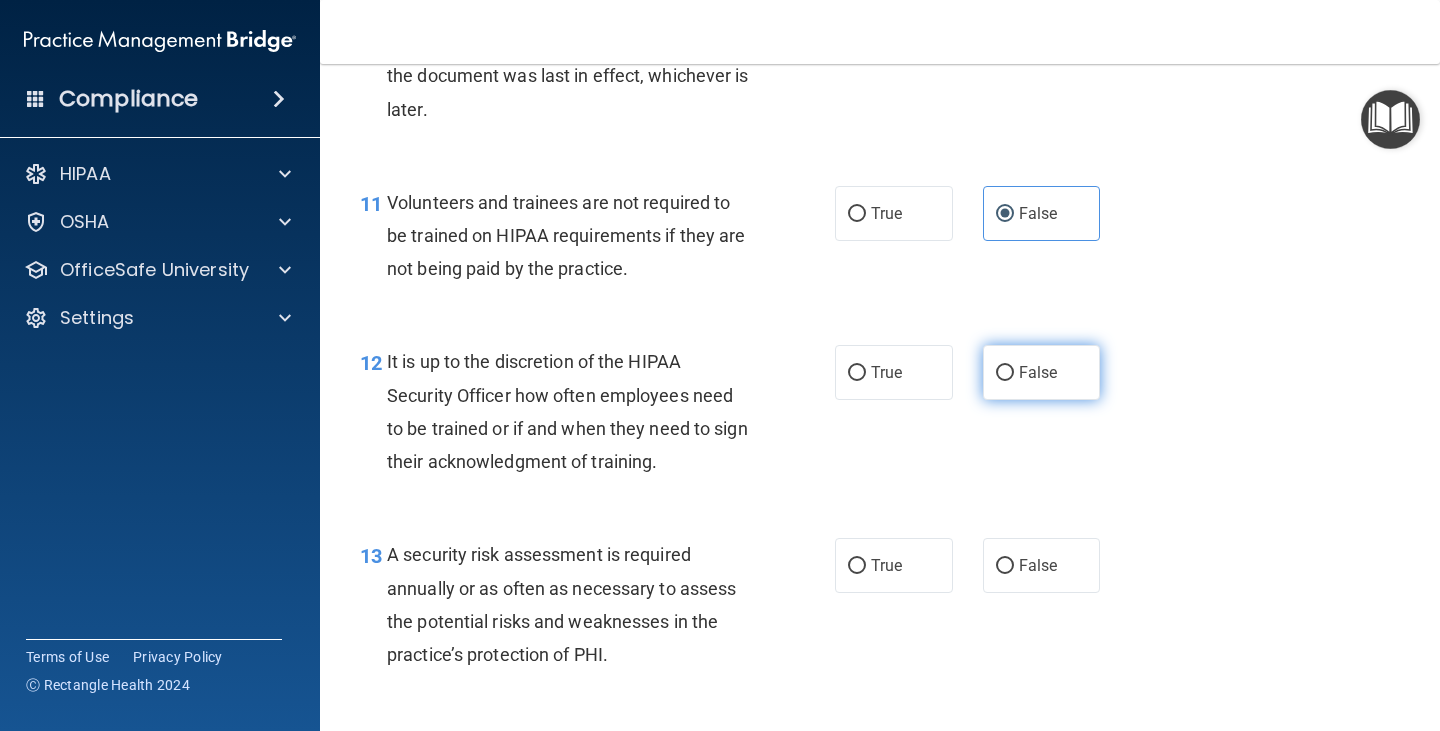 click on "False" at bounding box center (1038, 372) 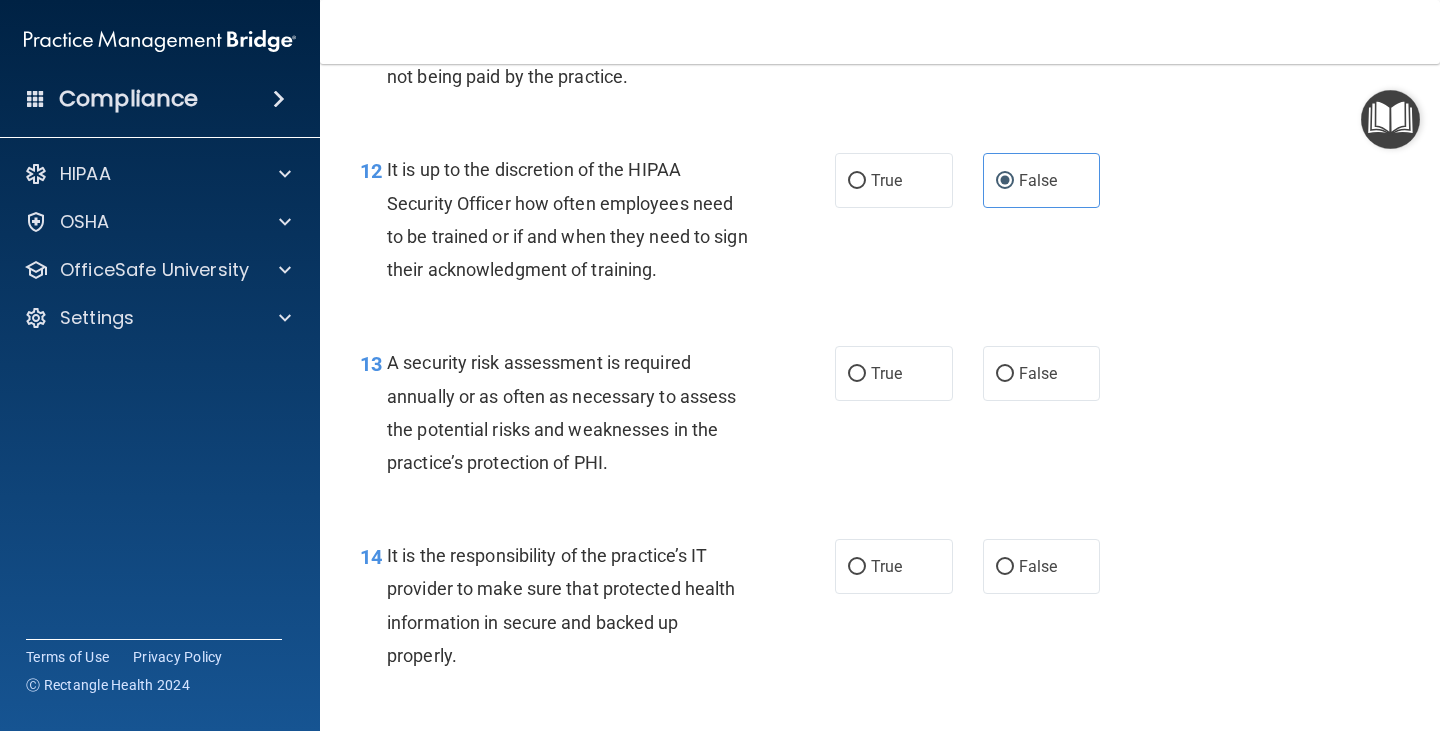 scroll, scrollTop: 2500, scrollLeft: 0, axis: vertical 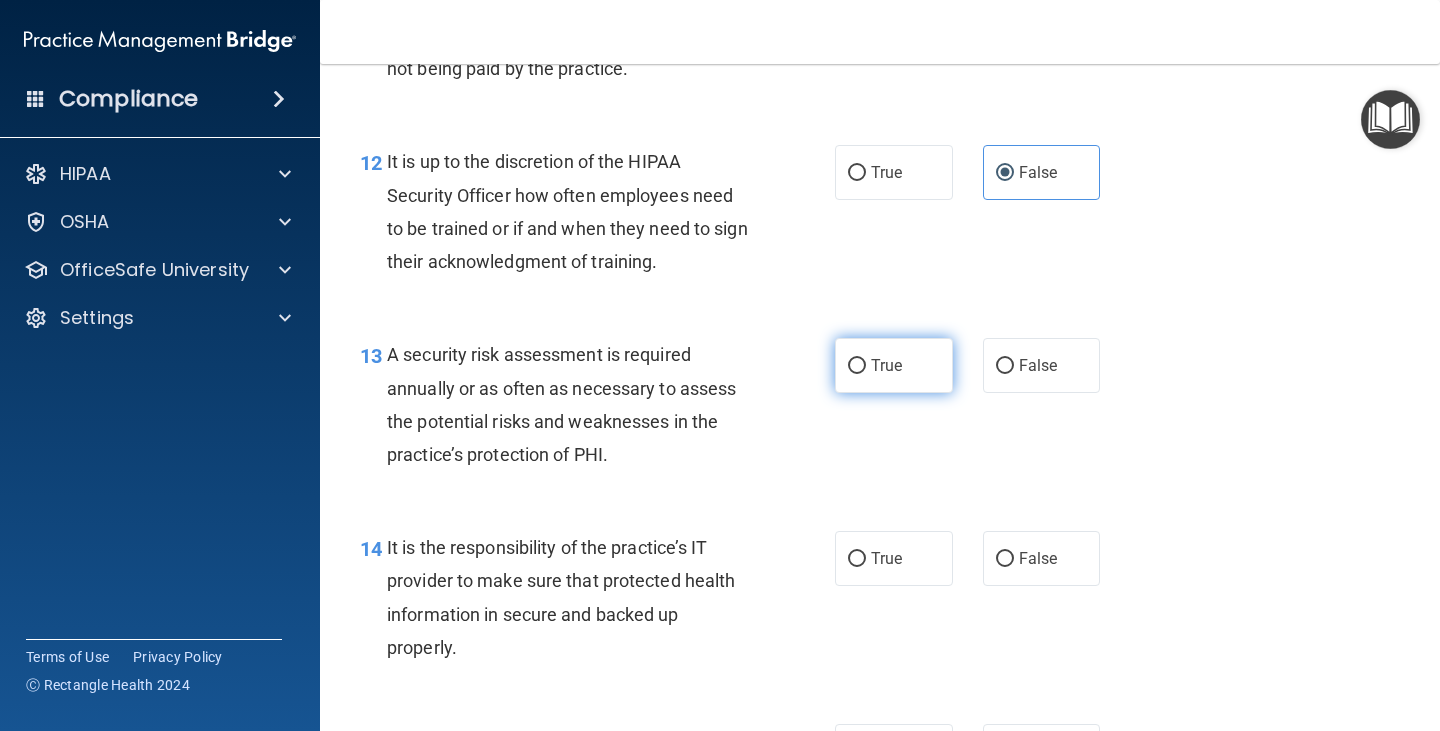 click on "True" at bounding box center (894, 365) 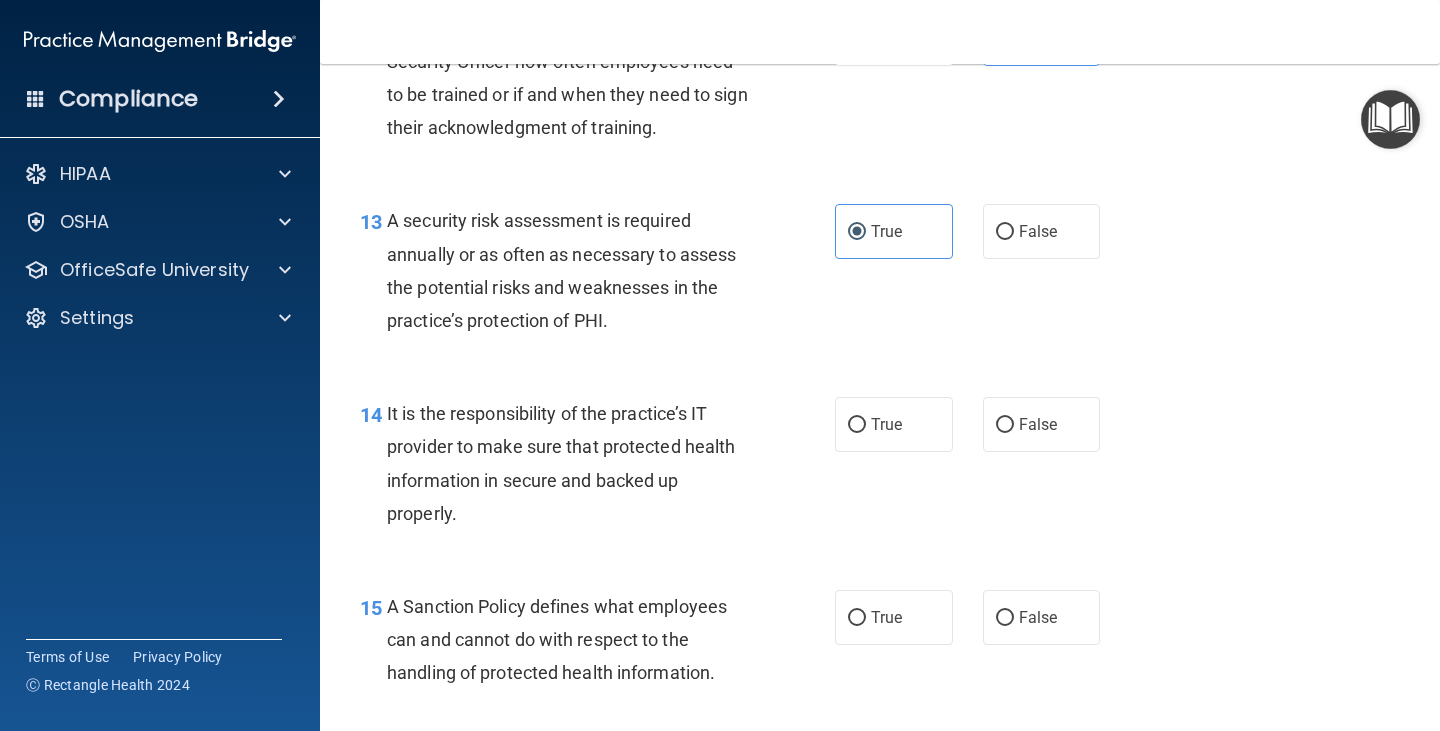 scroll, scrollTop: 2700, scrollLeft: 0, axis: vertical 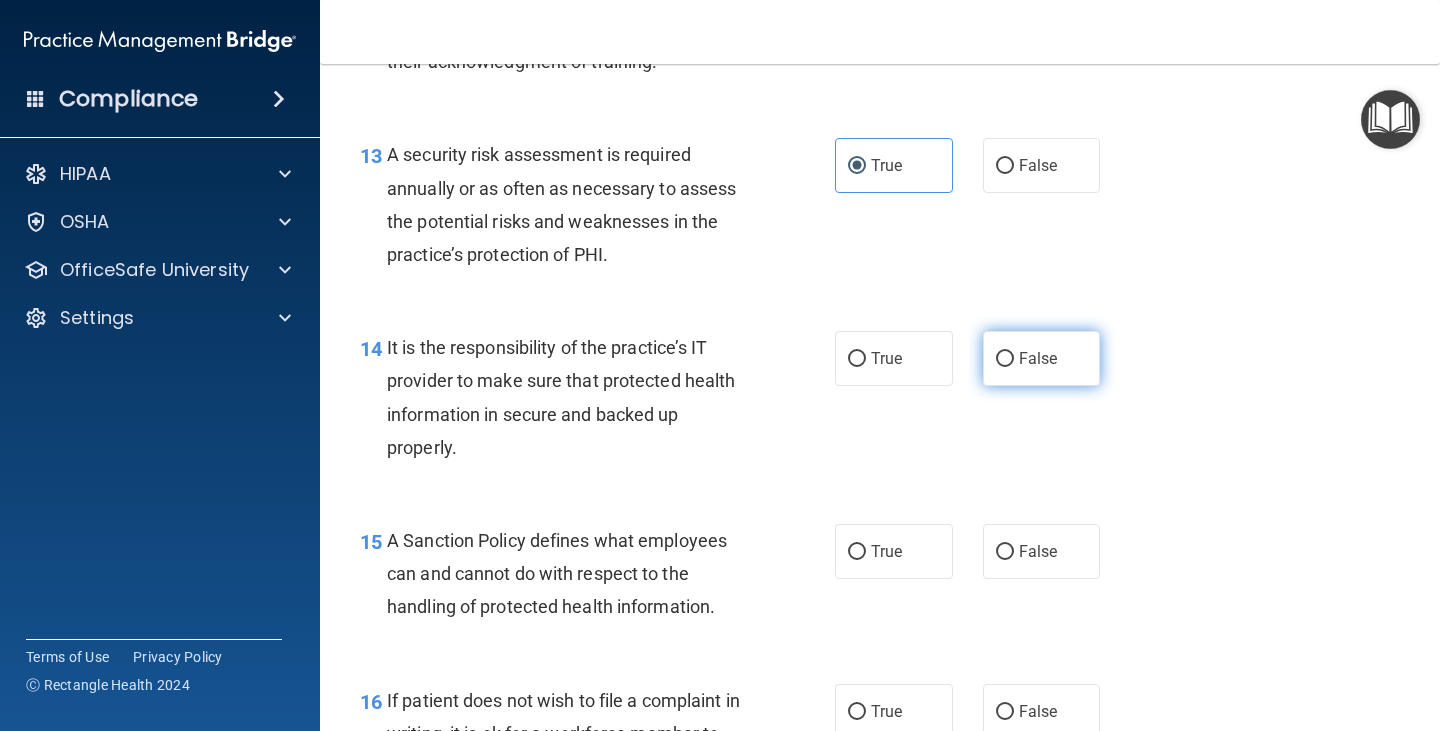 click on "False" at bounding box center (1042, 358) 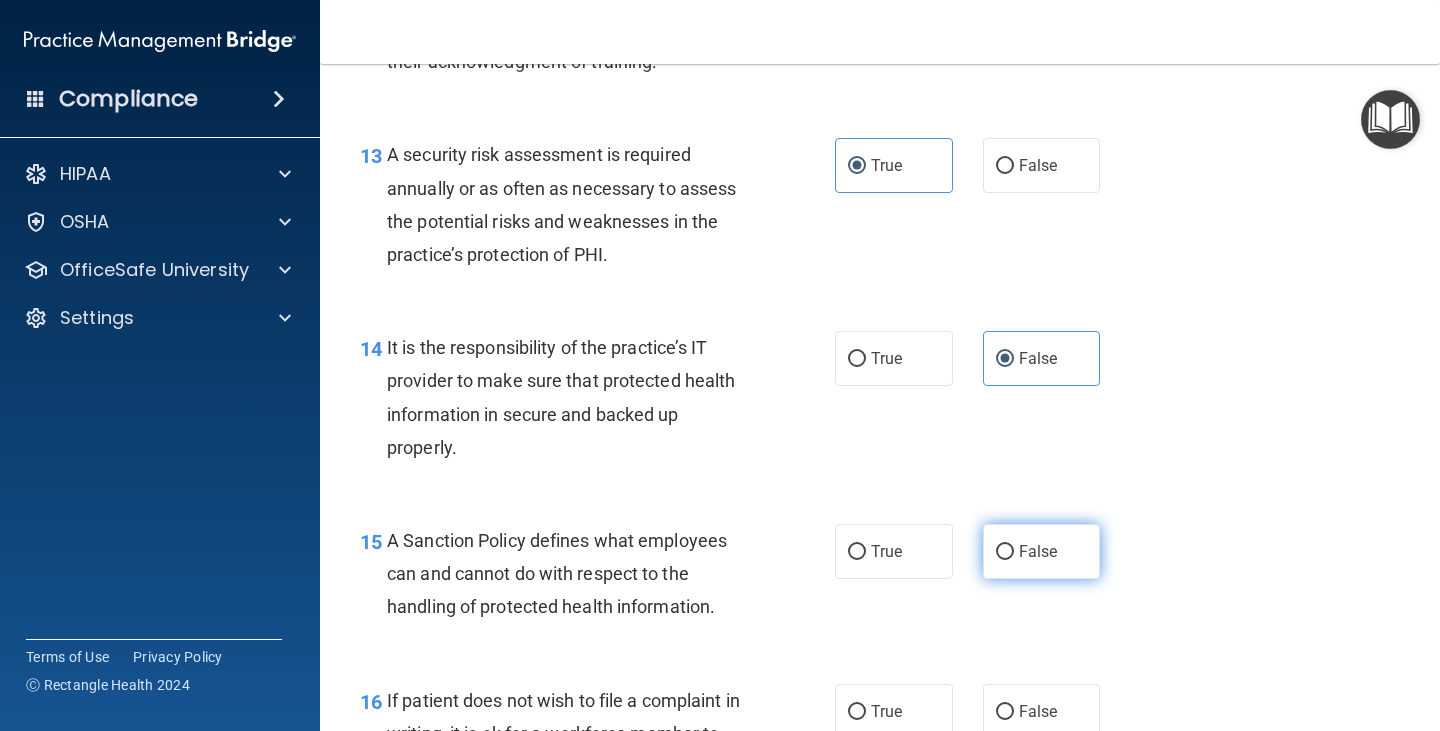 click on "False" at bounding box center [1042, 551] 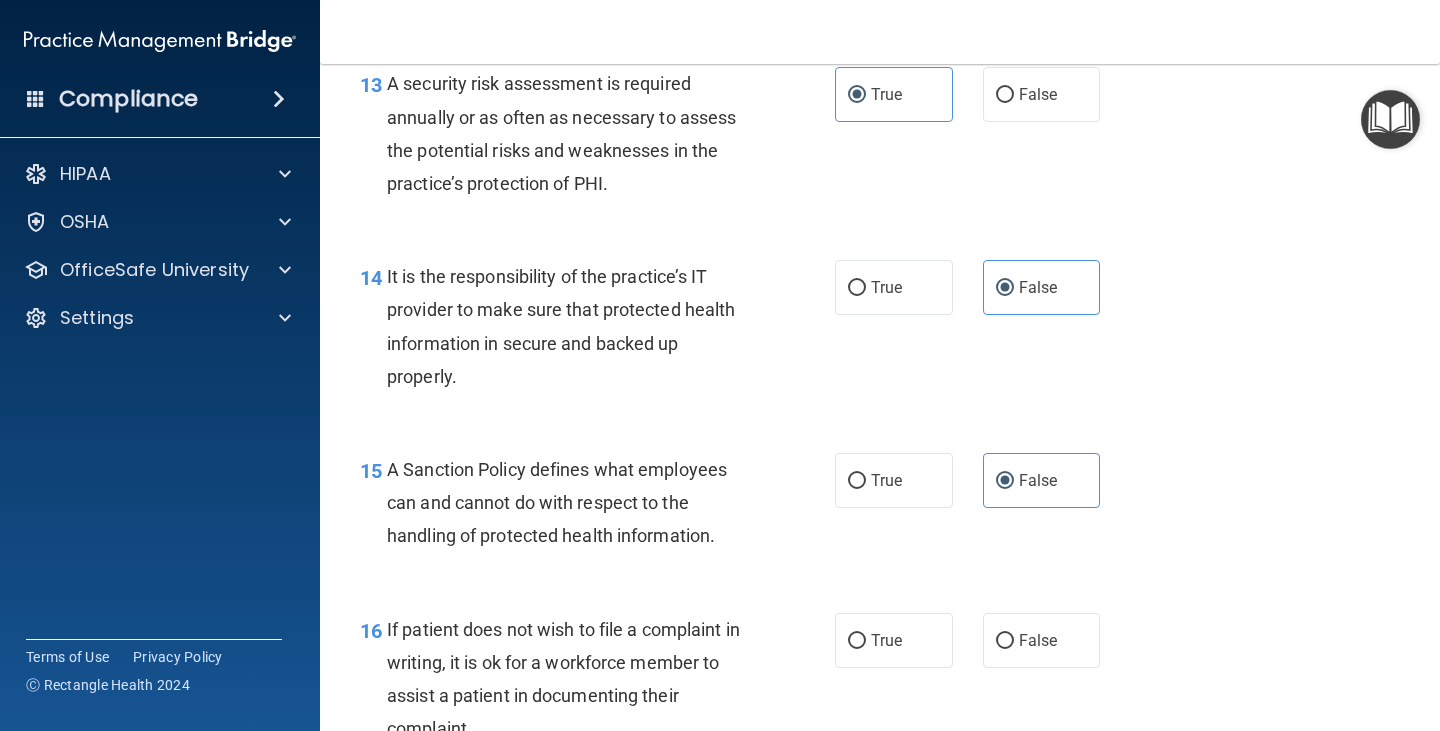 scroll, scrollTop: 3000, scrollLeft: 0, axis: vertical 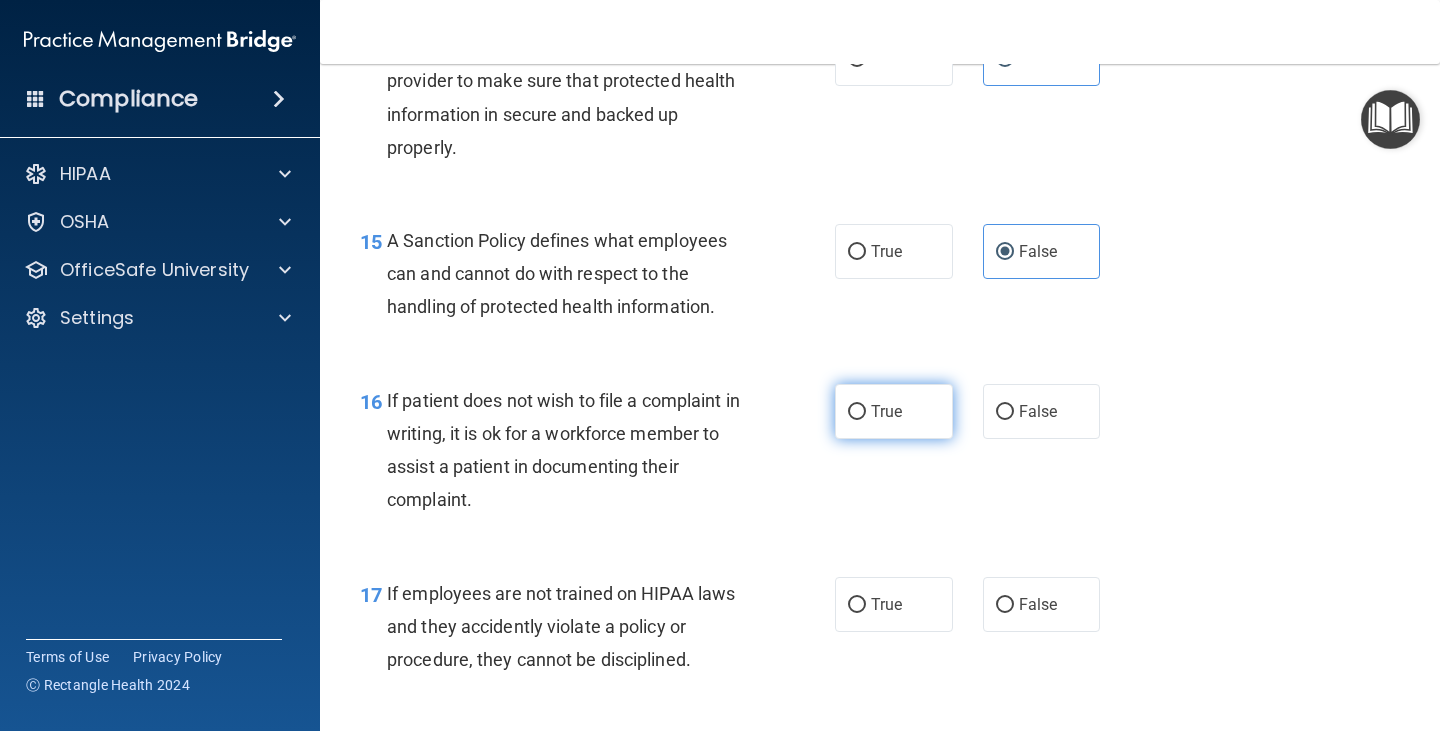 click on "True" at bounding box center [894, 411] 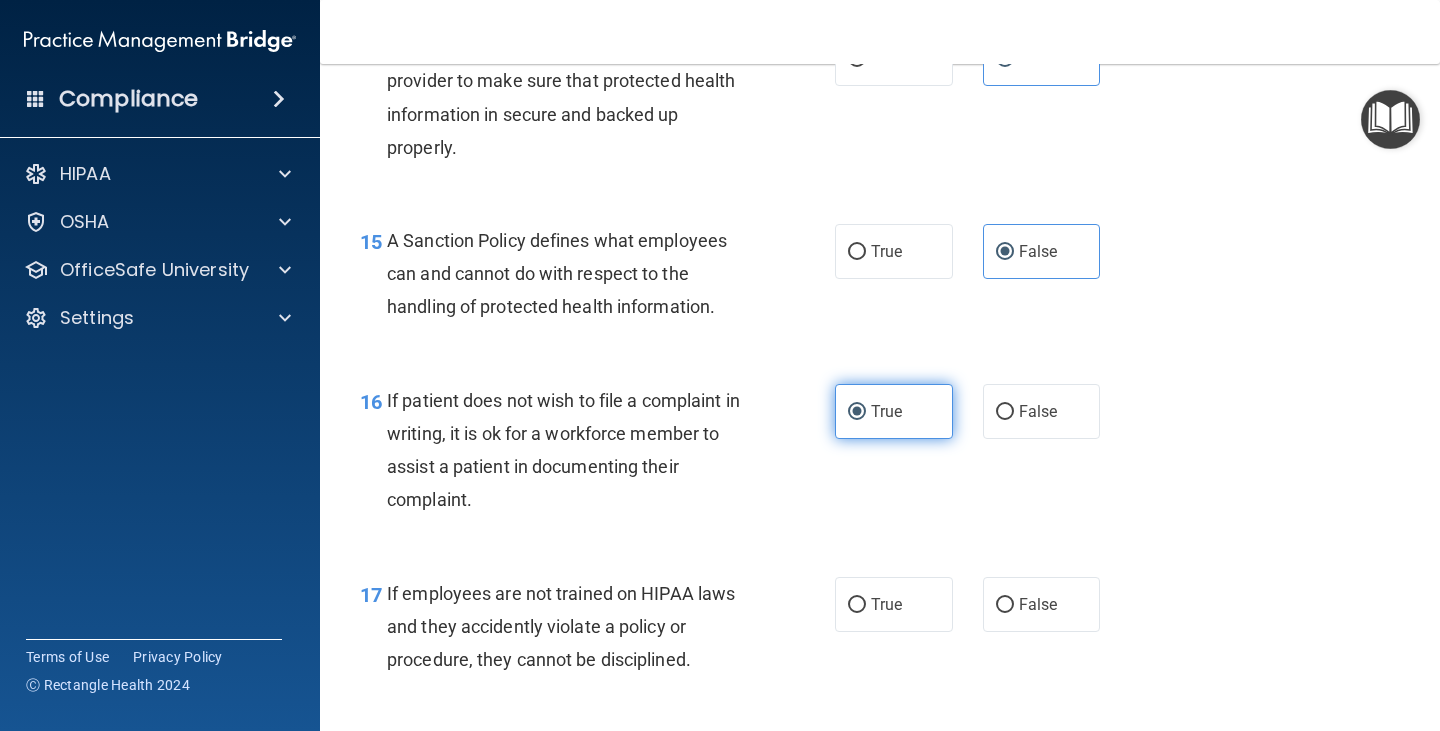 click on "True" at bounding box center (886, 411) 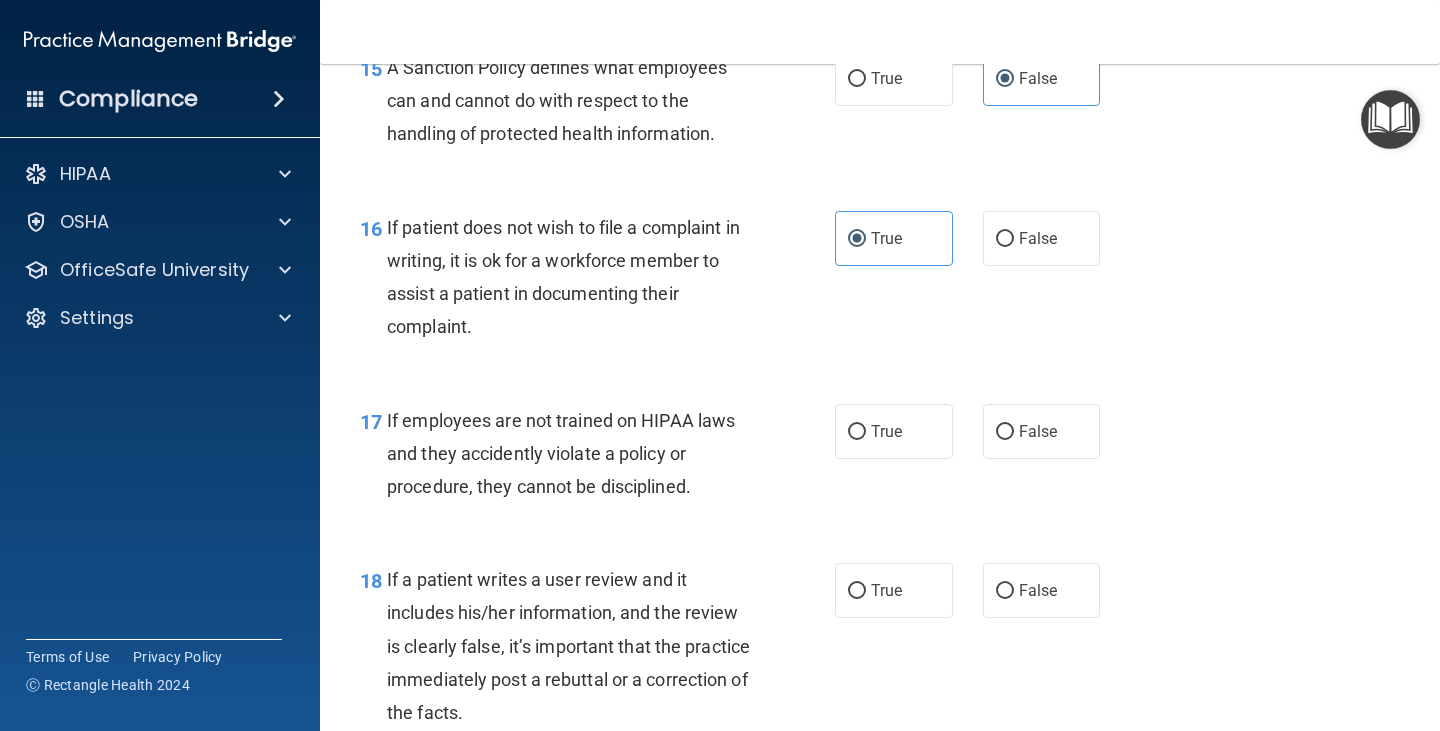 scroll, scrollTop: 3200, scrollLeft: 0, axis: vertical 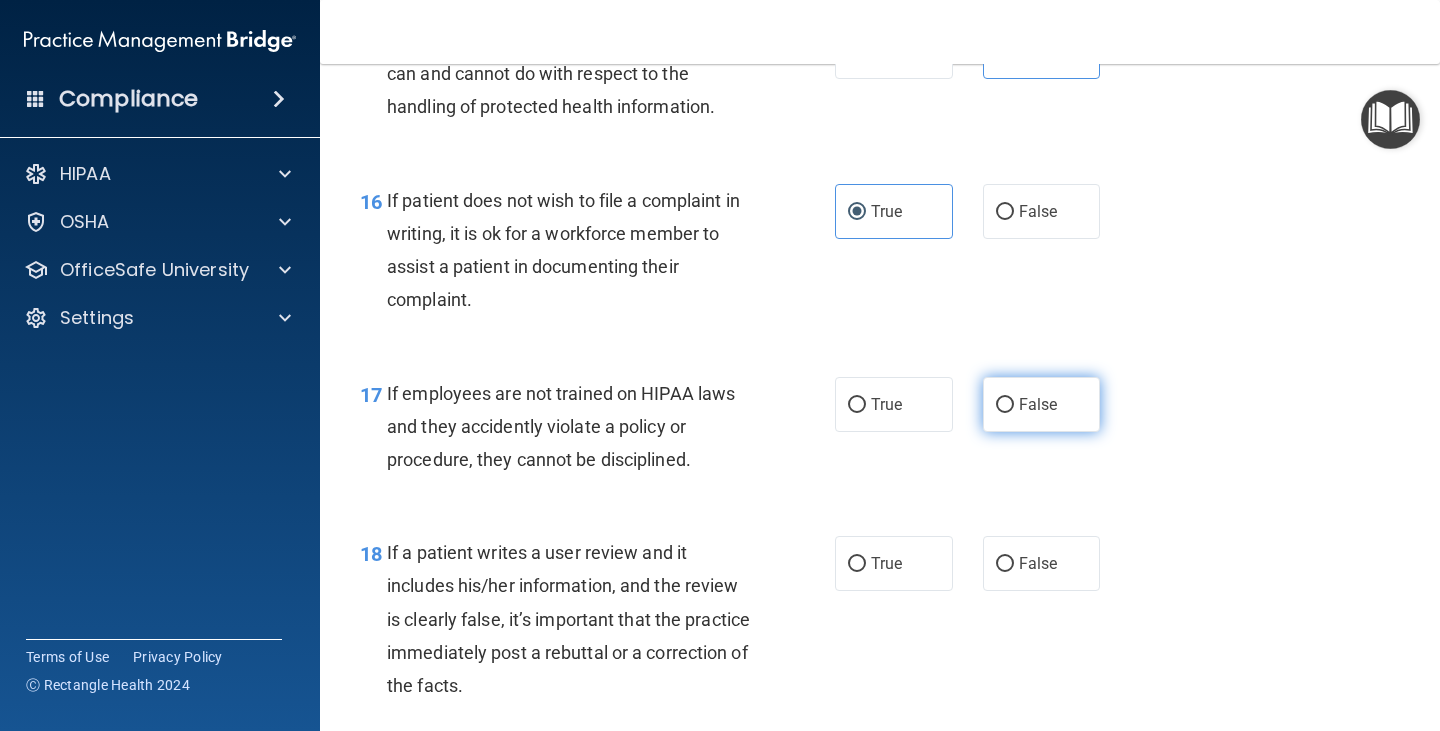 click on "False" at bounding box center [1042, 404] 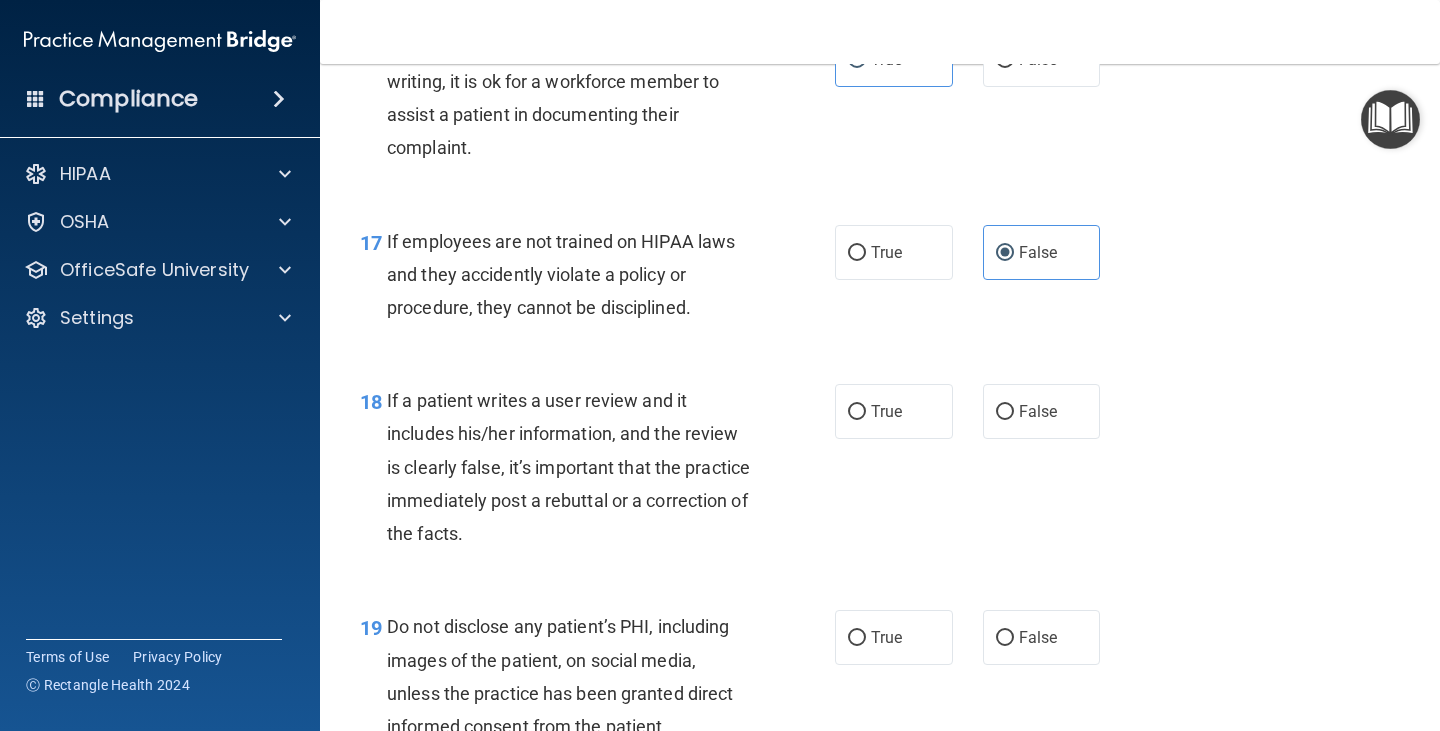scroll, scrollTop: 3400, scrollLeft: 0, axis: vertical 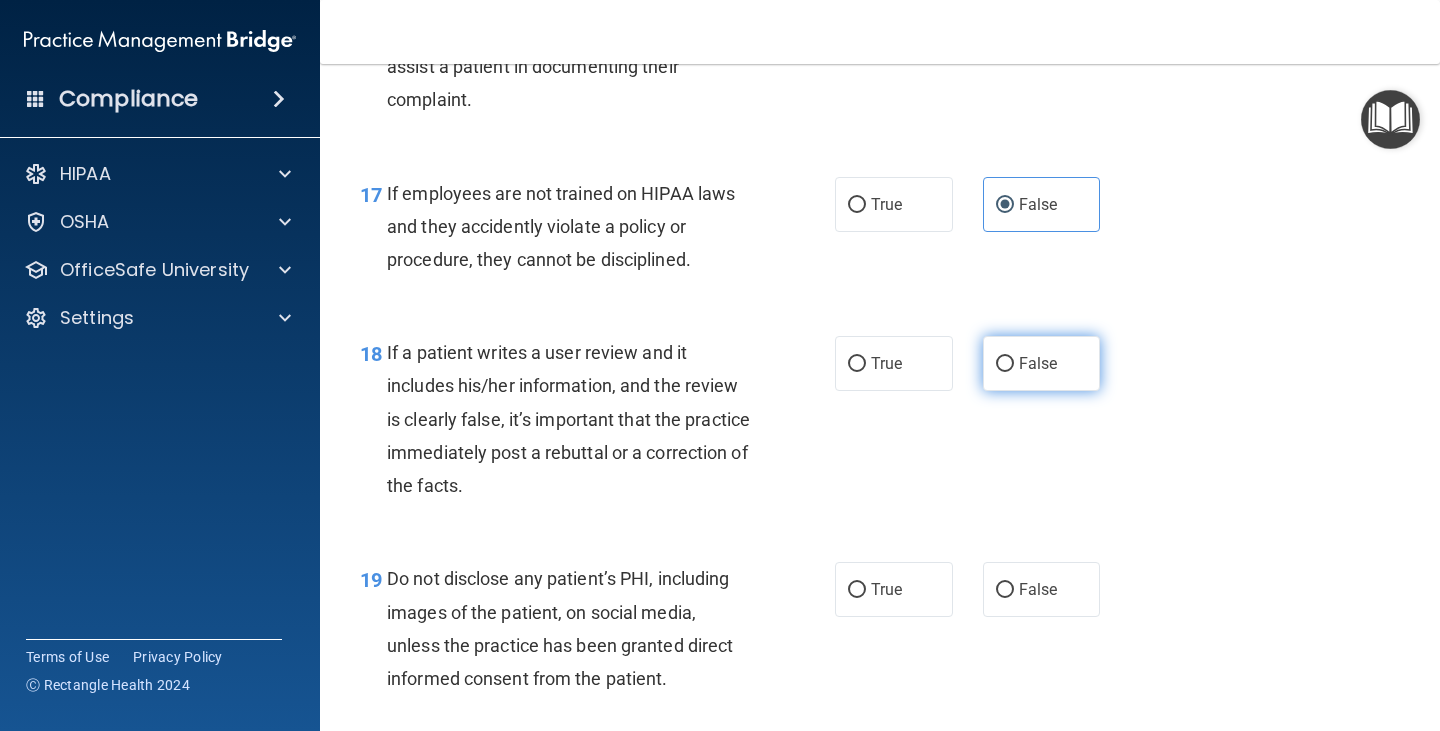 click on "False" at bounding box center [1042, 363] 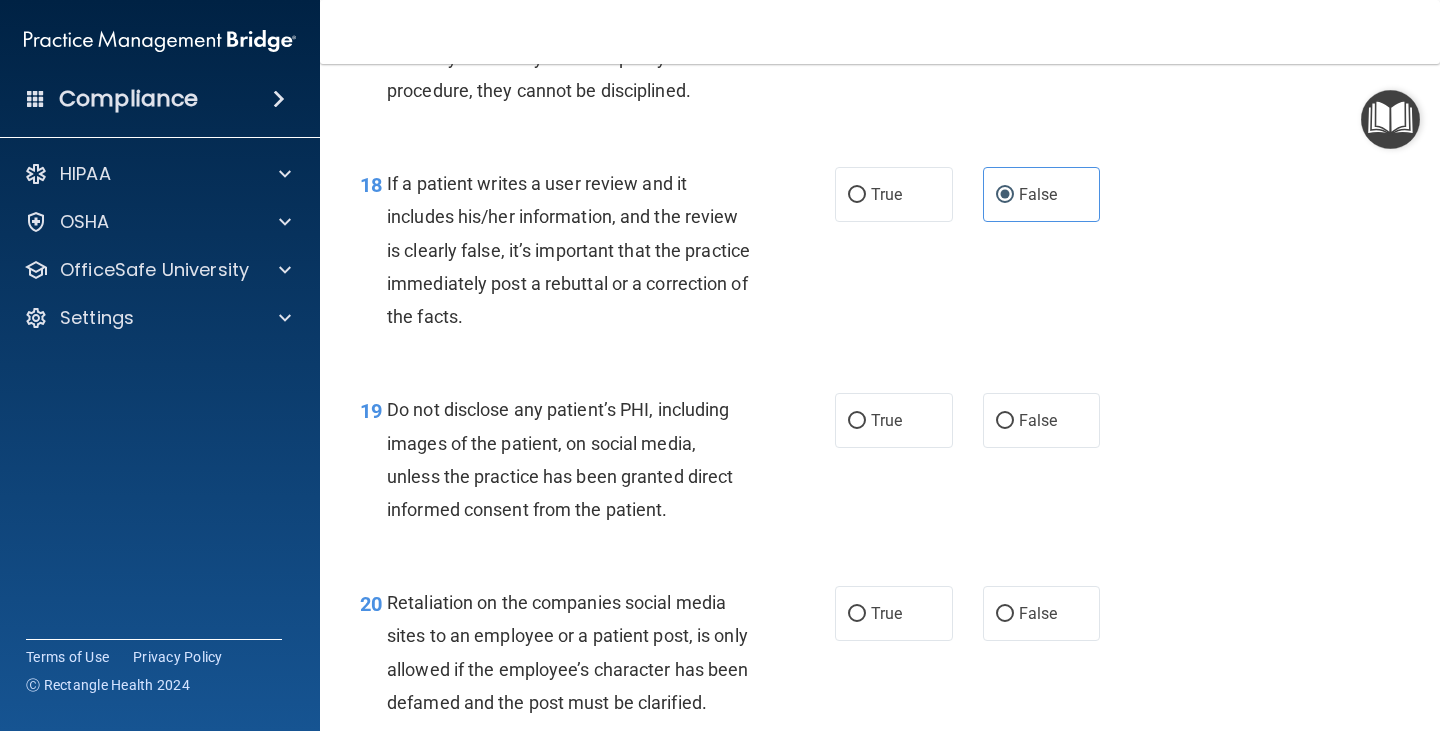 scroll, scrollTop: 3600, scrollLeft: 0, axis: vertical 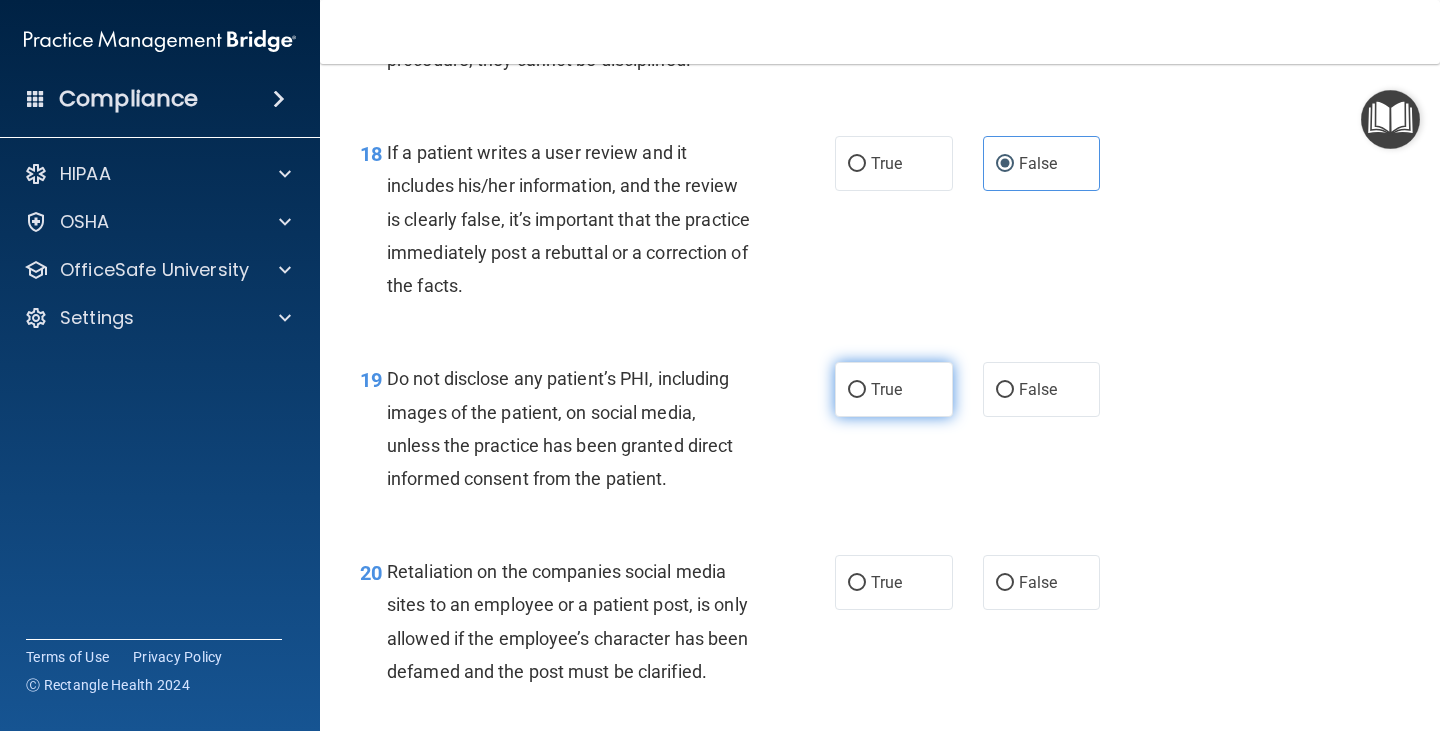 click on "True" at bounding box center [886, 389] 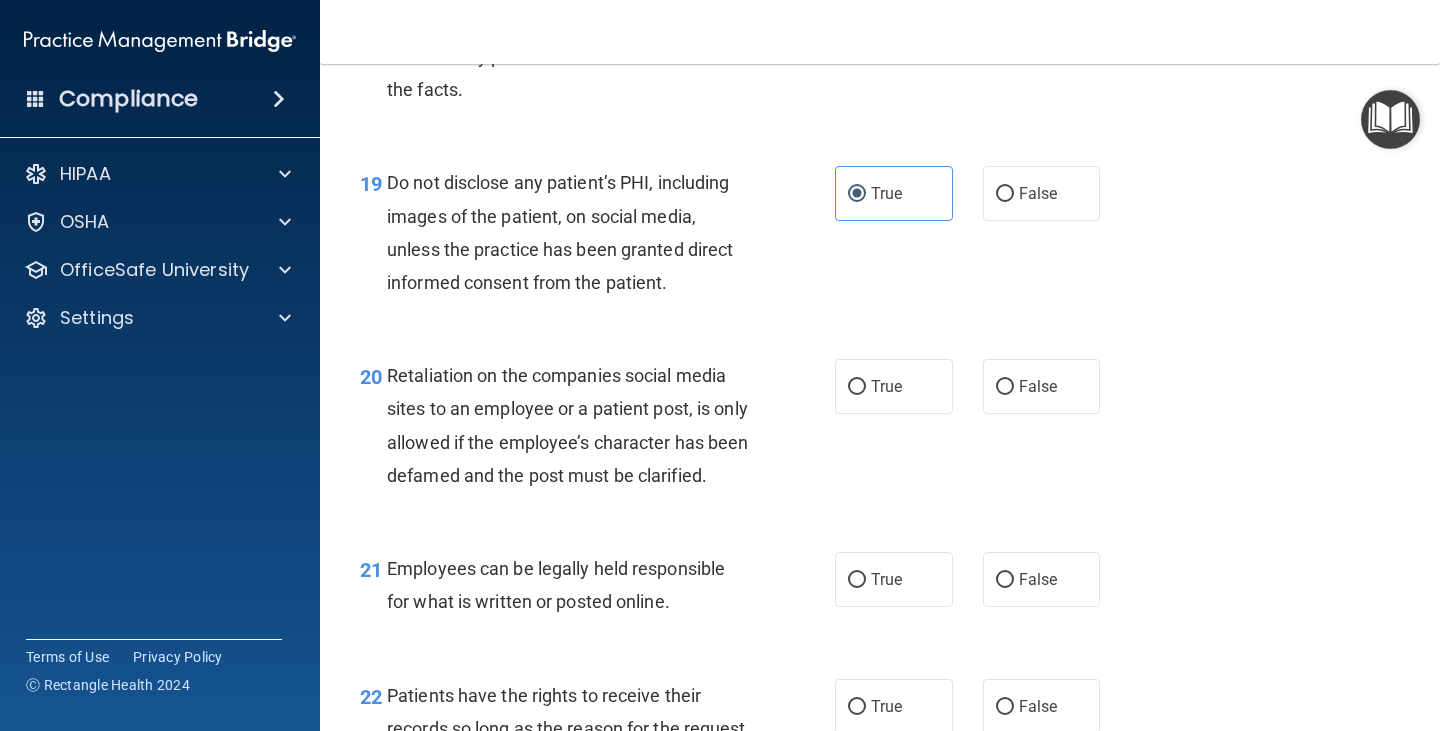 scroll, scrollTop: 3800, scrollLeft: 0, axis: vertical 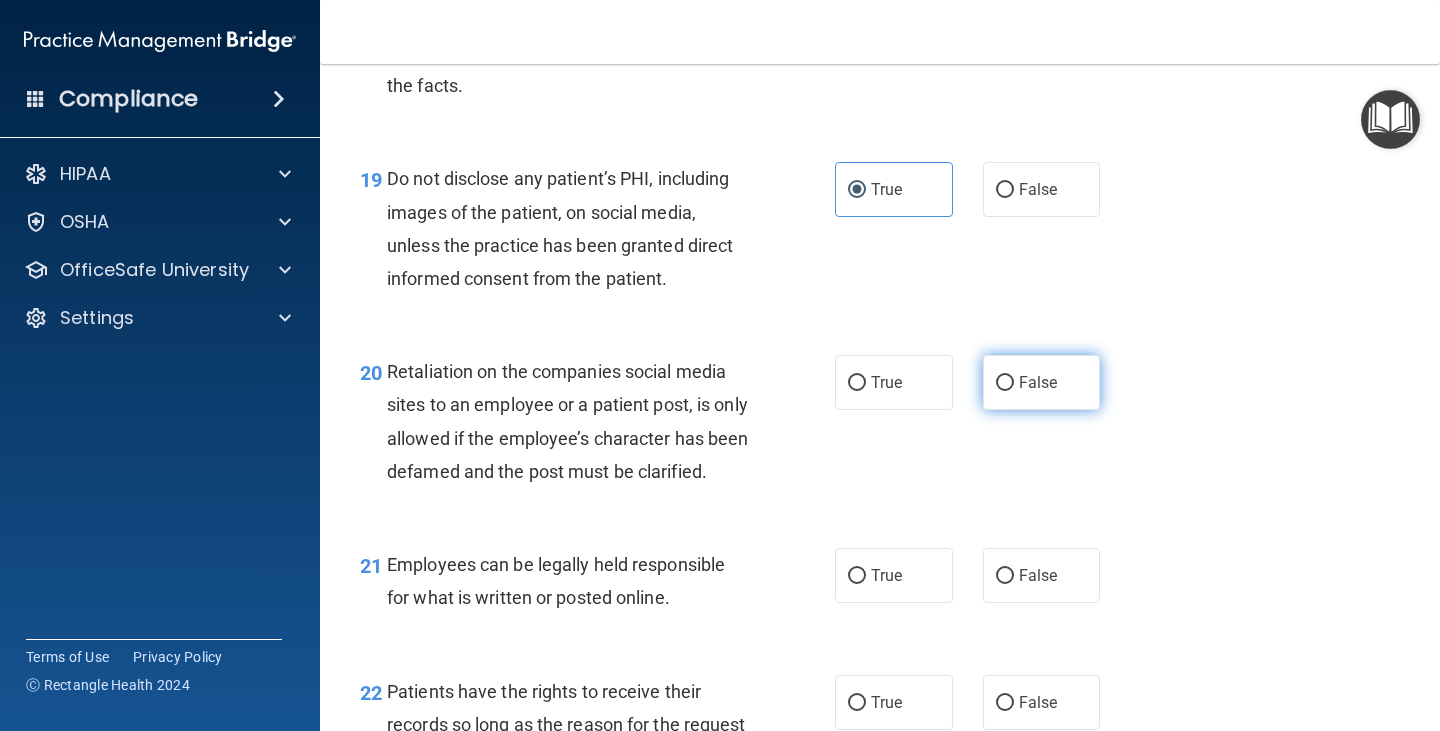 click on "False" at bounding box center (1038, 382) 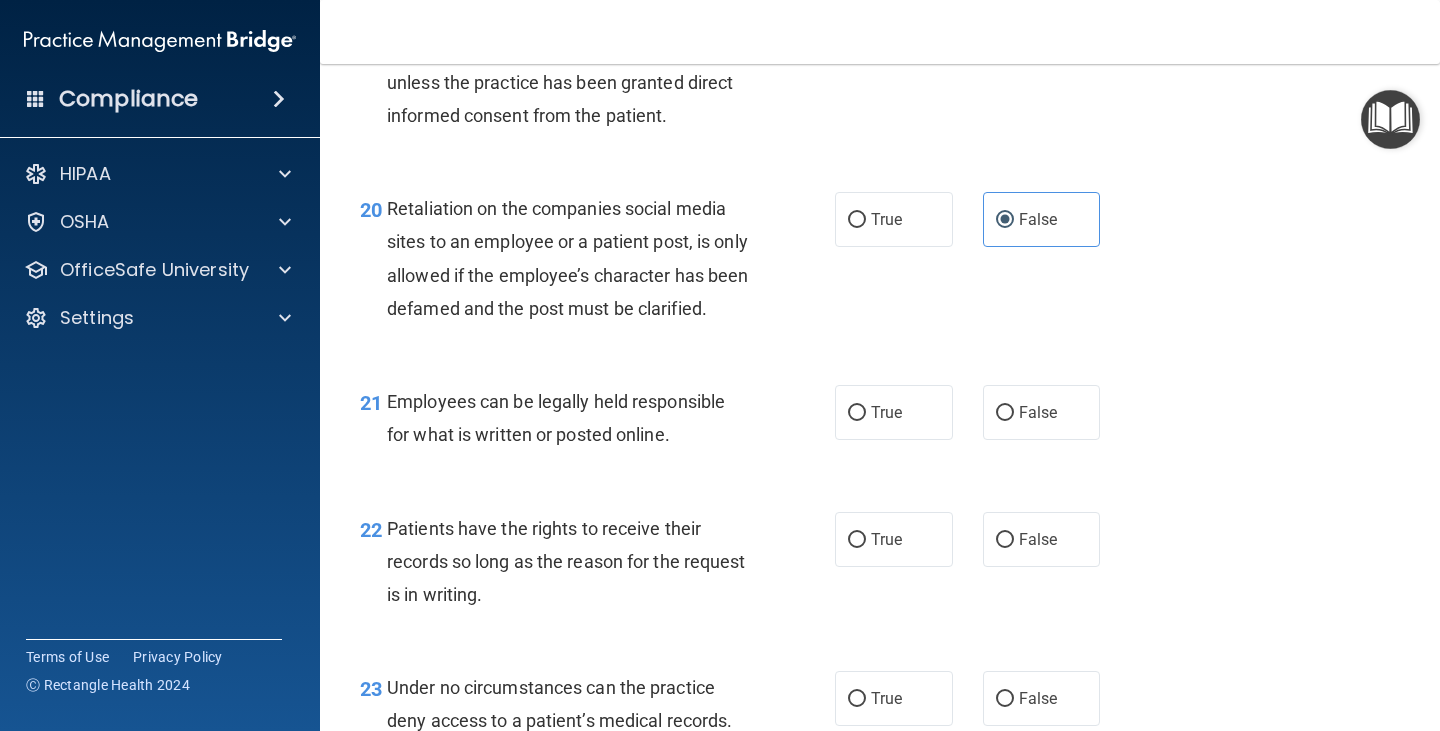 scroll, scrollTop: 4000, scrollLeft: 0, axis: vertical 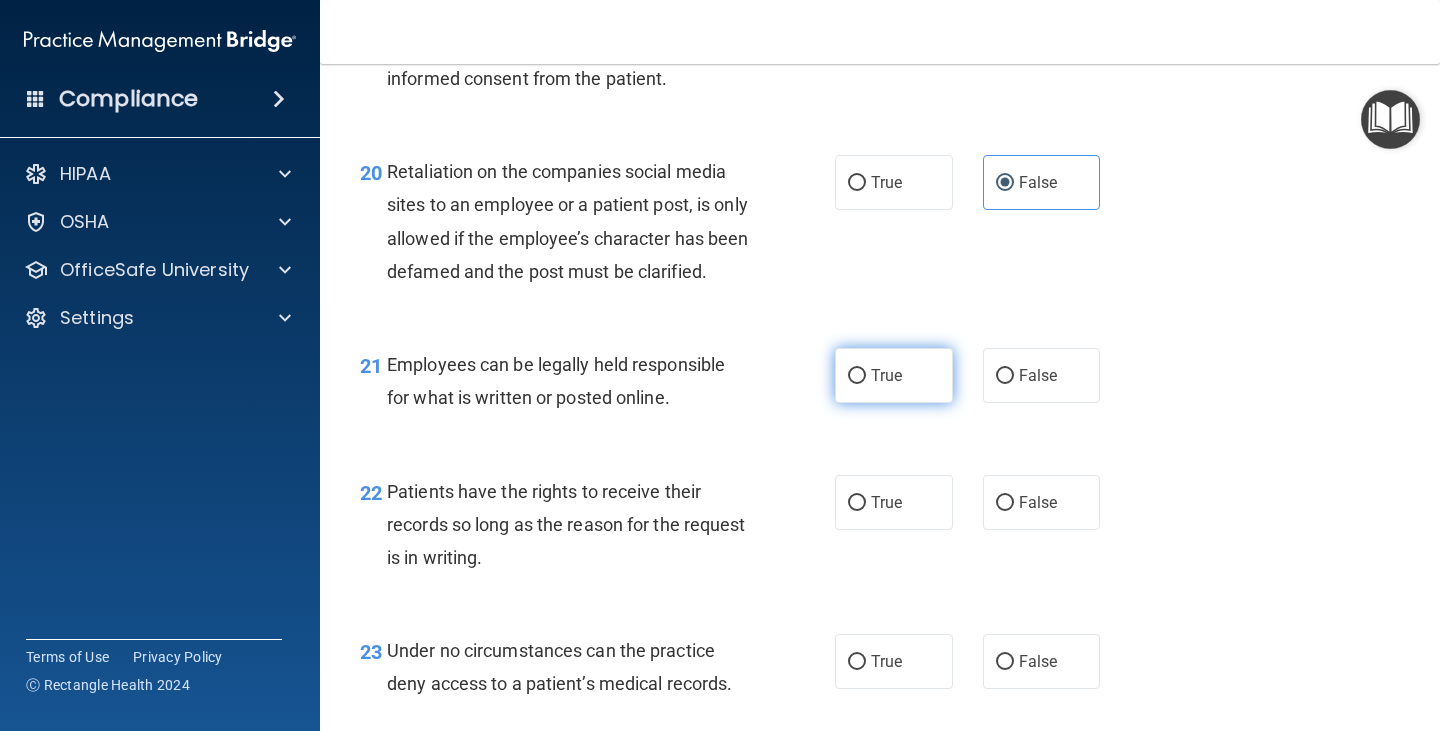 click on "True" at bounding box center (894, 375) 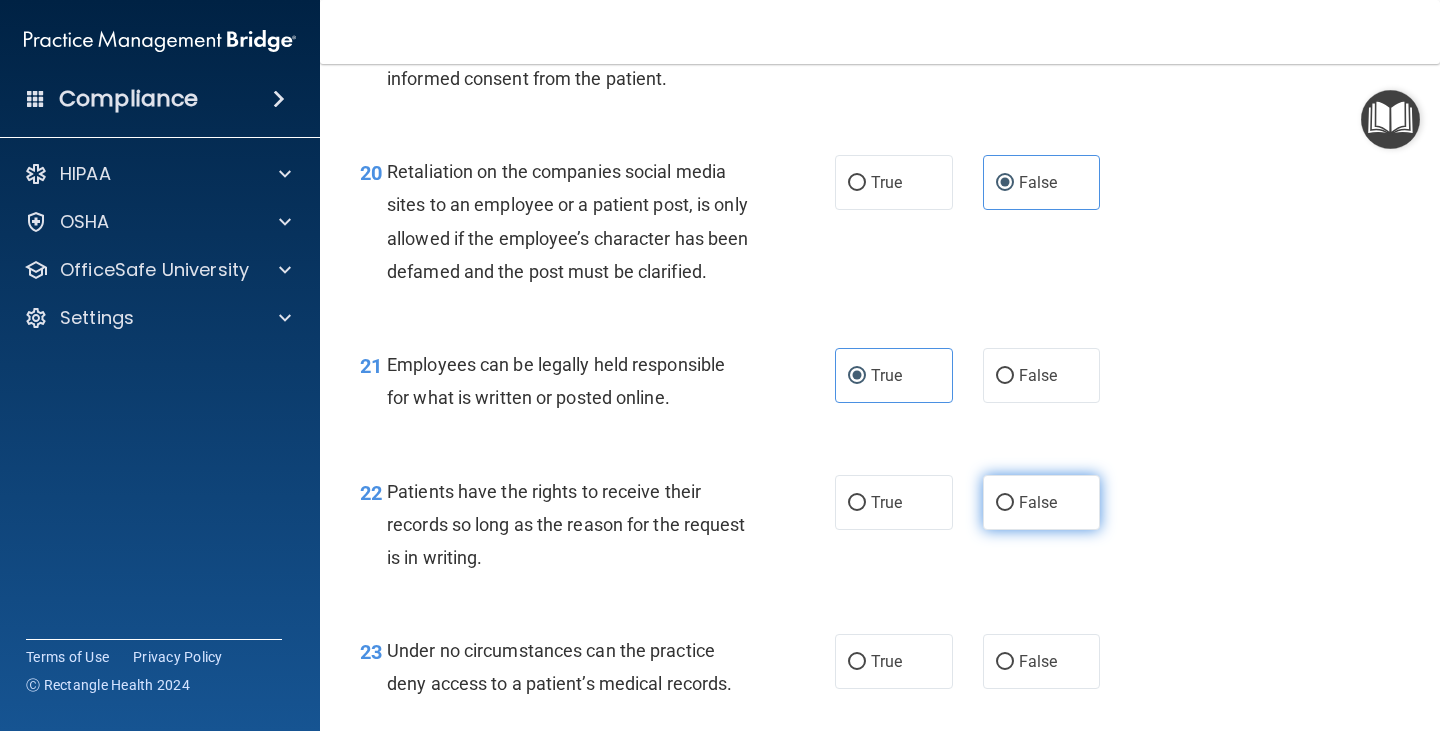 click on "False" at bounding box center (1042, 502) 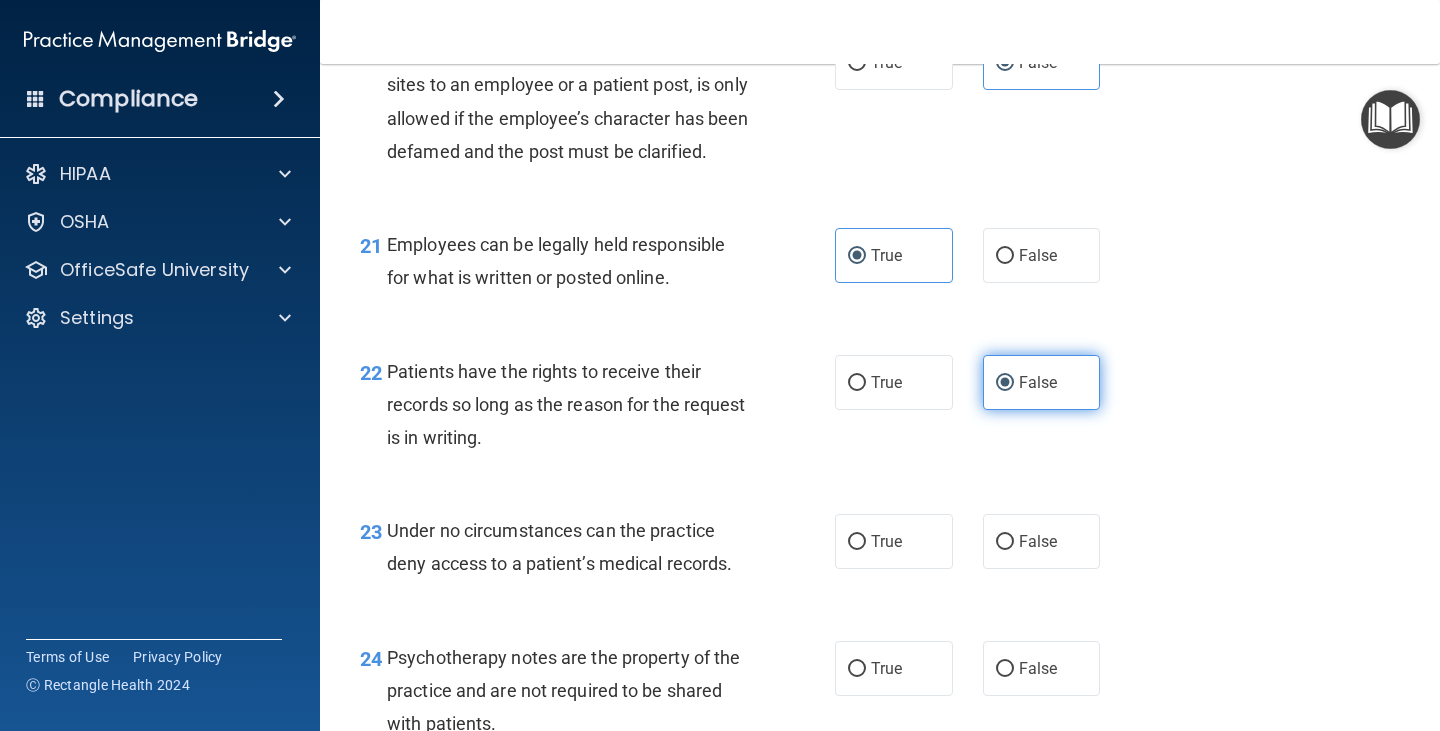 scroll, scrollTop: 4200, scrollLeft: 0, axis: vertical 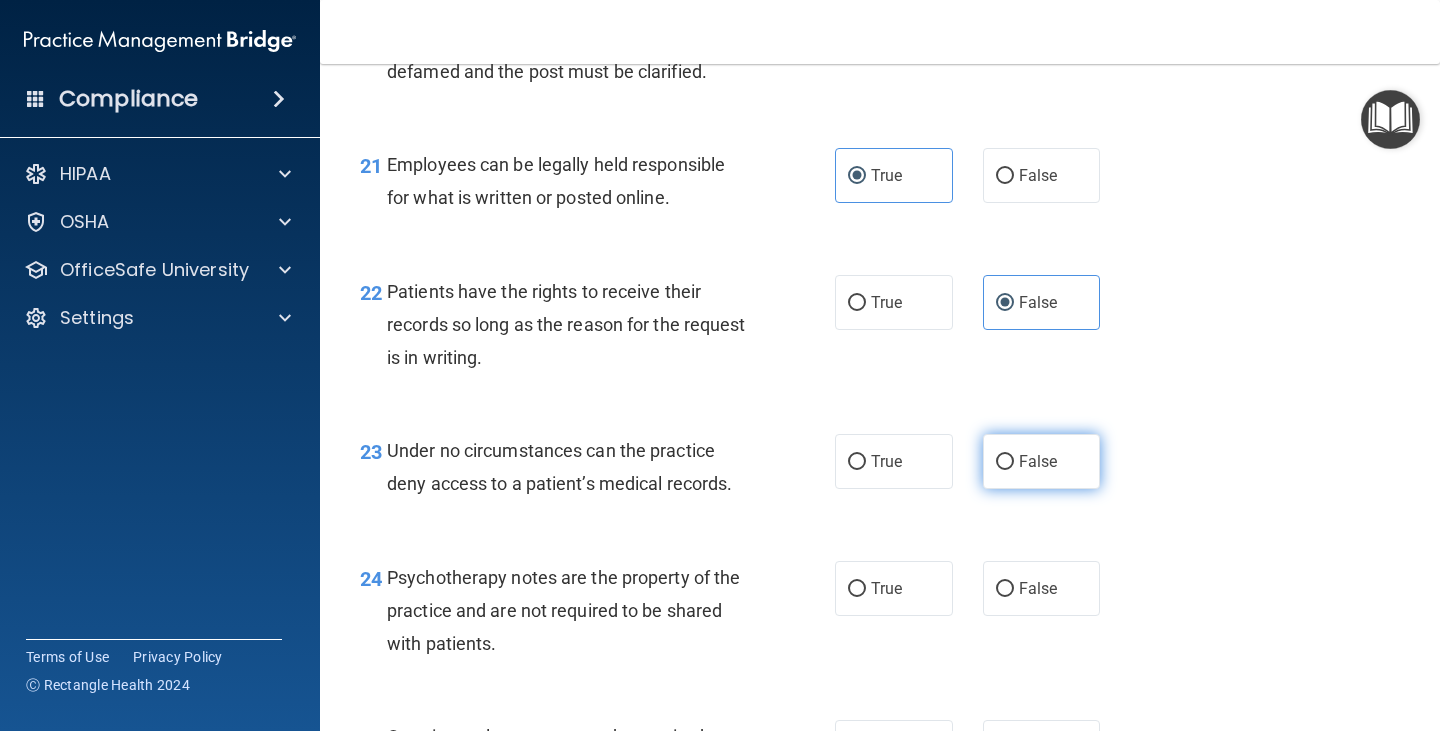 click on "False" at bounding box center (1042, 461) 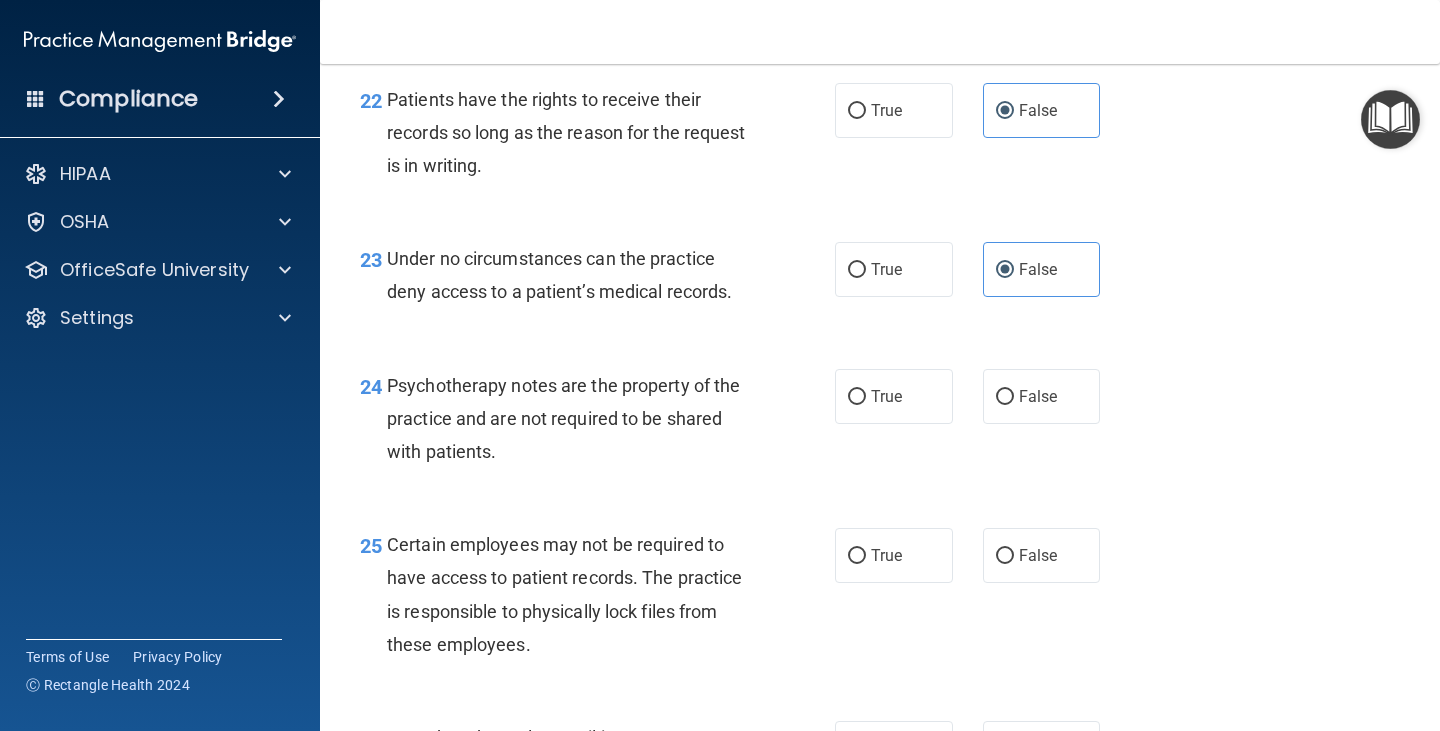 scroll, scrollTop: 4400, scrollLeft: 0, axis: vertical 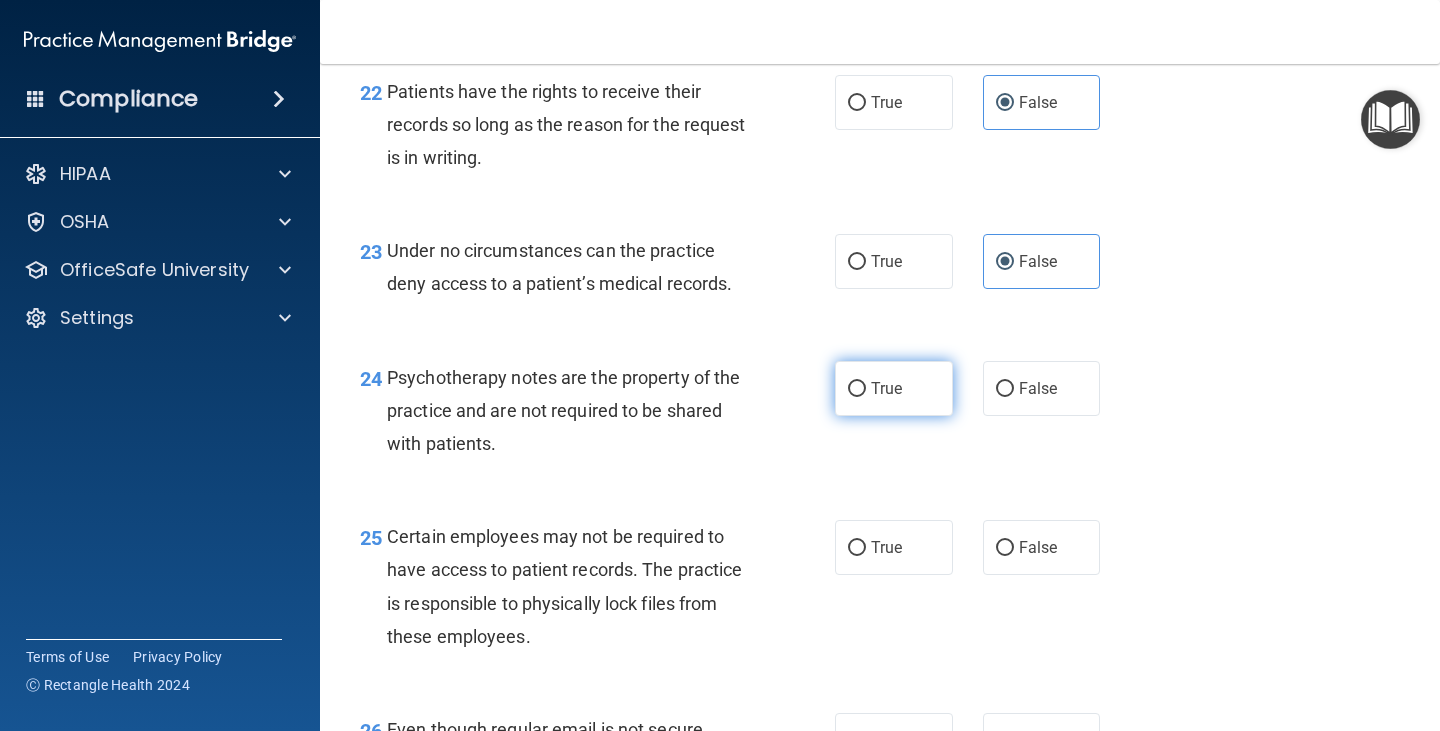click on "True" at bounding box center [894, 388] 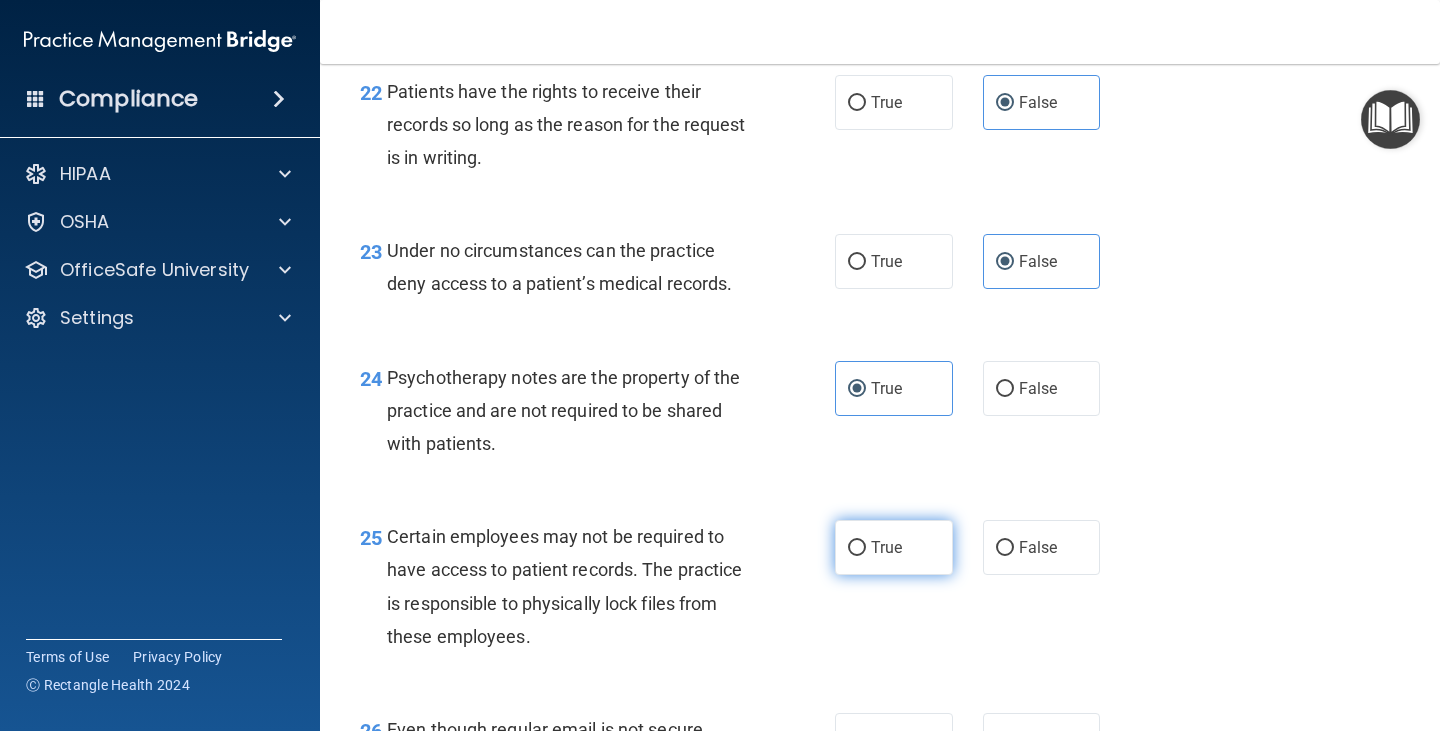 click on "True" at bounding box center [886, 547] 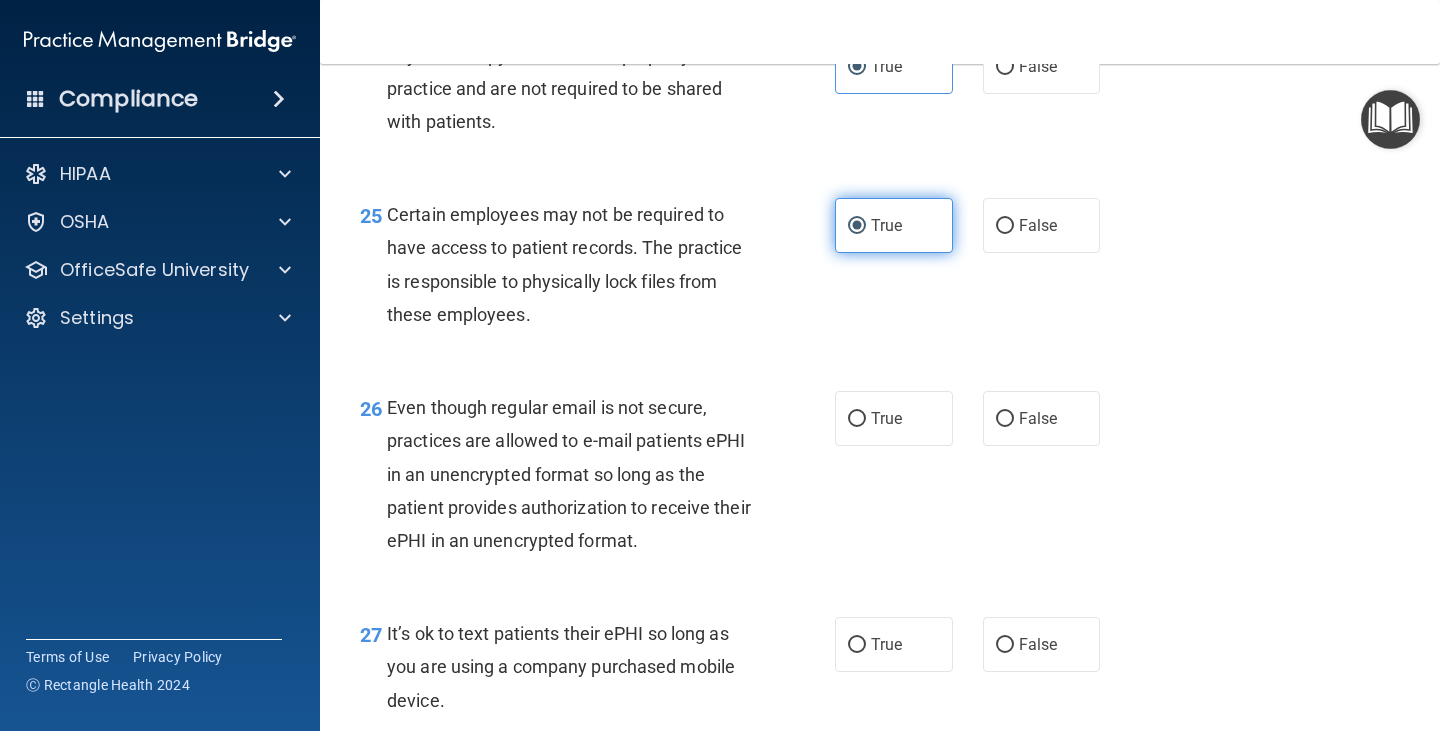 scroll, scrollTop: 4800, scrollLeft: 0, axis: vertical 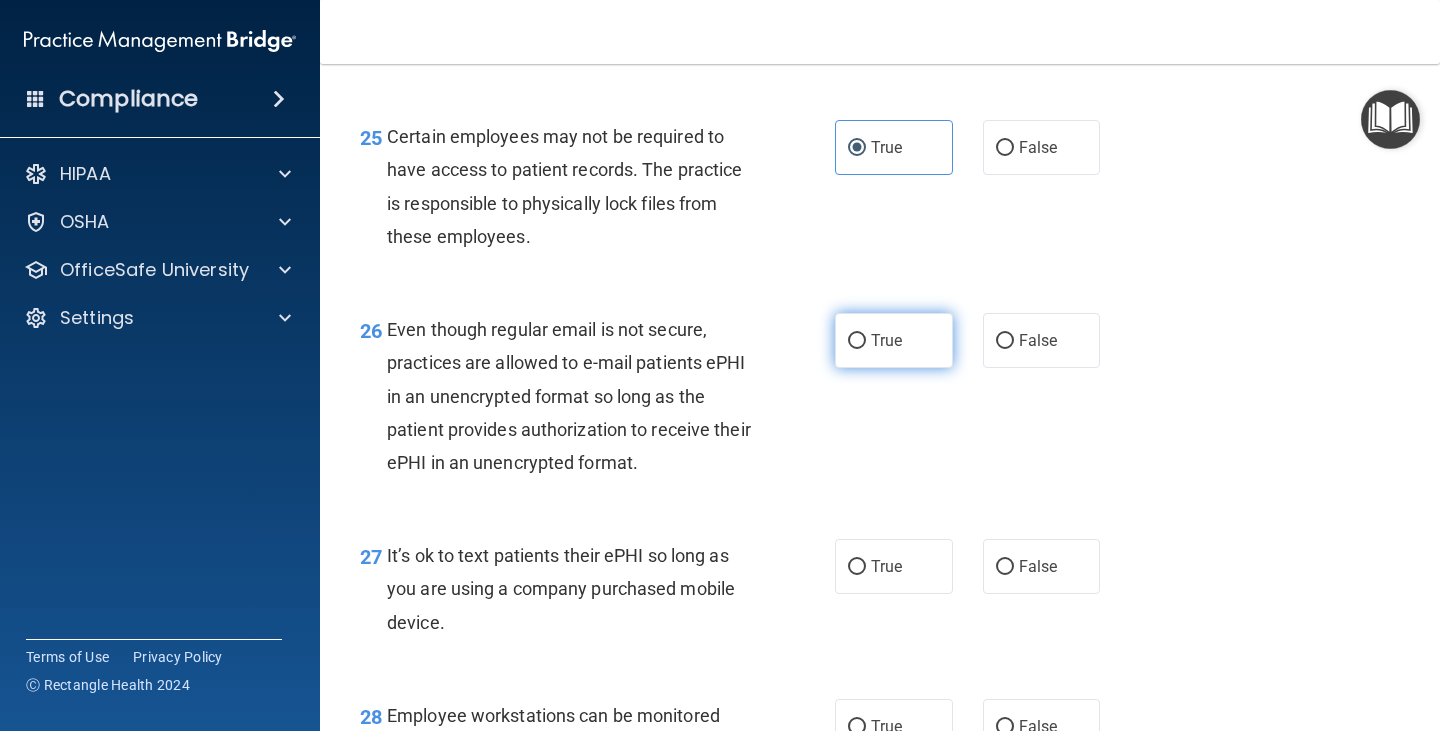 click on "True" at bounding box center (894, 340) 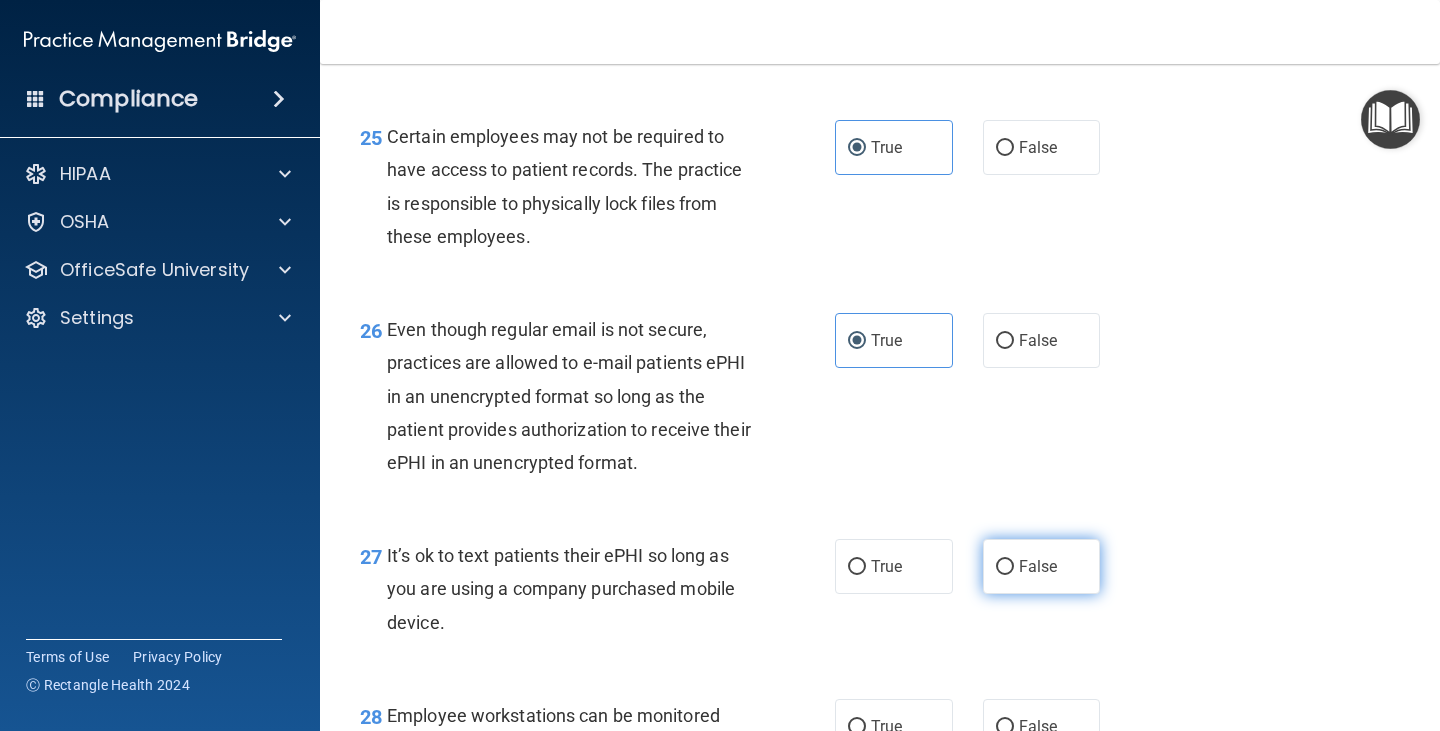 click on "False" at bounding box center [1038, 566] 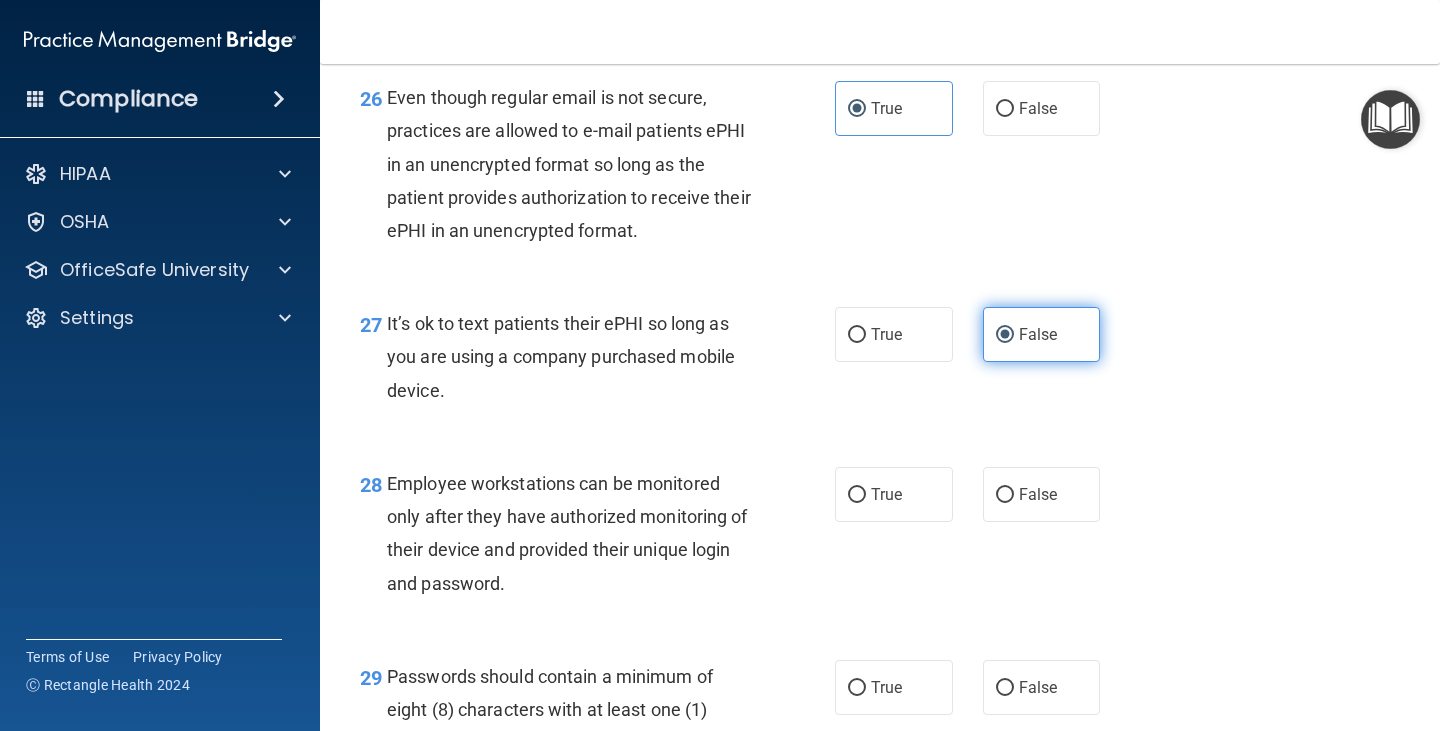 scroll, scrollTop: 5100, scrollLeft: 0, axis: vertical 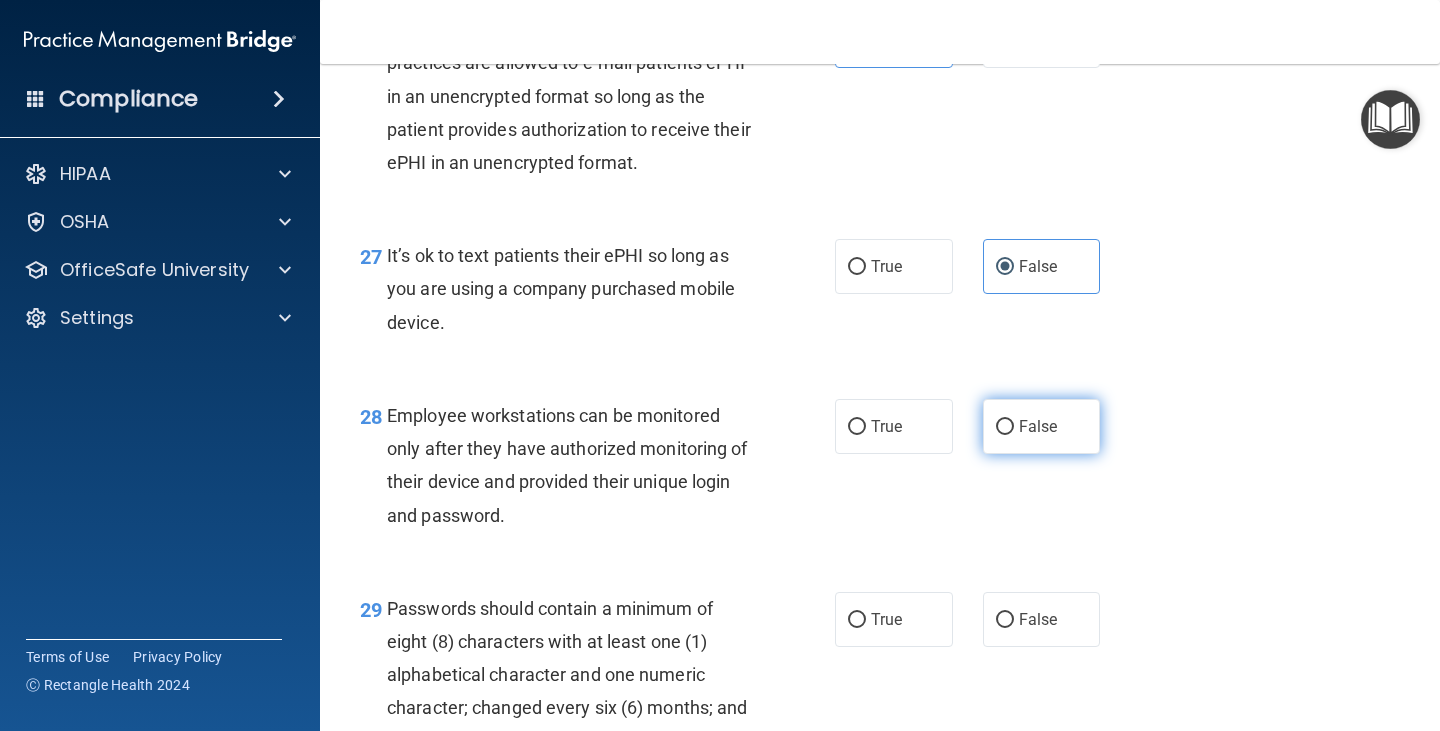 click on "False" at bounding box center [1038, 426] 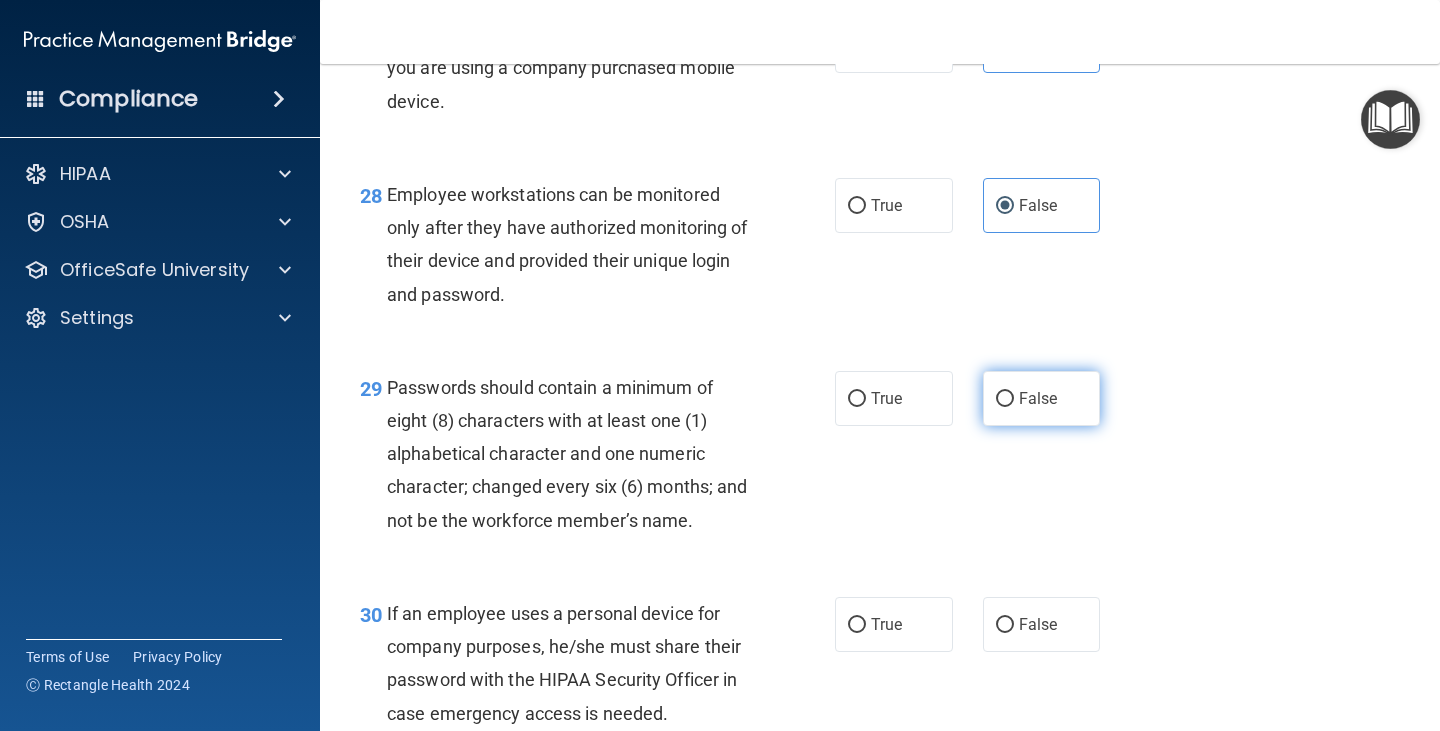 scroll, scrollTop: 5400, scrollLeft: 0, axis: vertical 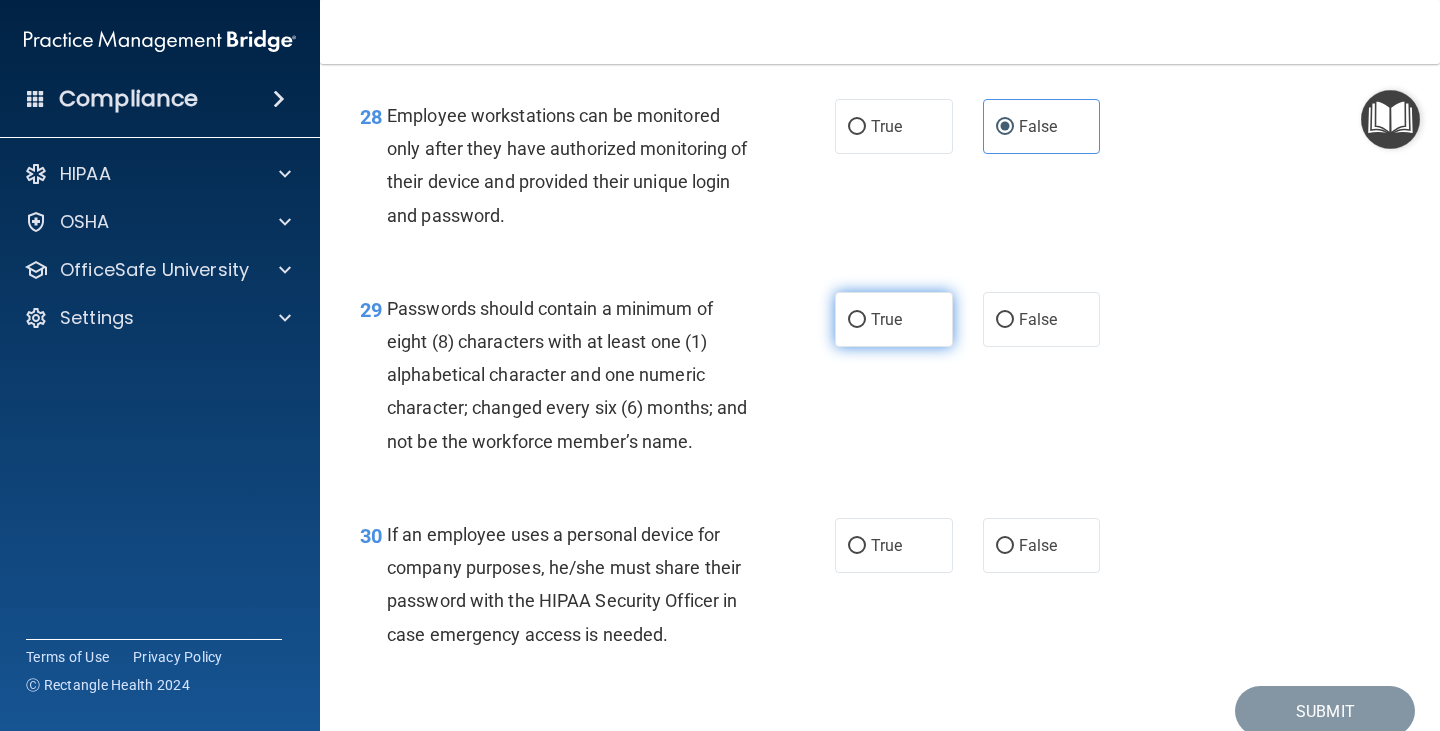 click on "True" at bounding box center (894, 319) 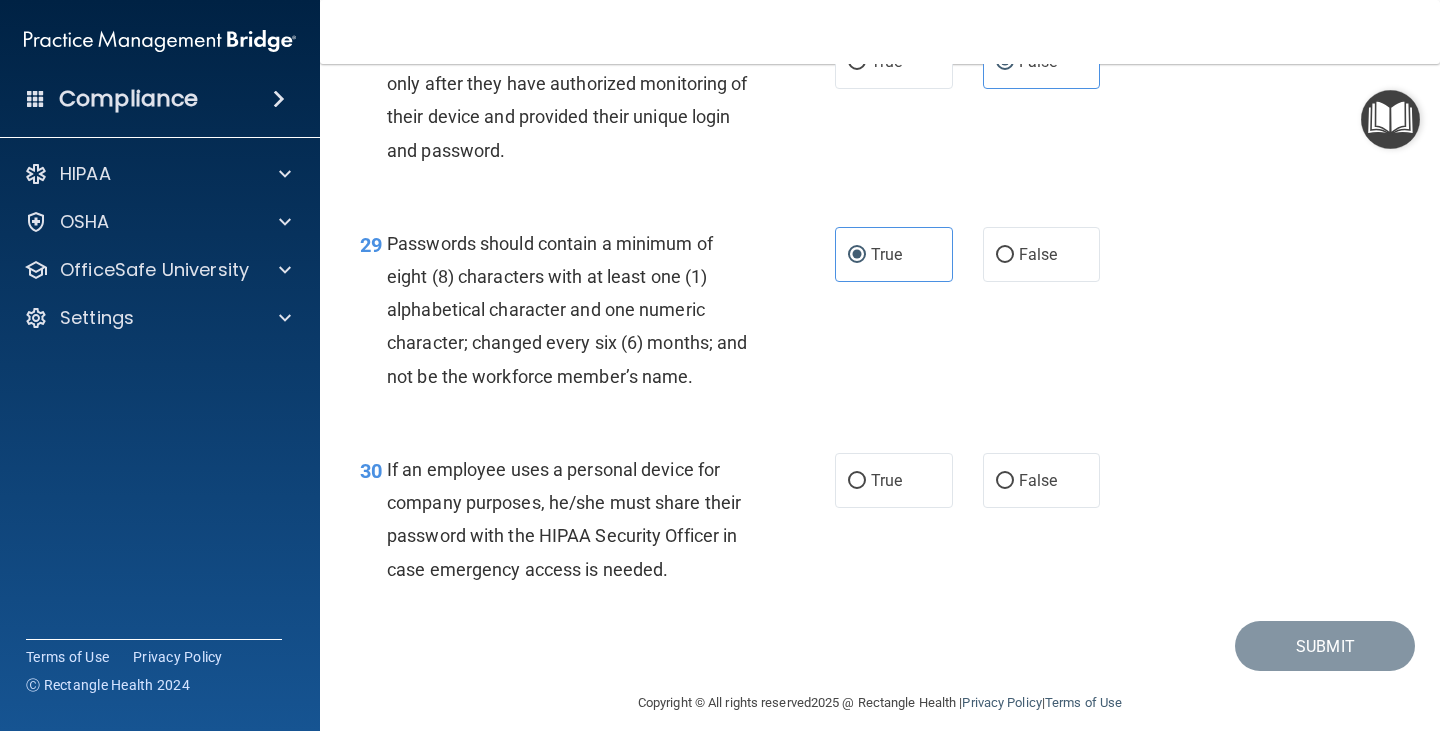 scroll, scrollTop: 5500, scrollLeft: 0, axis: vertical 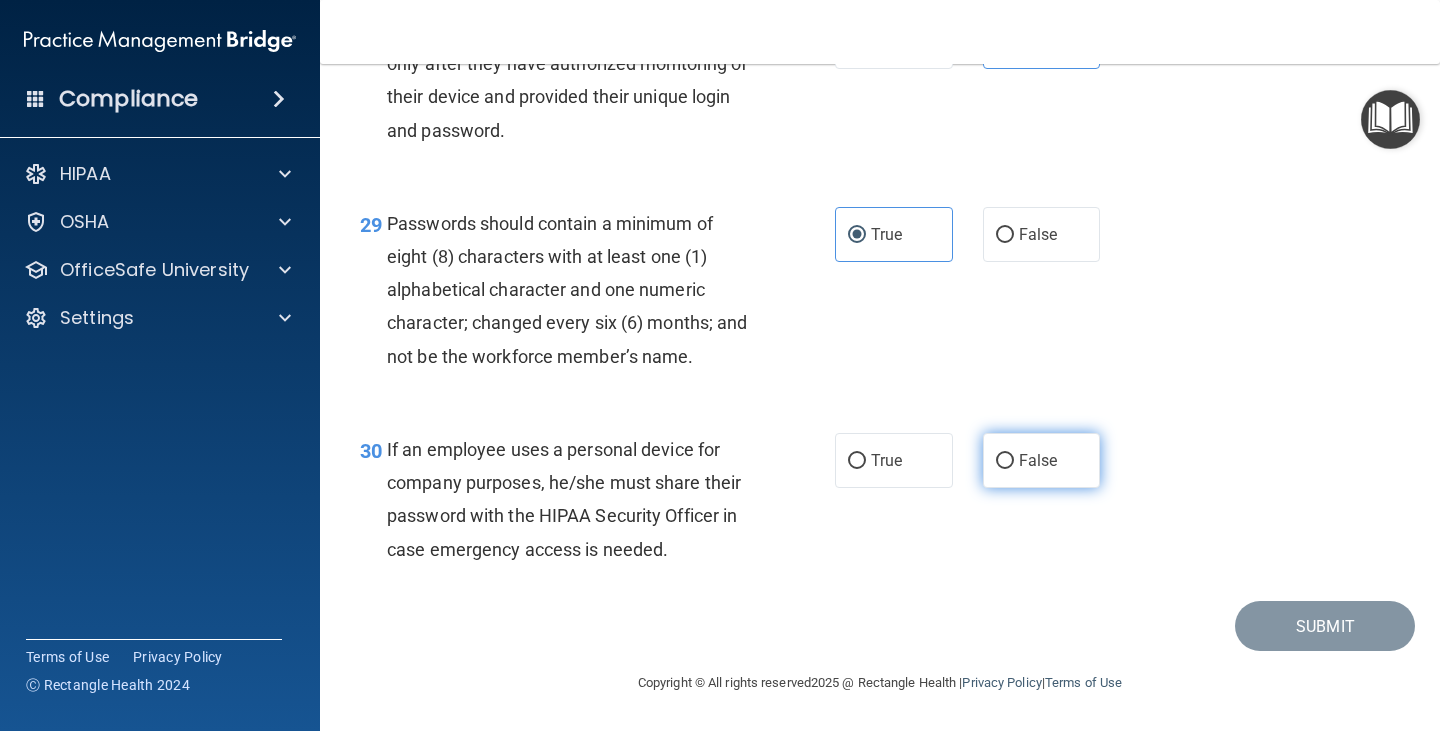 click on "False" at bounding box center [1042, 460] 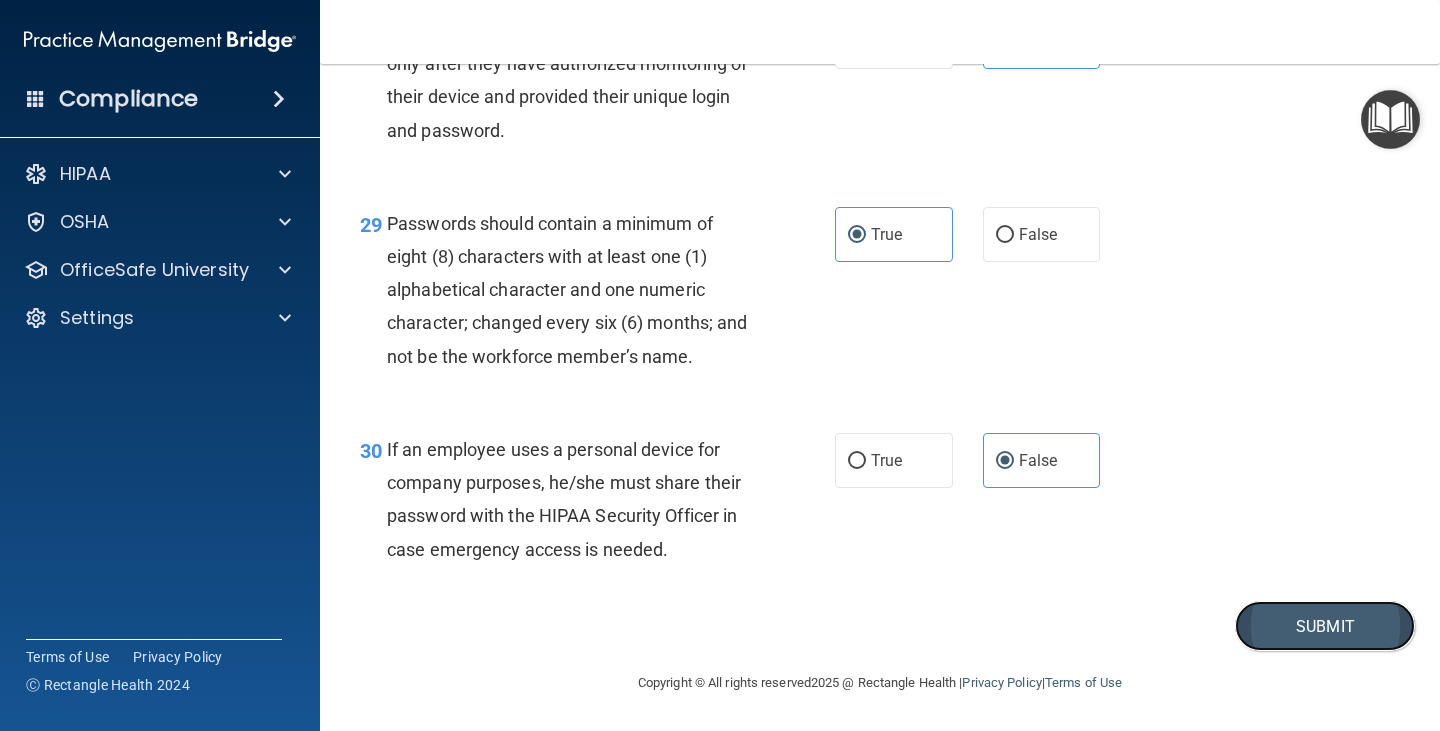 click on "Submit" at bounding box center [1325, 626] 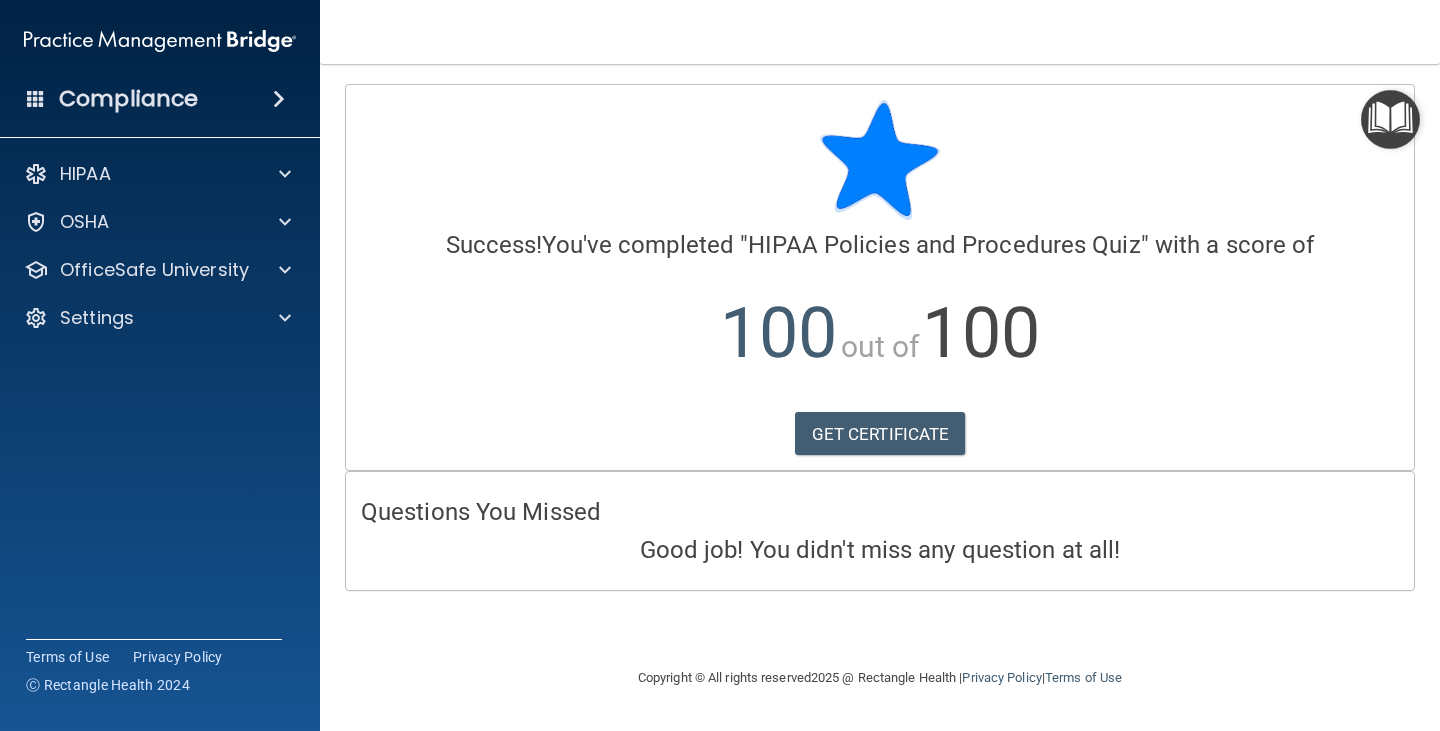 scroll, scrollTop: 0, scrollLeft: 0, axis: both 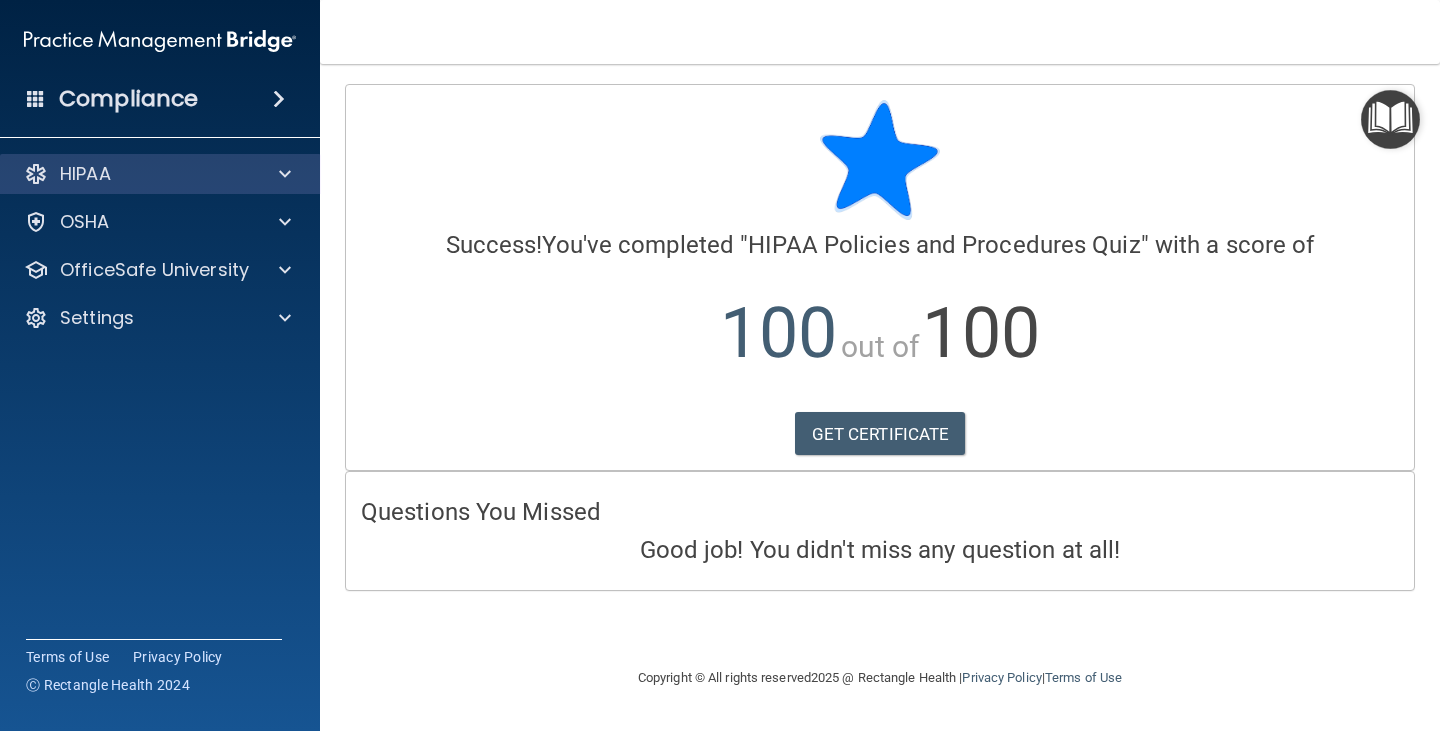 click on "HIPAA" at bounding box center (160, 174) 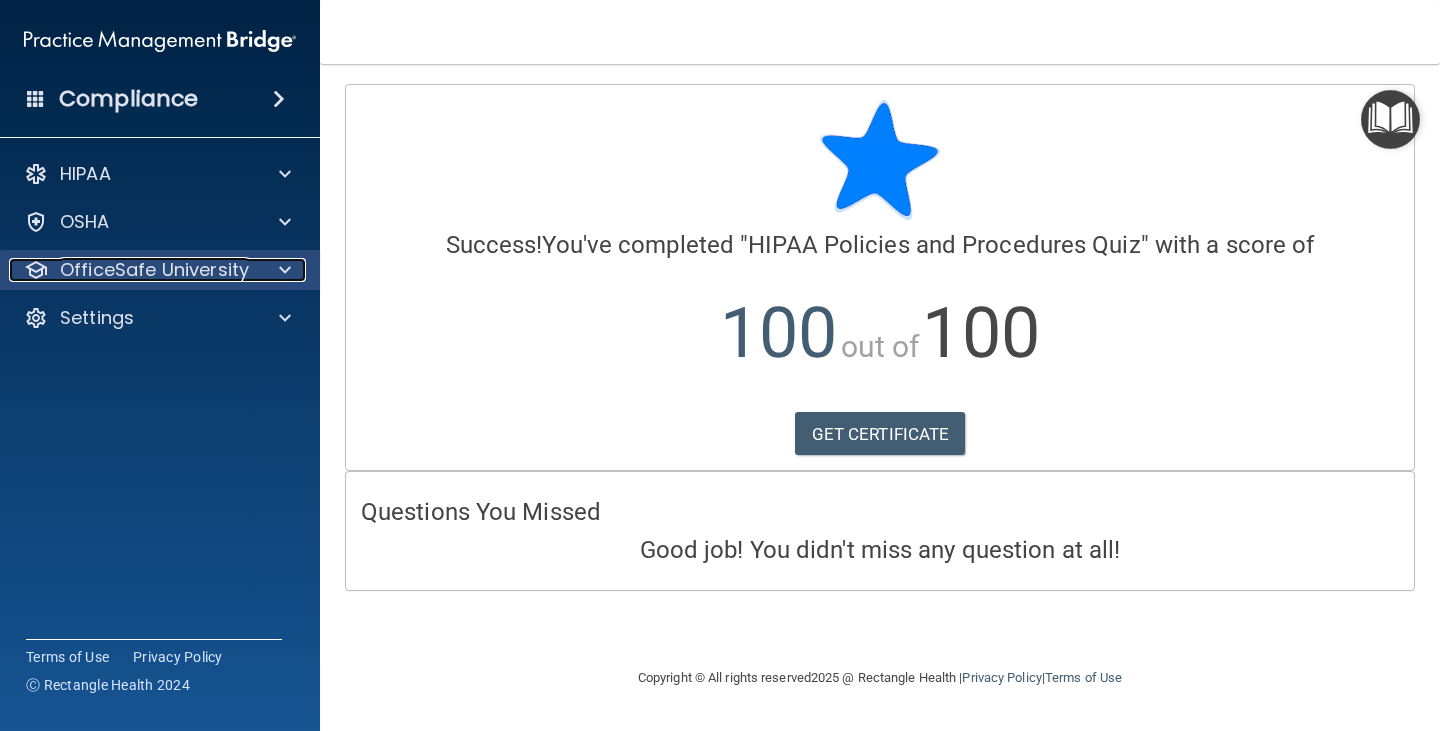 click on "OfficeSafe University" at bounding box center [154, 270] 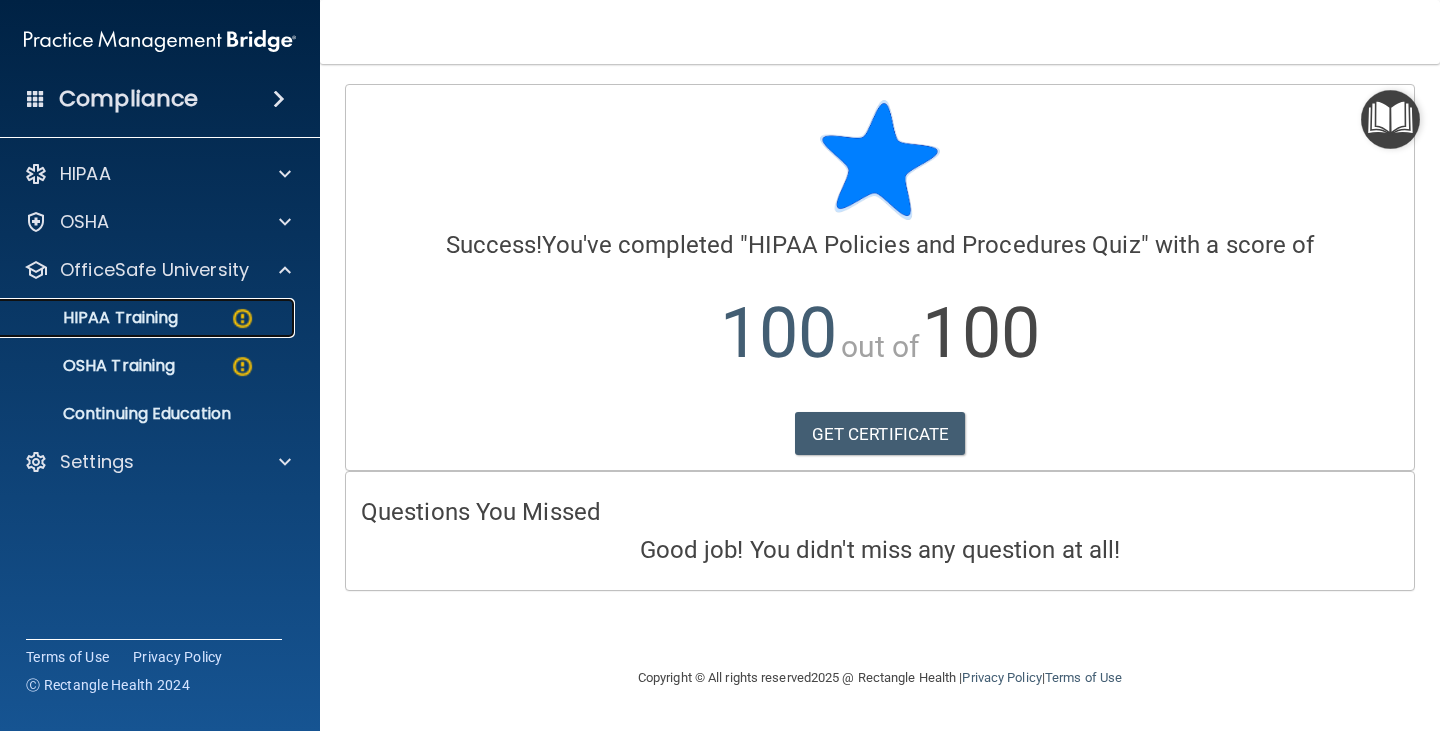 click on "HIPAA Training" at bounding box center [95, 318] 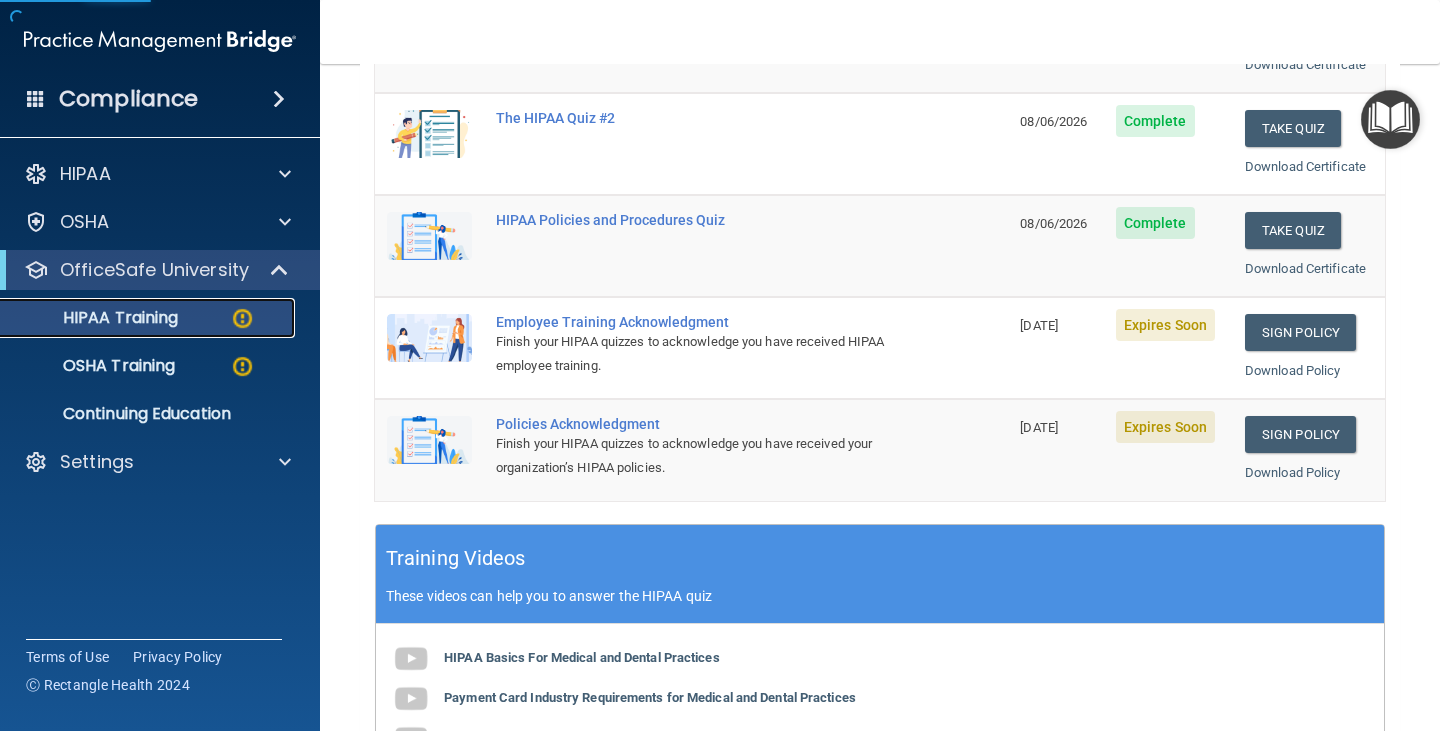 scroll, scrollTop: 400, scrollLeft: 0, axis: vertical 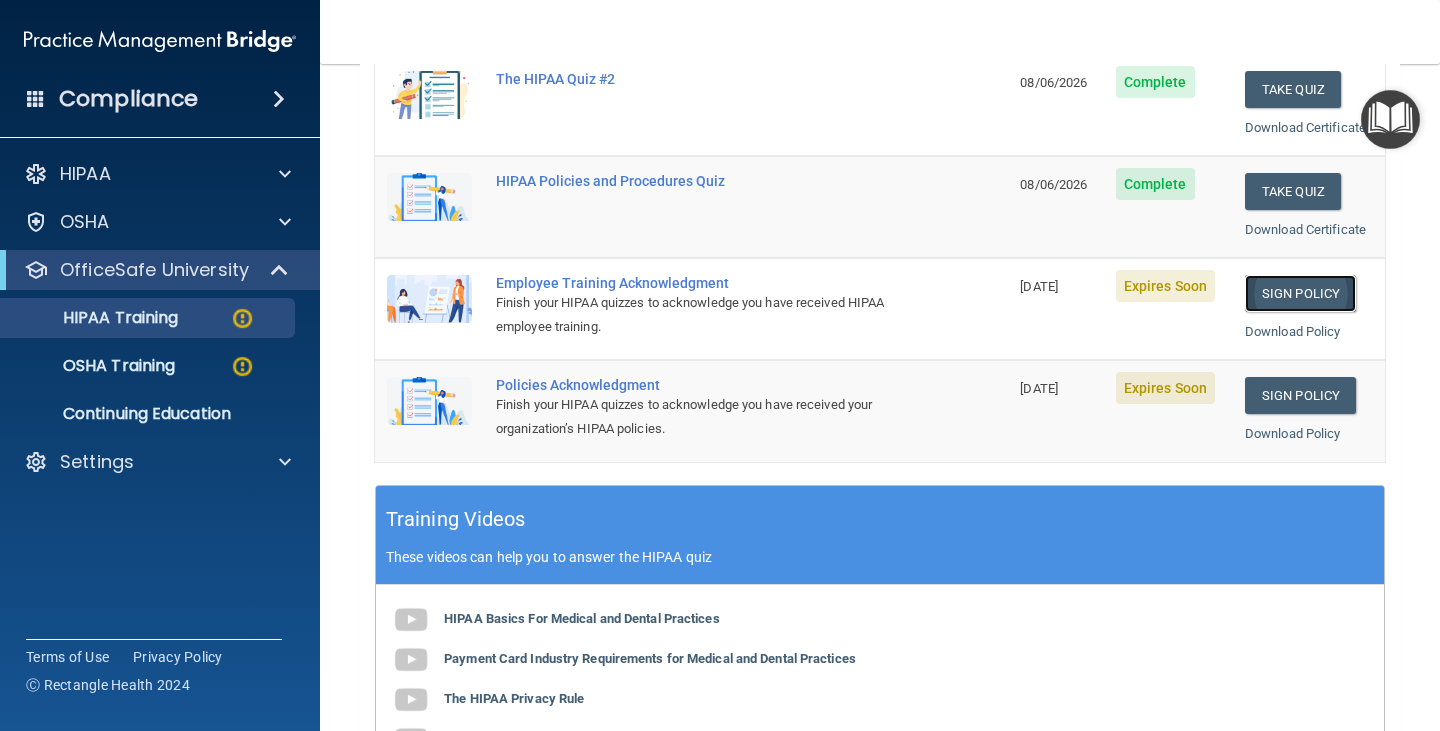 click on "Sign Policy" at bounding box center [1300, 293] 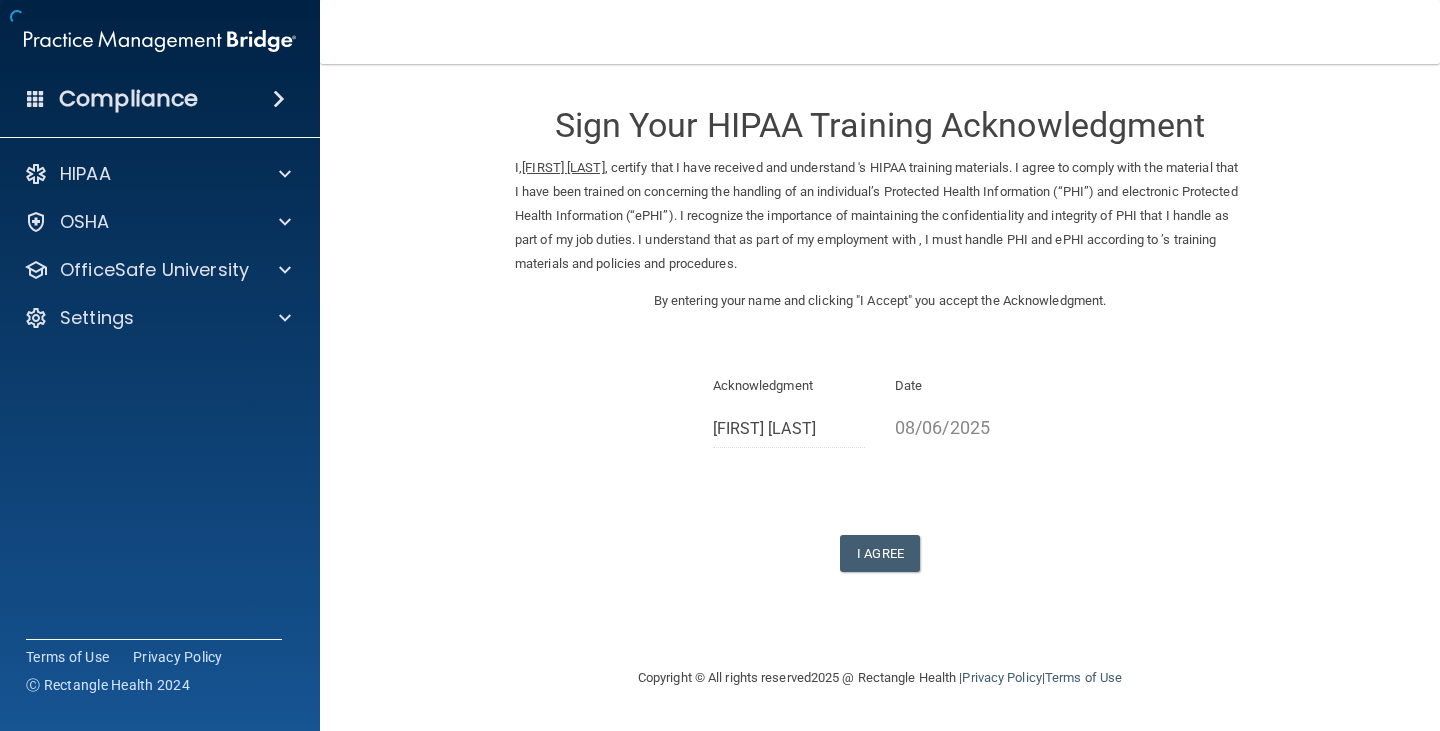 scroll, scrollTop: 0, scrollLeft: 0, axis: both 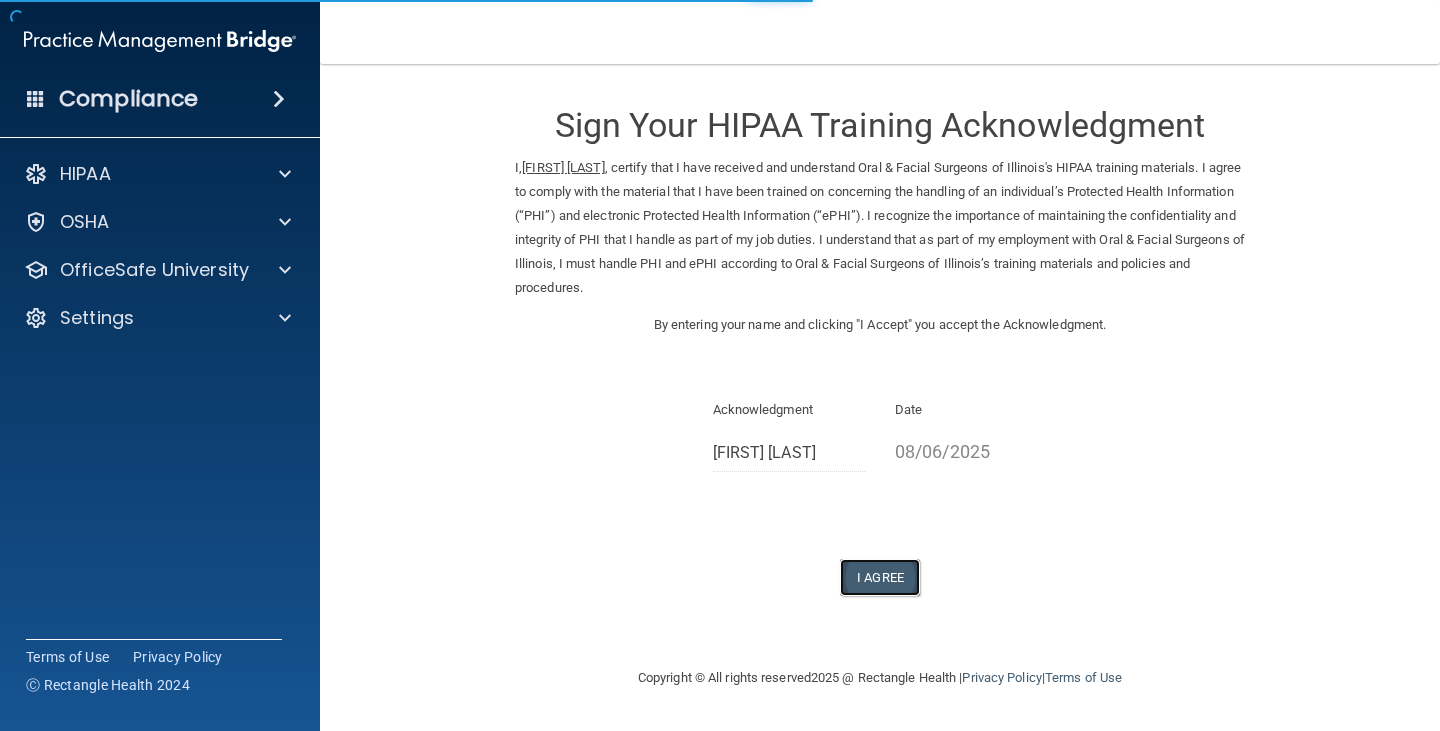 click on "I Agree" at bounding box center (880, 577) 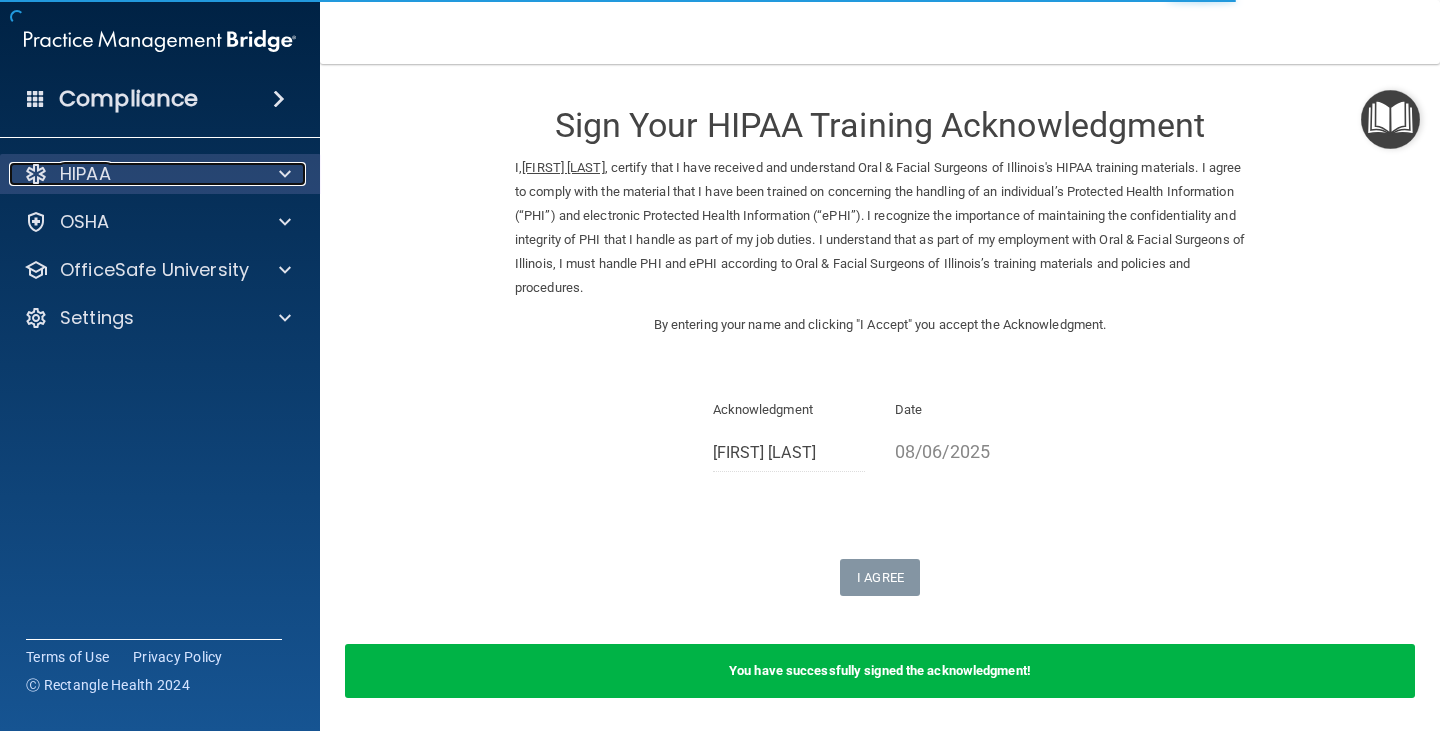 click on "HIPAA" at bounding box center [133, 174] 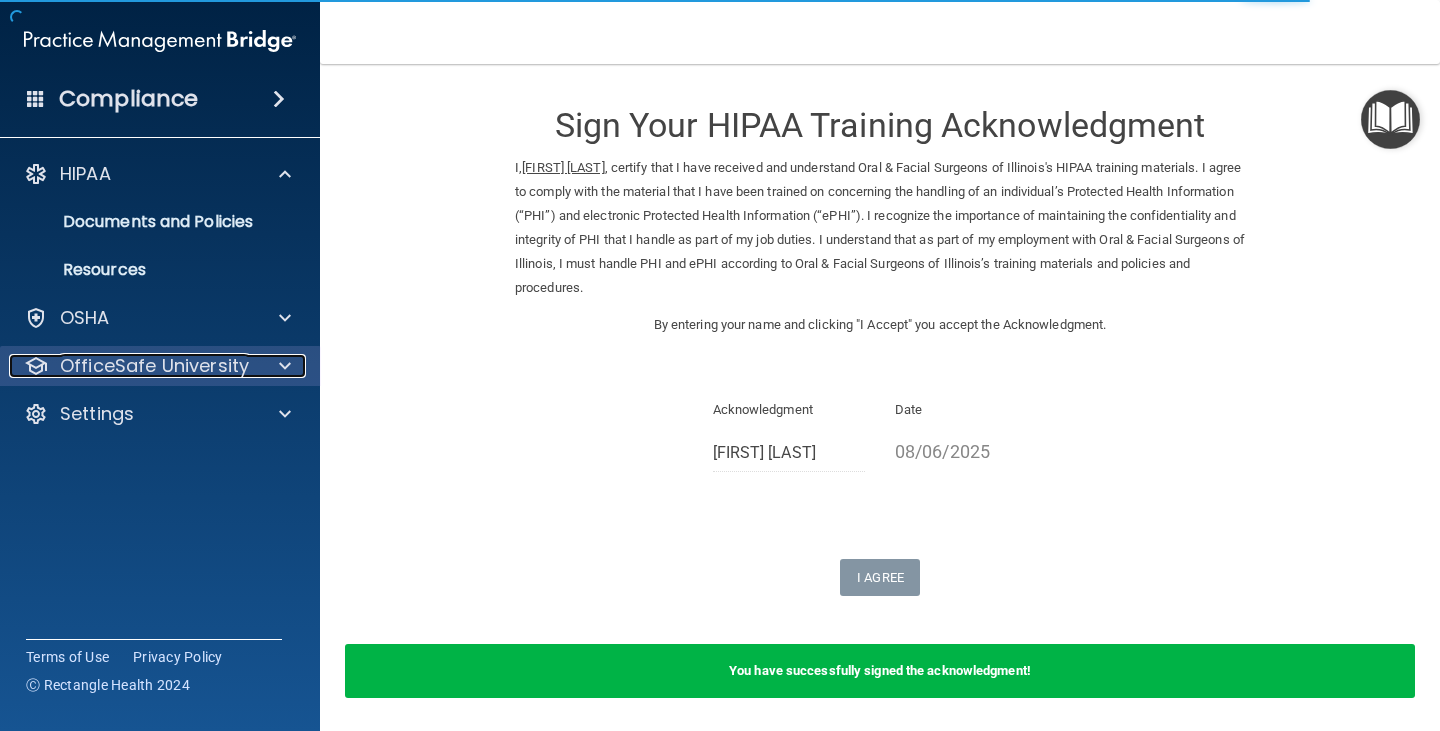 click on "OfficeSafe University" at bounding box center [154, 366] 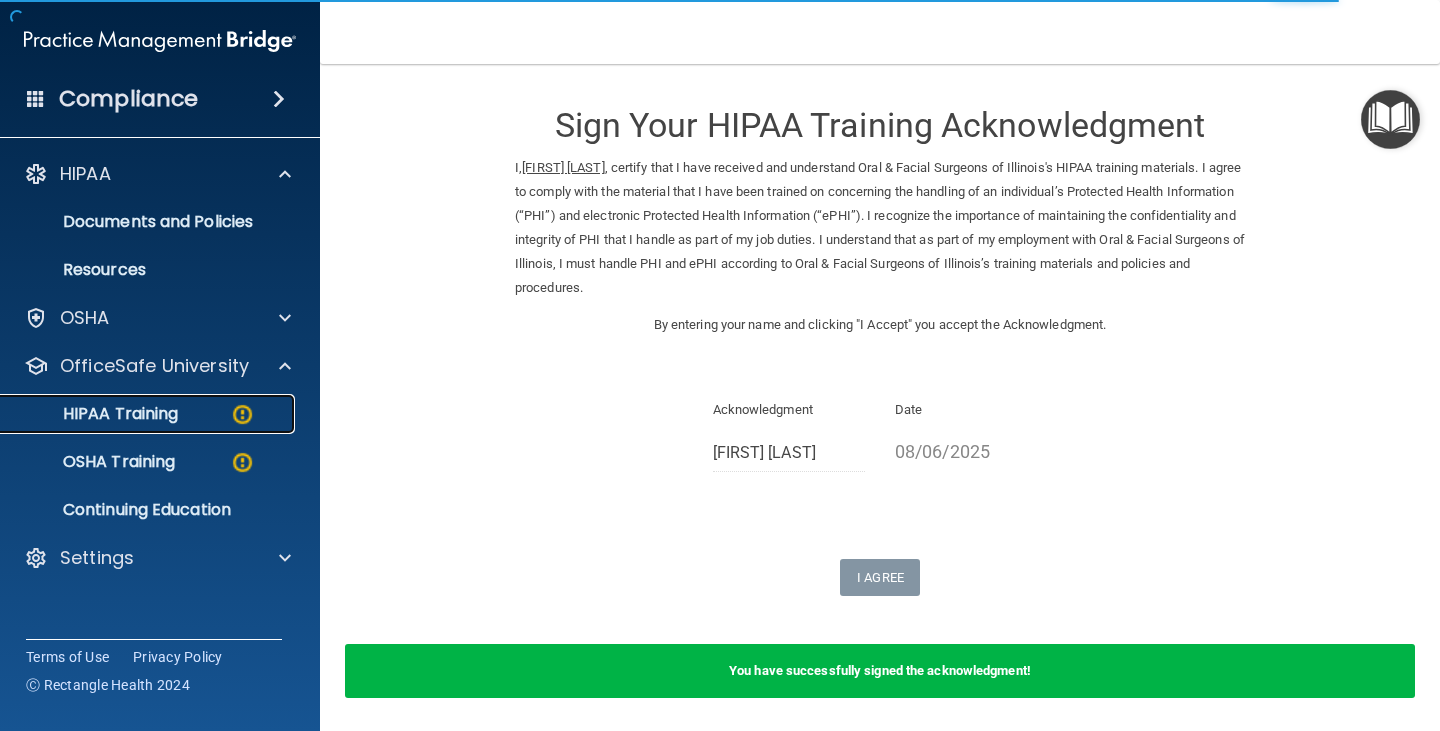 click on "HIPAA Training" at bounding box center [149, 414] 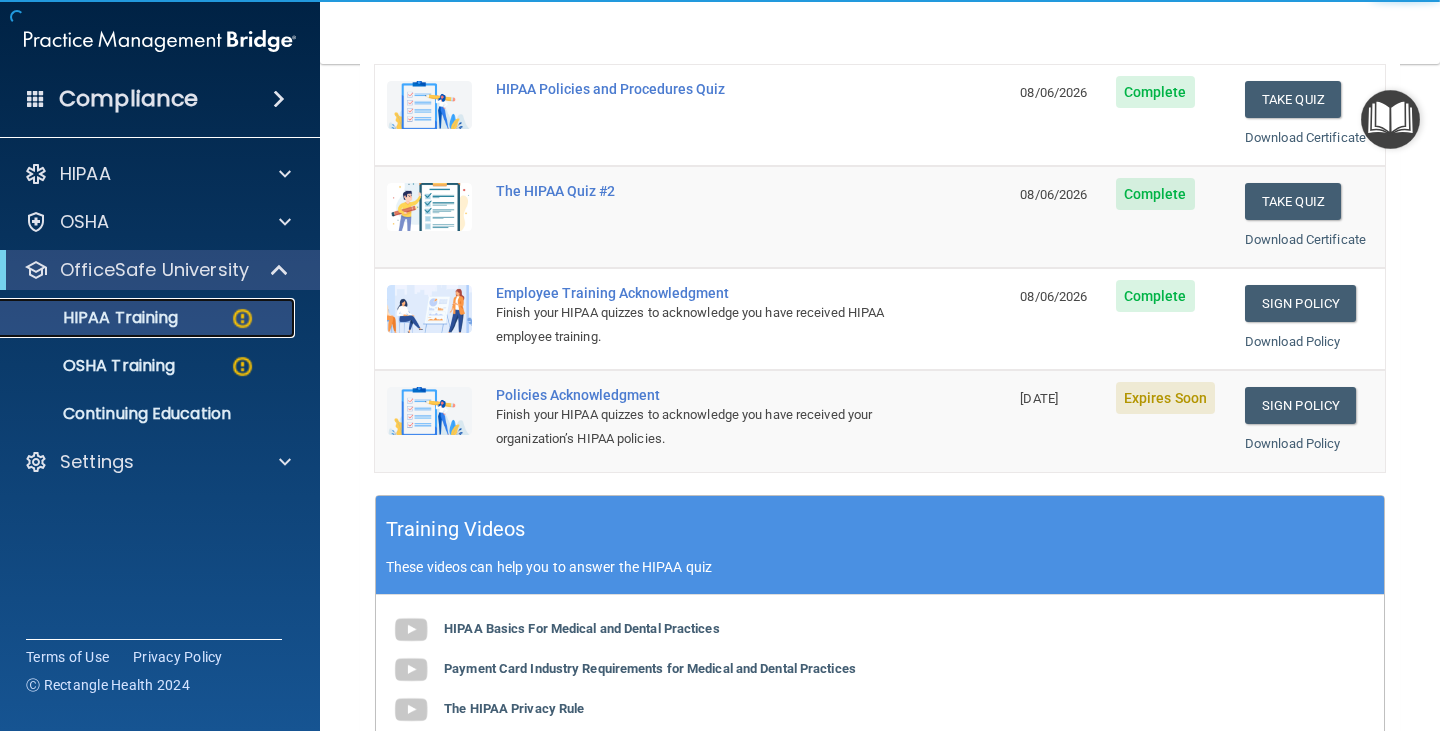 scroll, scrollTop: 500, scrollLeft: 0, axis: vertical 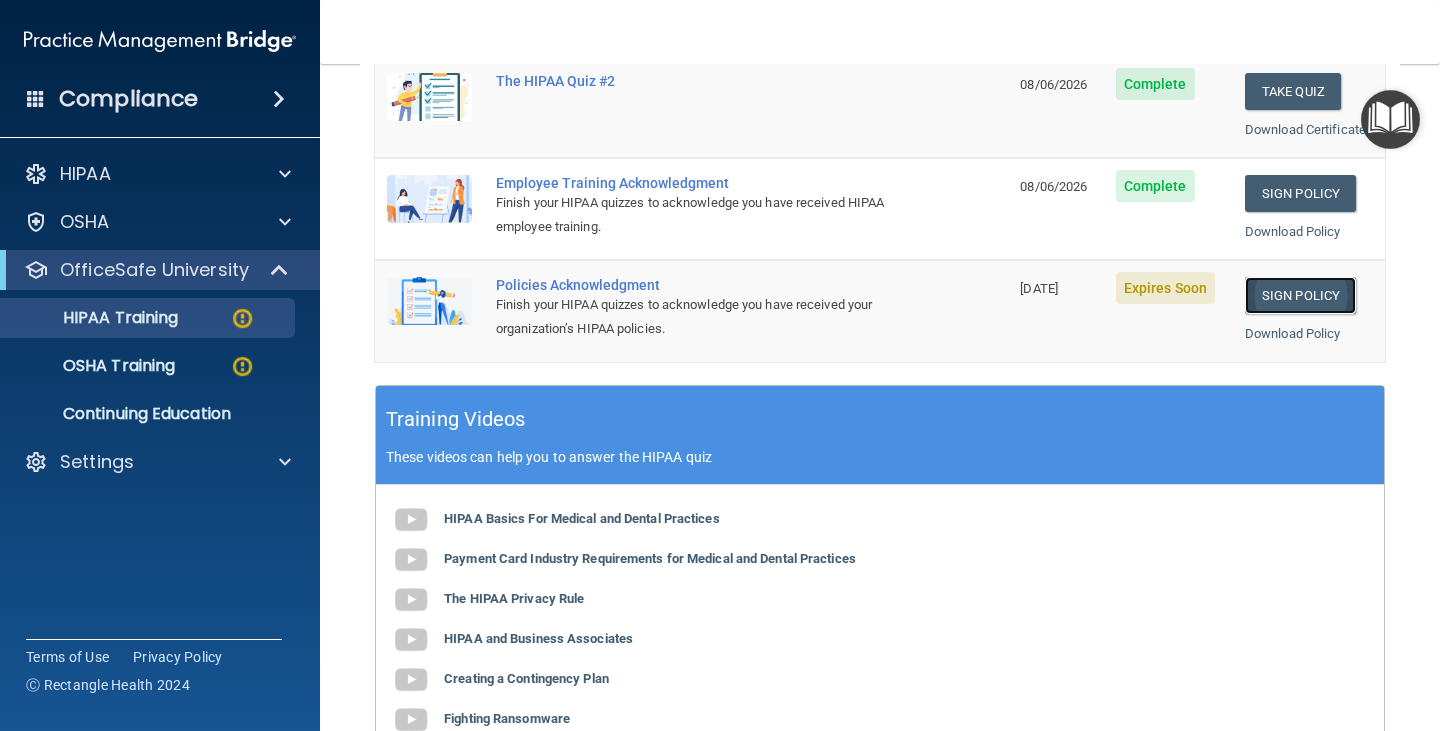 click on "Sign Policy" at bounding box center [1300, 295] 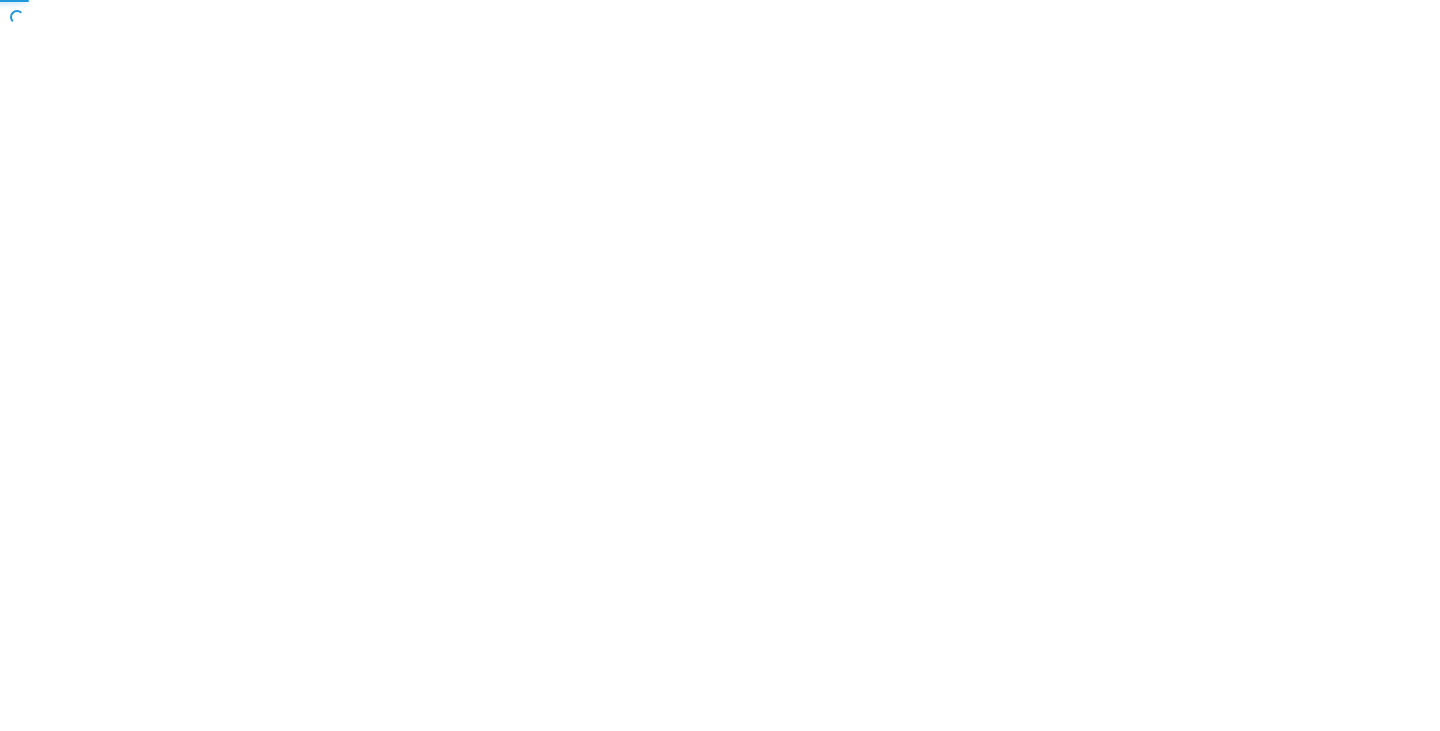 scroll, scrollTop: 0, scrollLeft: 0, axis: both 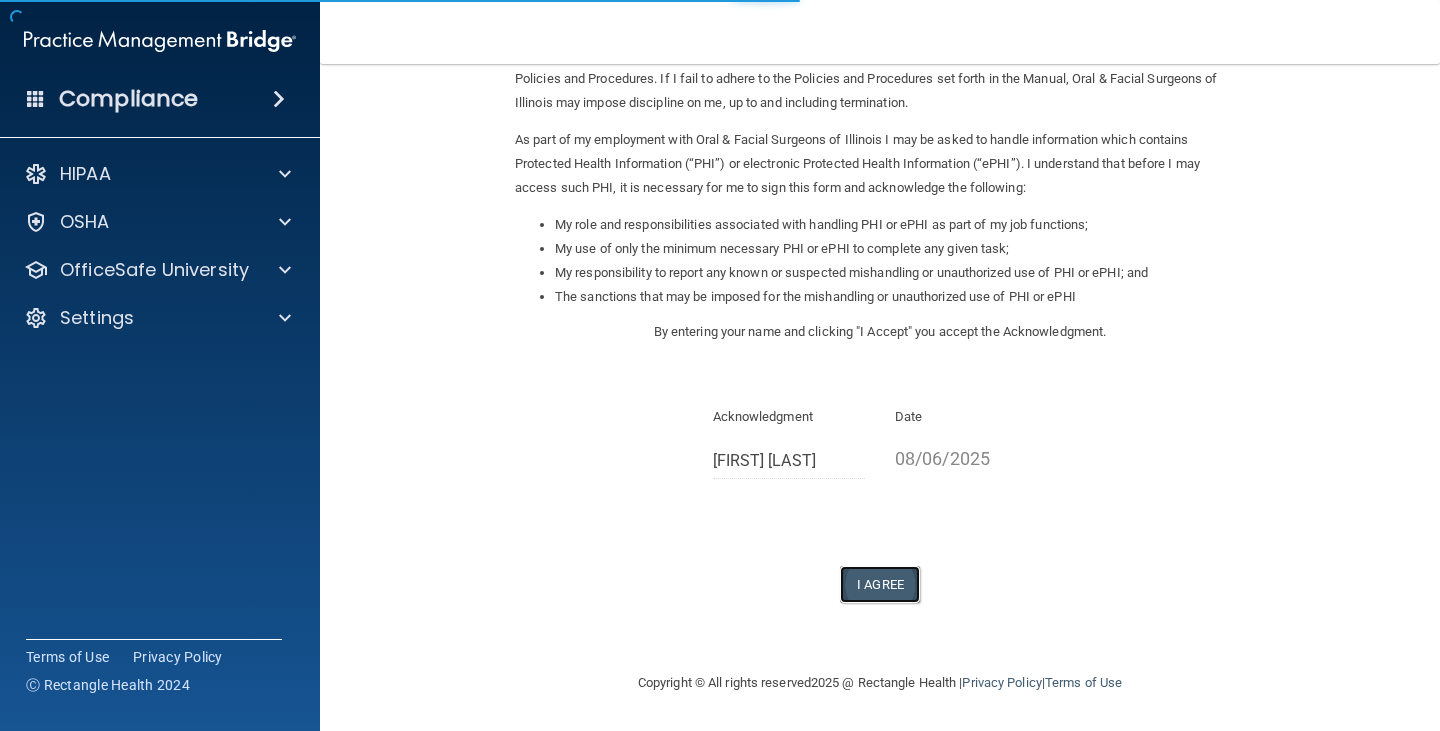click on "I Agree" at bounding box center (880, 584) 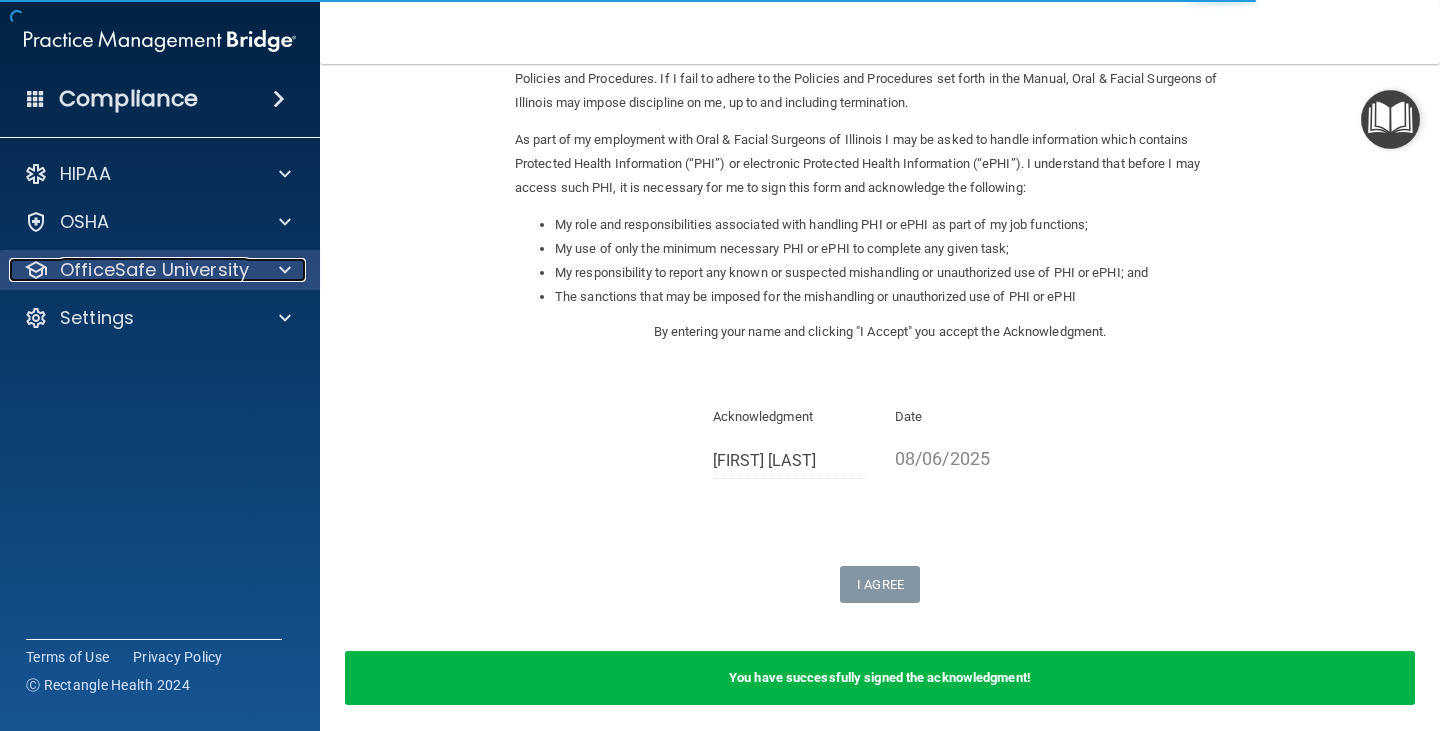 click on "OfficeSafe University" at bounding box center [154, 270] 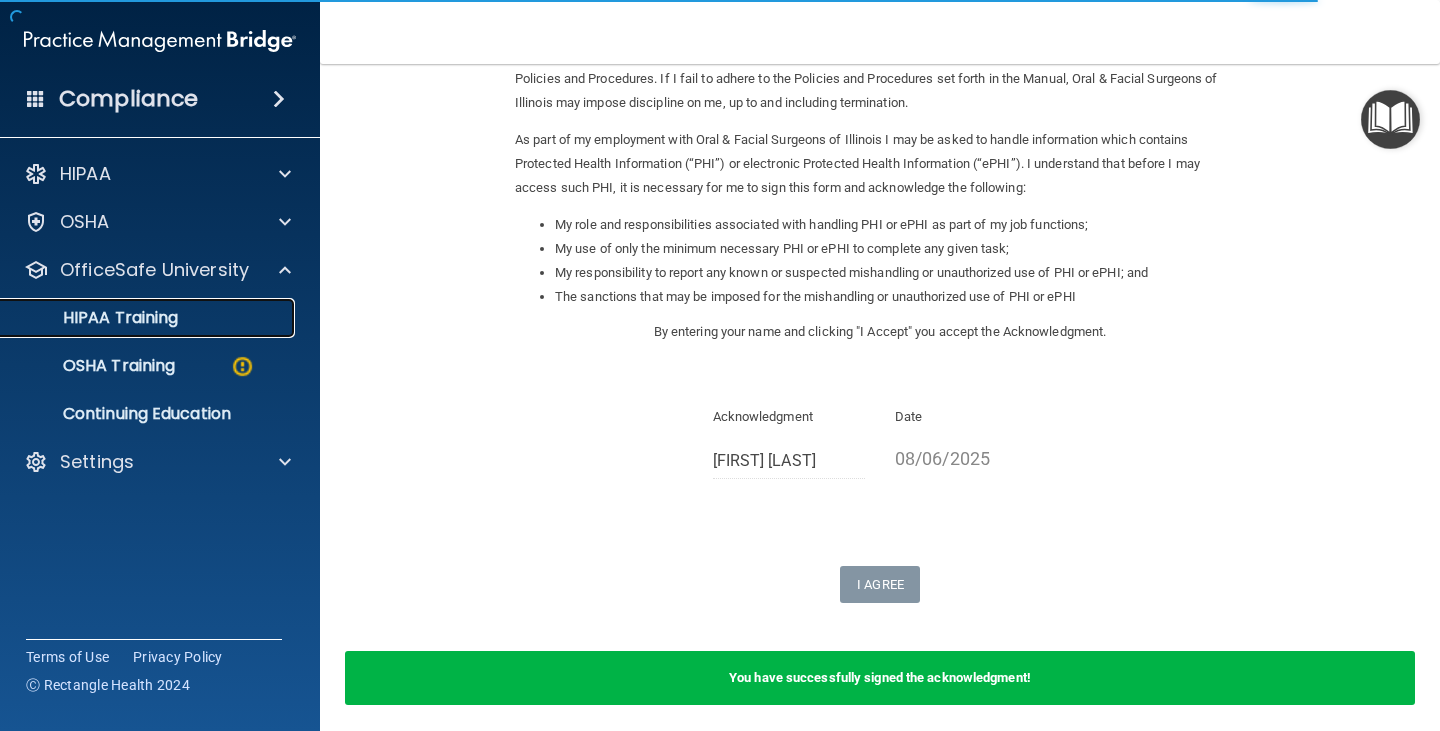 click on "HIPAA Training" at bounding box center [95, 318] 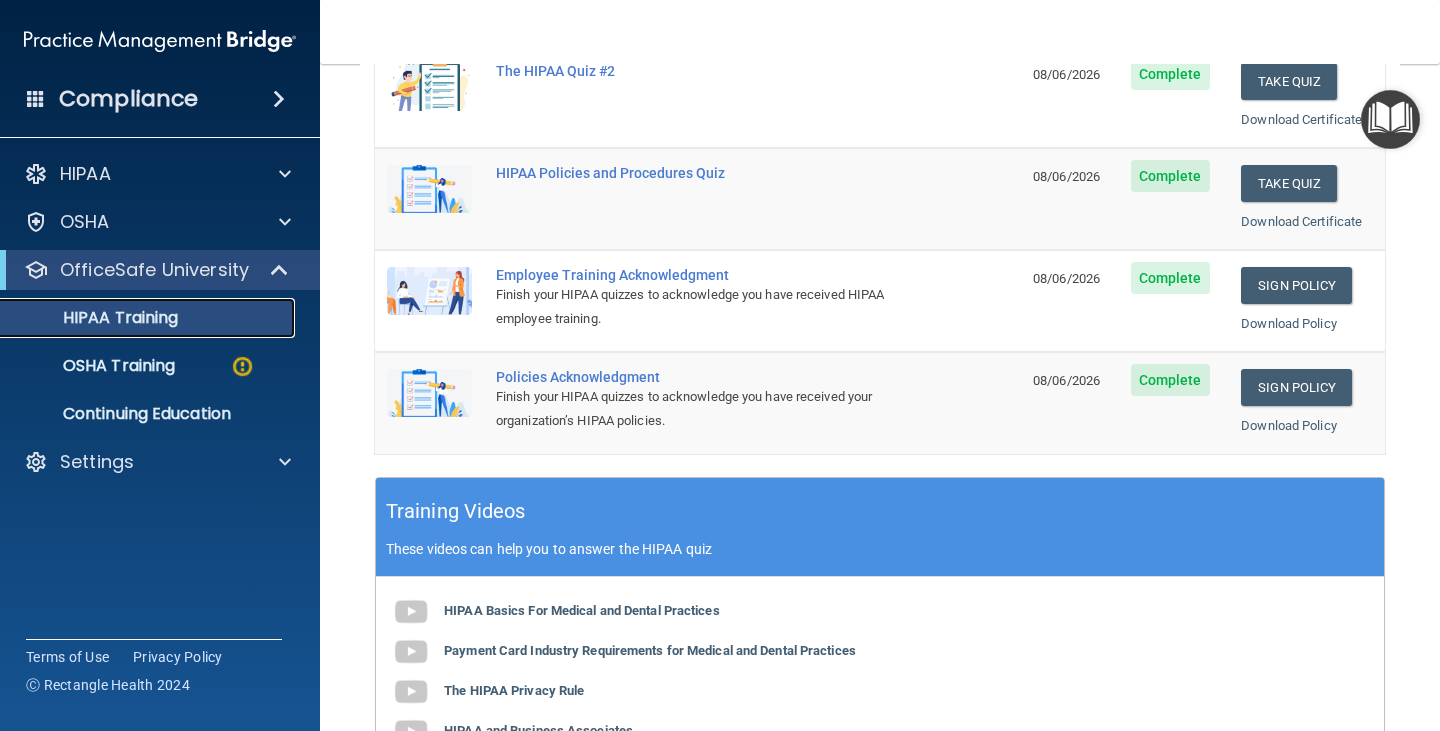 scroll, scrollTop: 285, scrollLeft: 0, axis: vertical 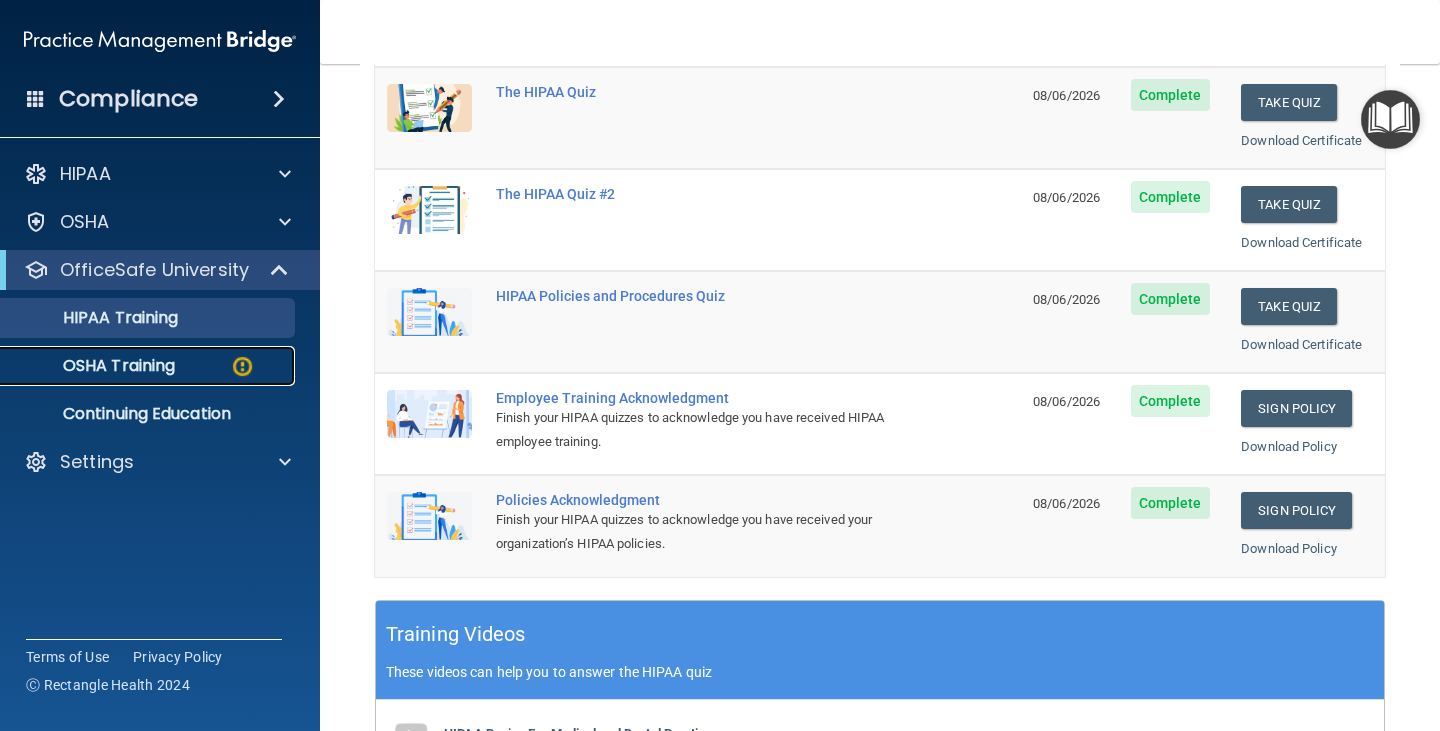 click on "OSHA Training" at bounding box center [94, 366] 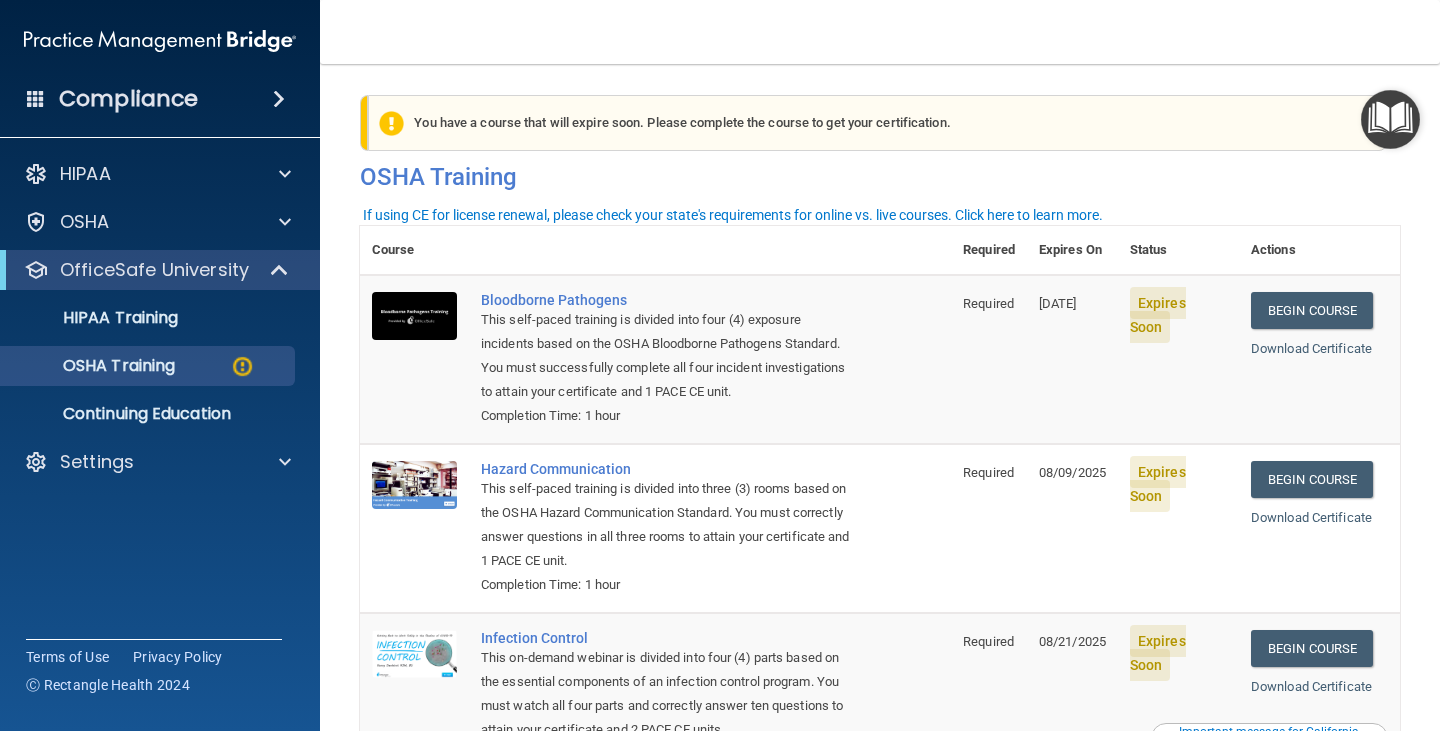 scroll, scrollTop: 0, scrollLeft: 0, axis: both 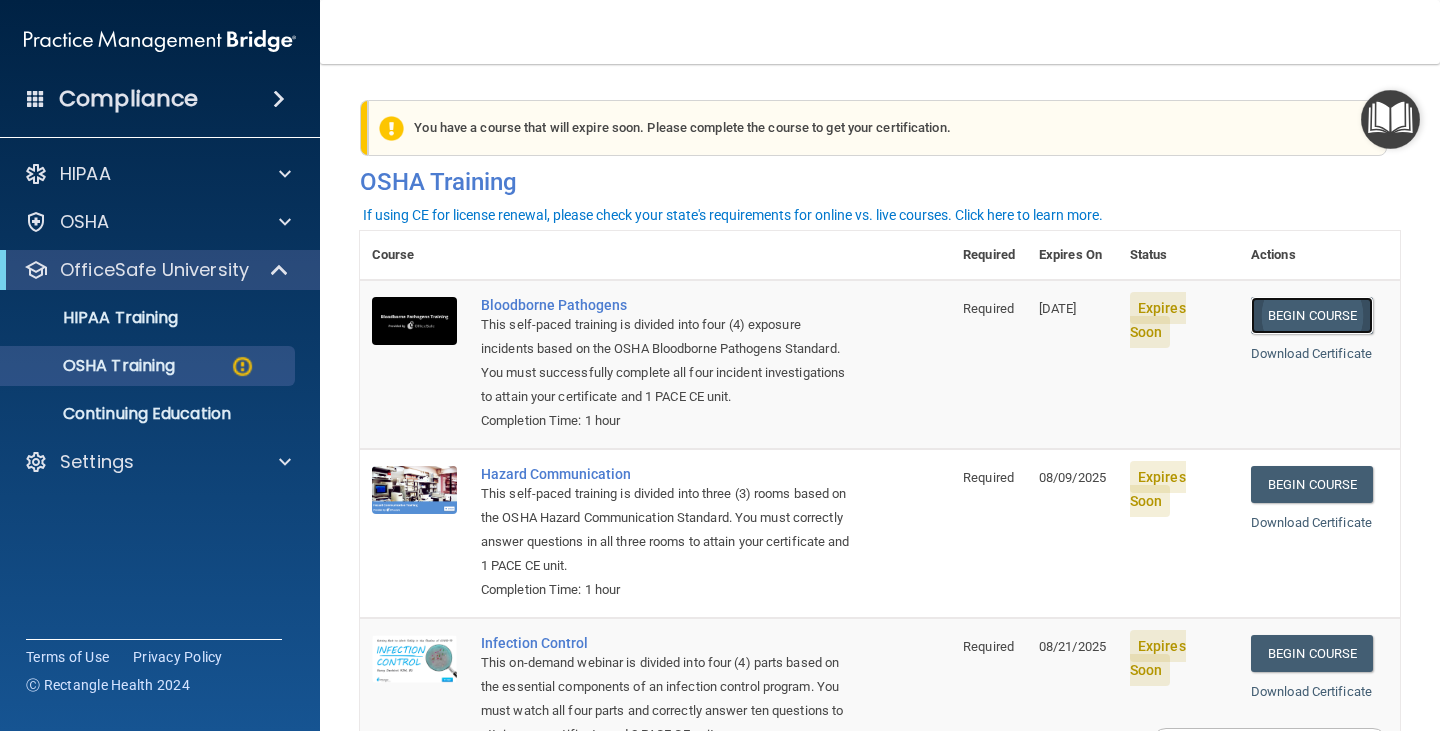 click on "Begin Course" at bounding box center [1312, 315] 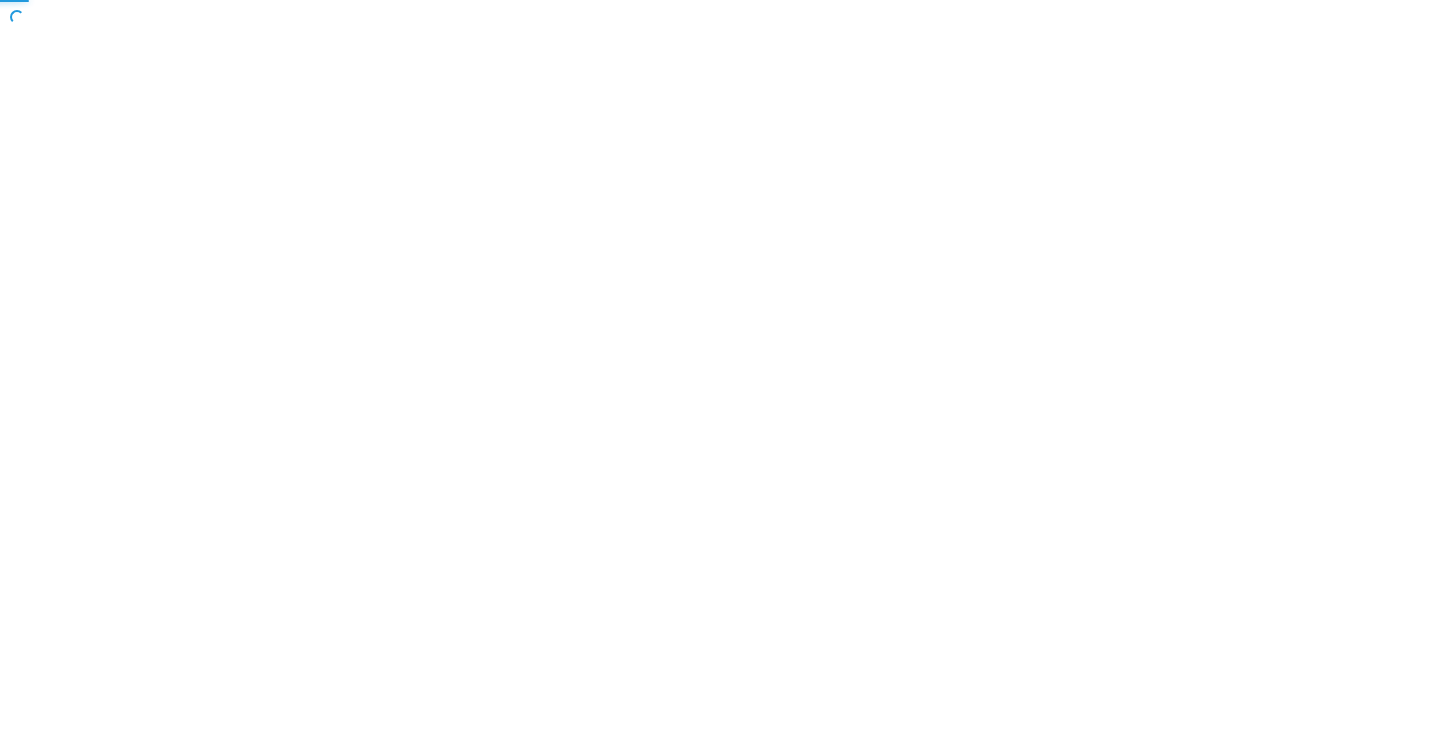 scroll, scrollTop: 0, scrollLeft: 0, axis: both 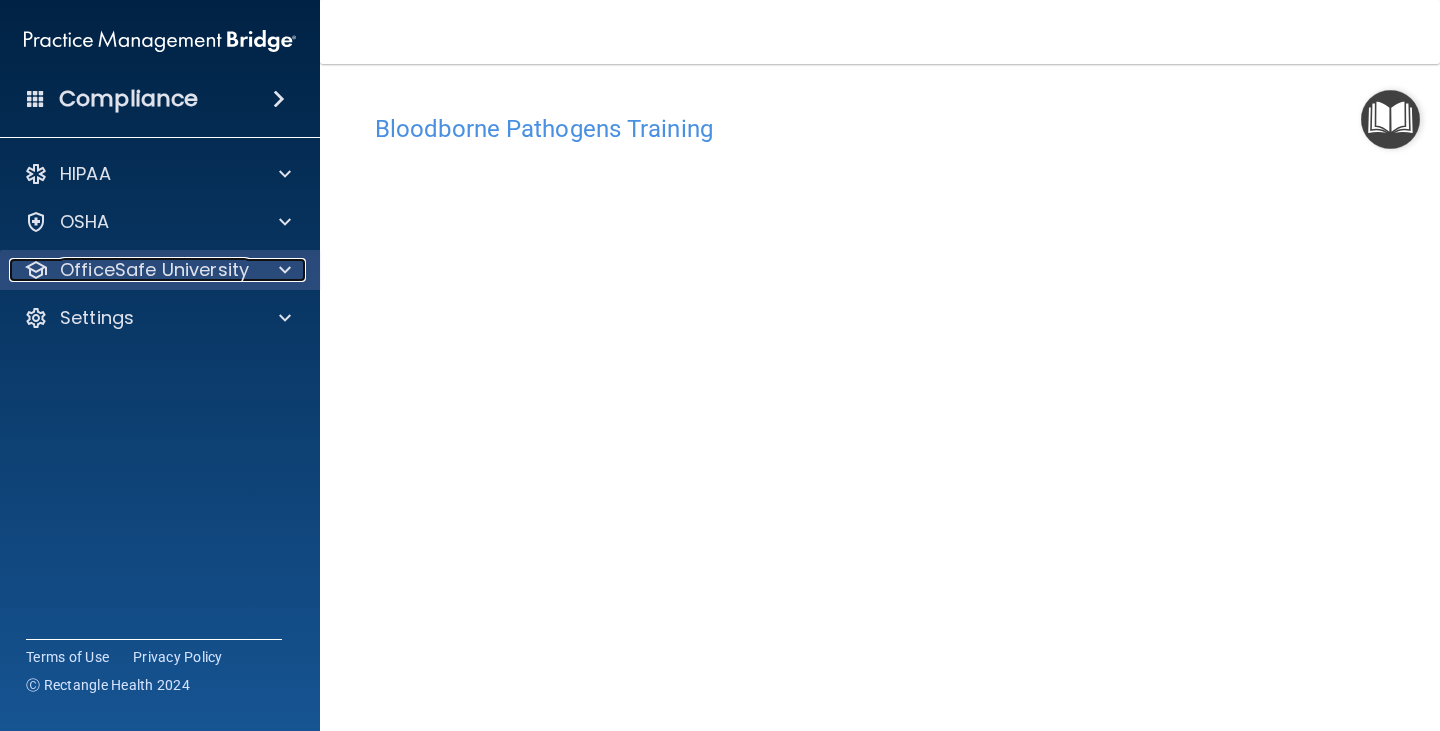 click on "OfficeSafe University" at bounding box center (154, 270) 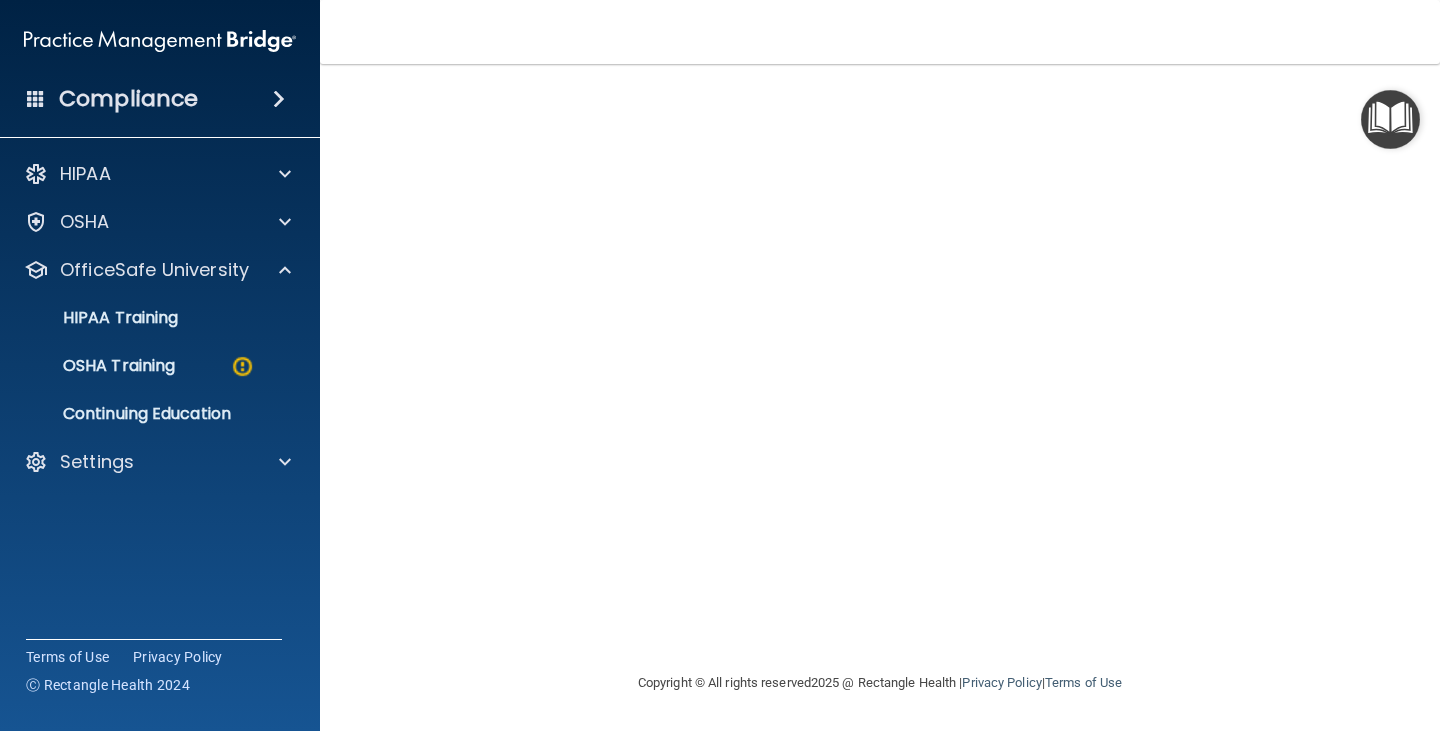scroll, scrollTop: 0, scrollLeft: 0, axis: both 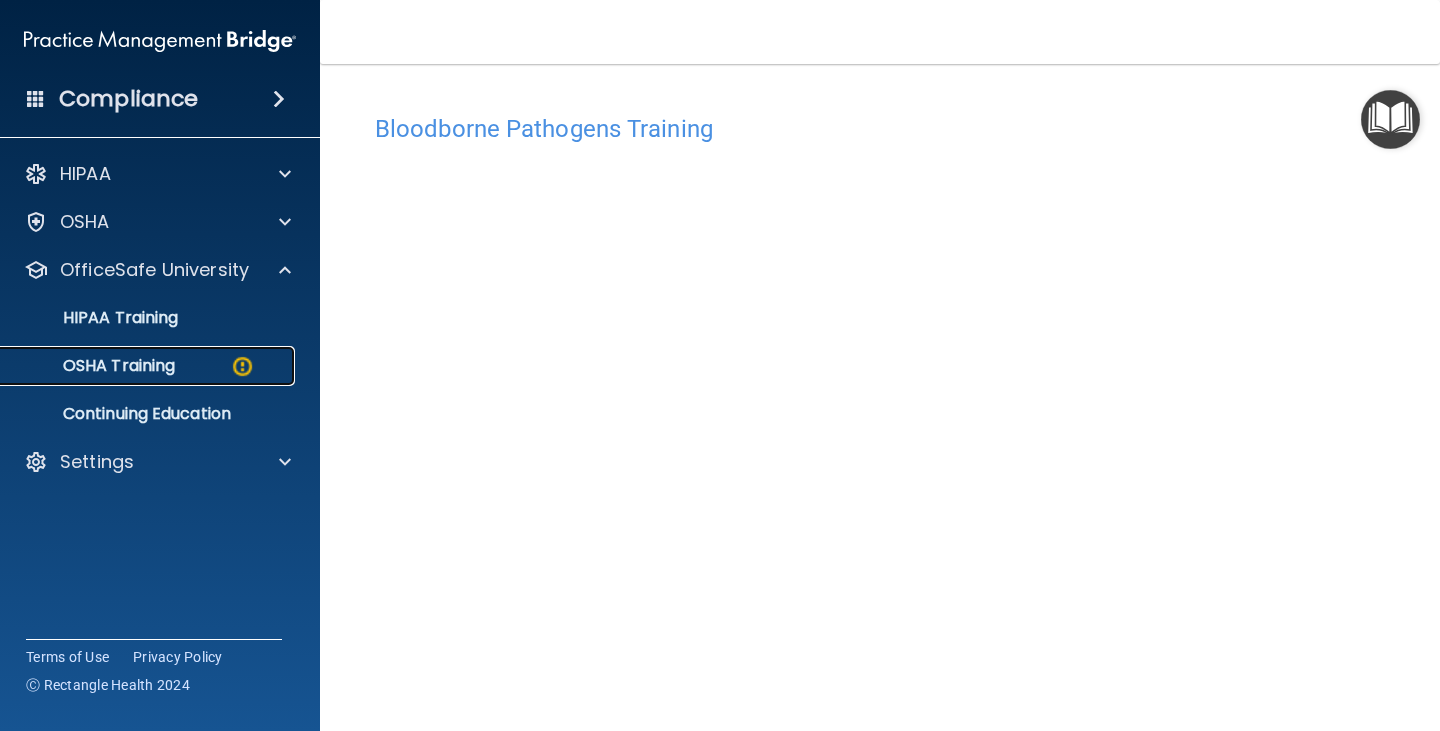 click on "OSHA Training" at bounding box center (94, 366) 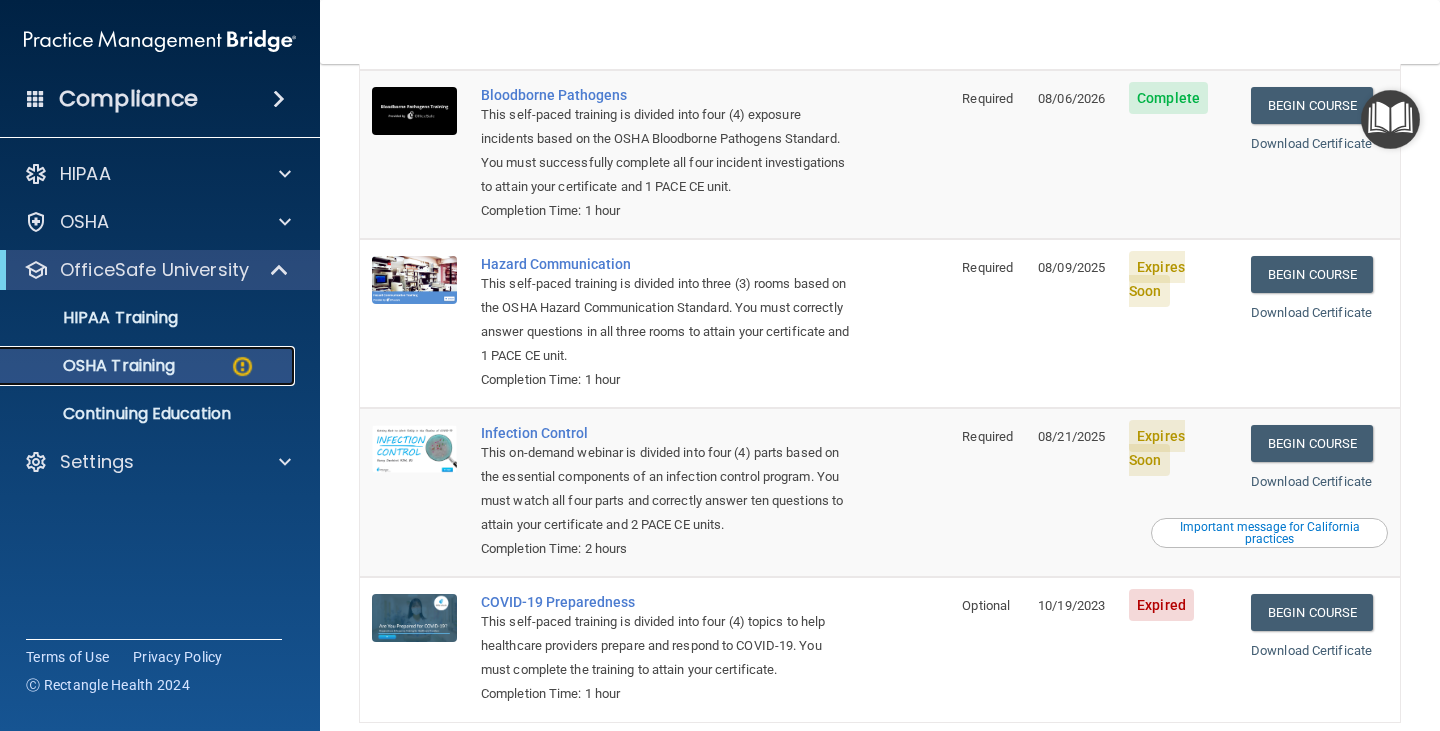 scroll, scrollTop: 209, scrollLeft: 0, axis: vertical 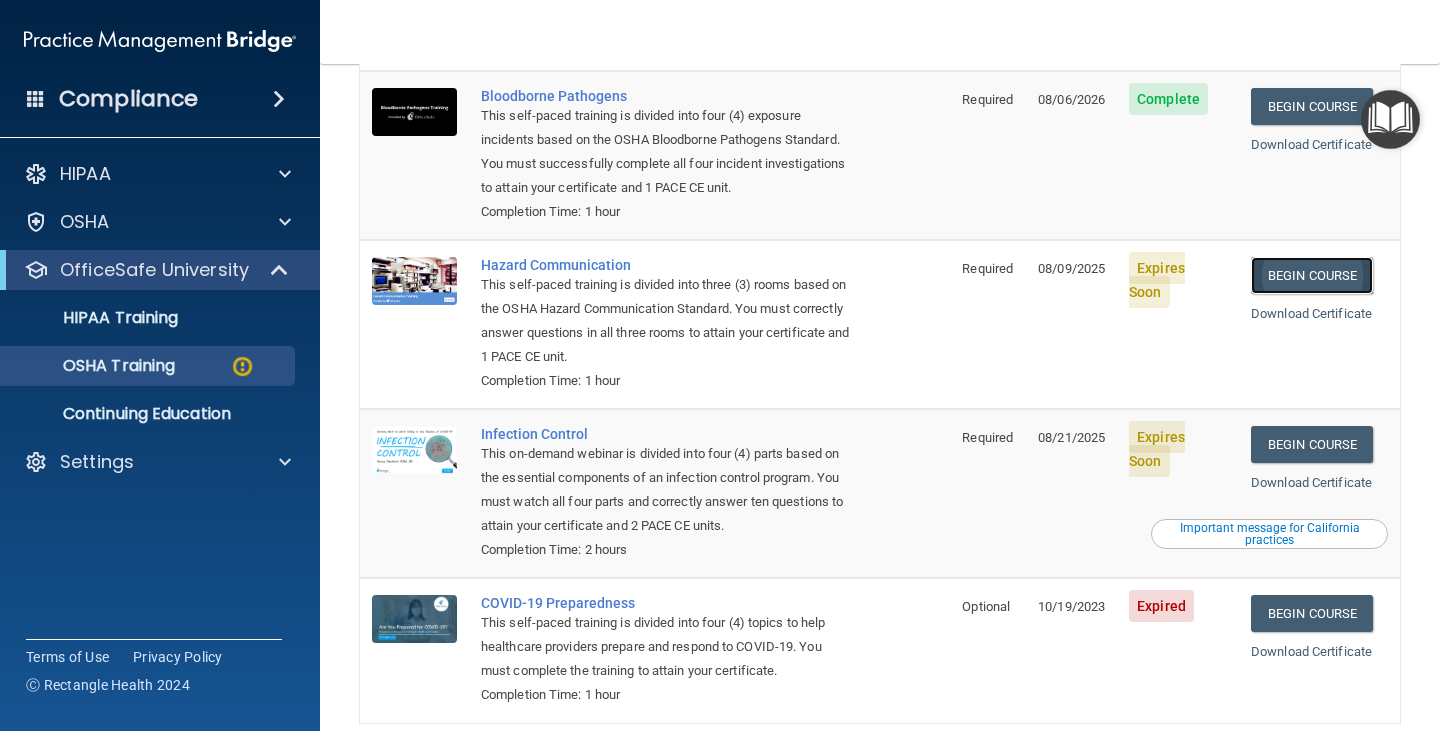 click on "Begin Course" at bounding box center [1312, 275] 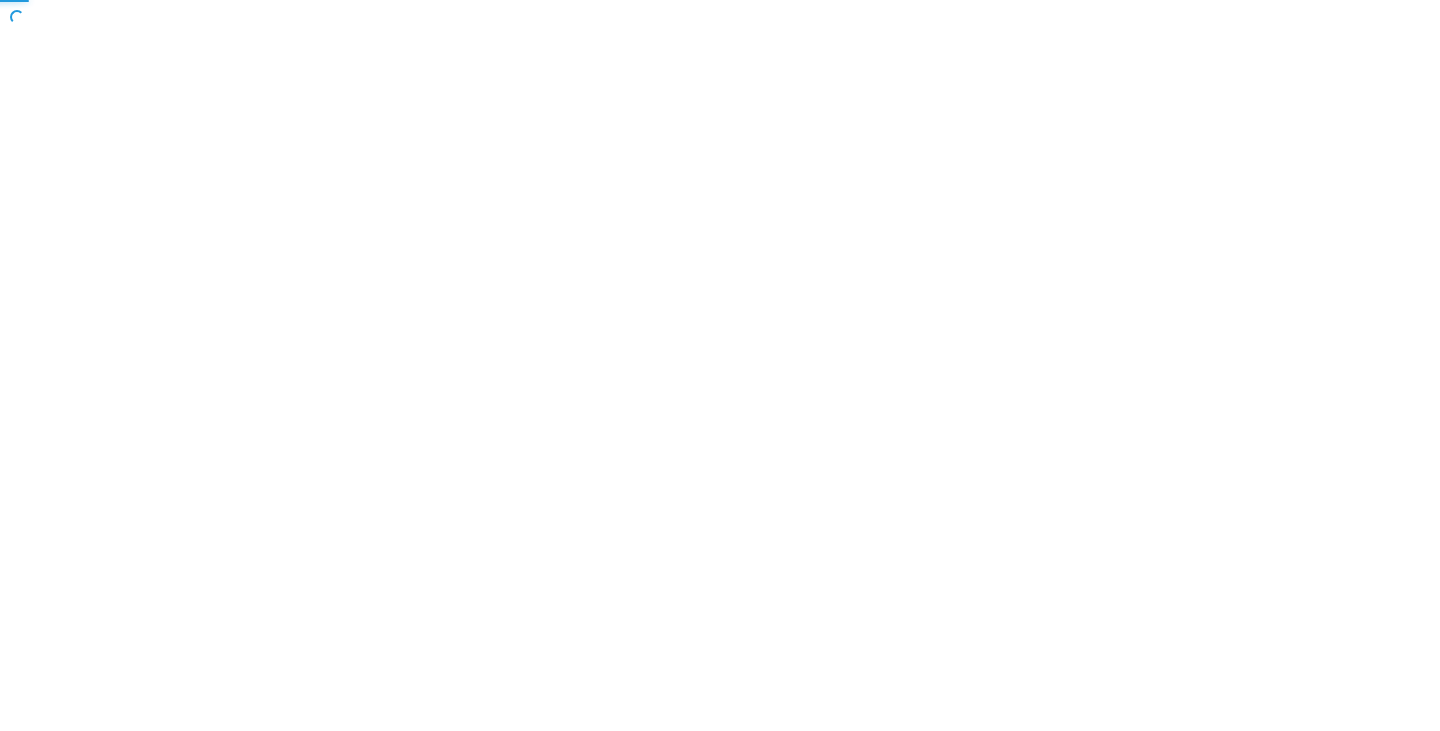 scroll, scrollTop: 0, scrollLeft: 0, axis: both 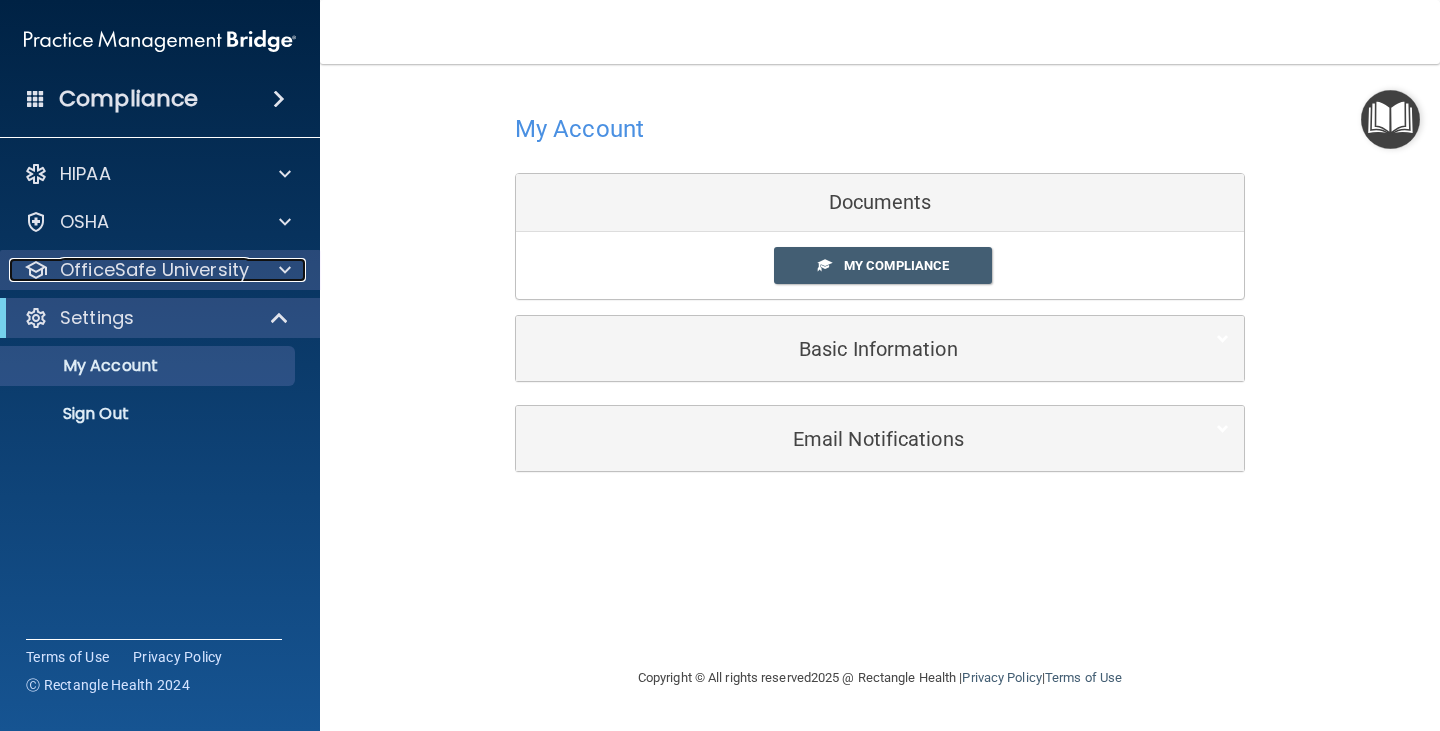 click on "OfficeSafe University" at bounding box center [154, 270] 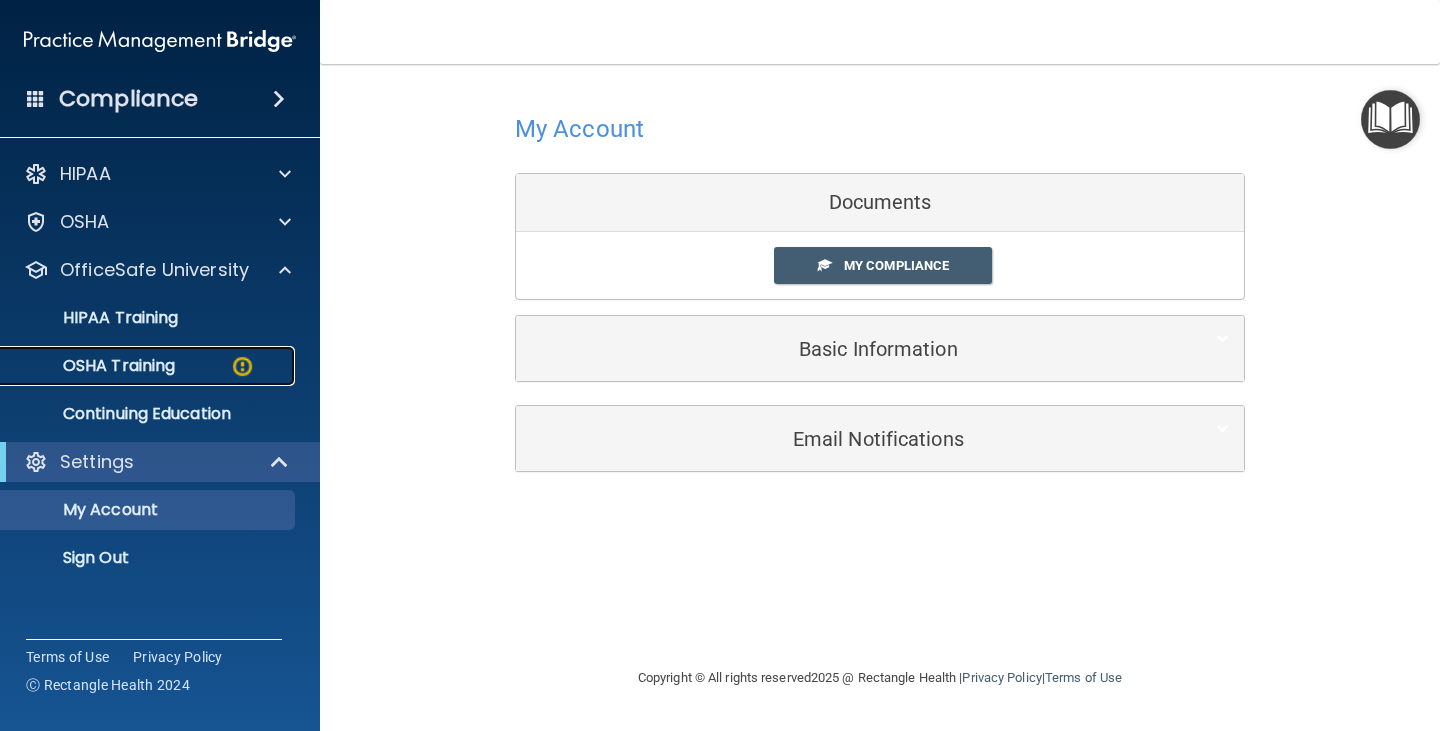 click on "OSHA Training" at bounding box center [94, 366] 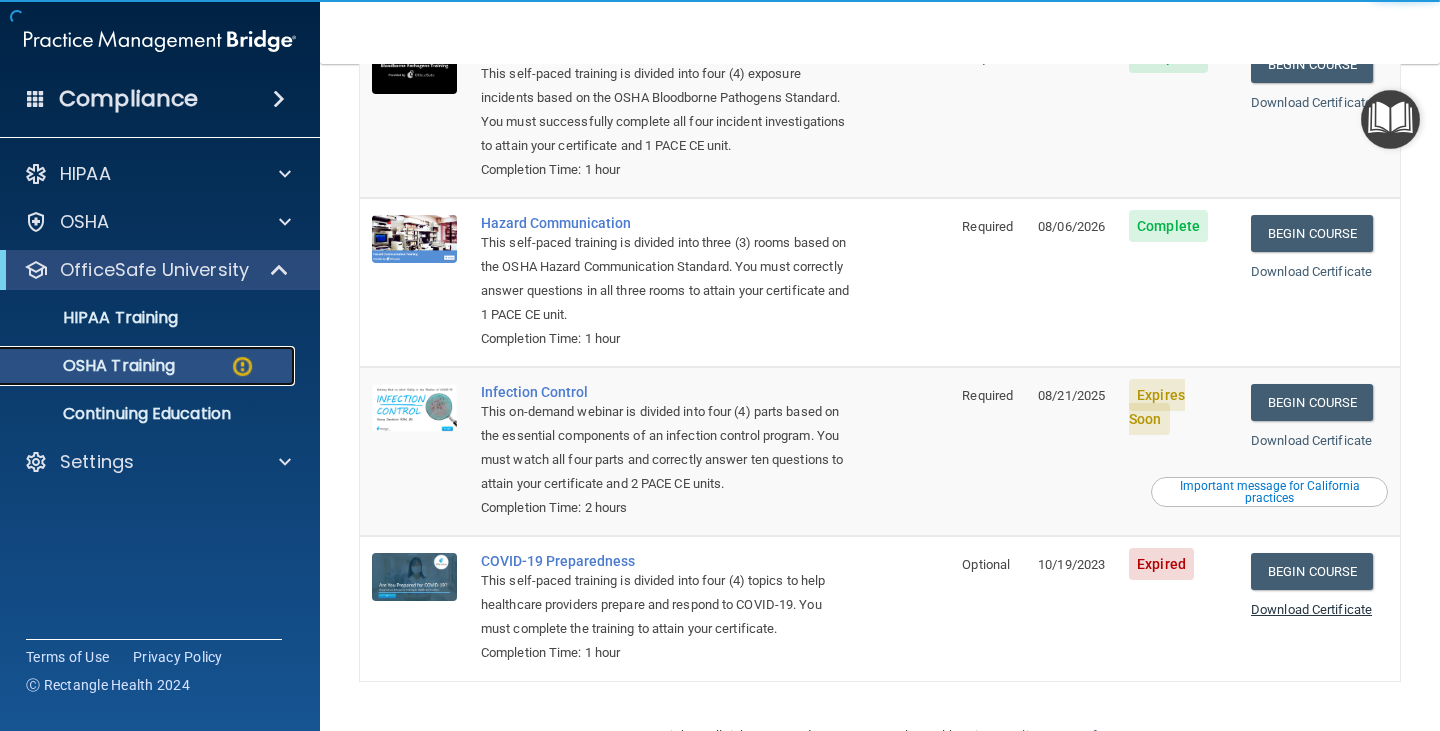 scroll, scrollTop: 300, scrollLeft: 0, axis: vertical 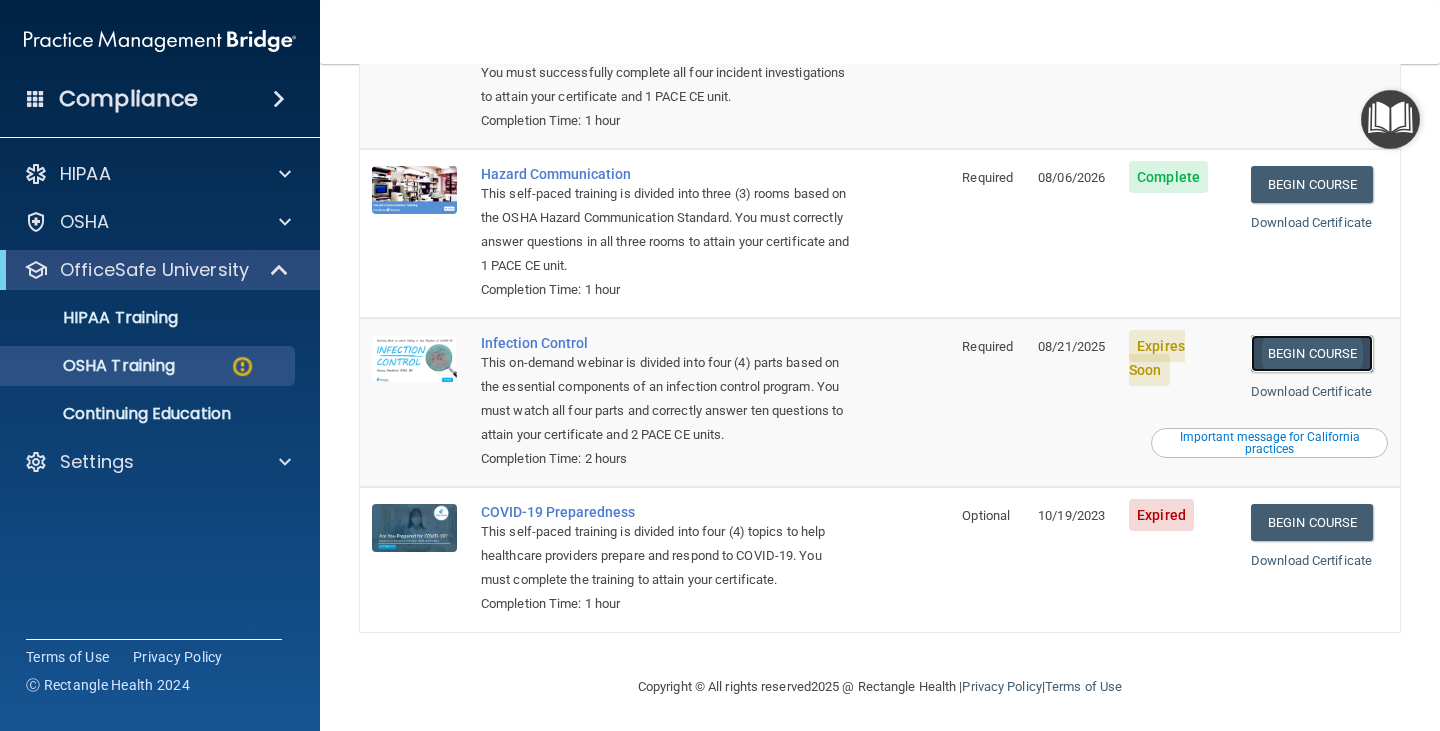 click on "Begin Course" at bounding box center (1312, 353) 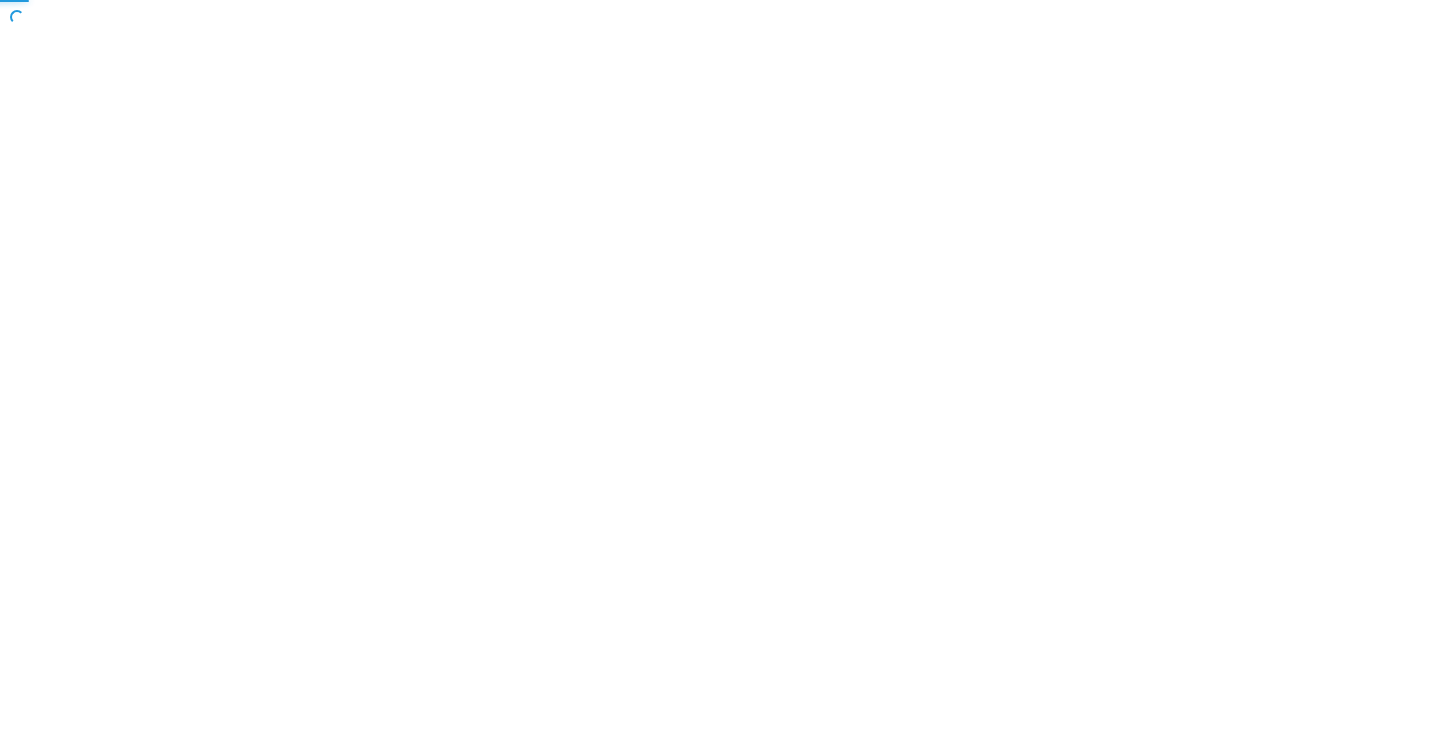 scroll, scrollTop: 0, scrollLeft: 0, axis: both 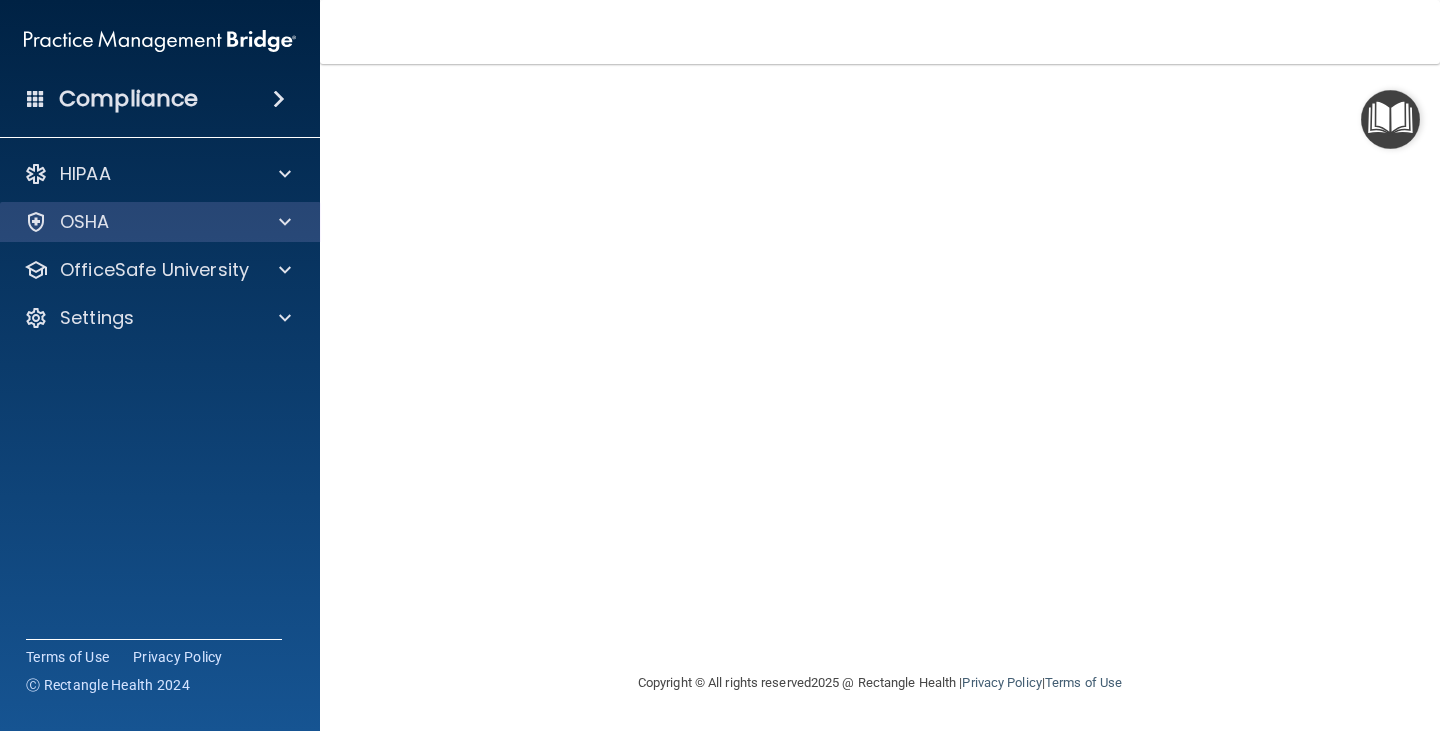 click on "OSHA" at bounding box center (160, 222) 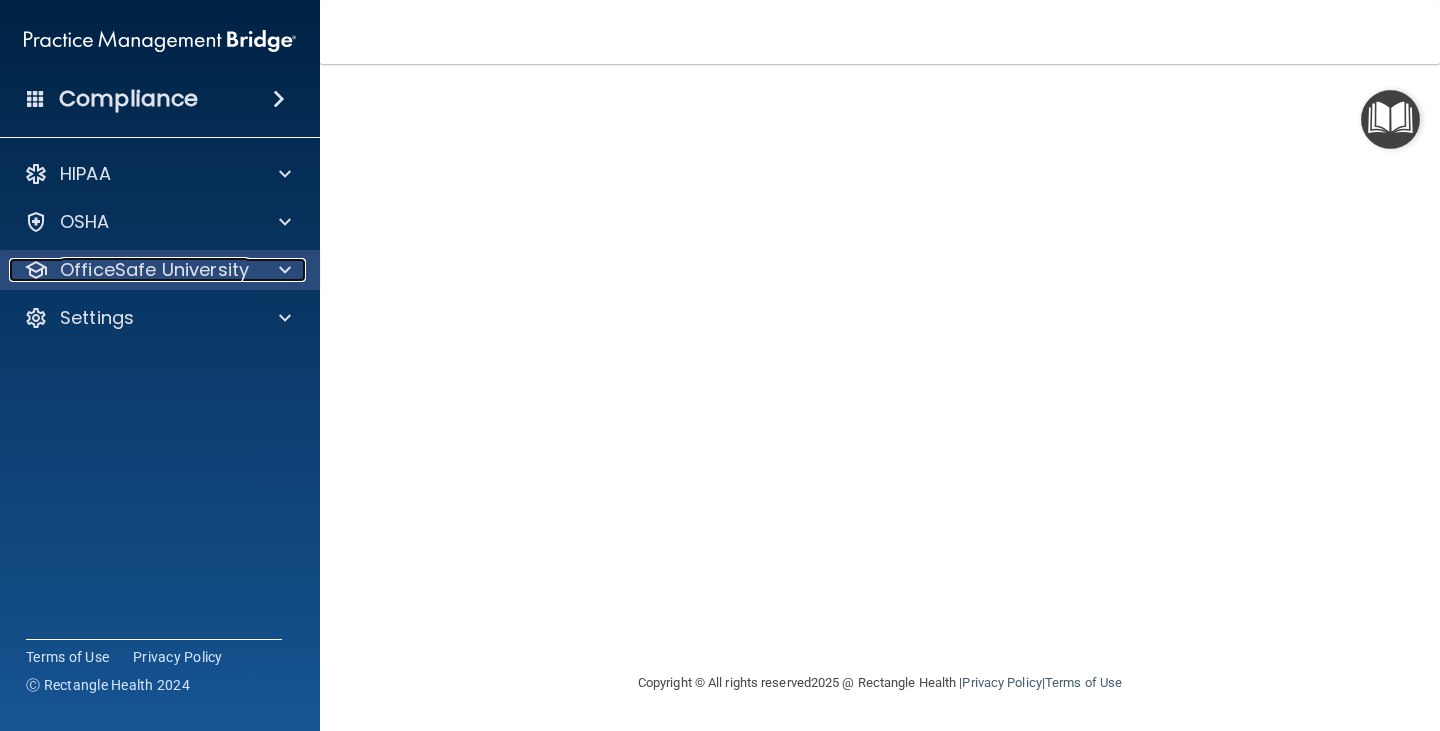 click on "OfficeSafe University" at bounding box center (154, 270) 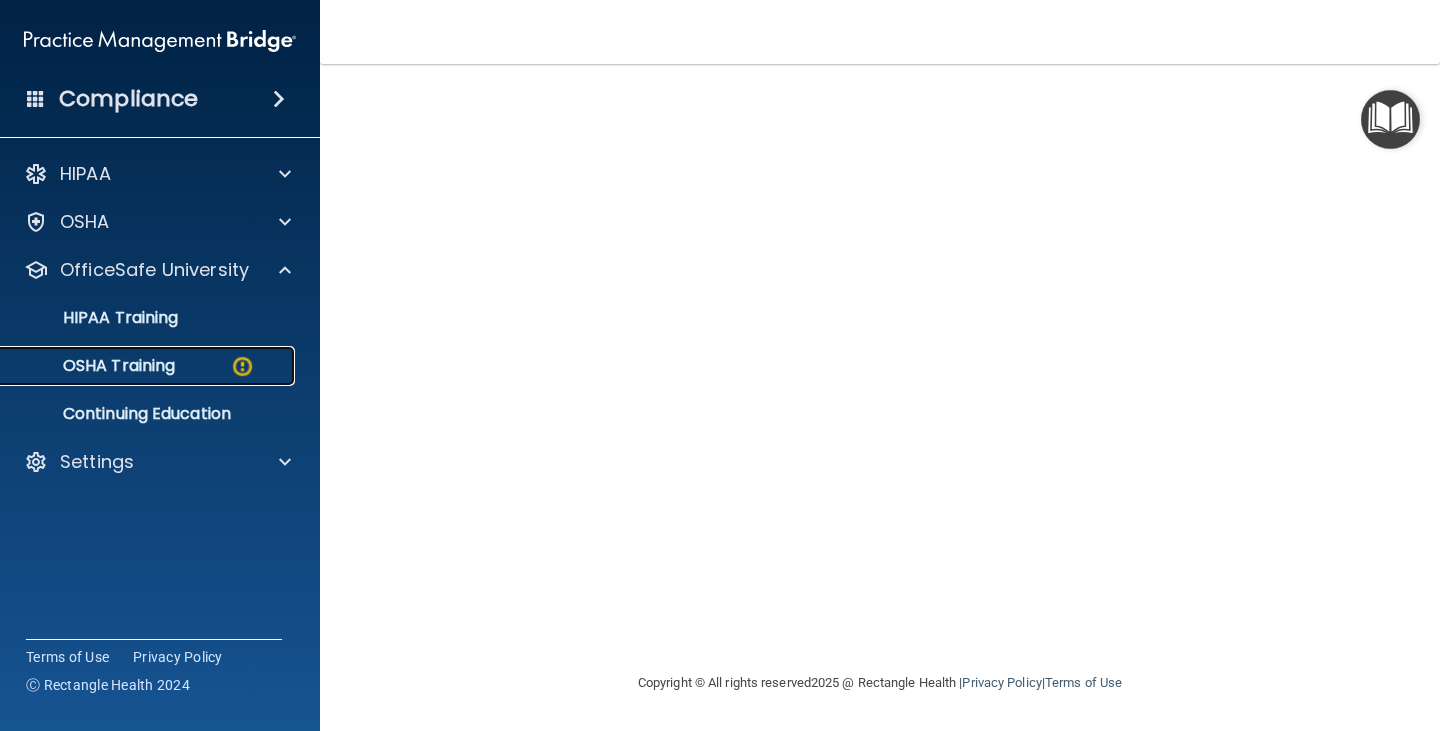 click on "OSHA Training" at bounding box center [94, 366] 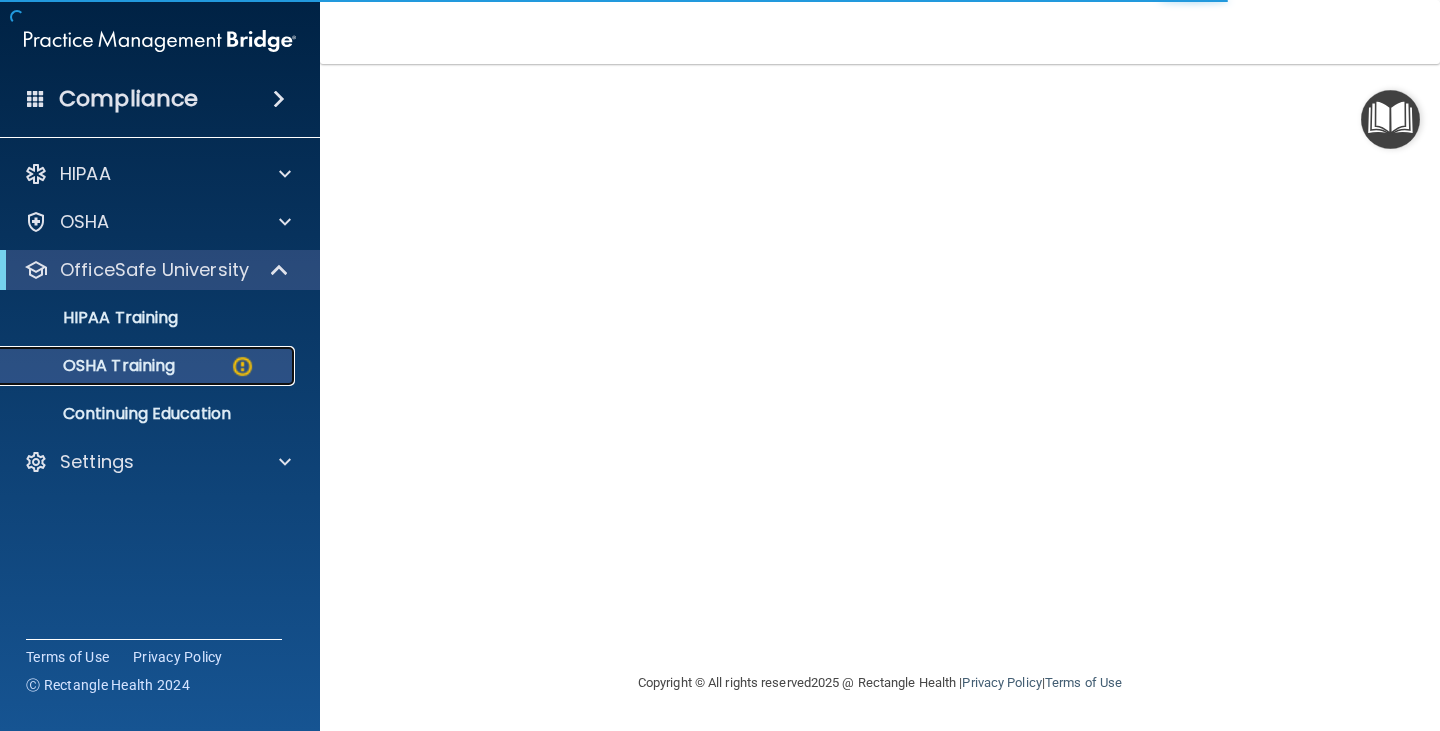 scroll, scrollTop: 309, scrollLeft: 0, axis: vertical 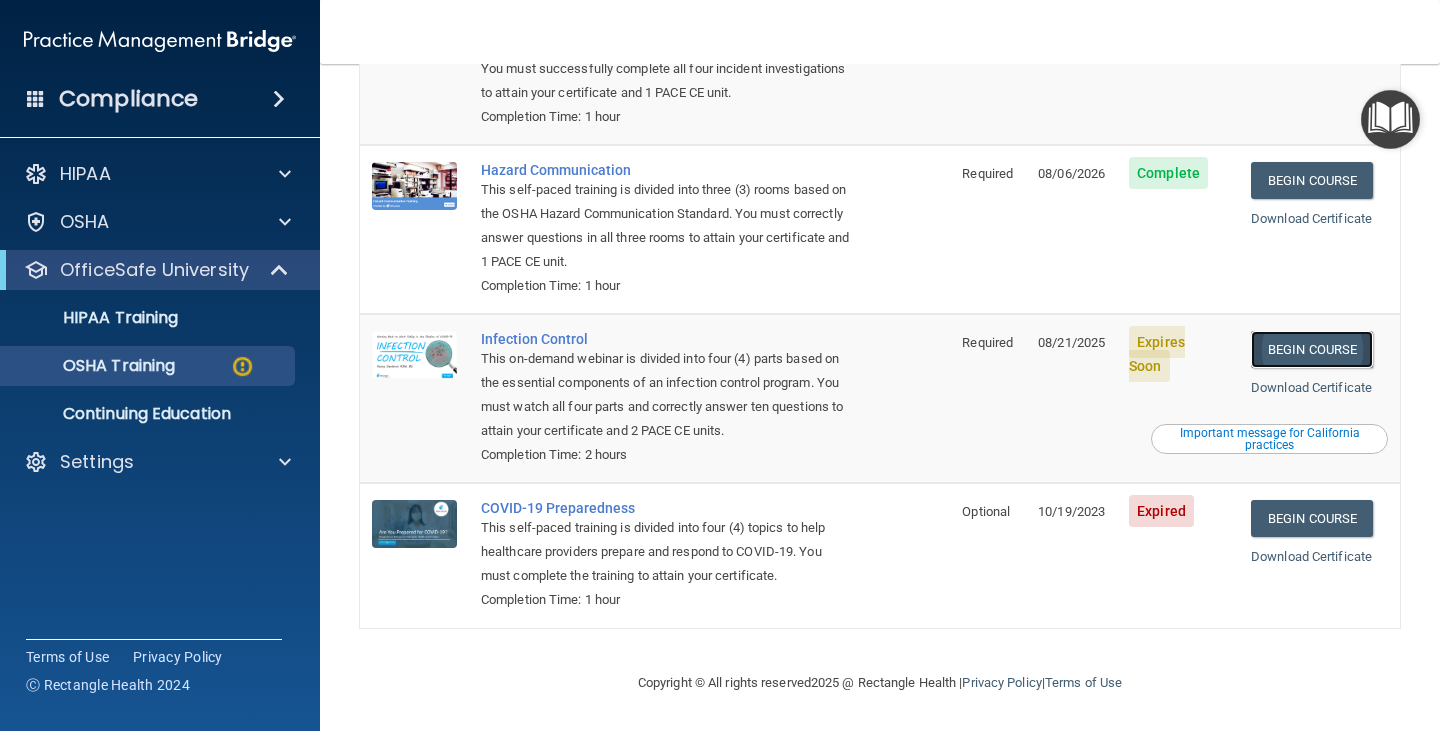 click on "Begin Course" at bounding box center [1312, 349] 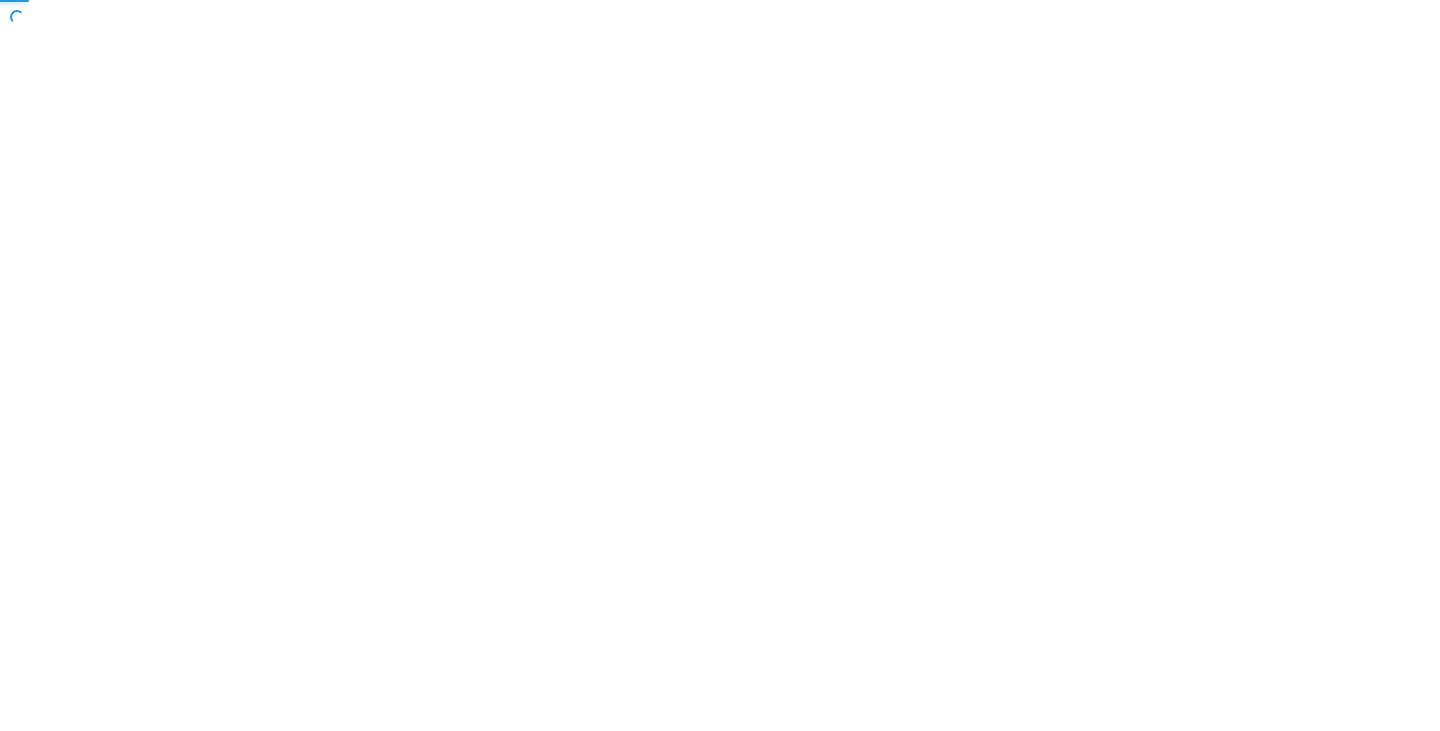 scroll, scrollTop: 0, scrollLeft: 0, axis: both 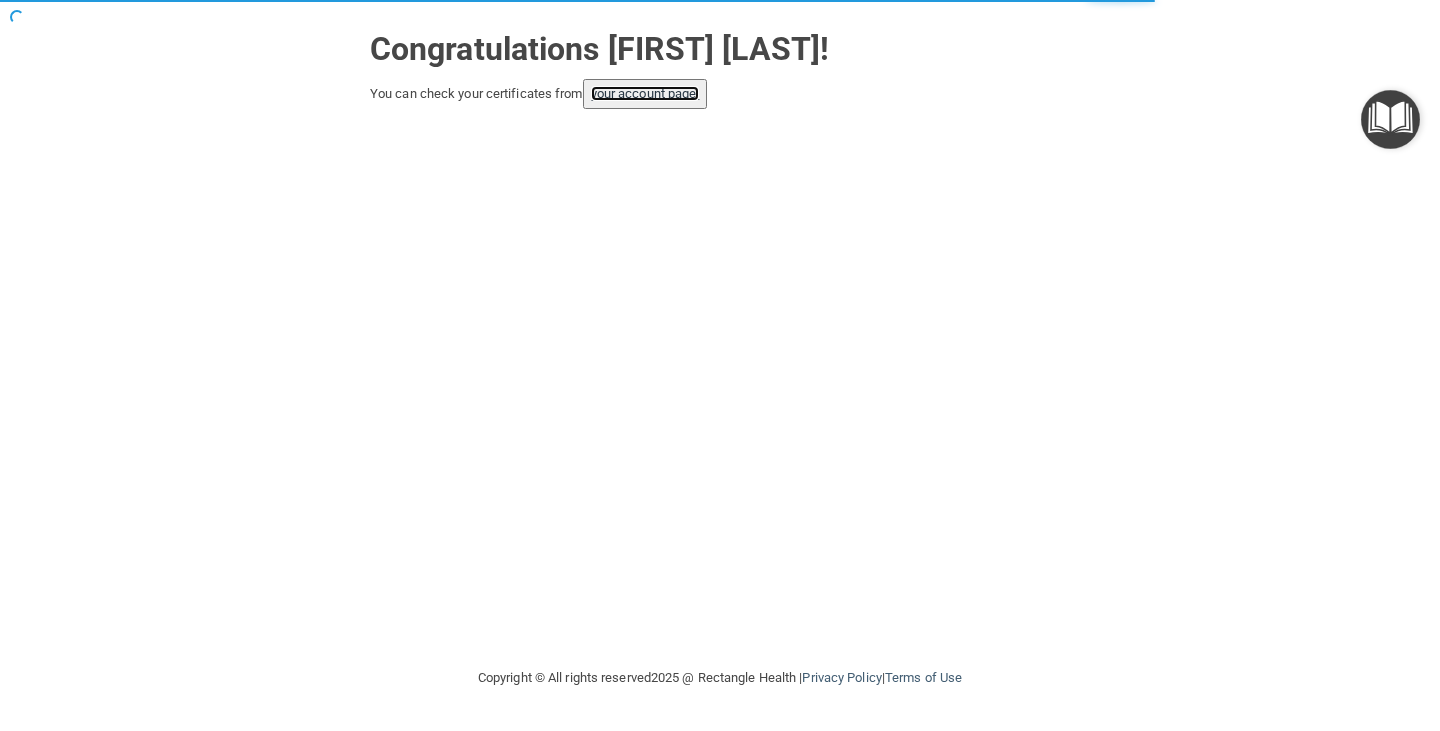 click on "your account page!" at bounding box center [645, 93] 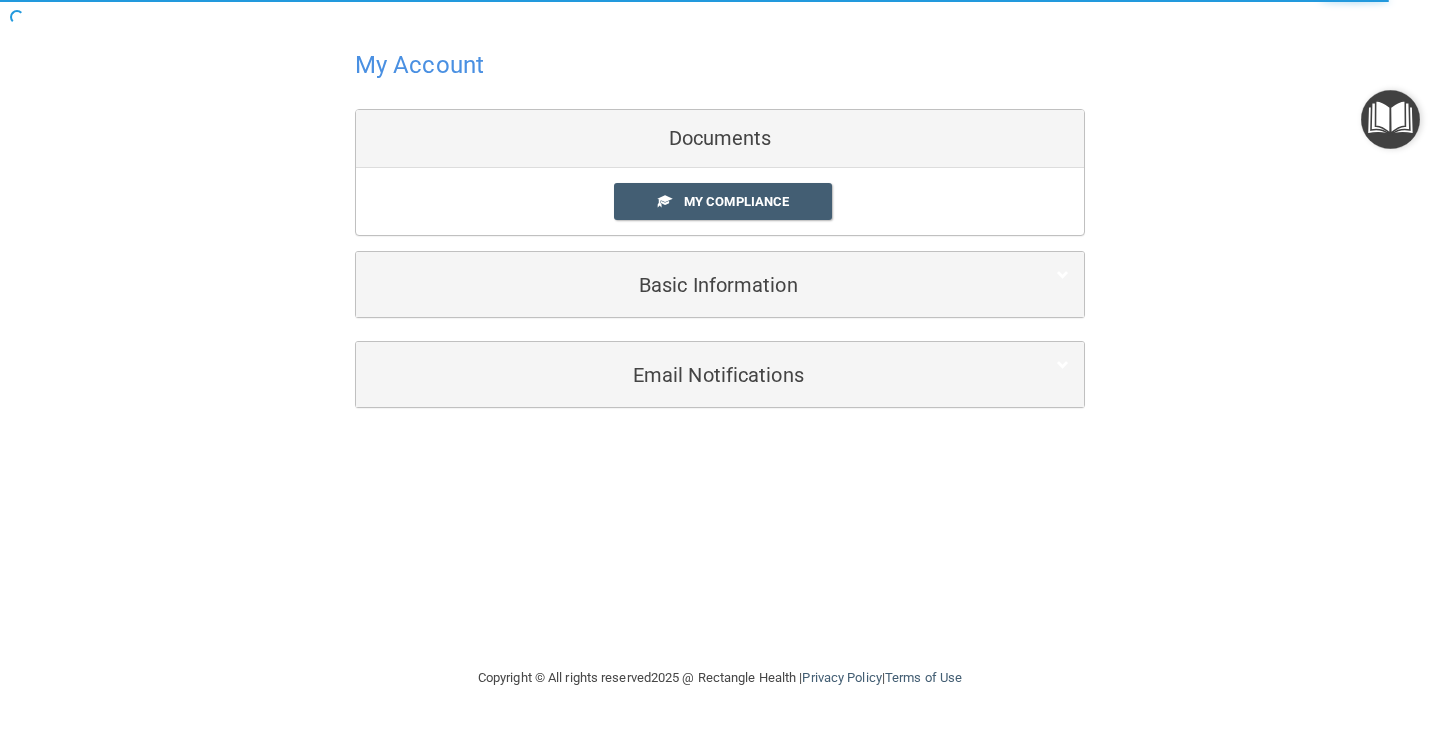click on "My Account" at bounding box center (419, 65) 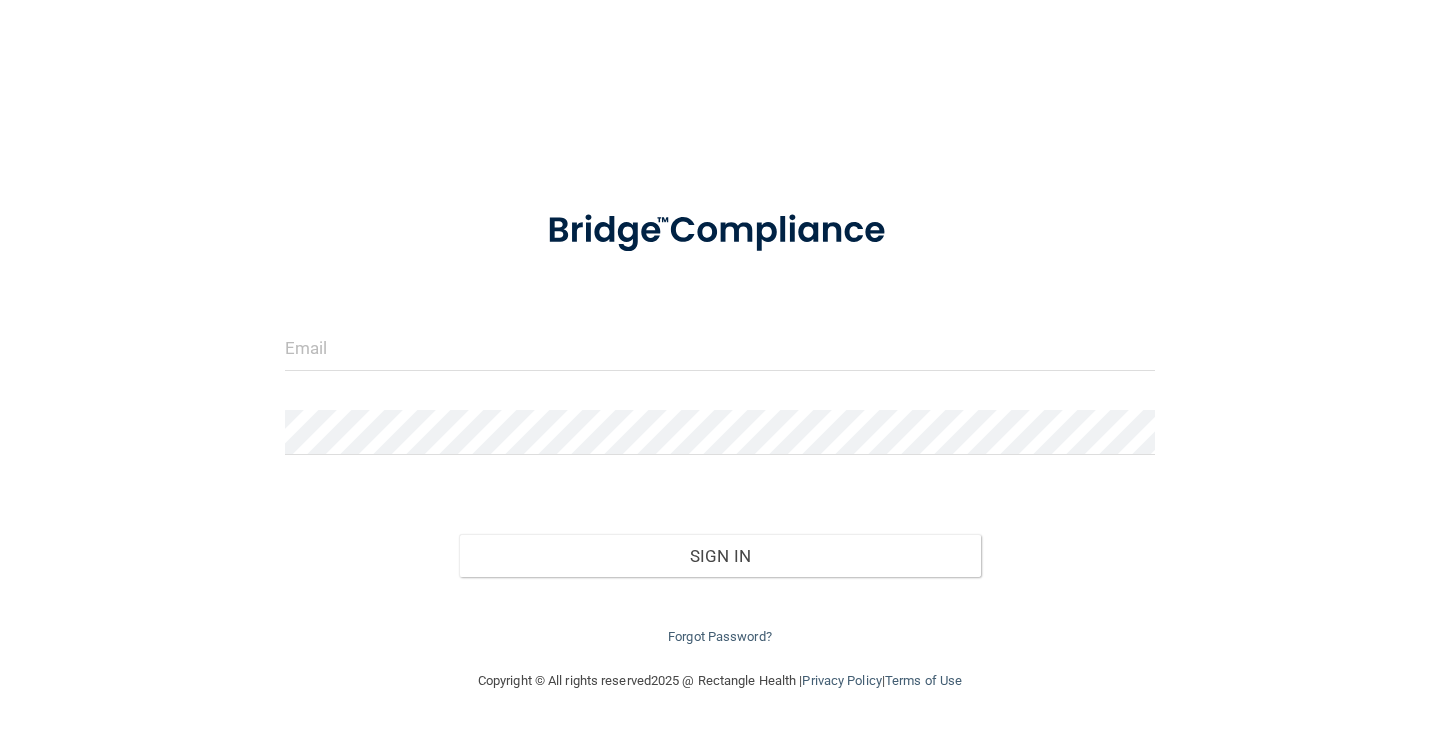 scroll, scrollTop: 0, scrollLeft: 0, axis: both 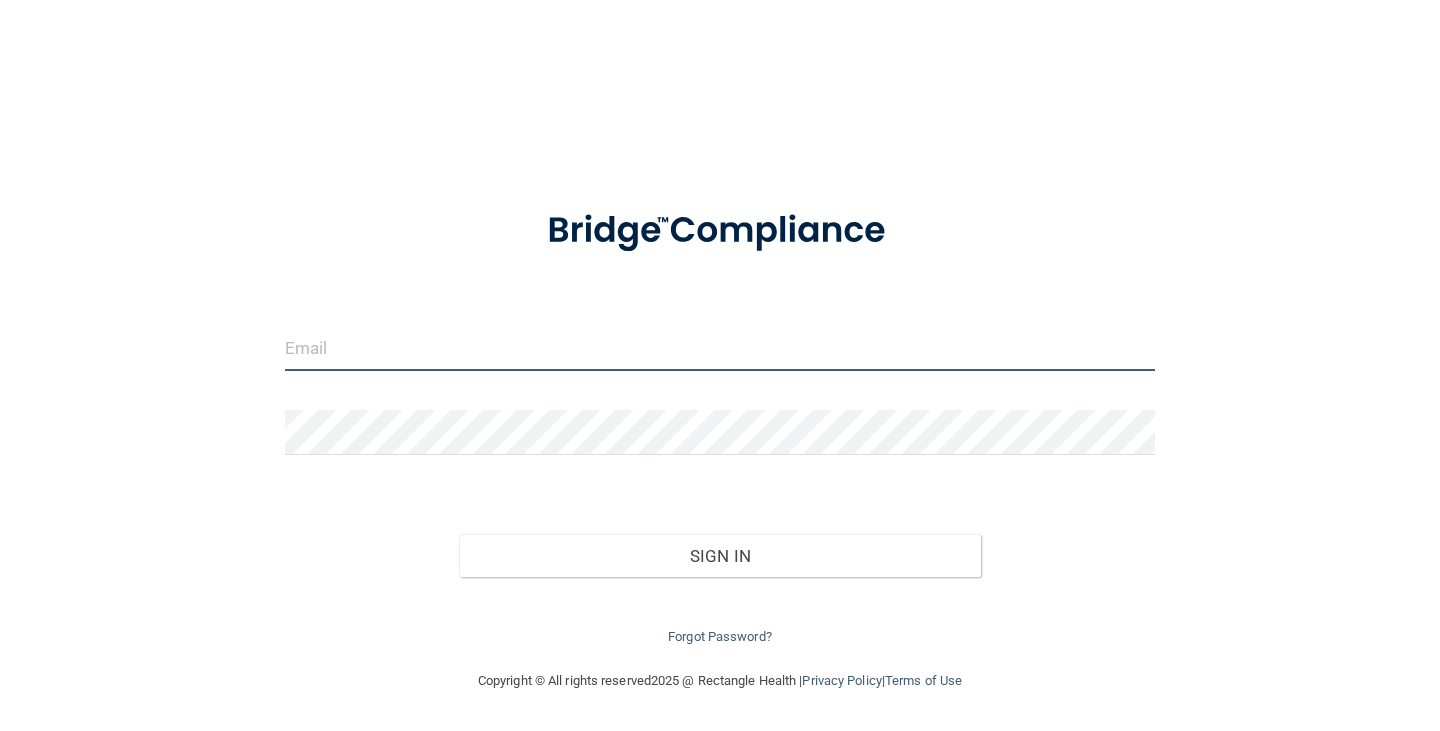 click at bounding box center (720, 348) 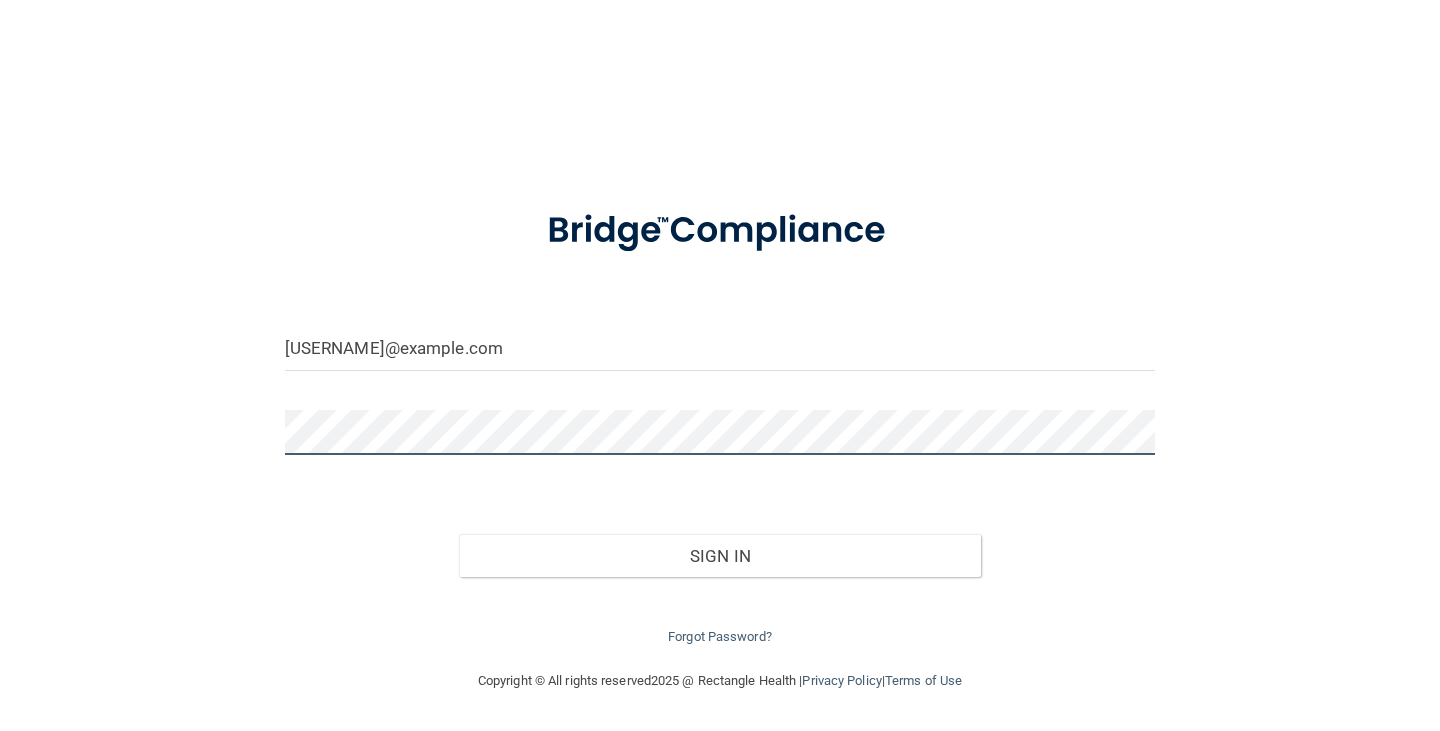 click on "Sign In" at bounding box center (720, 556) 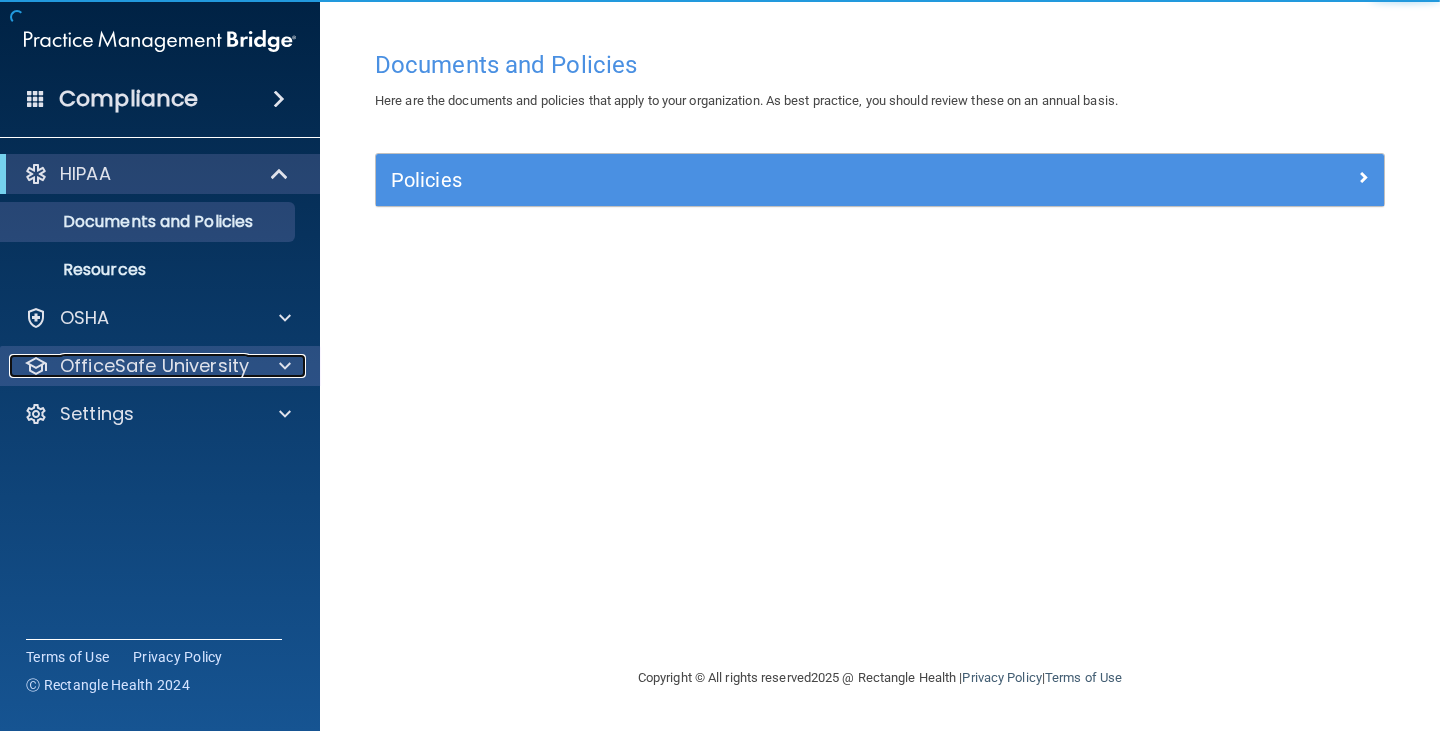 click on "OfficeSafe University" at bounding box center (154, 366) 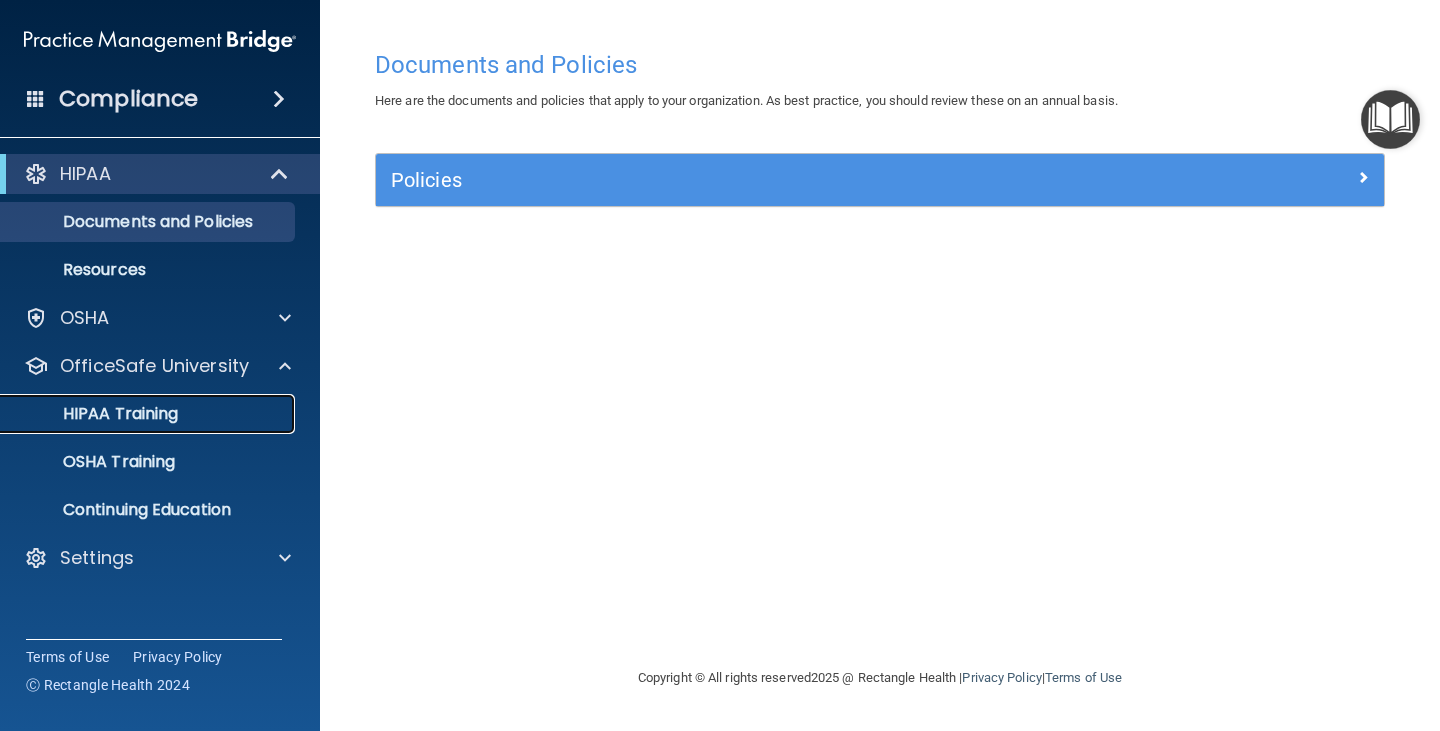 click on "HIPAA Training" at bounding box center [95, 414] 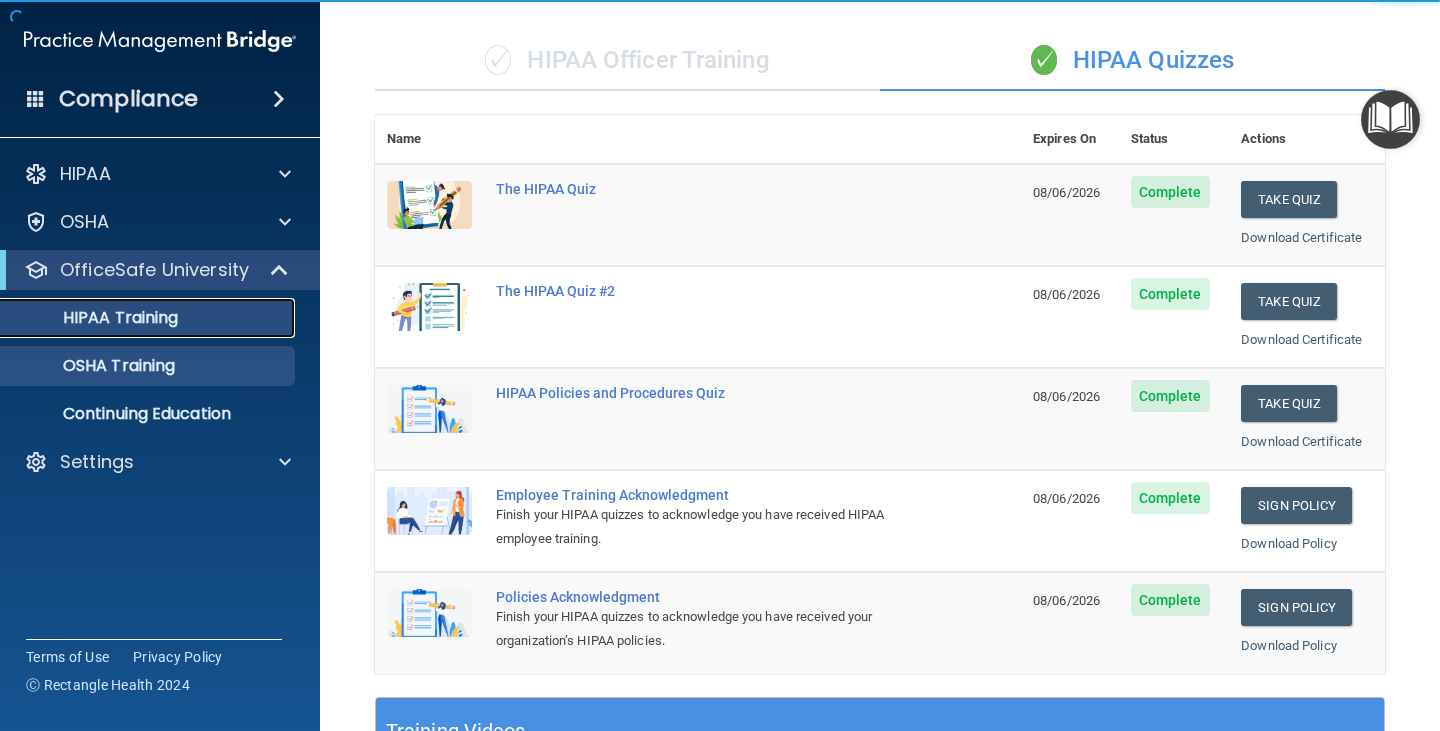 scroll, scrollTop: 0, scrollLeft: 0, axis: both 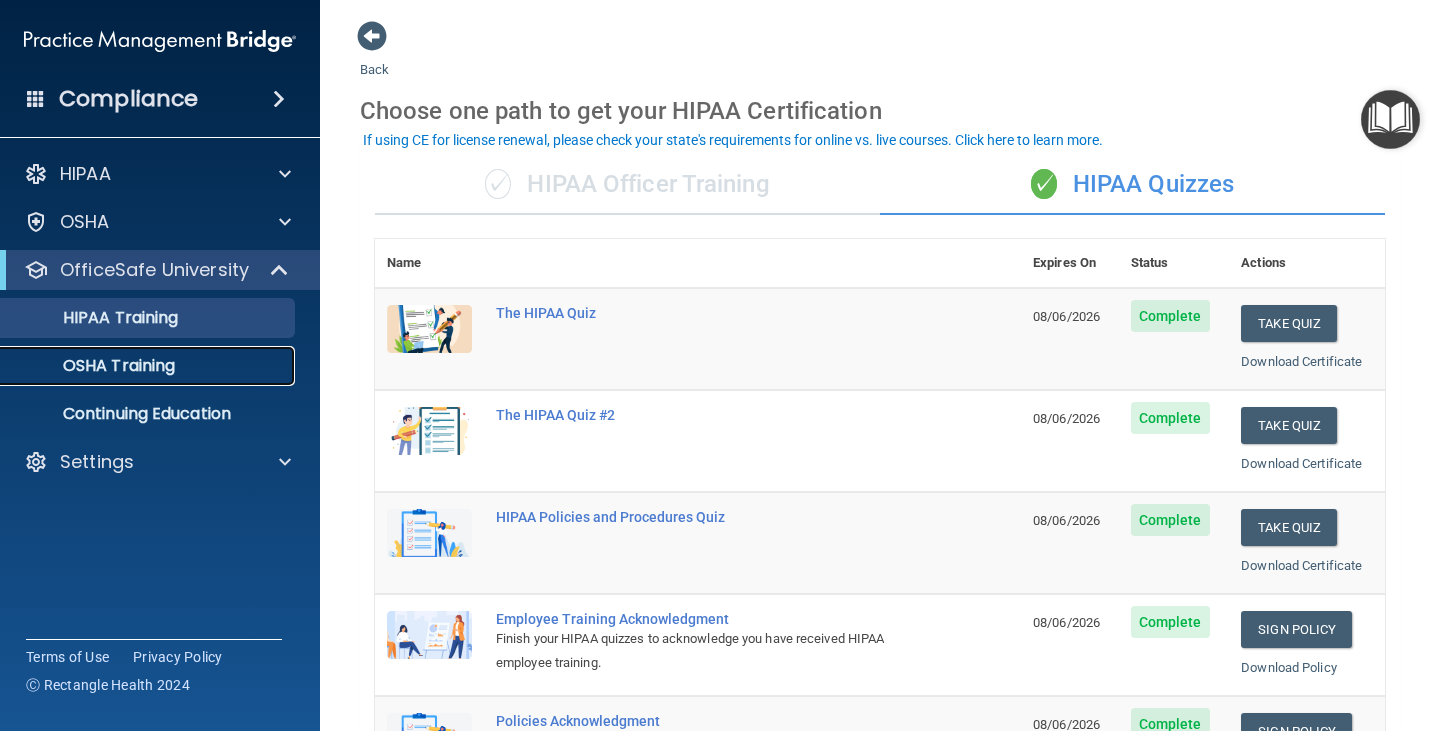 click on "OSHA Training" at bounding box center (149, 366) 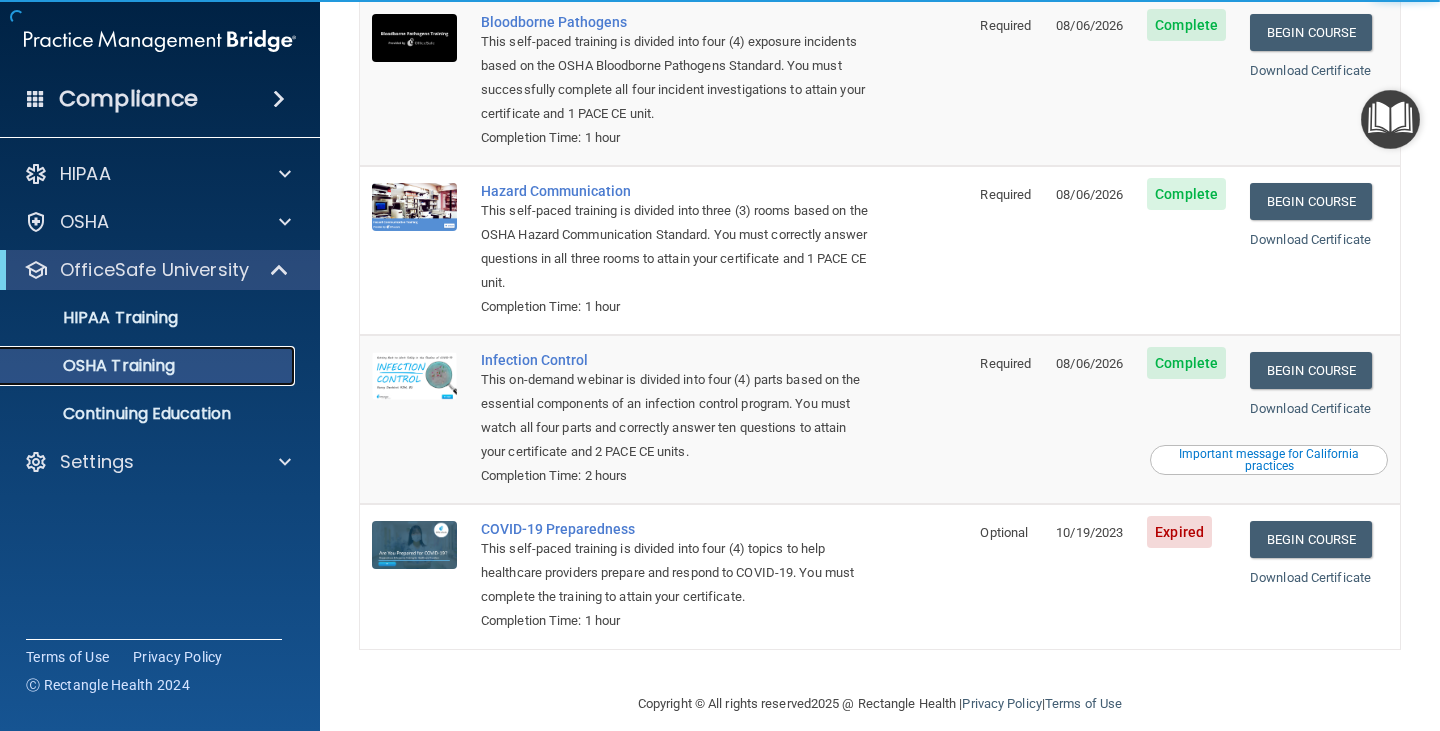 scroll, scrollTop: 189, scrollLeft: 0, axis: vertical 